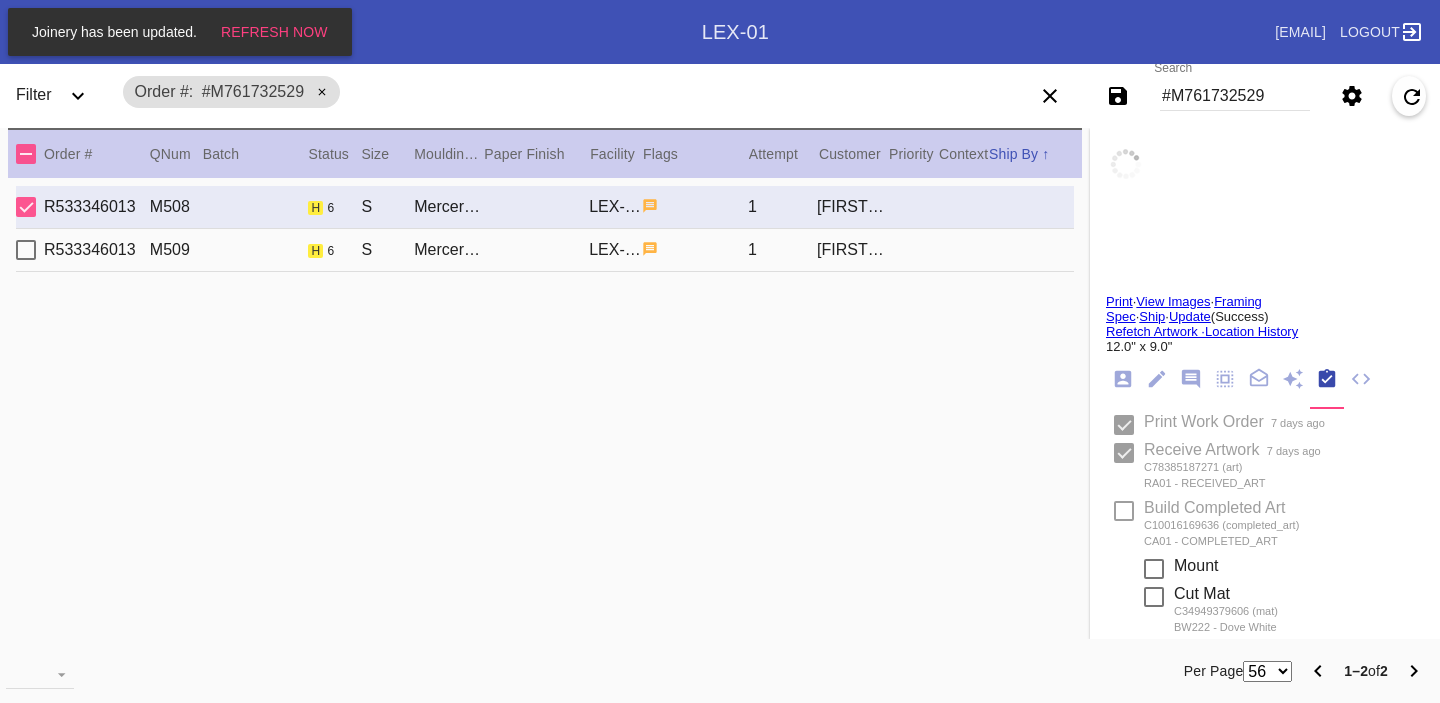 scroll, scrollTop: 0, scrollLeft: 0, axis: both 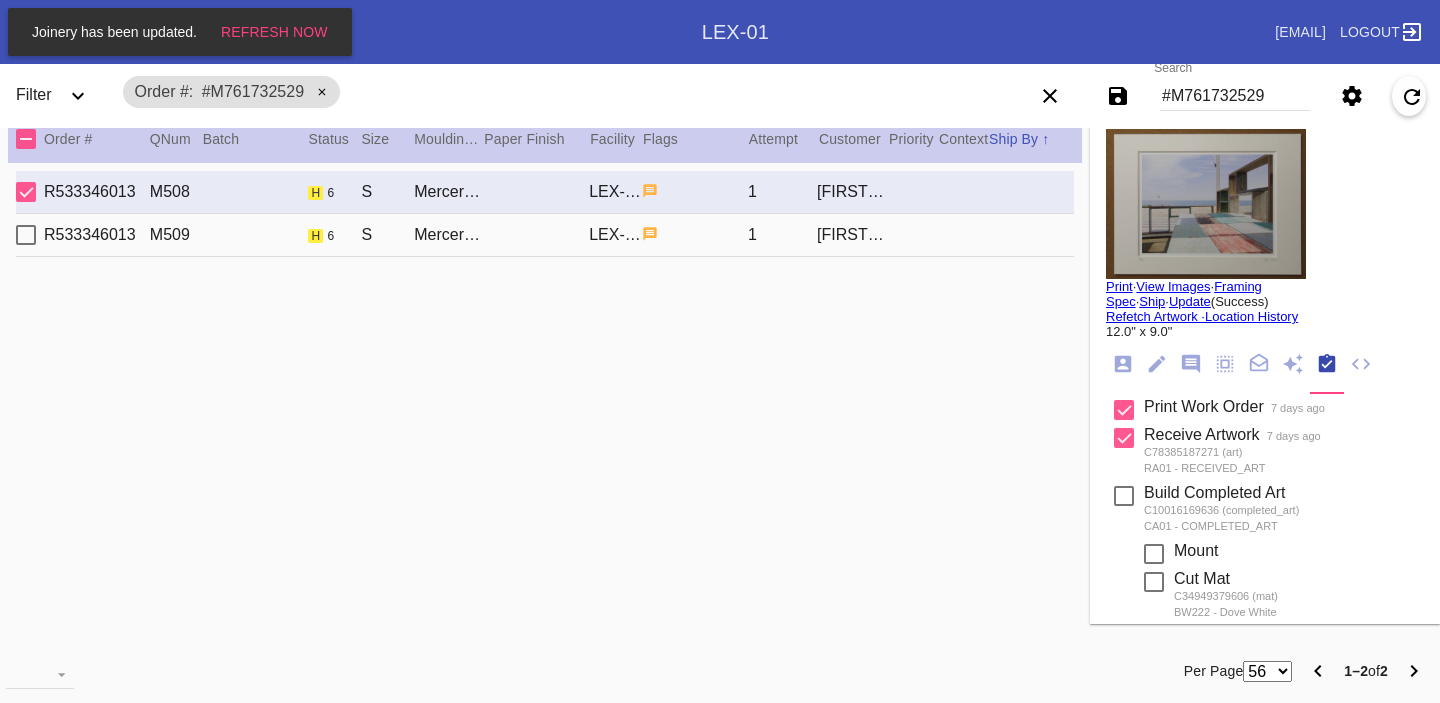 click on "Order: [NUMBER] Shopify Order: #[NUMBER] Line Item: [NUMBER] Item Name: [NAME] / Physical Work Order: [NUMBER] Location: Workstation [BRAND] [NUMBER] Batch: Ship Group Schedule Work (Beta) Facility: [BRAND] change RFID:
Assign RFID
Batch Batch New Batch[BRAND] ()[BRAND] ()[BRAND] ()[BRAND] ()[BRAND] ()[BRAND] ()[BRAND] ()[BRAND] ()[BRAND] ()[BRAND] ()[BRAND] ()[BRAND] ()[BRAND] ()[BRAND] ()[BRAND] ()[BRAND] ()[BRAND] ()[BRAND] ()[BRAND] ()[BRAND] ()[BRAND] ()[BRAND] () [NUMBER] () [NUMBER] () Add to Batch Special Instructions on Order:" at bounding box center (1265, 774) 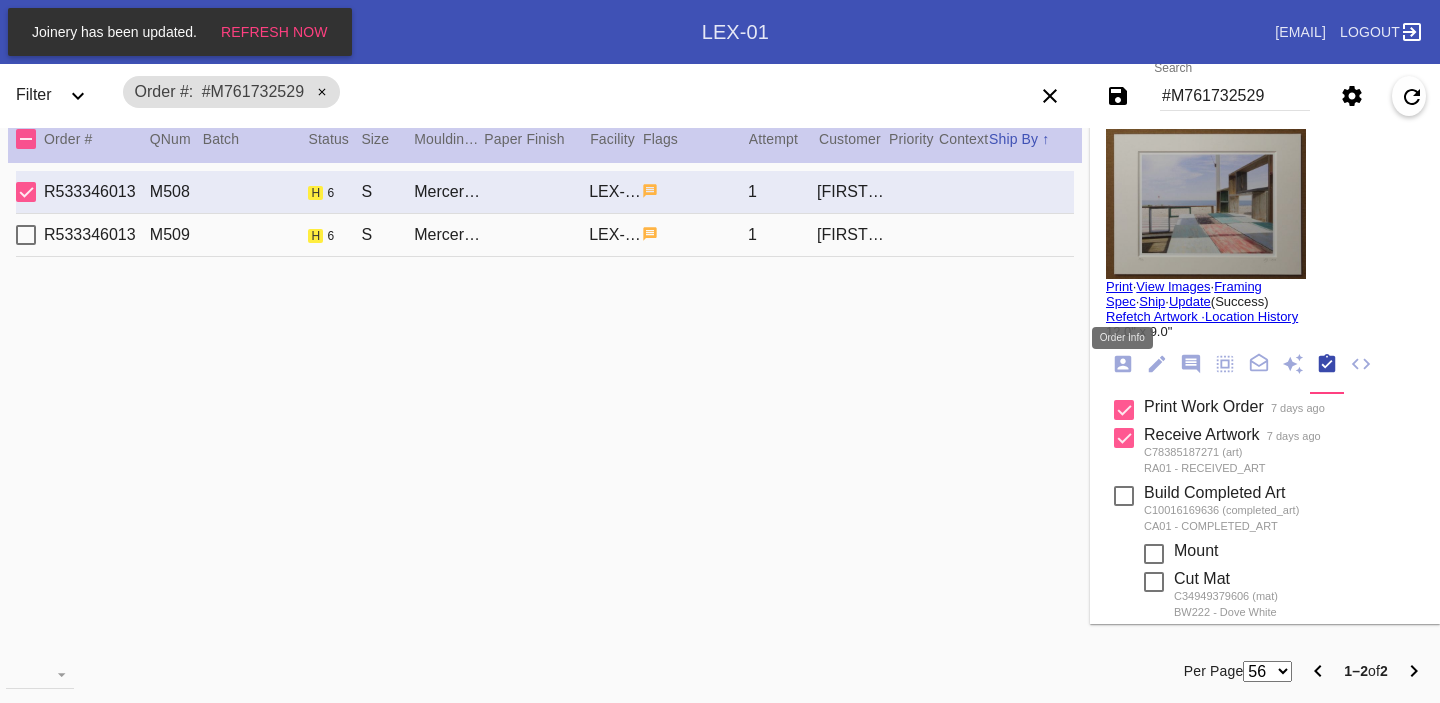 click 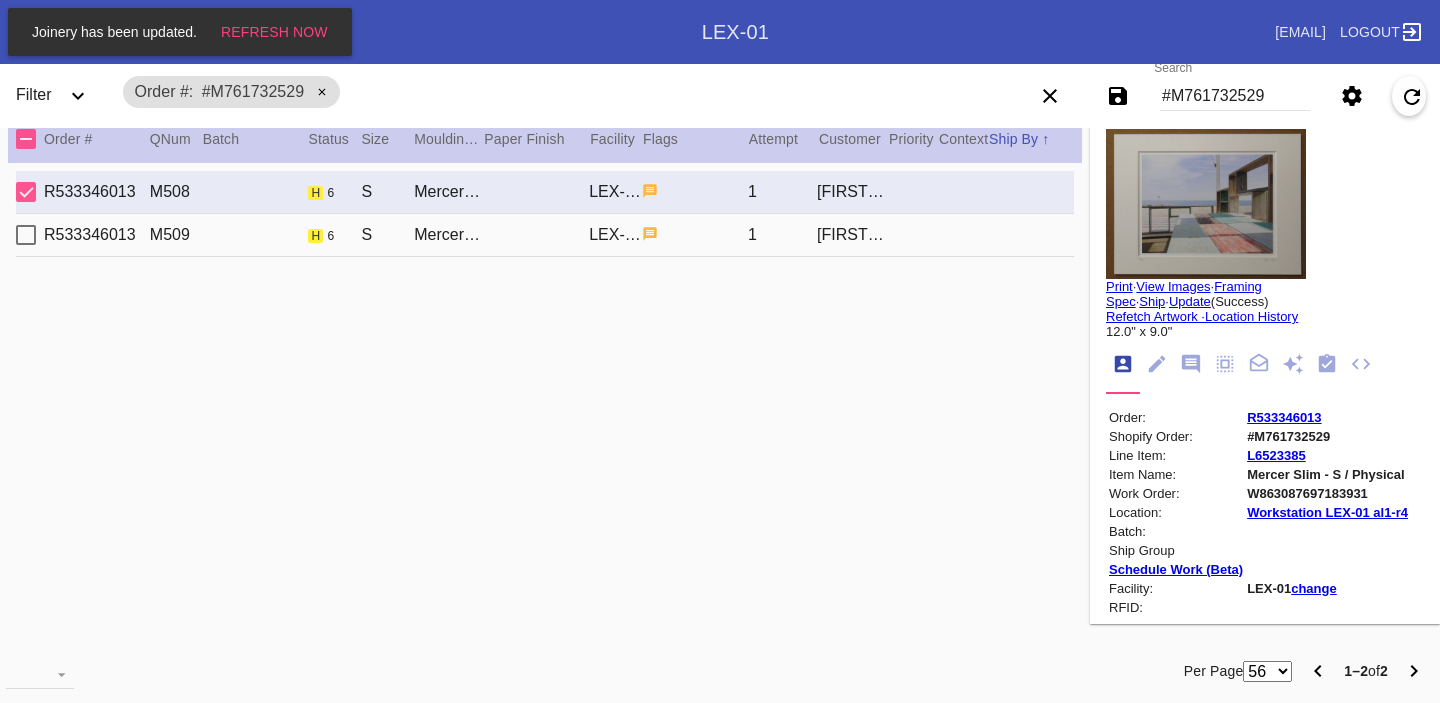 click on "R533346013" at bounding box center (1284, 417) 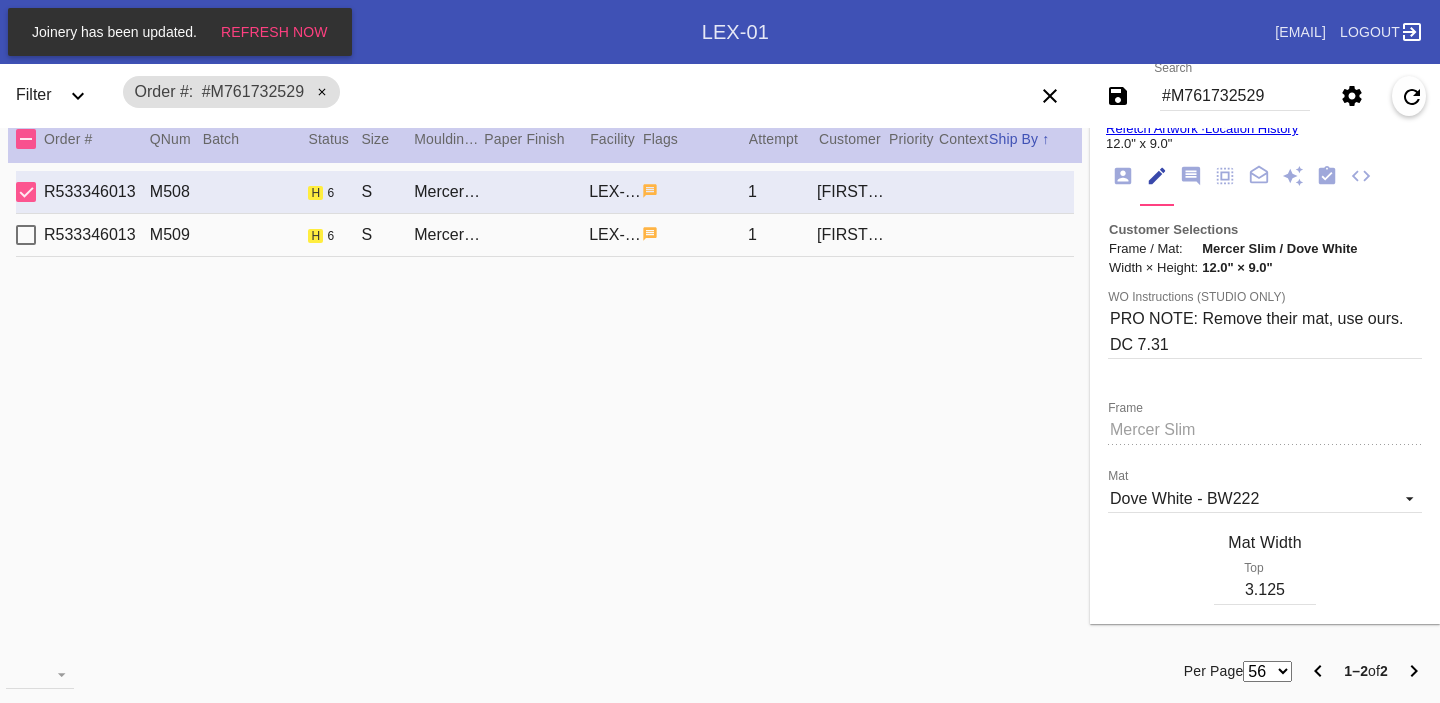 scroll, scrollTop: 217, scrollLeft: 0, axis: vertical 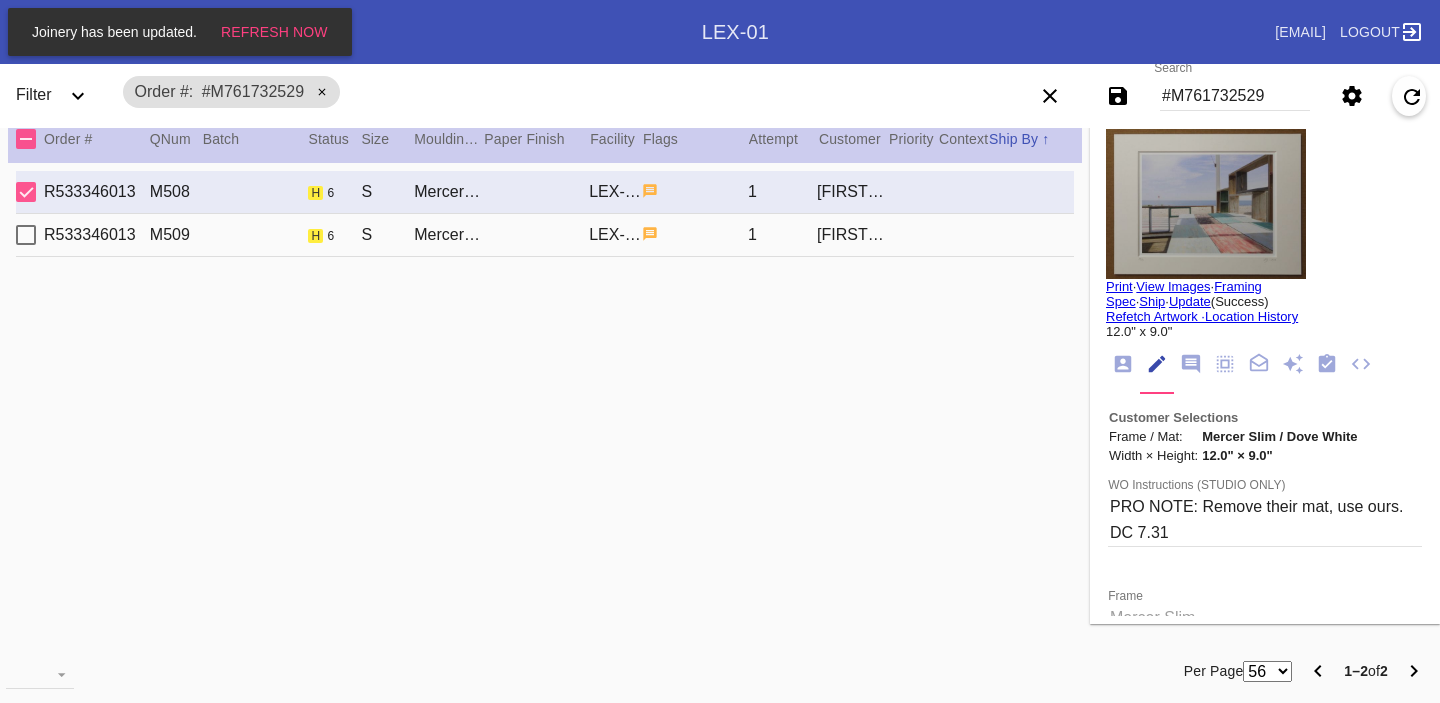 click on "#M761732529" at bounding box center [1235, 96] 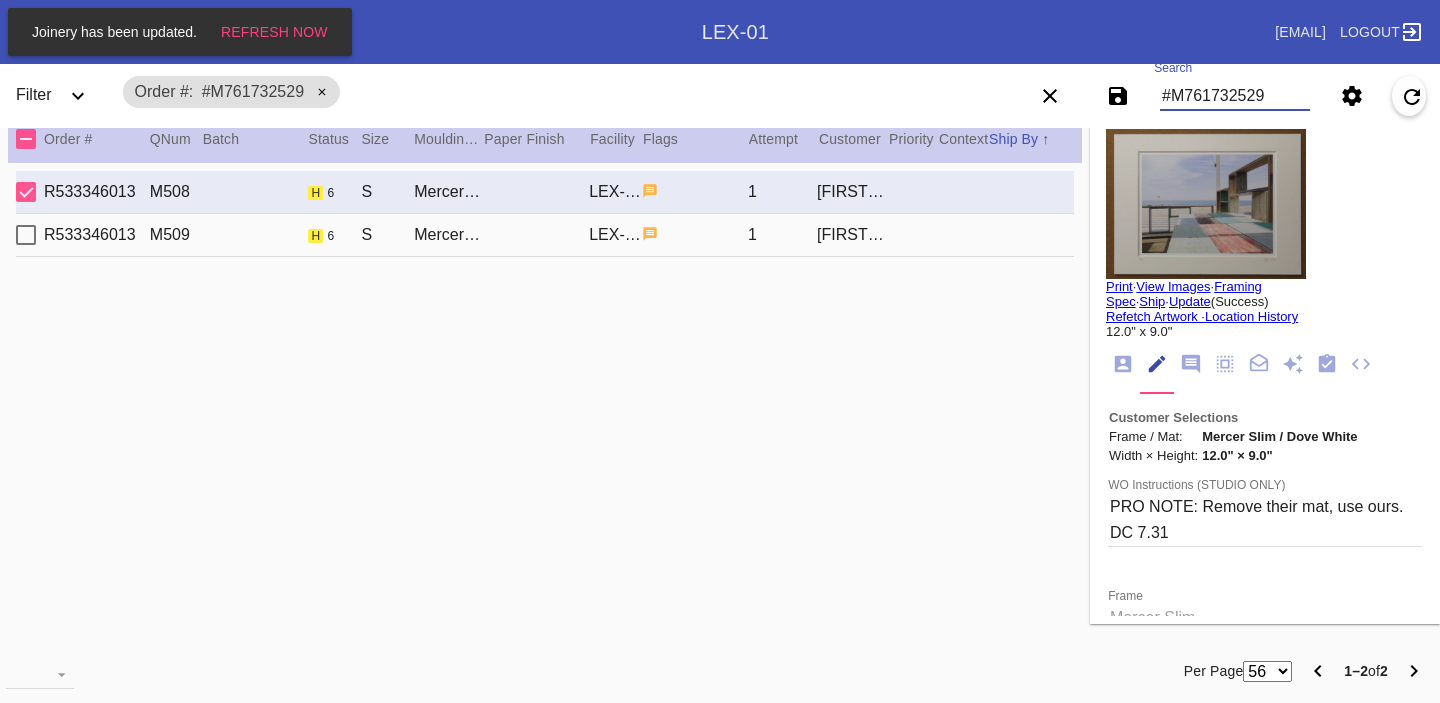 click on "#M761732529" at bounding box center [1235, 96] 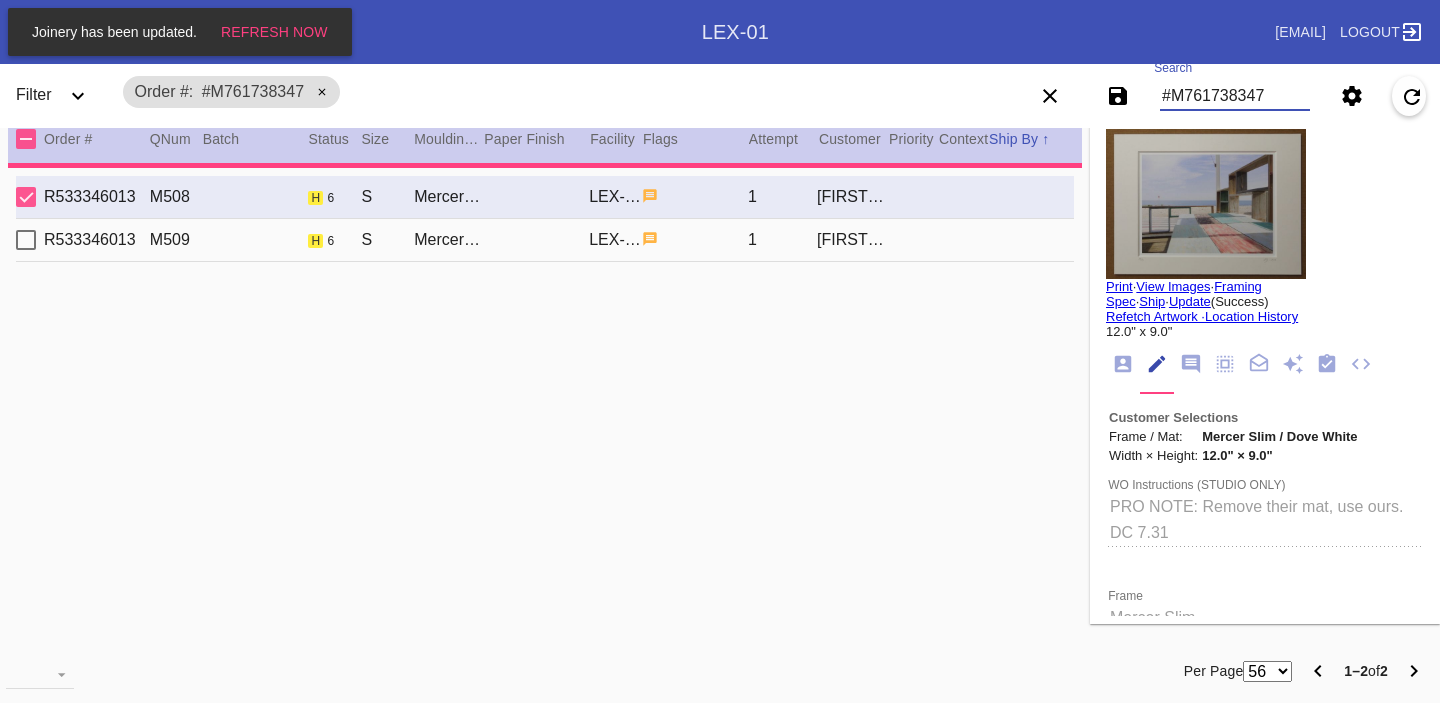 type 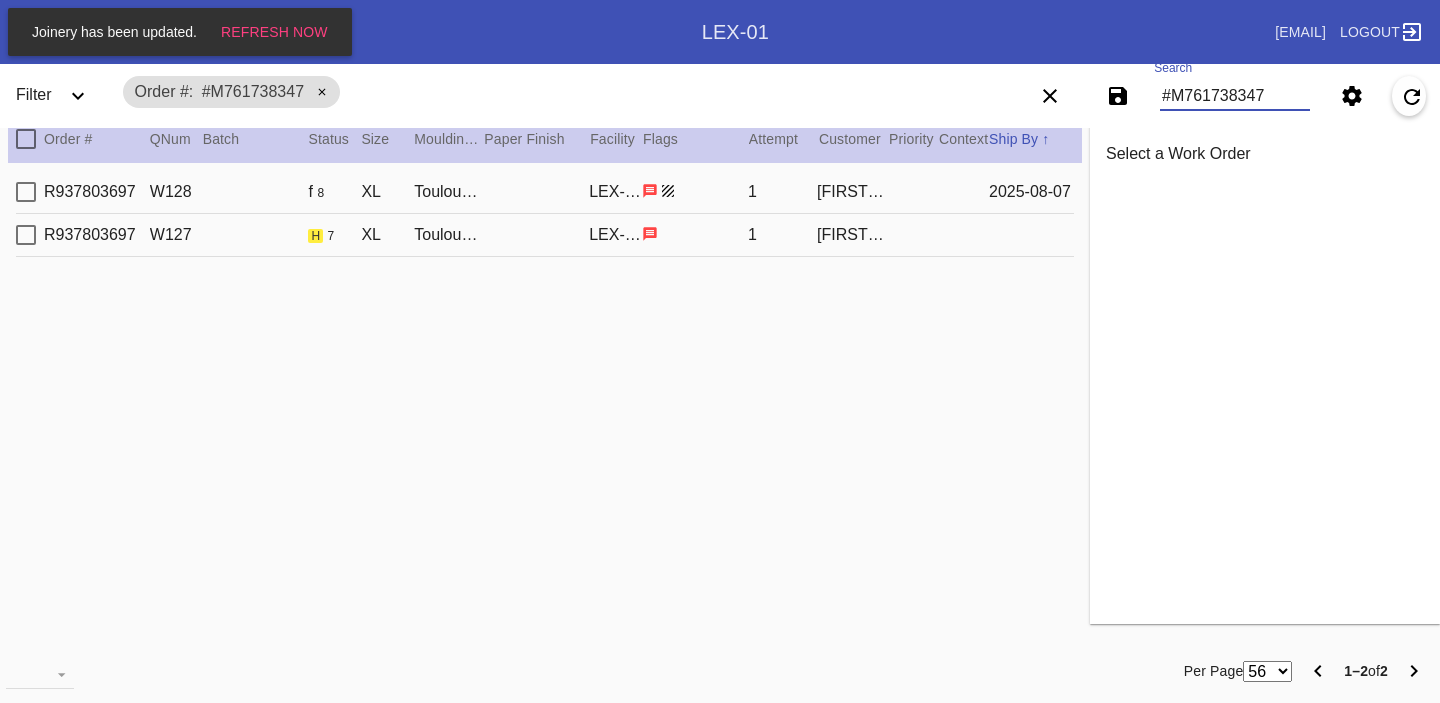 type on "#M761738347" 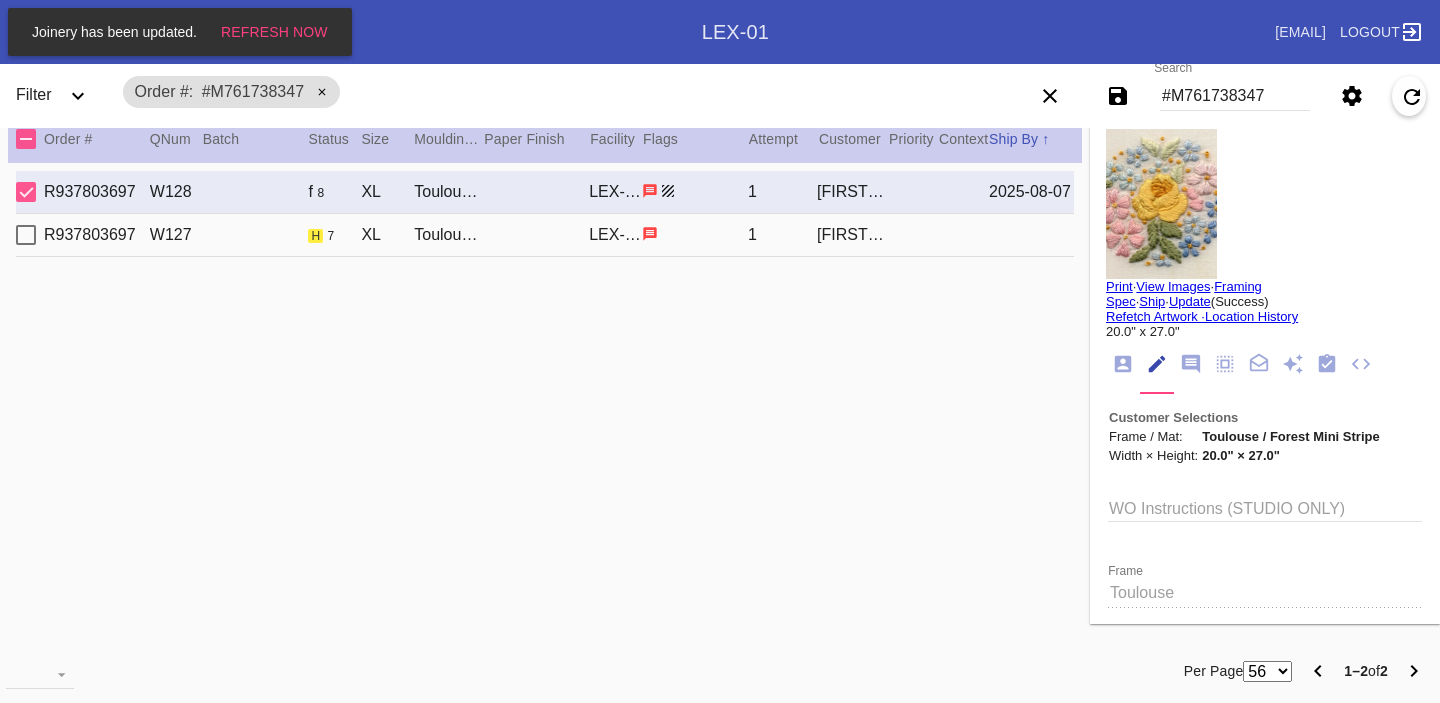 click on "View Images" at bounding box center (1173, 286) 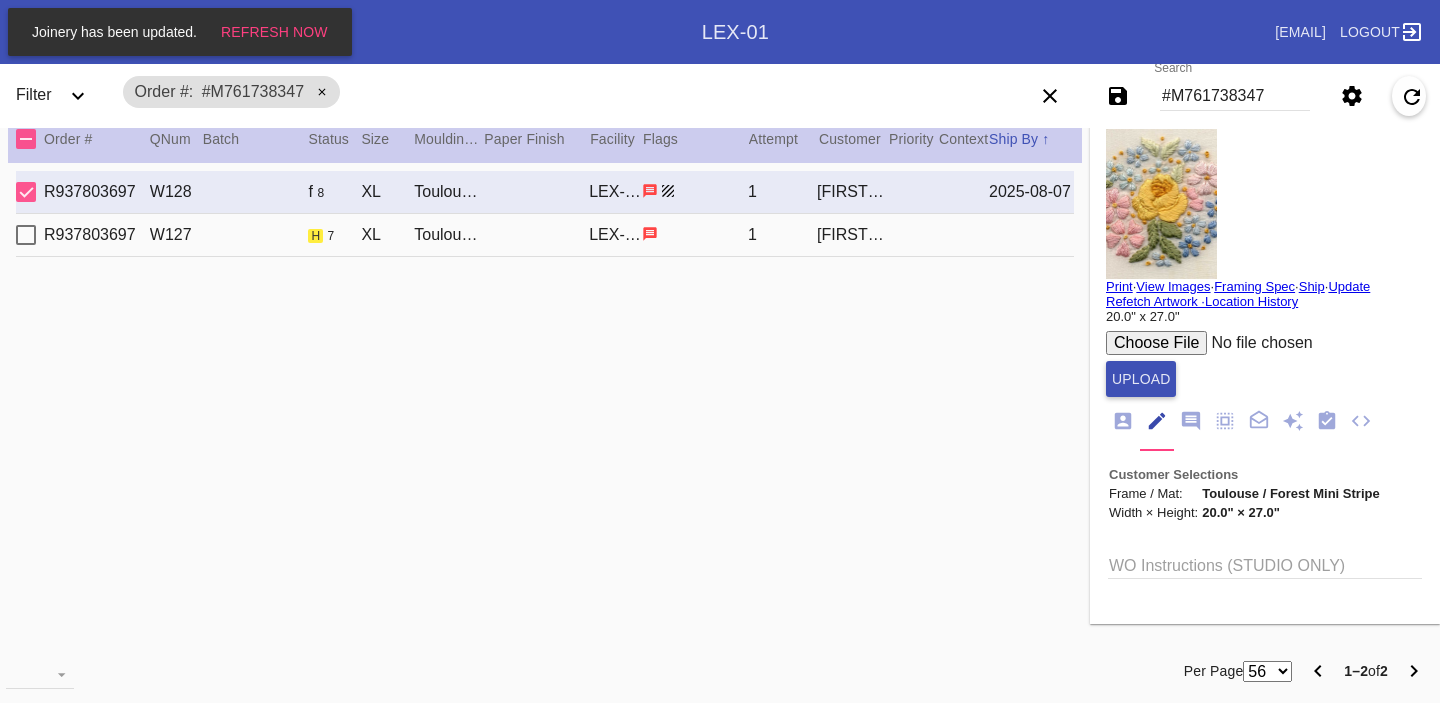 click at bounding box center (1257, 343) 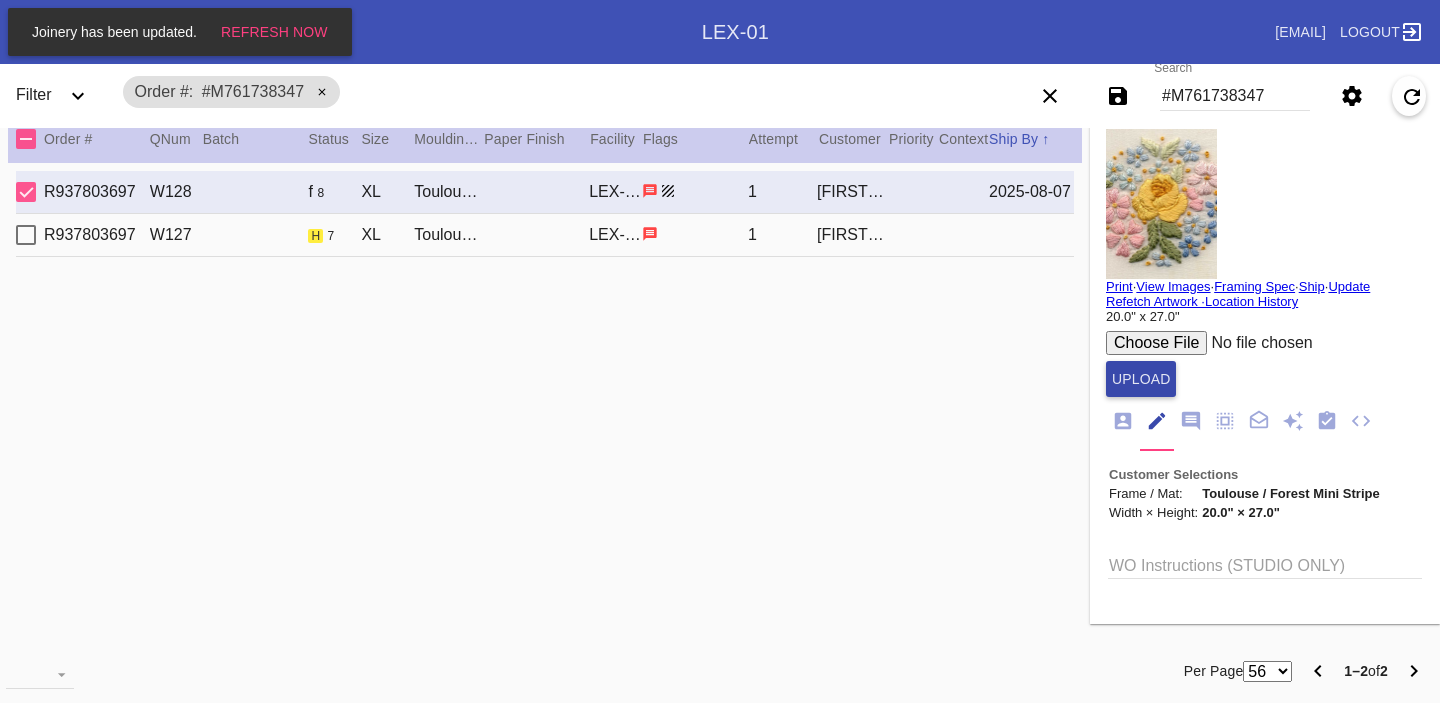 click on "Upload" at bounding box center (1141, 379) 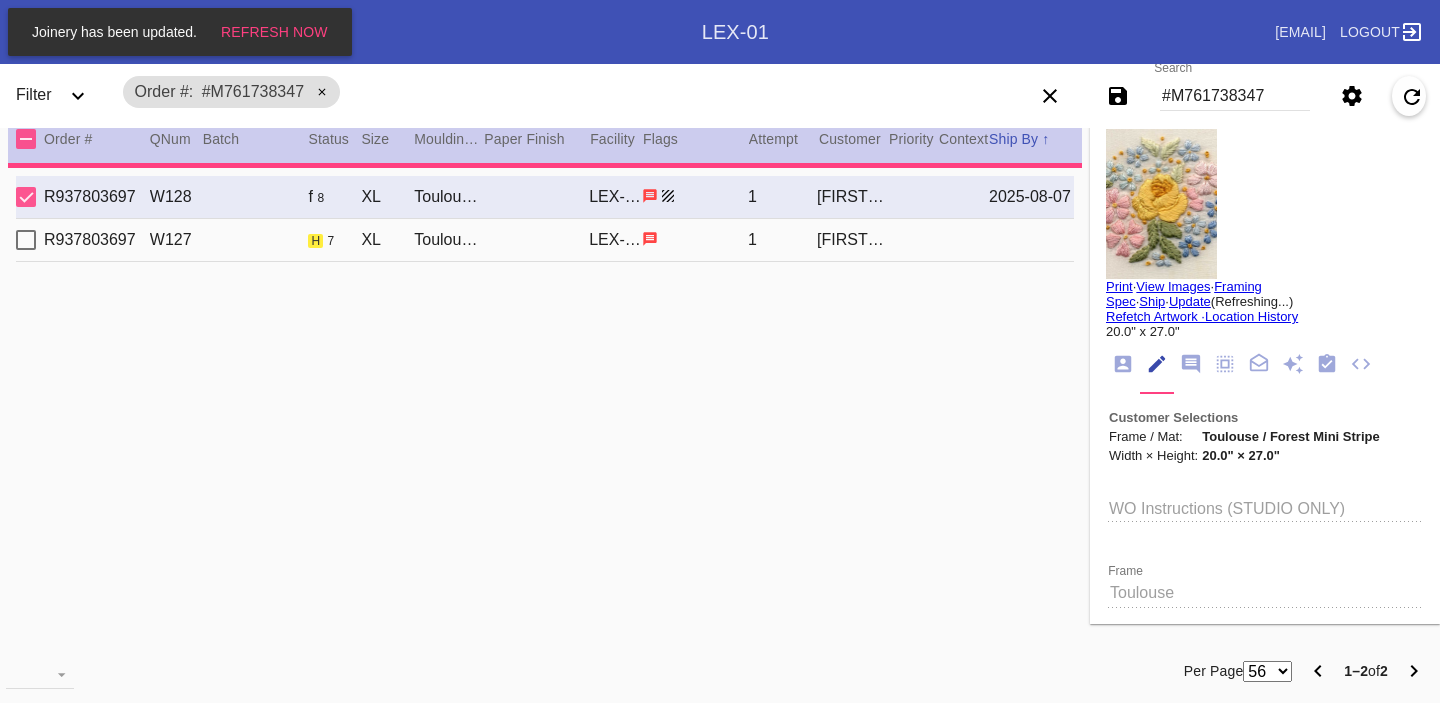 type on "8/6/2025" 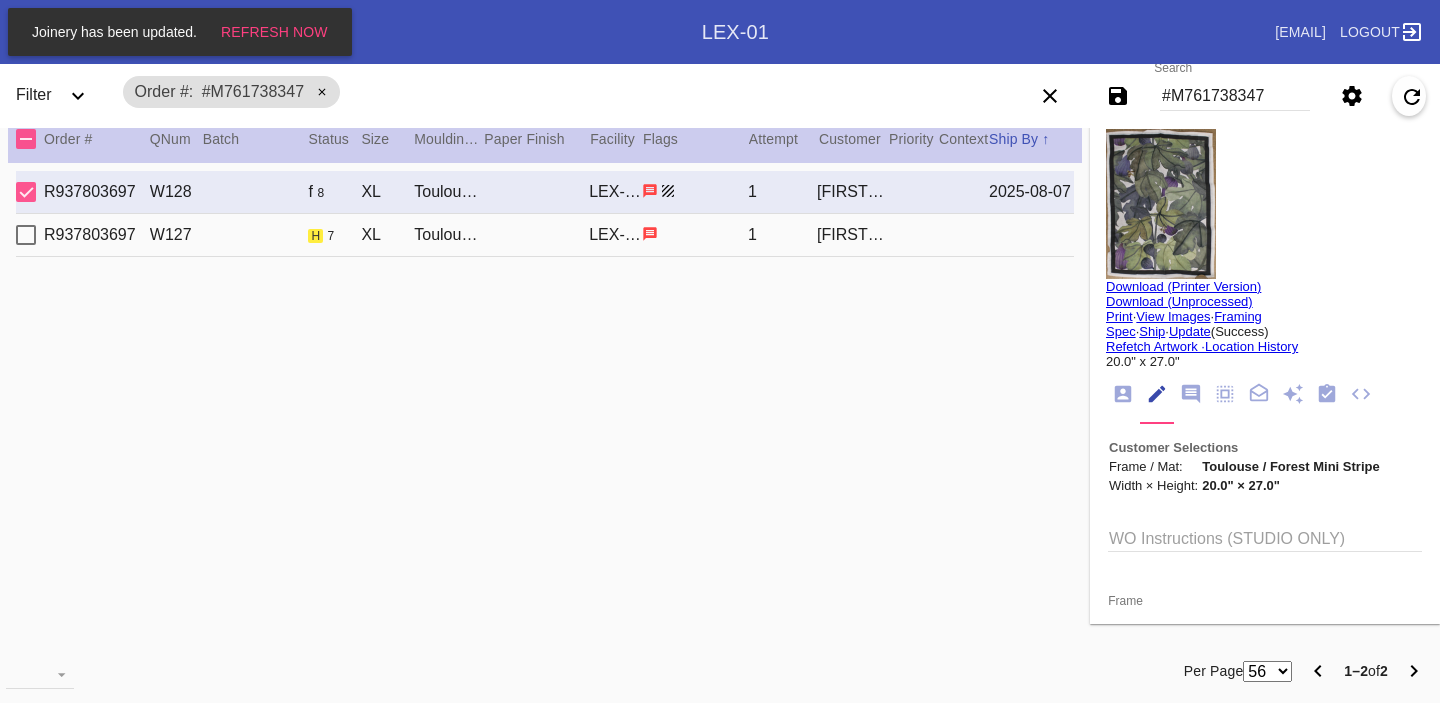 click on "R937803697 W127 h   7 XL Toulouse / Oversized White Mat [FACILITY] 1 [FIRST] [LAST]" at bounding box center [545, 235] 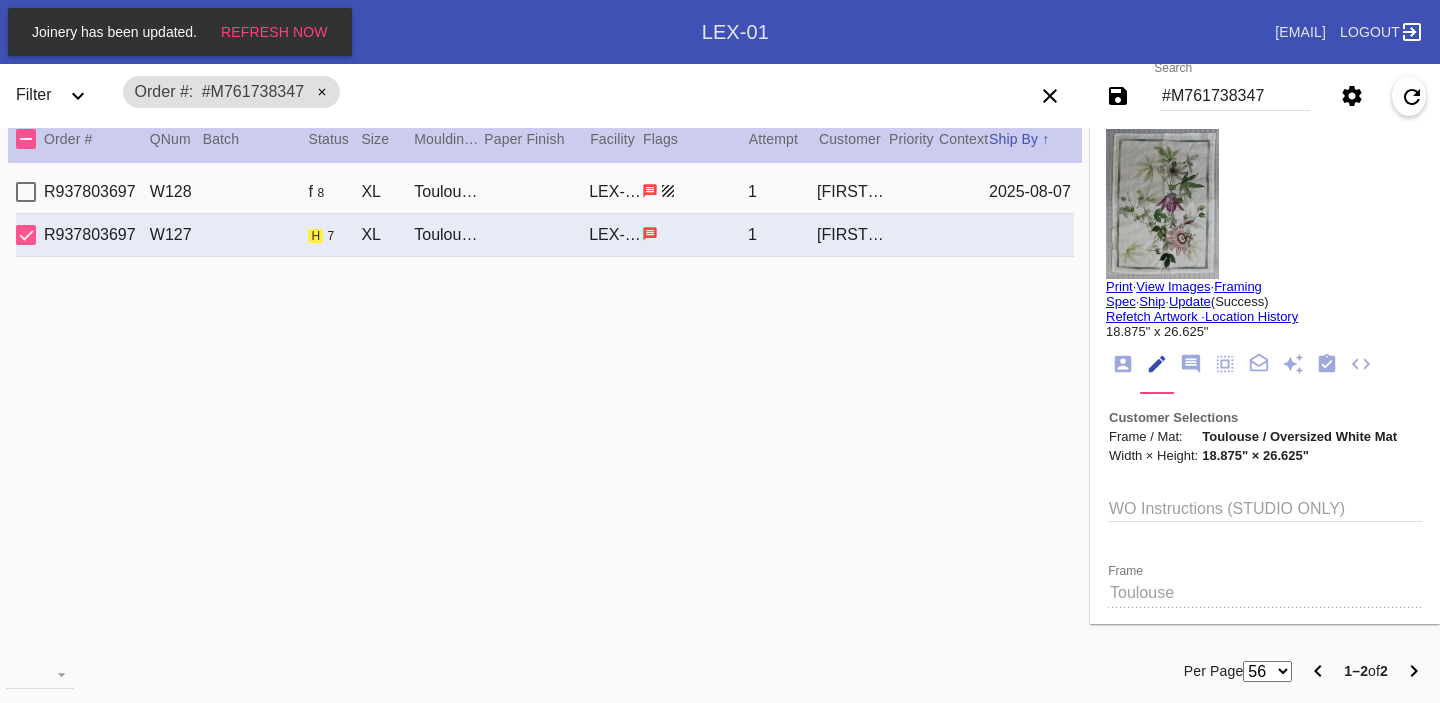 click on "R937803697 W128 f 8 XL Toulouse / Forest Mini Stripe LEX-01 1 [FIRST] [LAST] [DATE]" at bounding box center (545, 192) 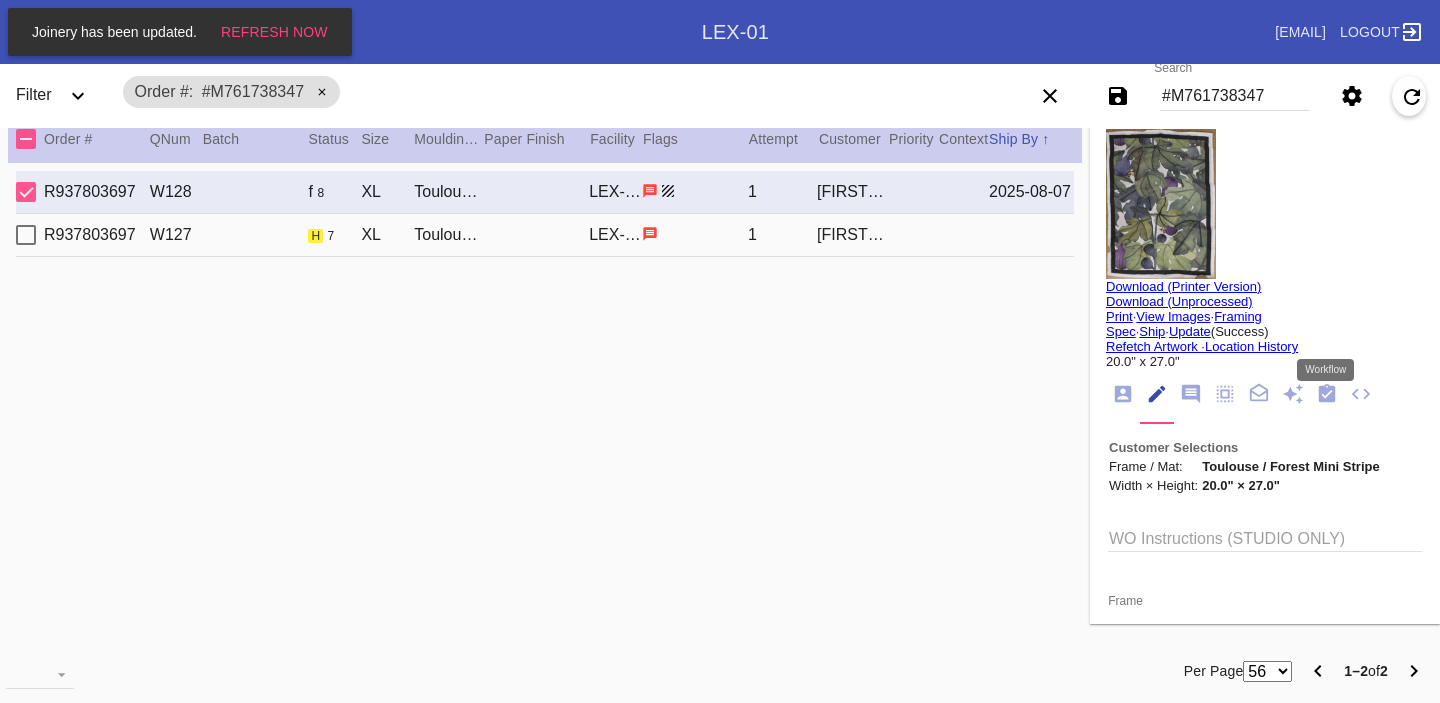 click 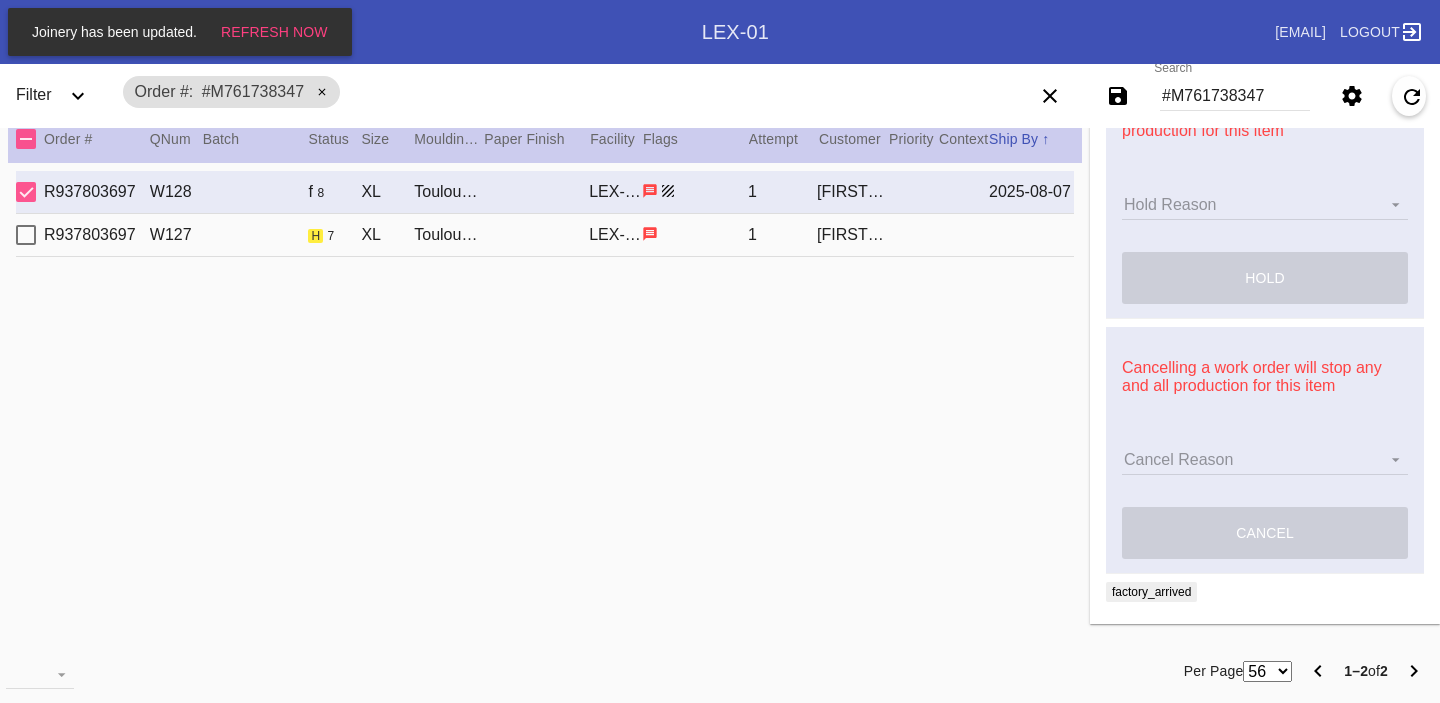 scroll, scrollTop: 0, scrollLeft: 0, axis: both 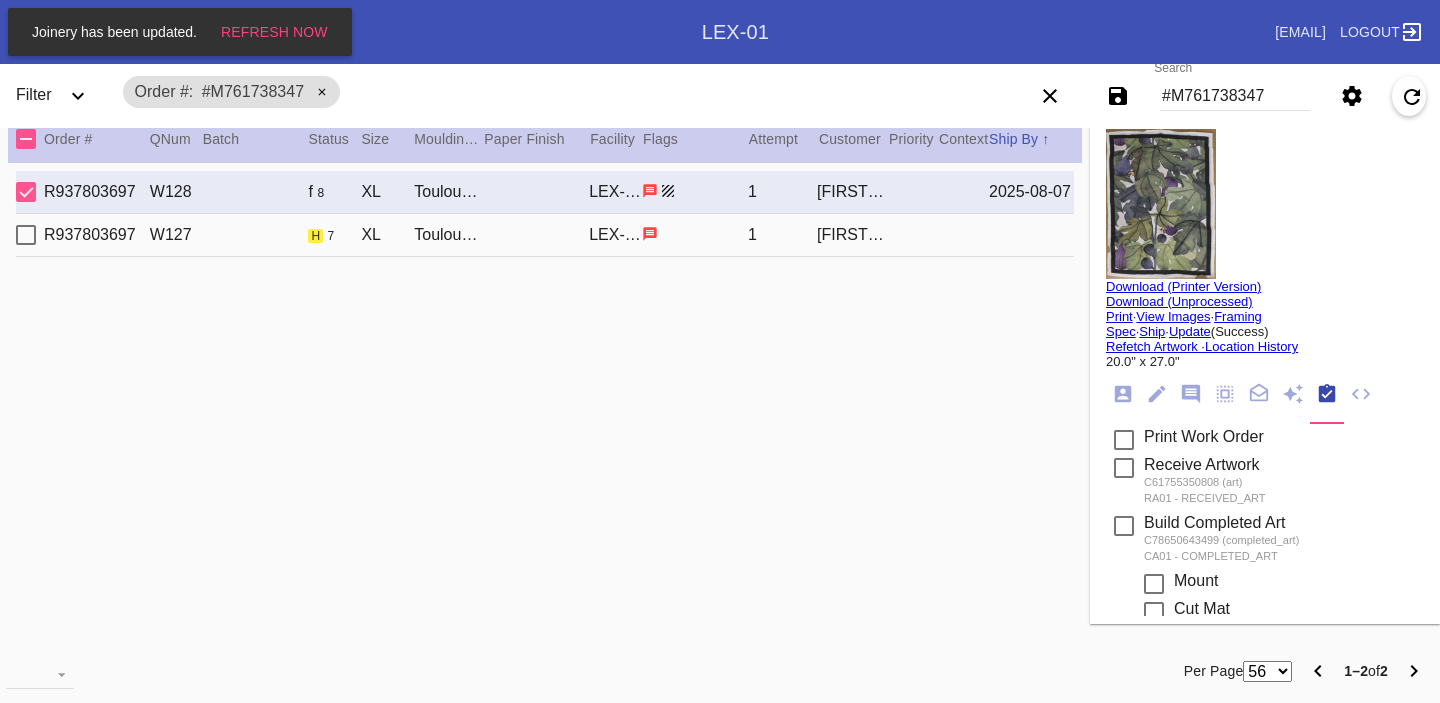 click on "R937803697 W127 h   7 XL Toulouse / Oversized White Mat [FACILITY] 1 [FIRST] [LAST]" at bounding box center (545, 235) 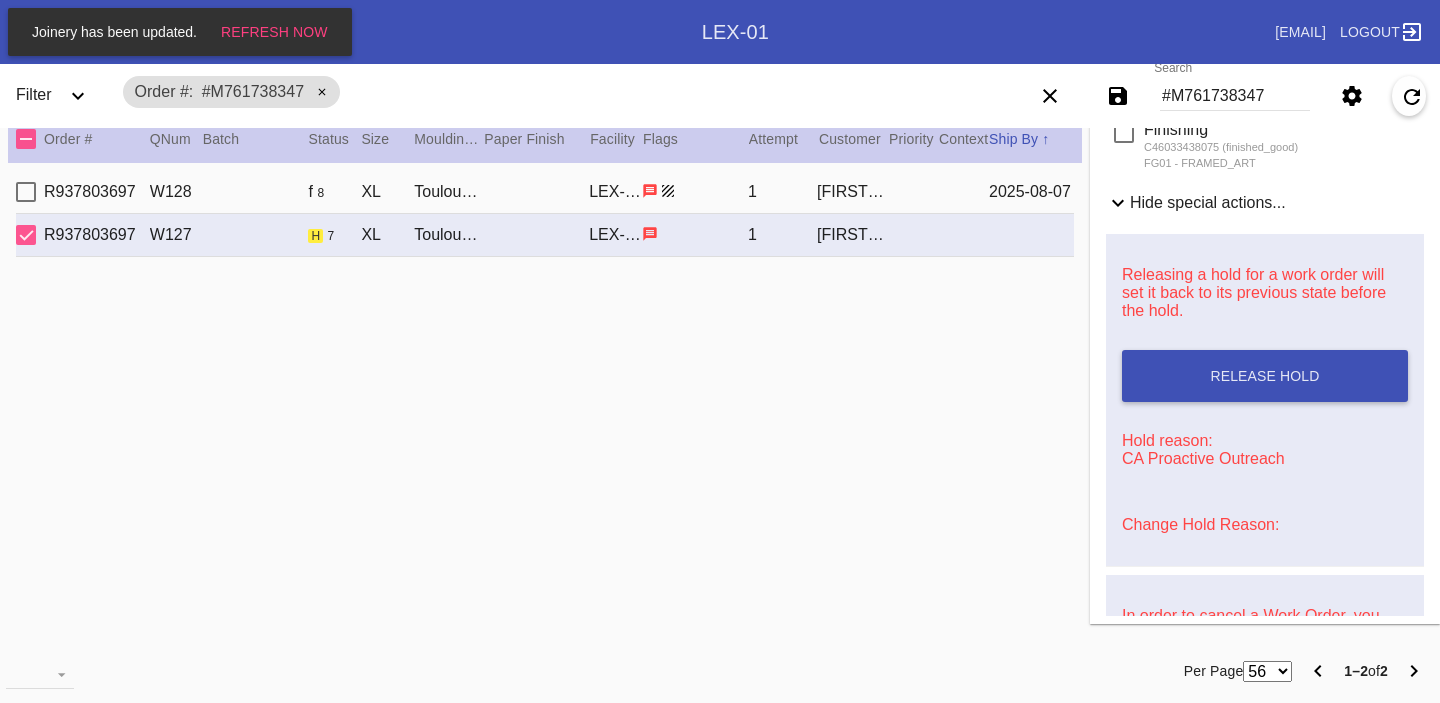 scroll, scrollTop: 918, scrollLeft: 0, axis: vertical 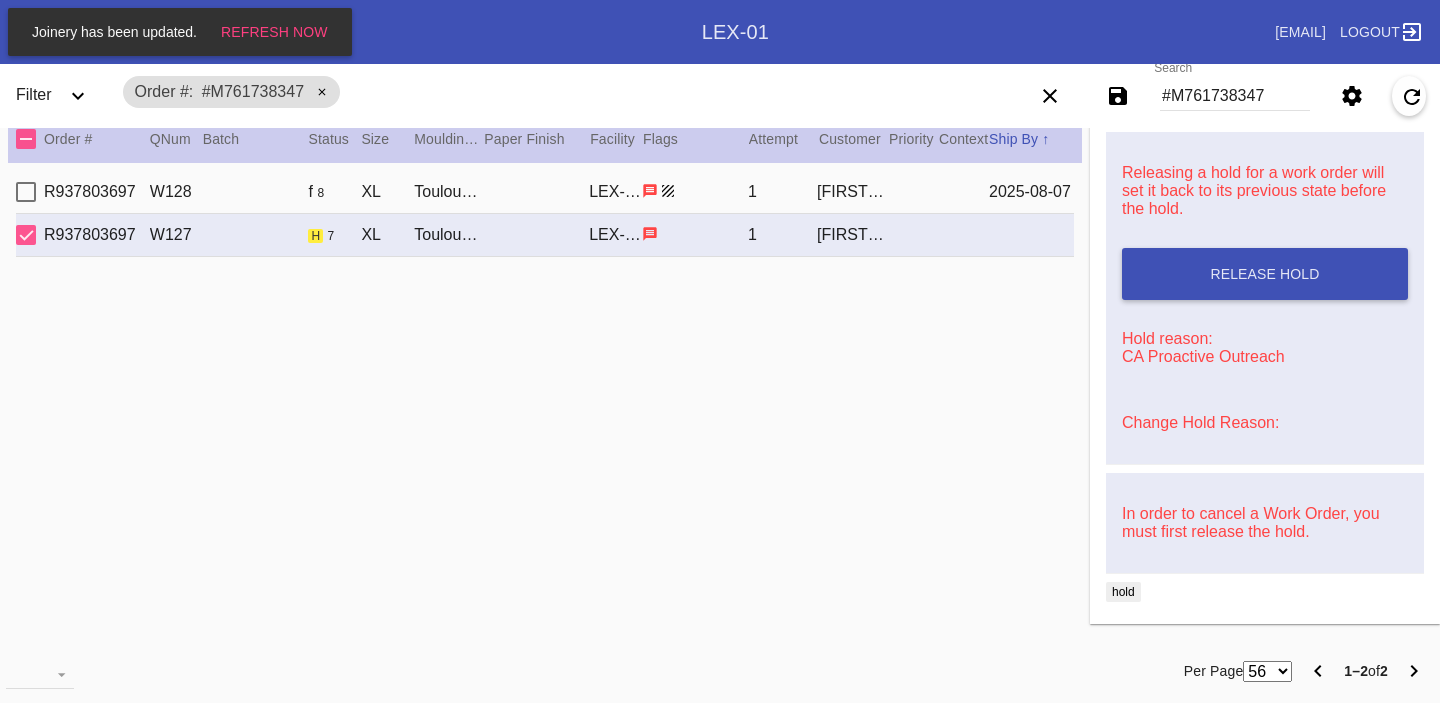 click on "Change Hold Reason:" at bounding box center (1200, 422) 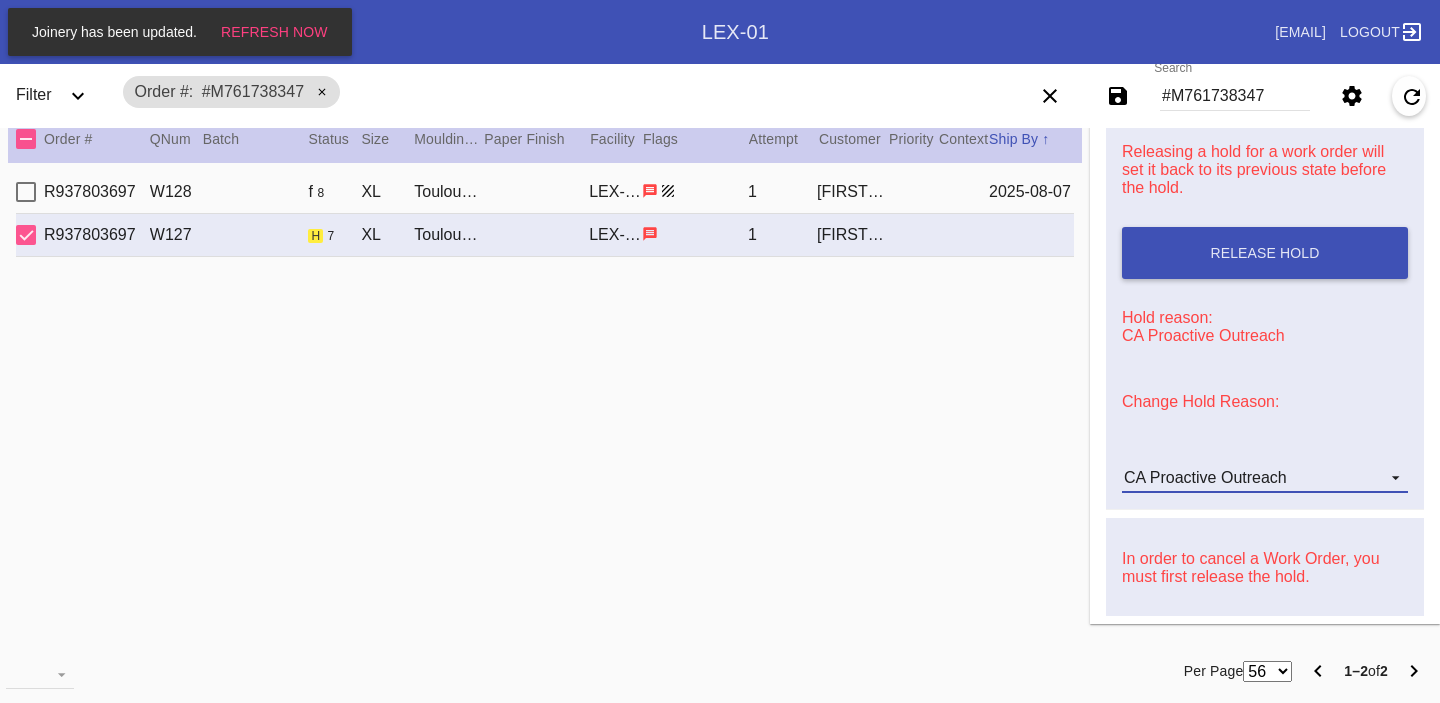 click on "CA Proactive Outreach" at bounding box center (1265, 478) 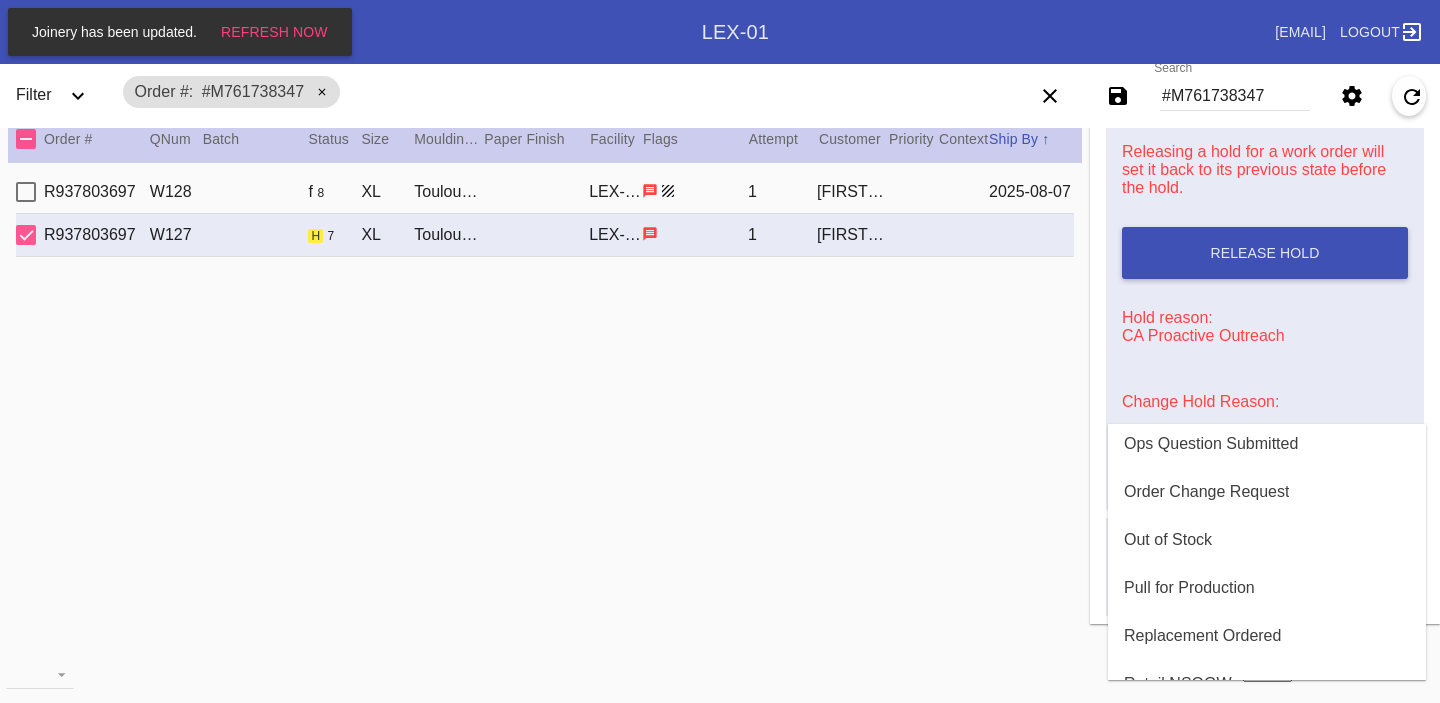 scroll, scrollTop: 608, scrollLeft: 0, axis: vertical 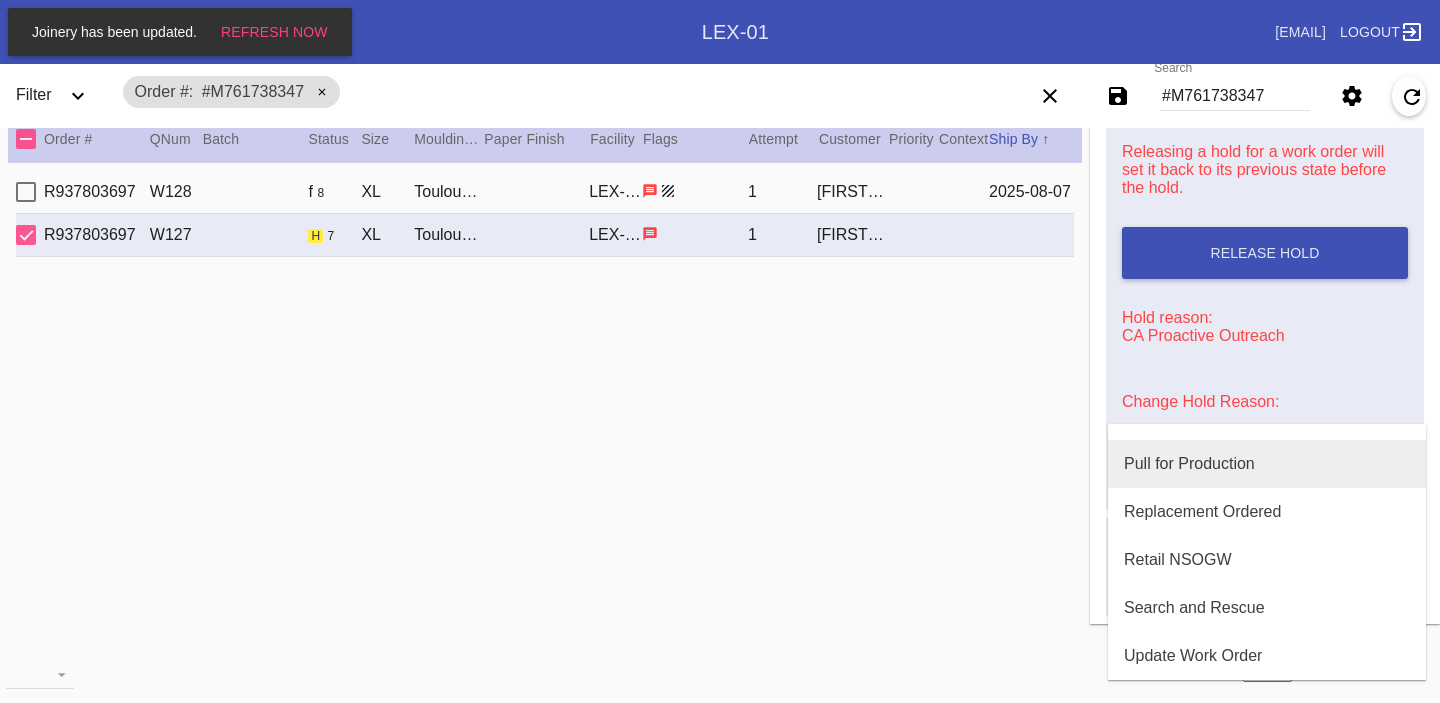 click on "Pull for Production" at bounding box center [1189, 464] 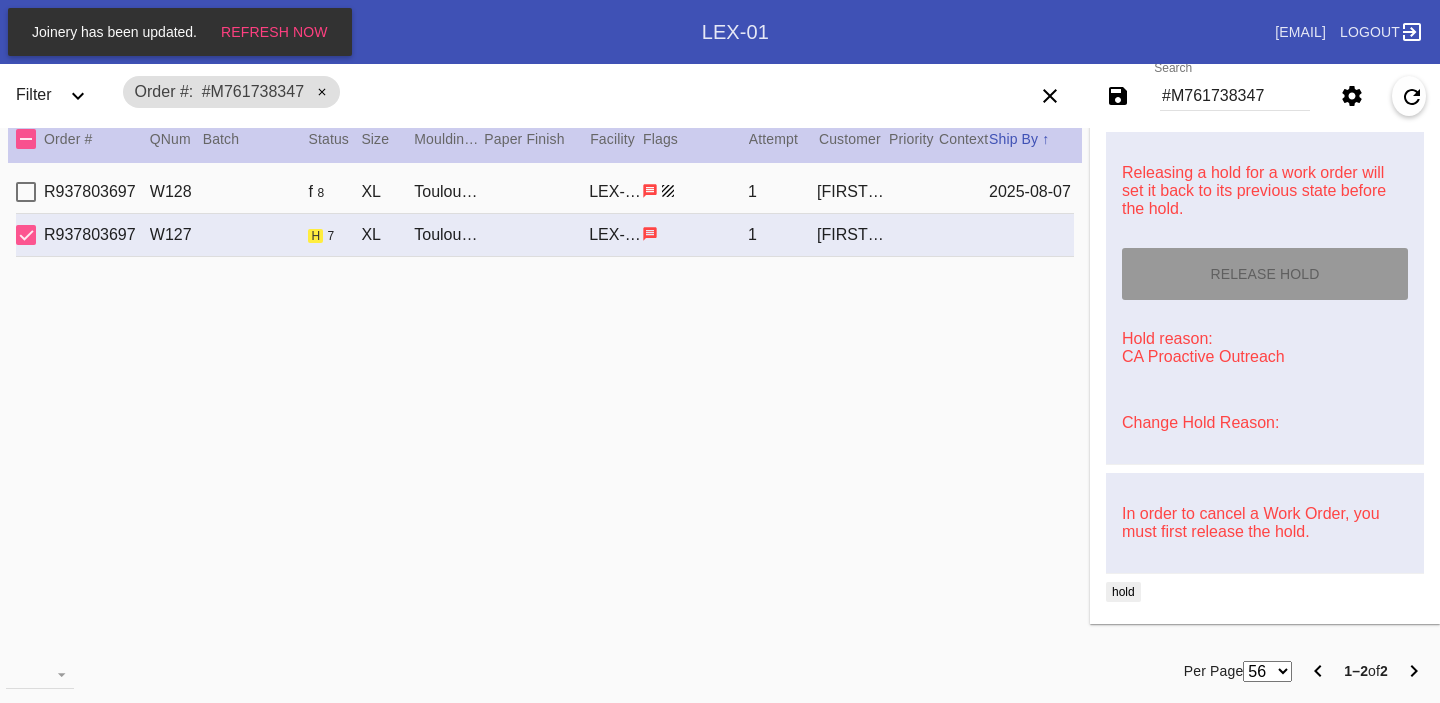 type on "8/3/2025" 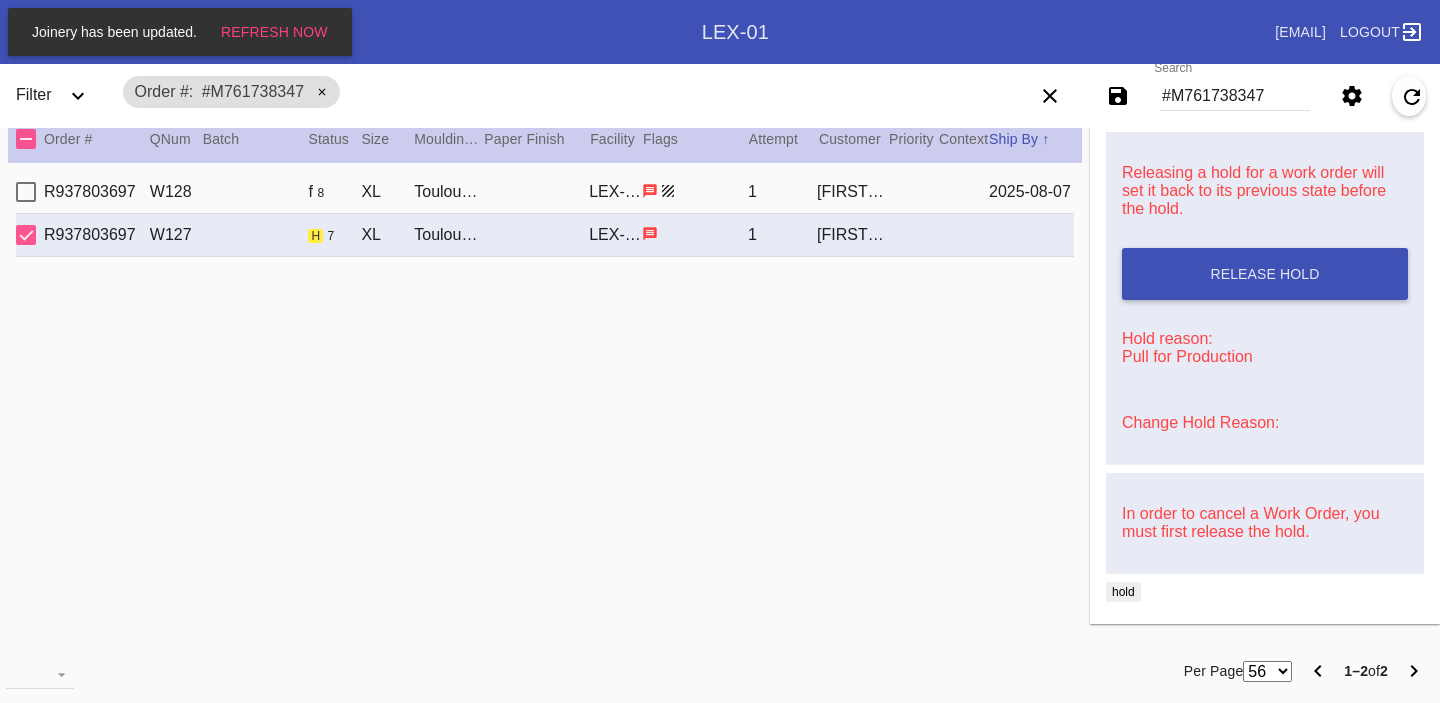 scroll, scrollTop: 0, scrollLeft: 0, axis: both 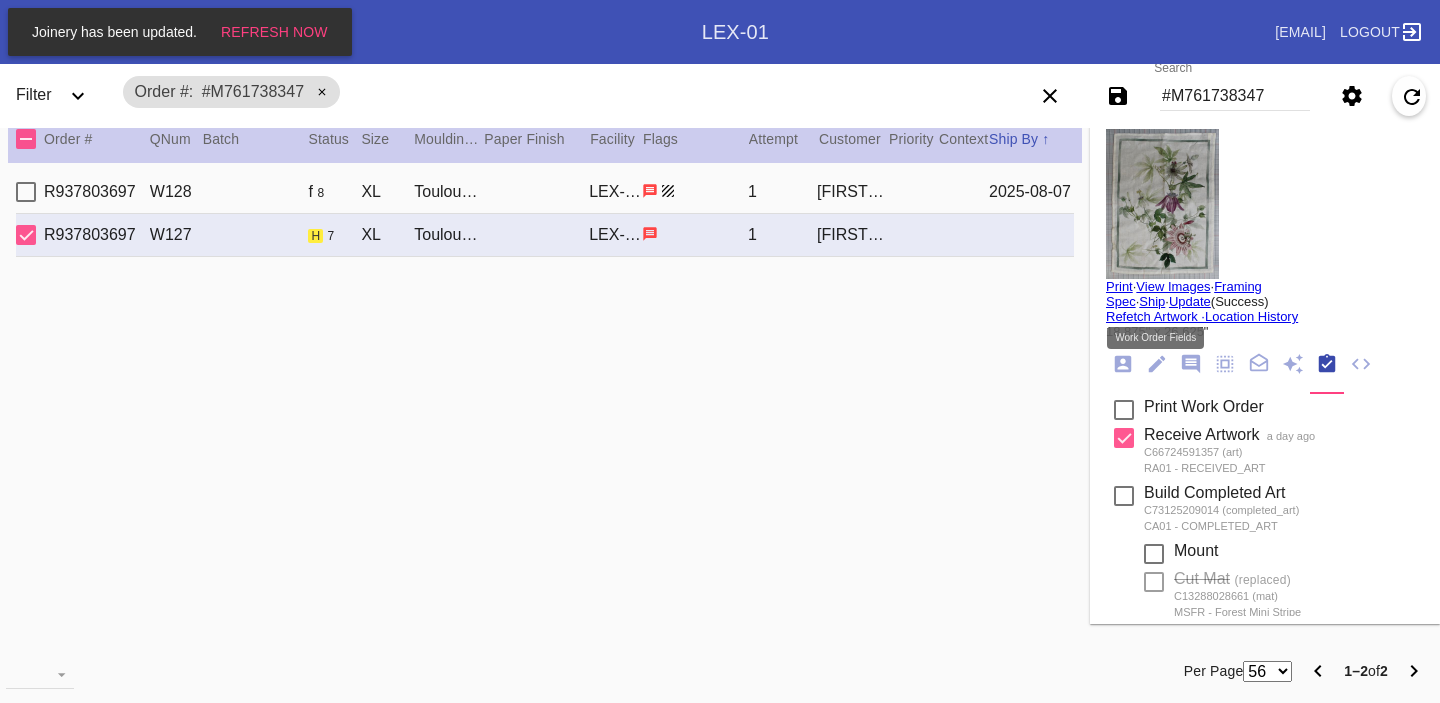 click 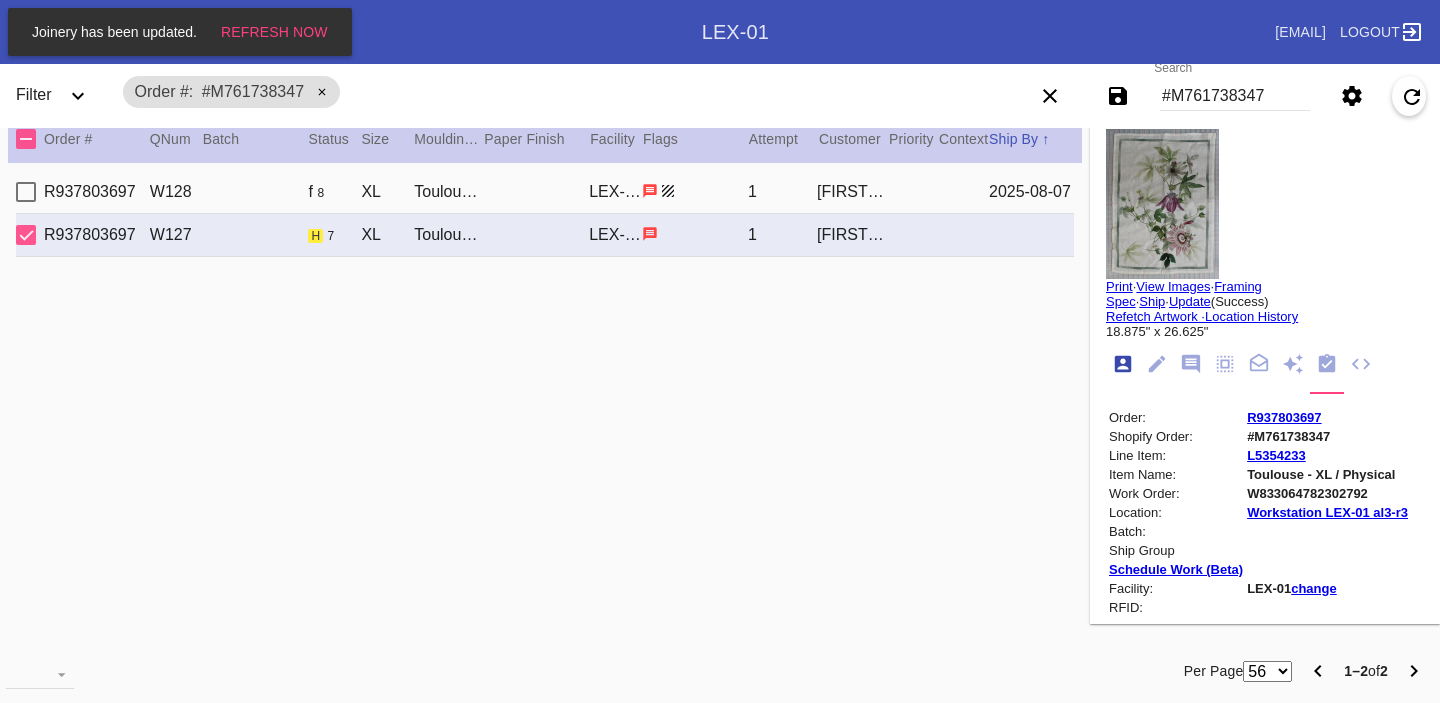 scroll, scrollTop: 24, scrollLeft: 0, axis: vertical 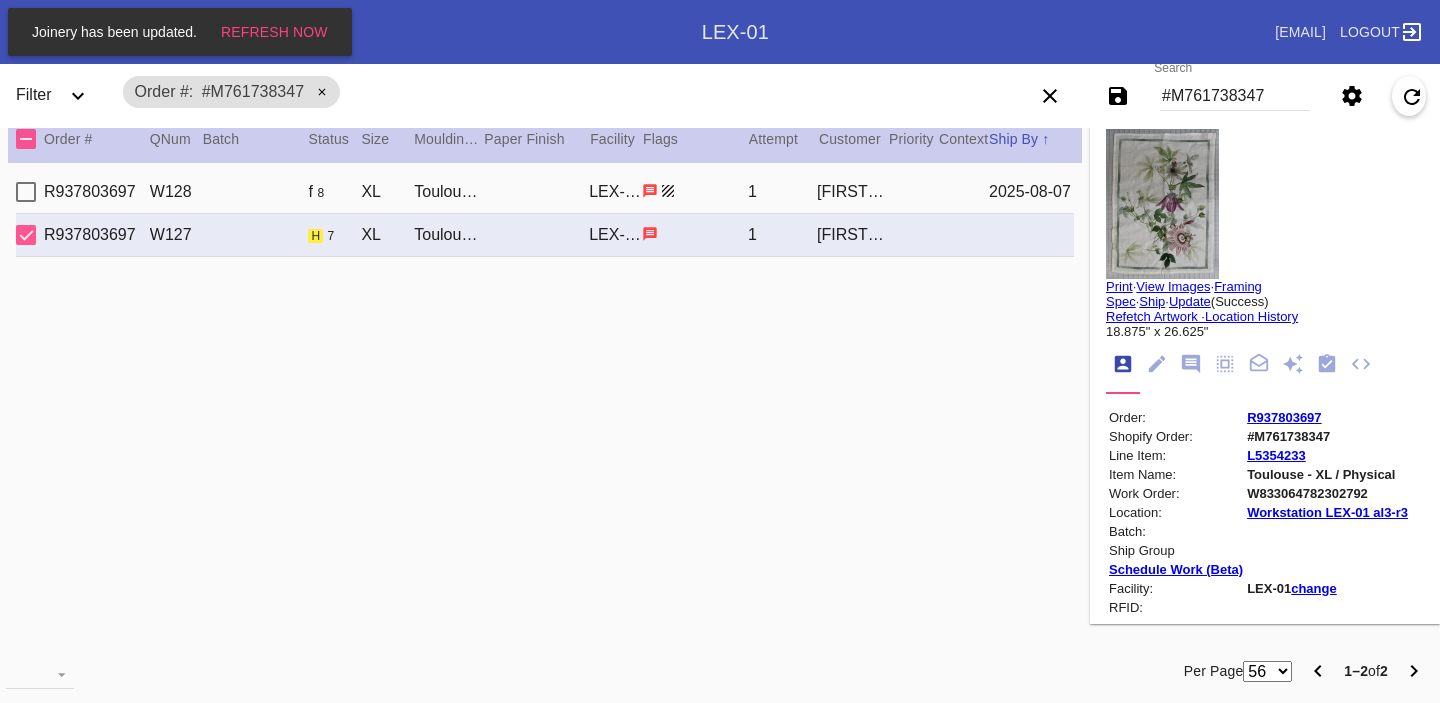 click on "R937803697" at bounding box center (1284, 417) 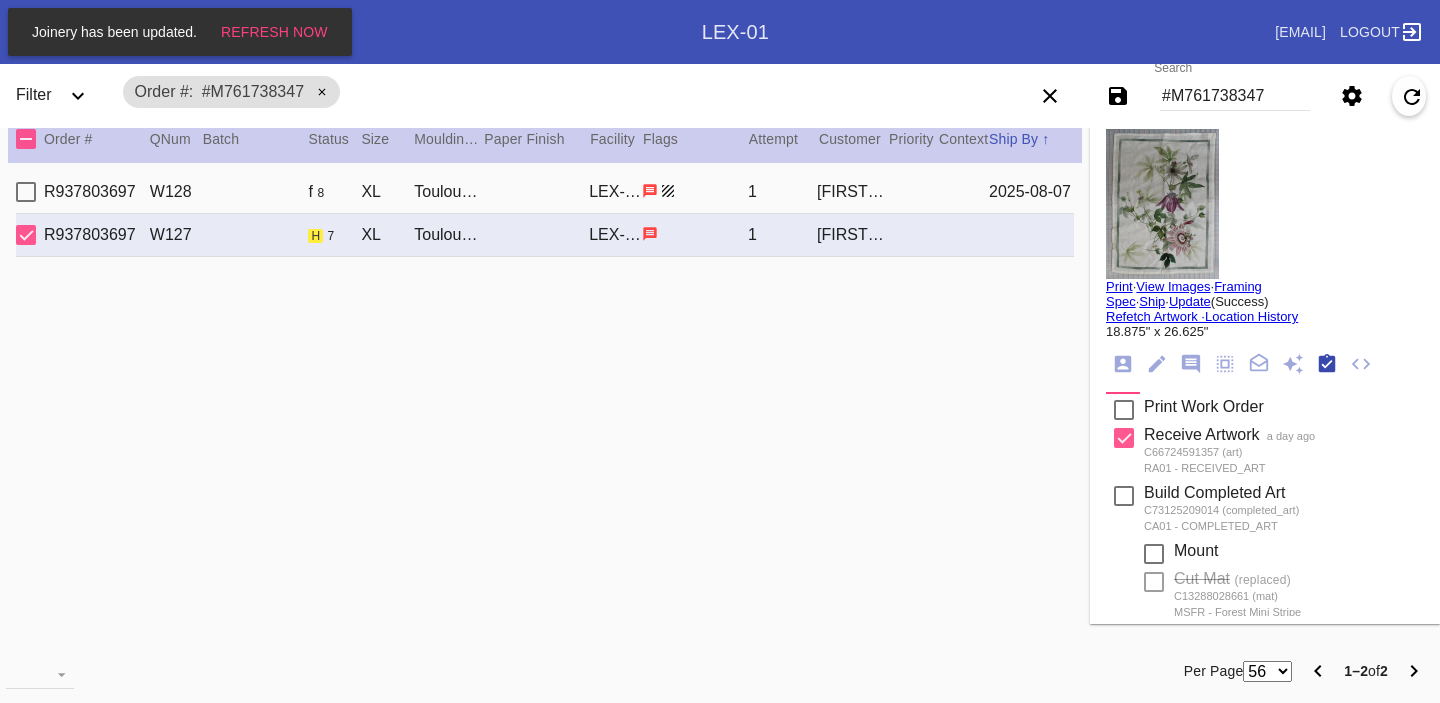 scroll, scrollTop: 320, scrollLeft: 0, axis: vertical 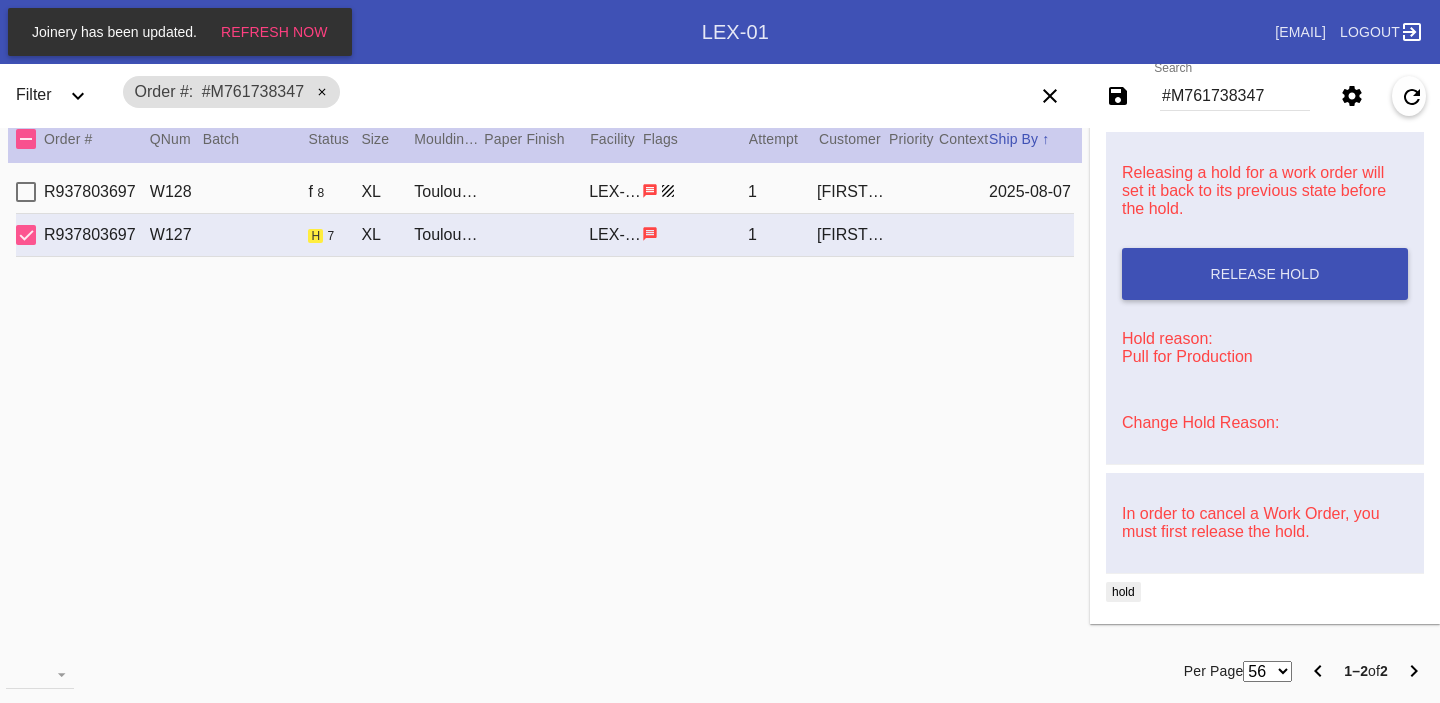 click on "2025-08-07" at bounding box center (1031, 192) 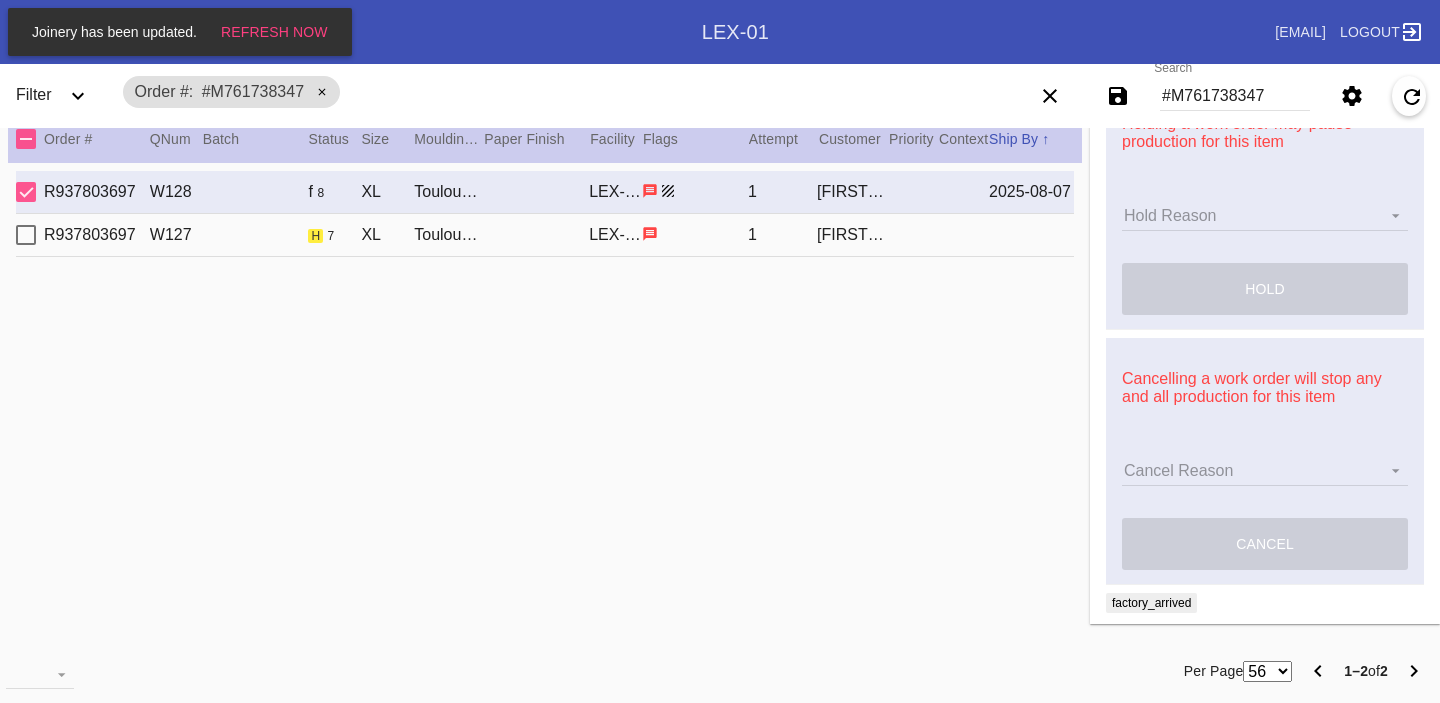 scroll, scrollTop: 0, scrollLeft: 0, axis: both 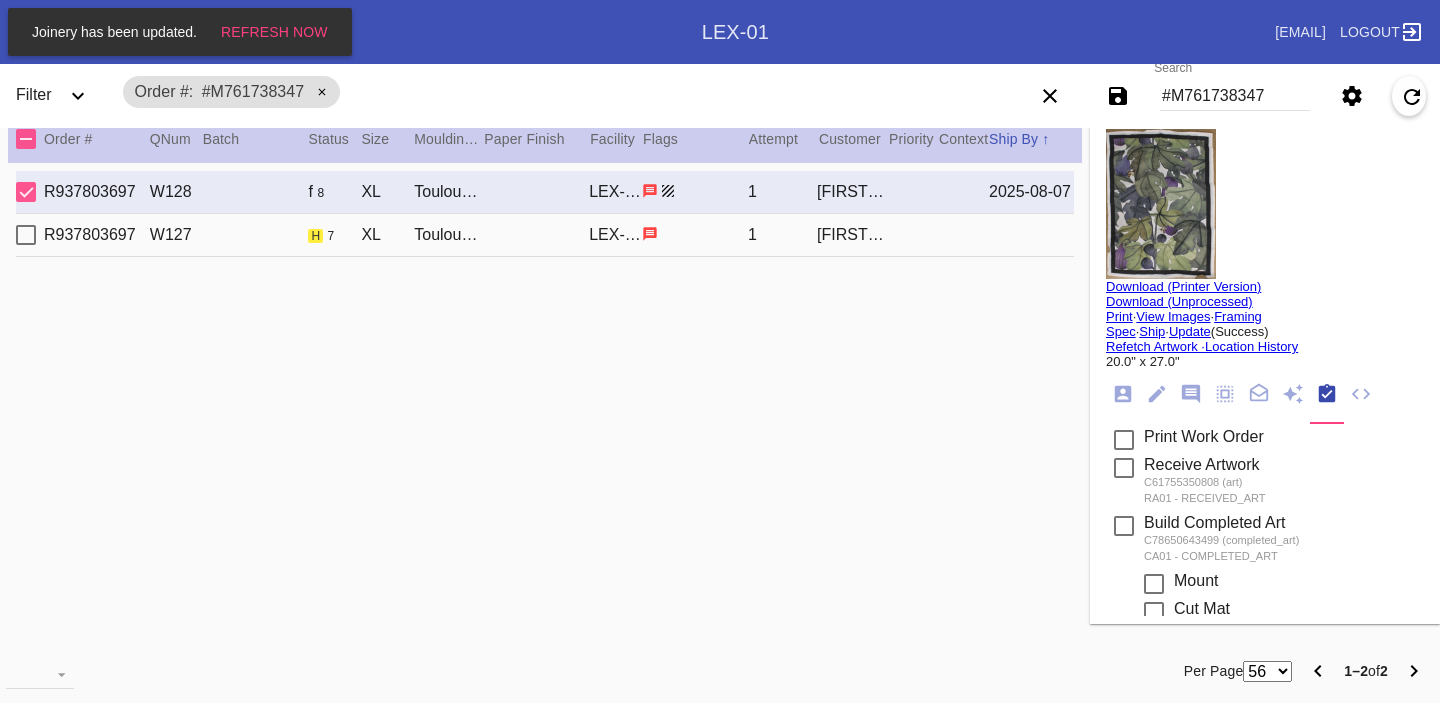 click on "#M761738347" at bounding box center [1235, 96] 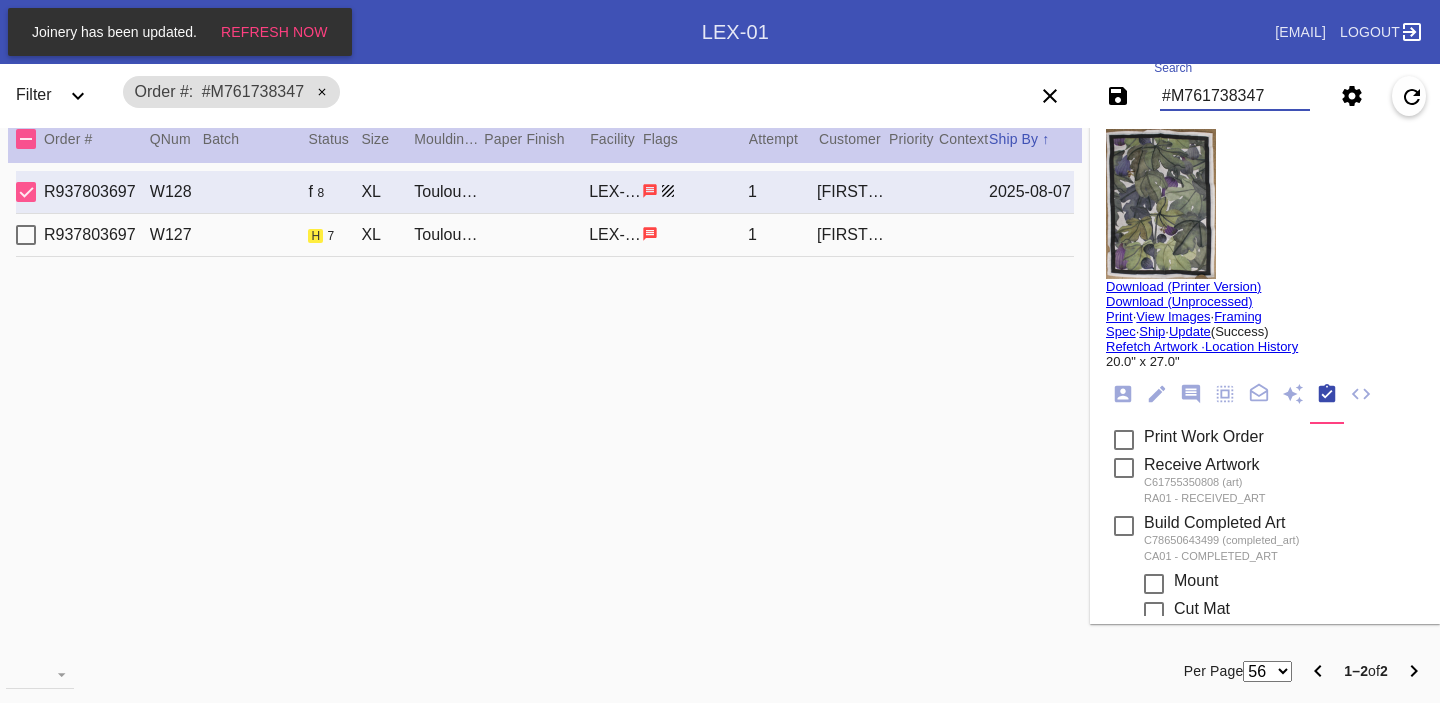 paste on "16" 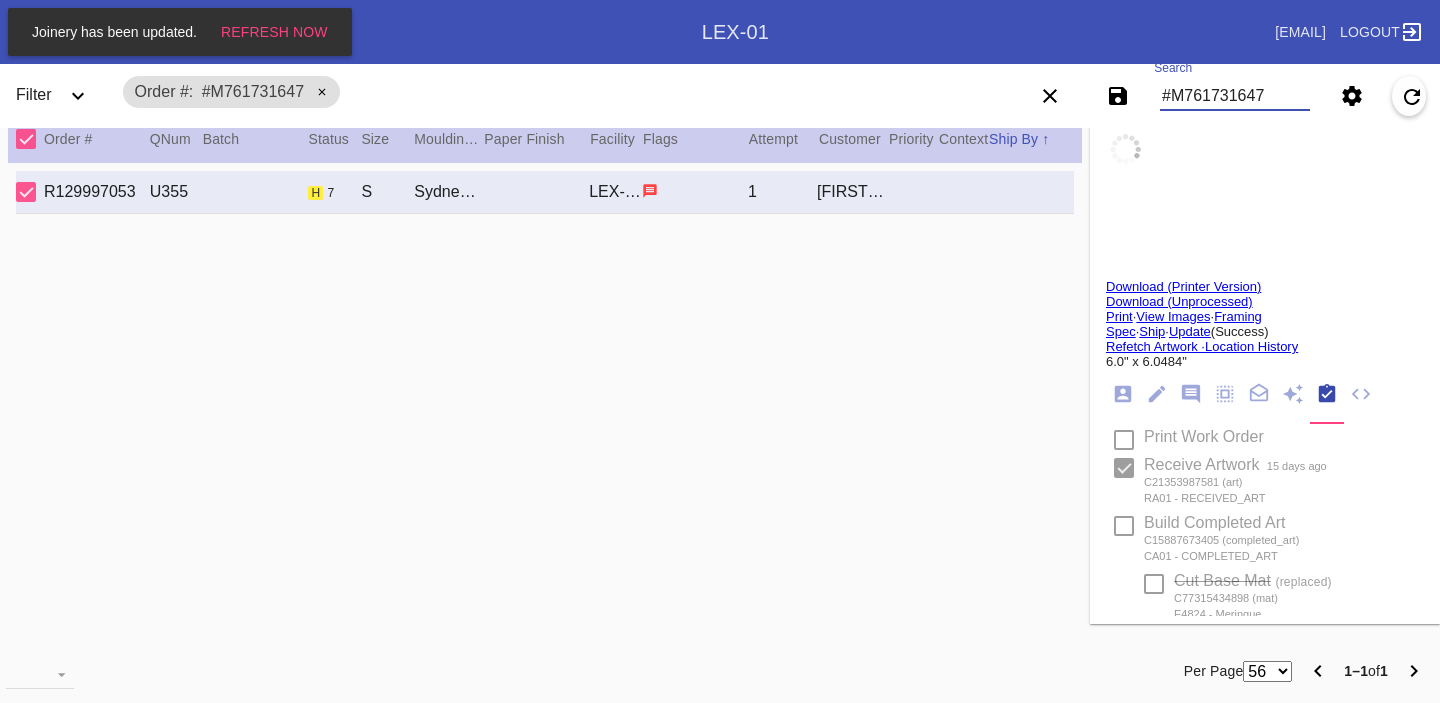 type on "1.0" 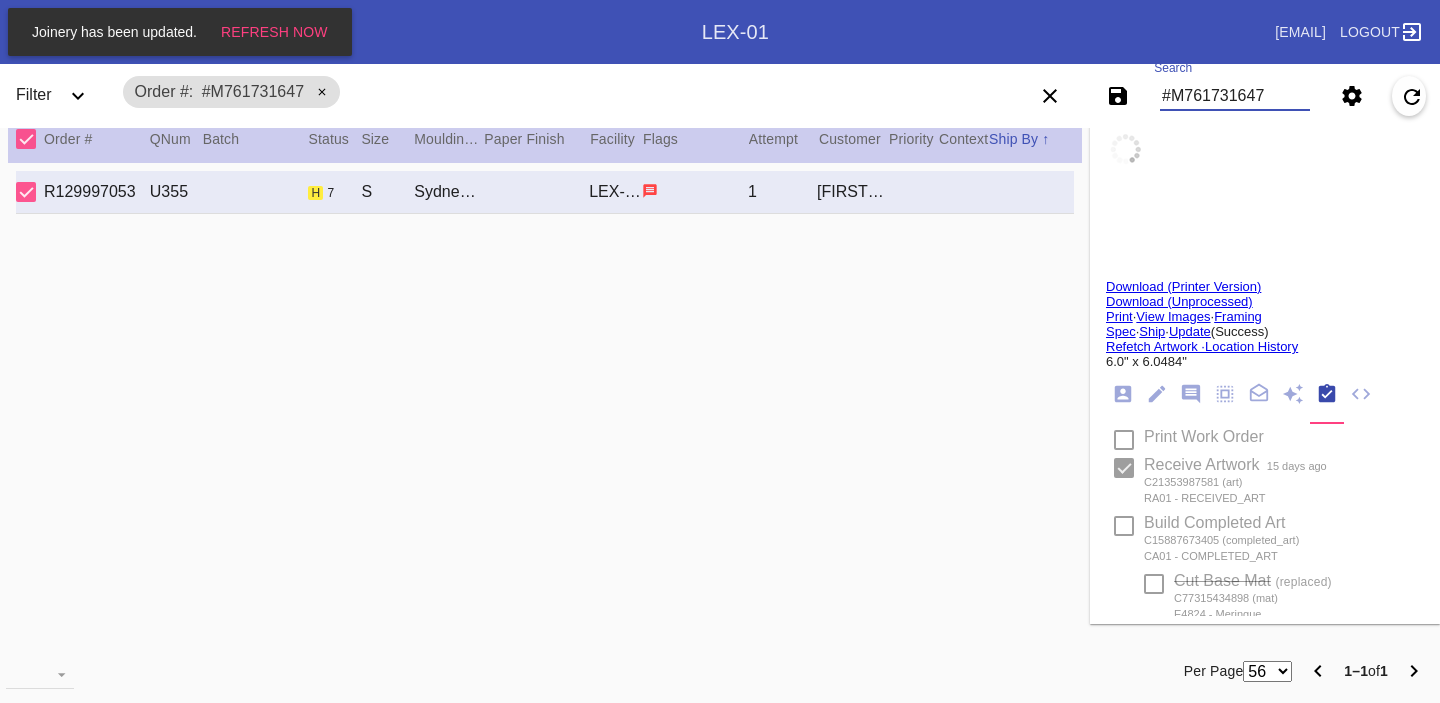 type on "1.0" 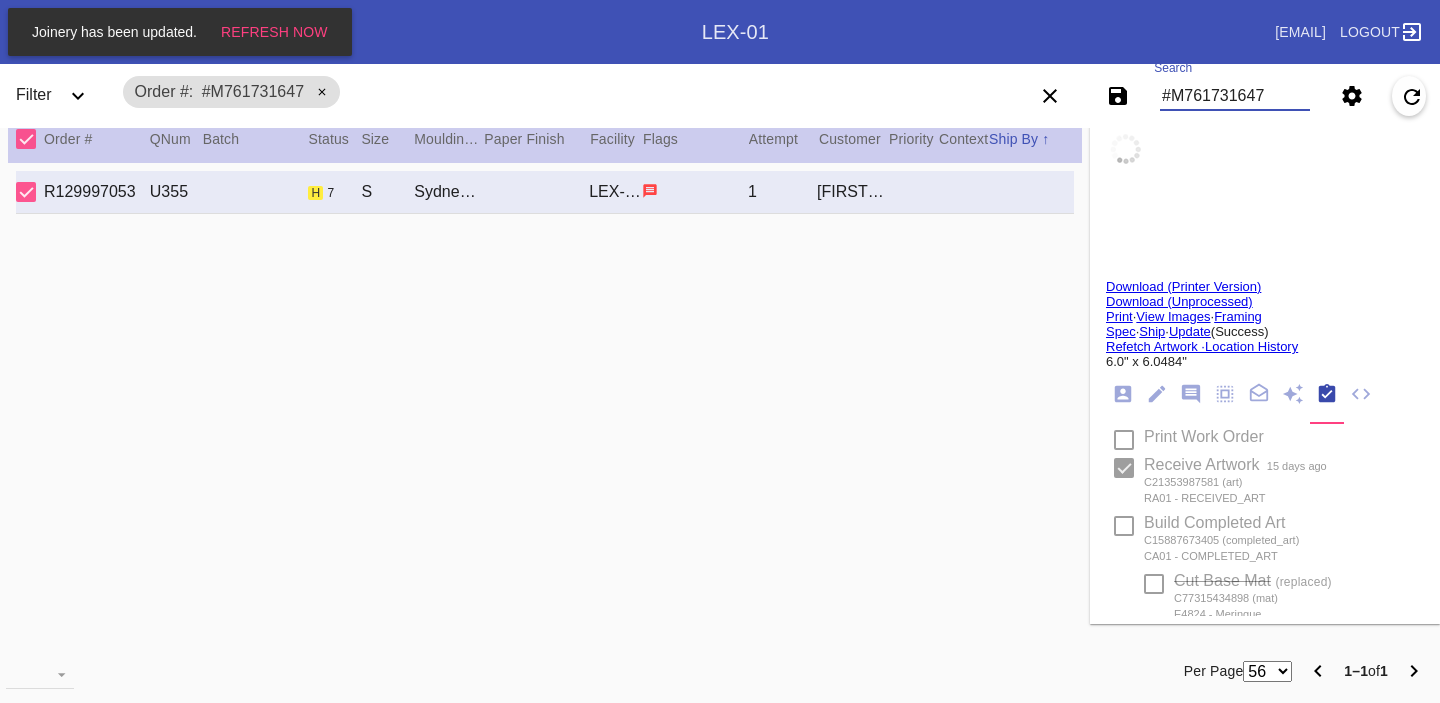 type on "6.0" 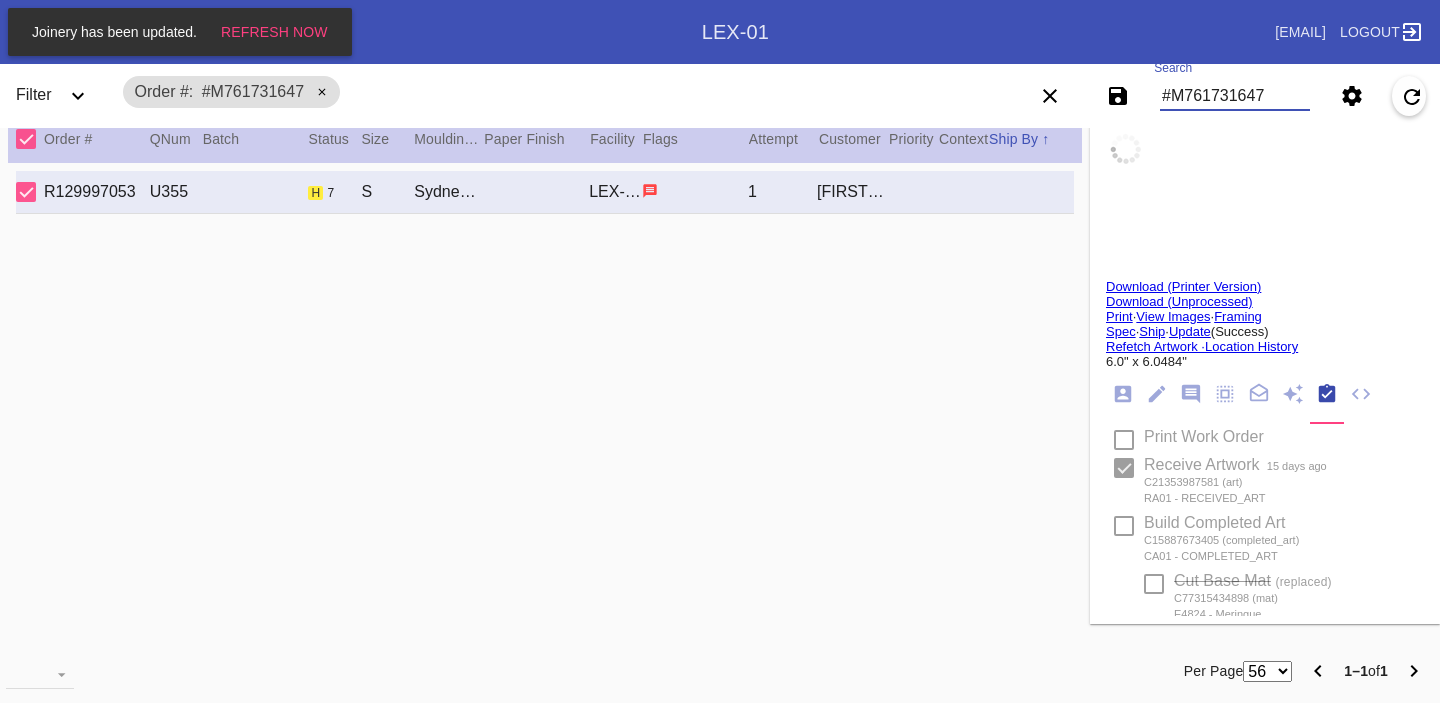 type on "art is raised  and not even, signature on back, can see brush strokes all throughout" 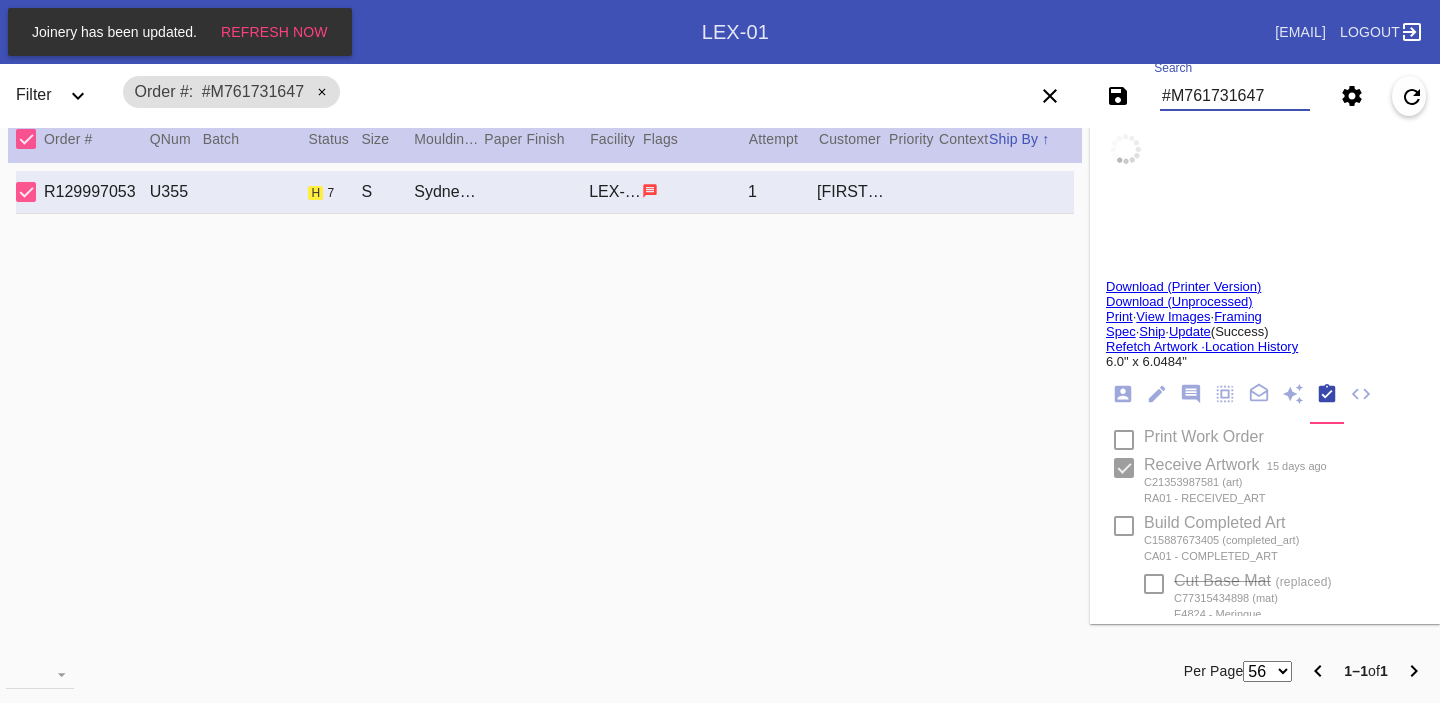 type on "7/20/2025" 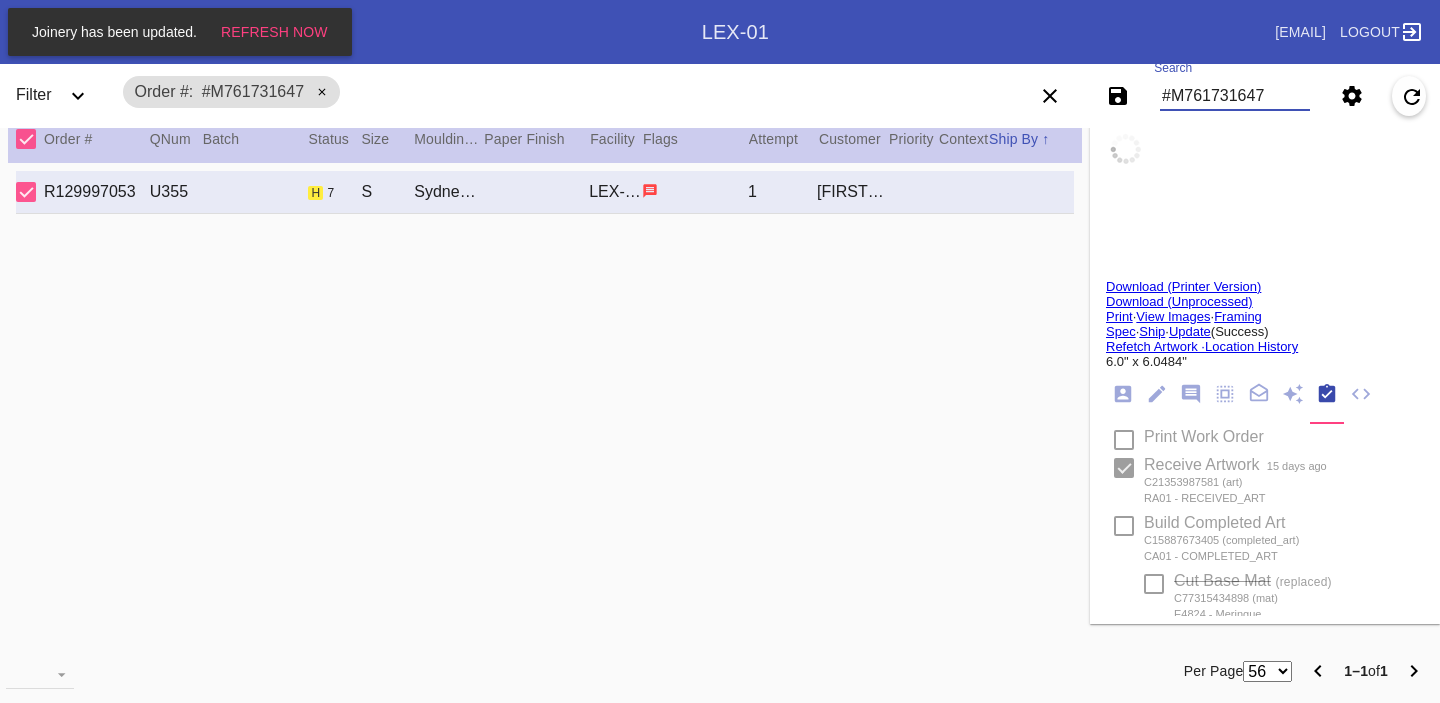 type 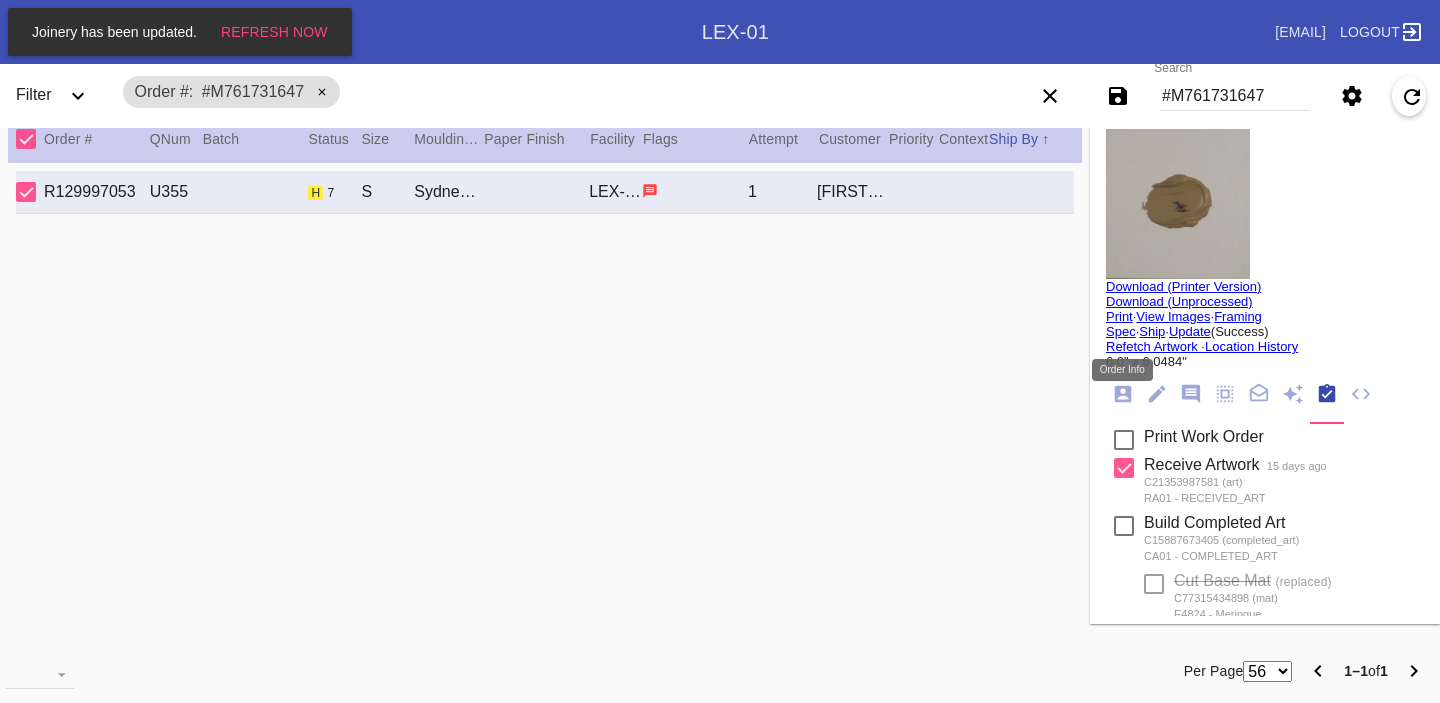 click 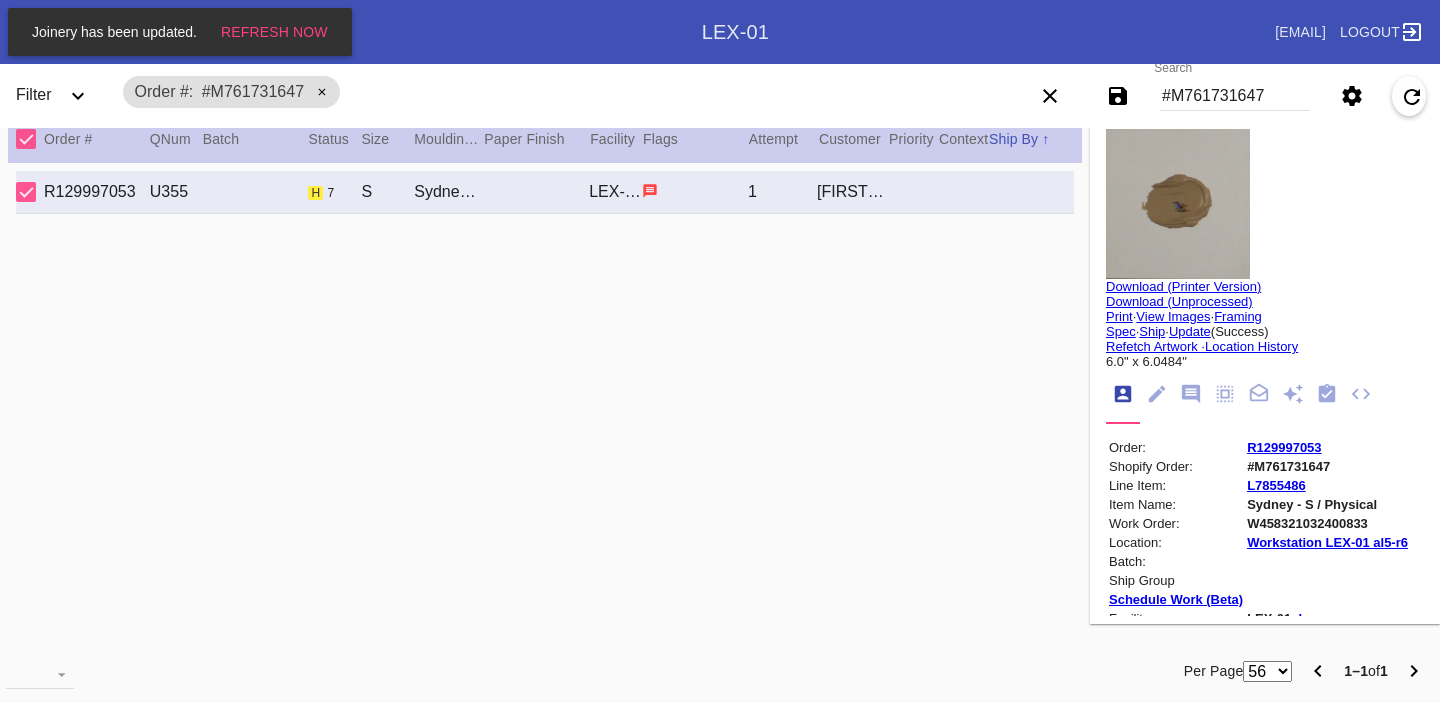 click on "R129997053" at bounding box center (1284, 447) 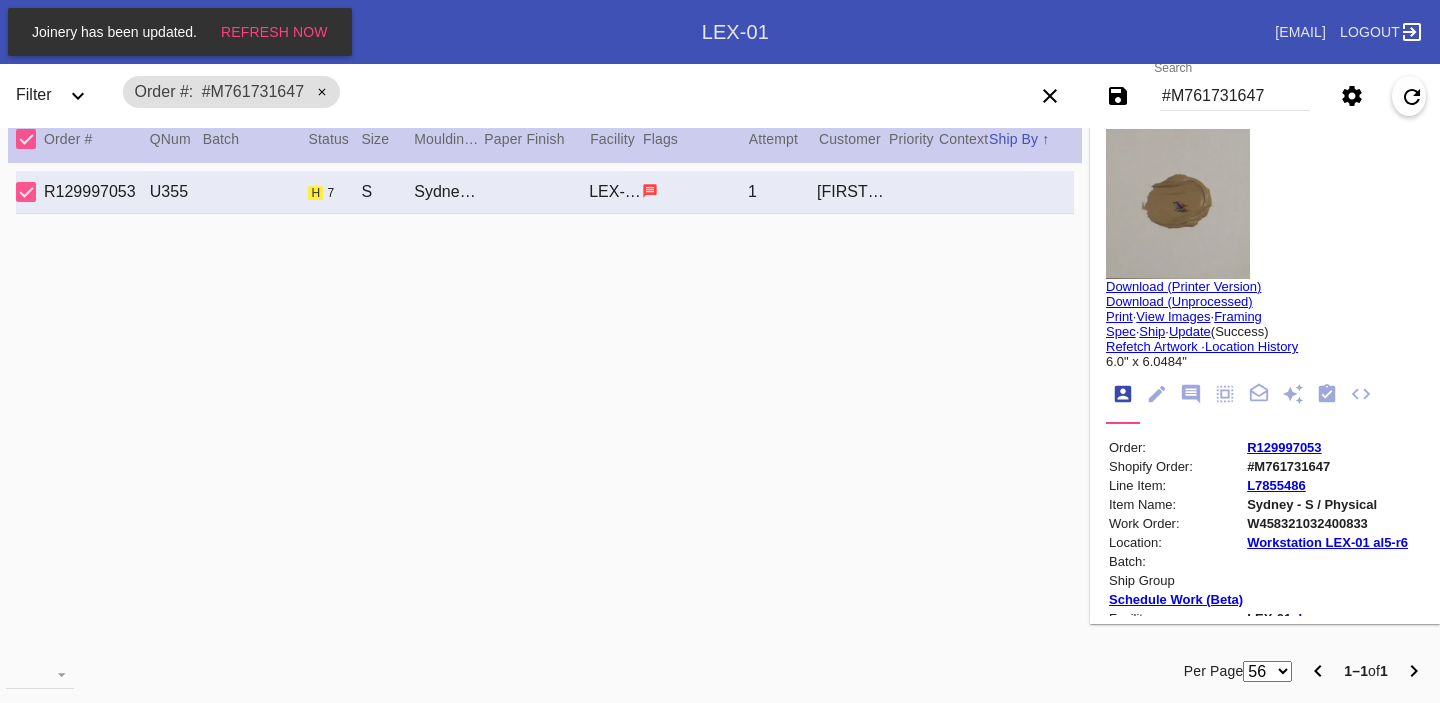 click on "W458321032400833" at bounding box center [1327, 523] 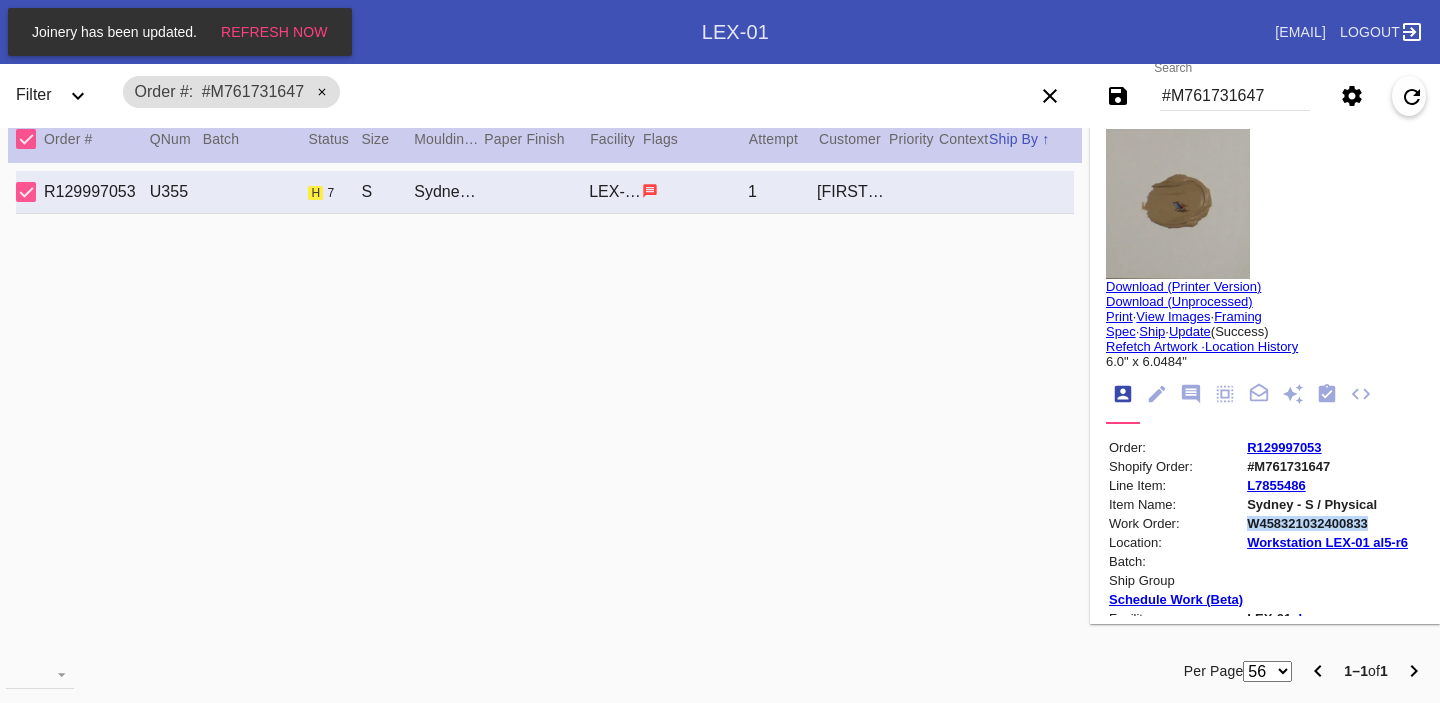 copy on "W458321032400833" 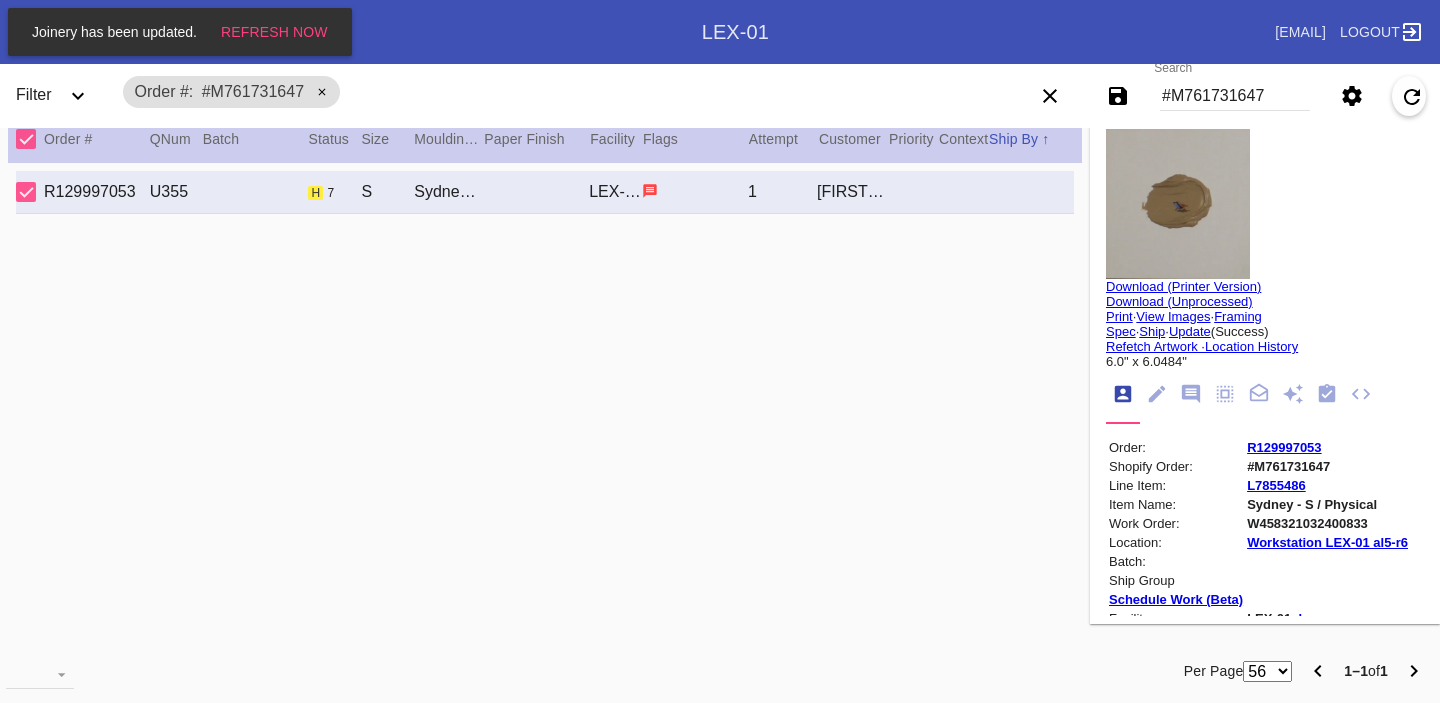 click on "#M761731647" at bounding box center (1327, 466) 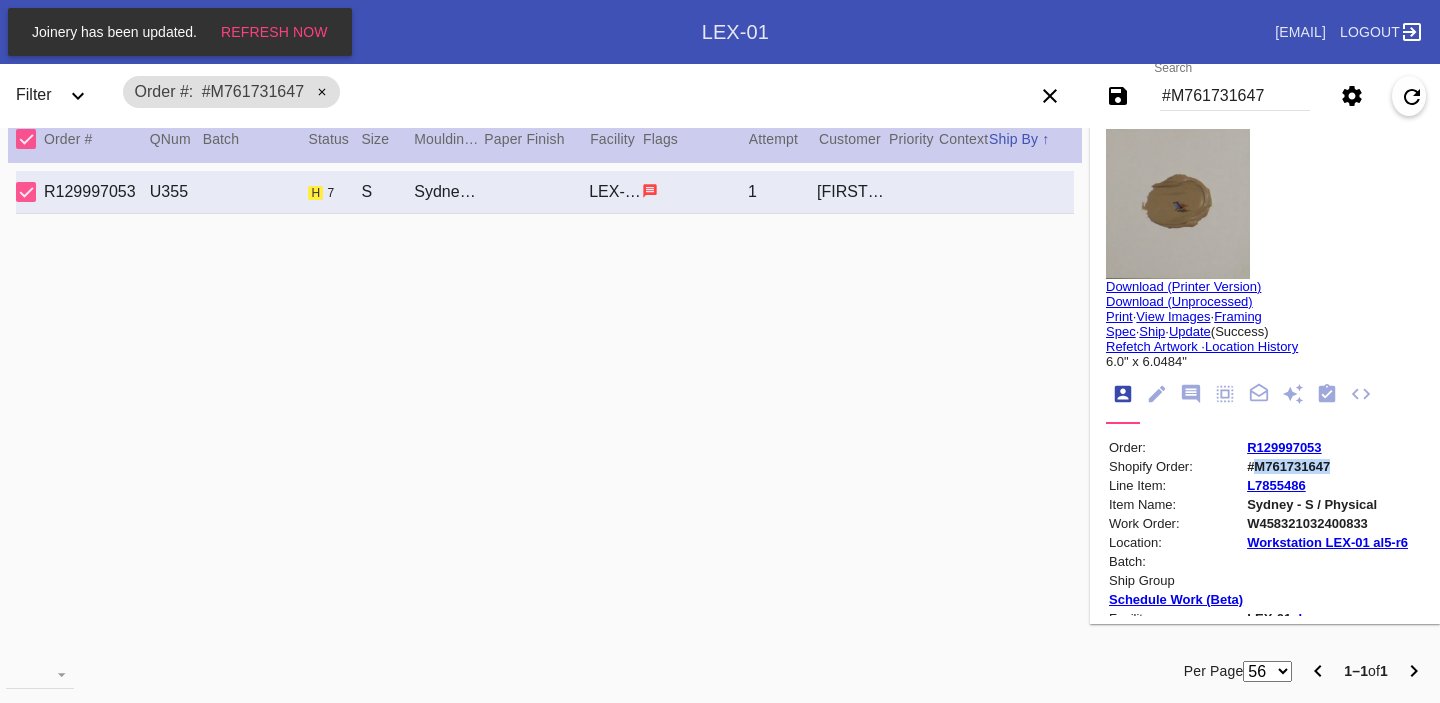 click on "#M761731647" at bounding box center [1327, 466] 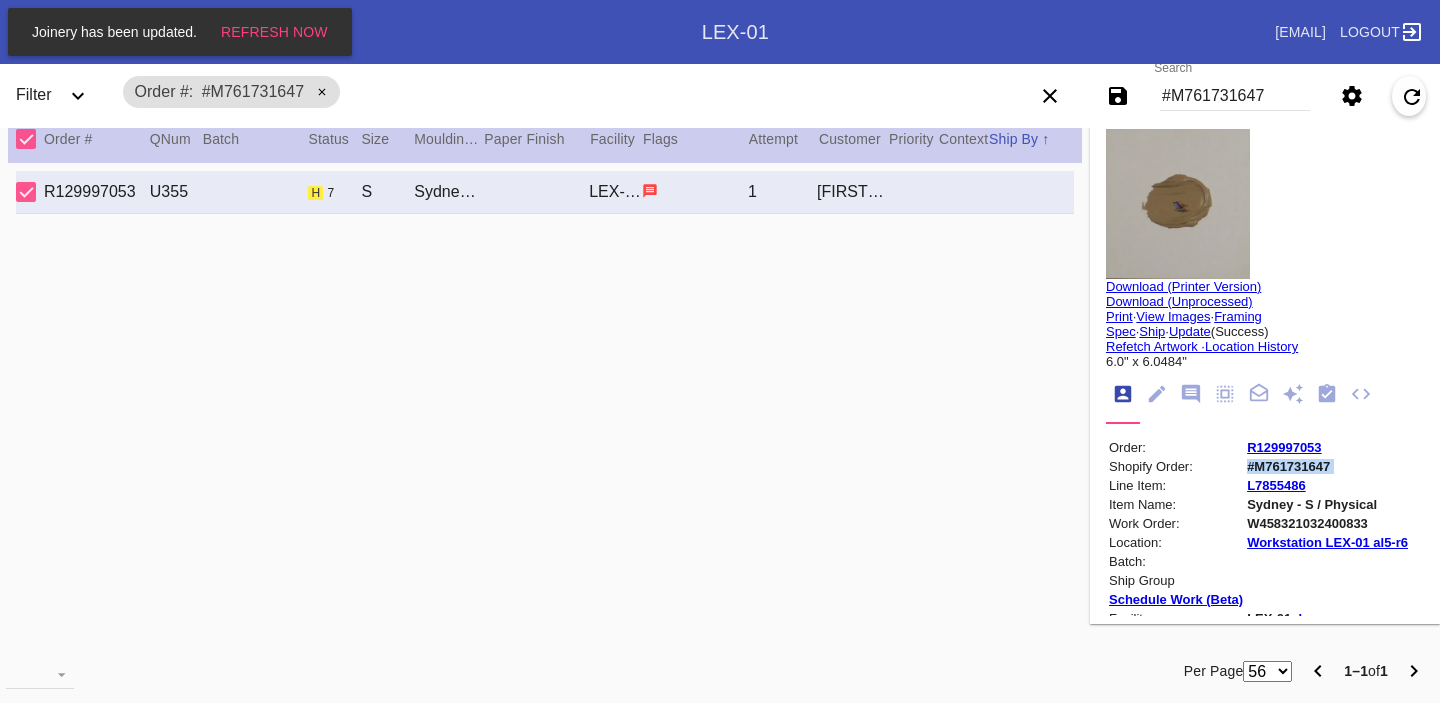 copy on "#M761731647" 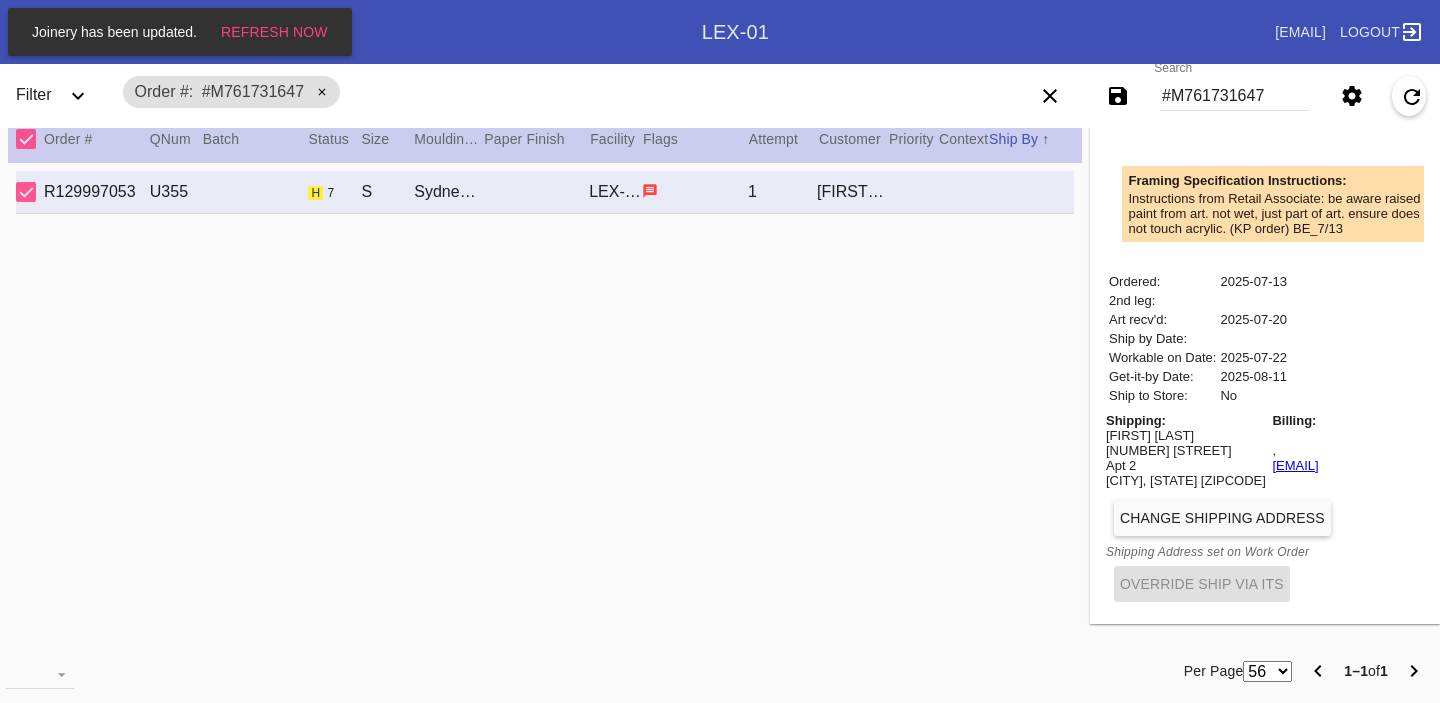drag, startPoint x: 1380, startPoint y: 470, endPoint x: 1221, endPoint y: 467, distance: 159.0283 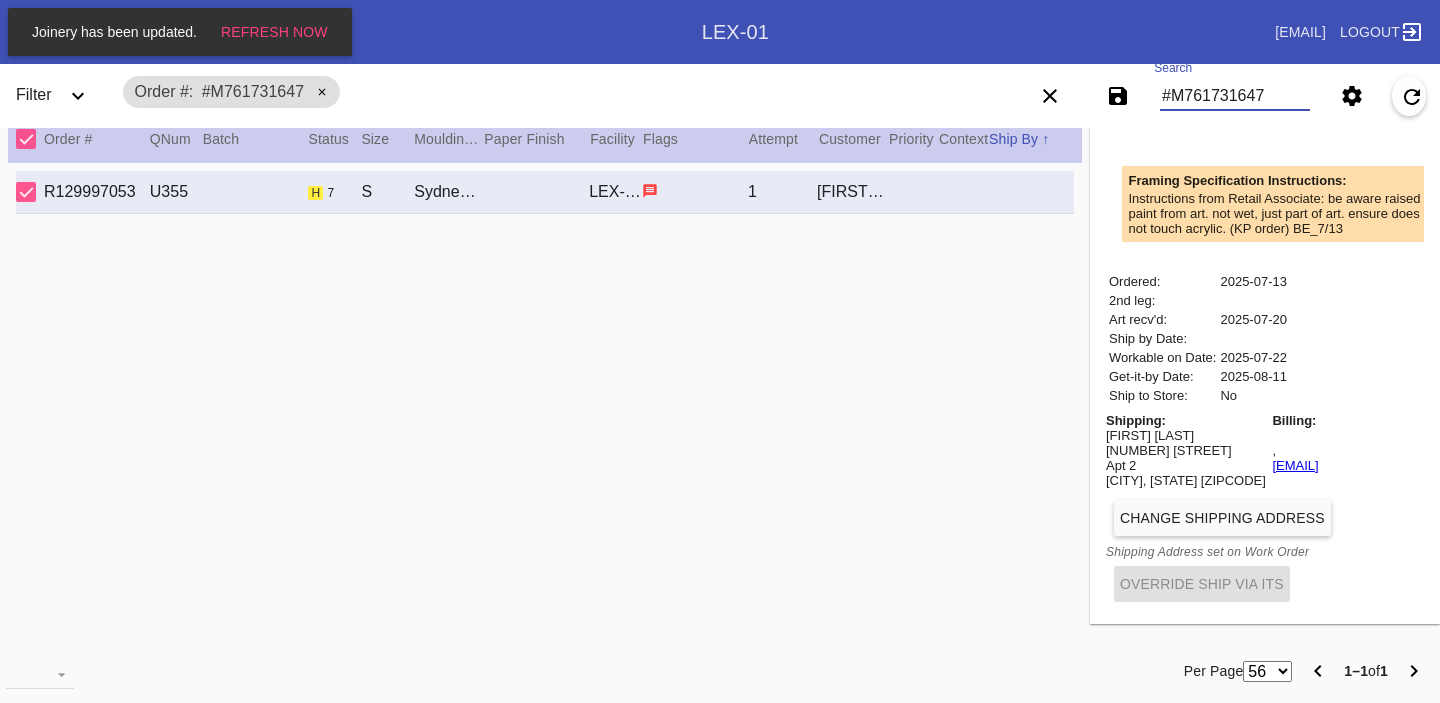 paste on "24249" 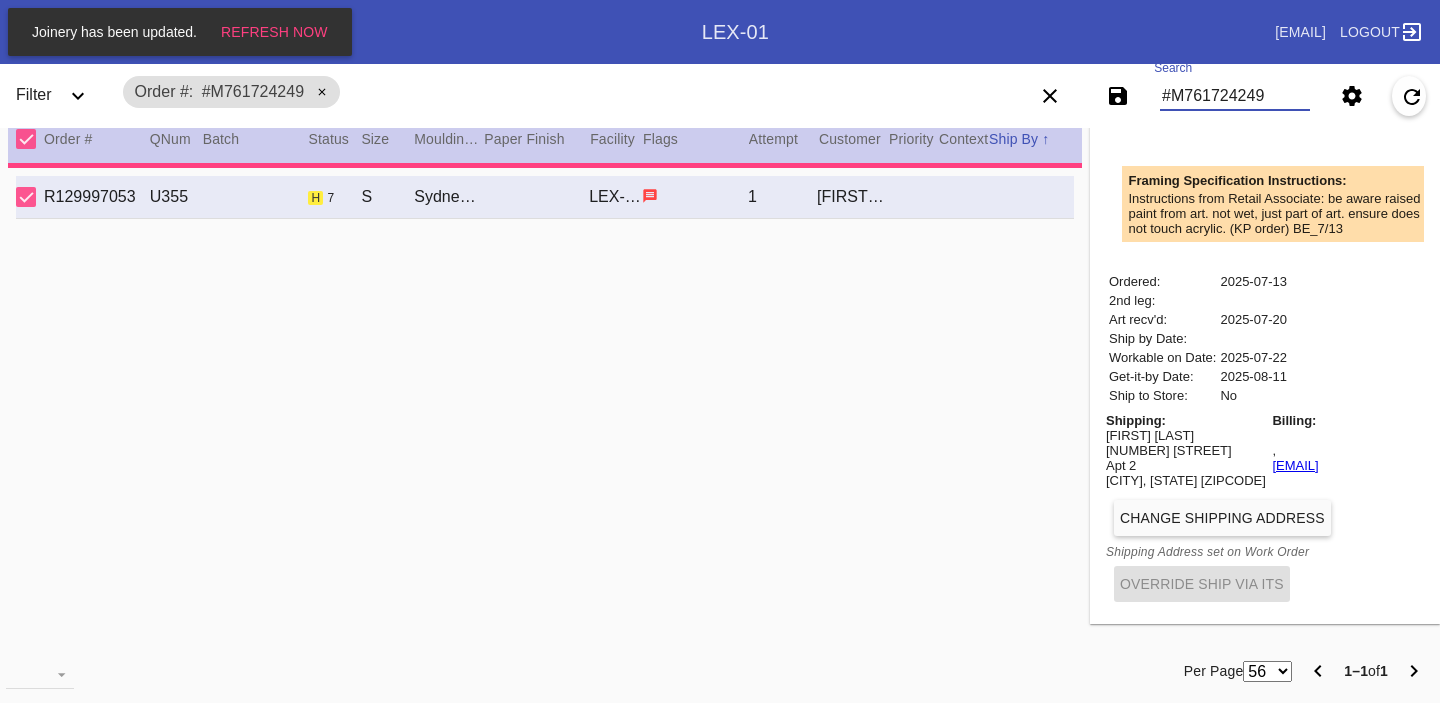 type on "1.5" 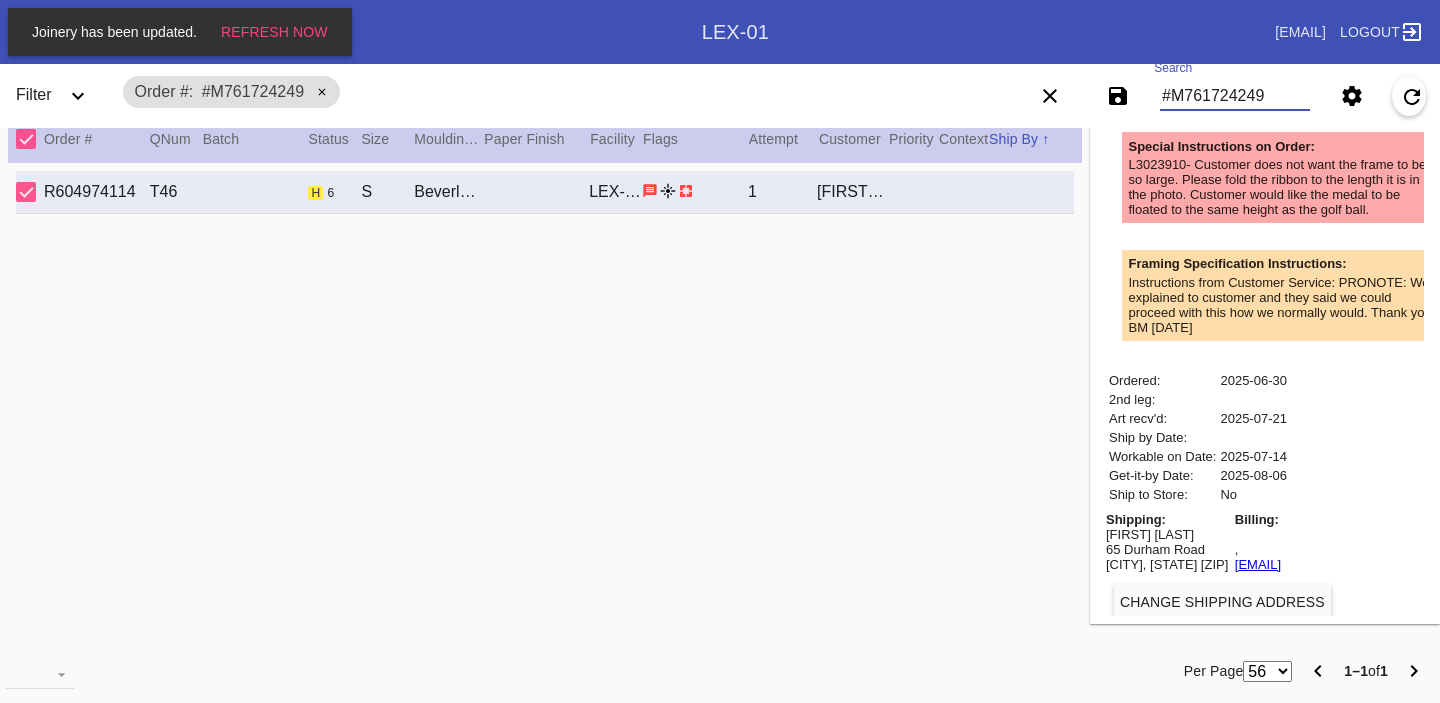 type on "[FIRST] [LAST]" 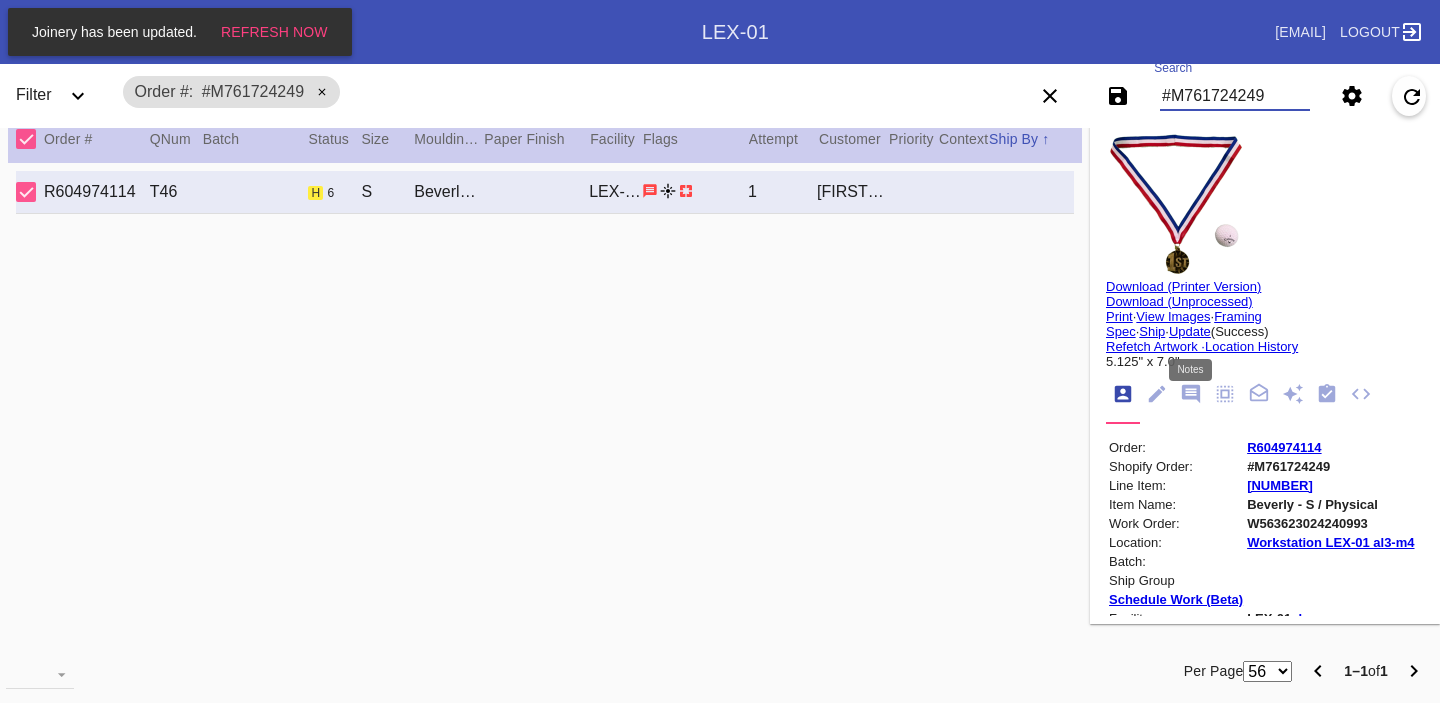 click 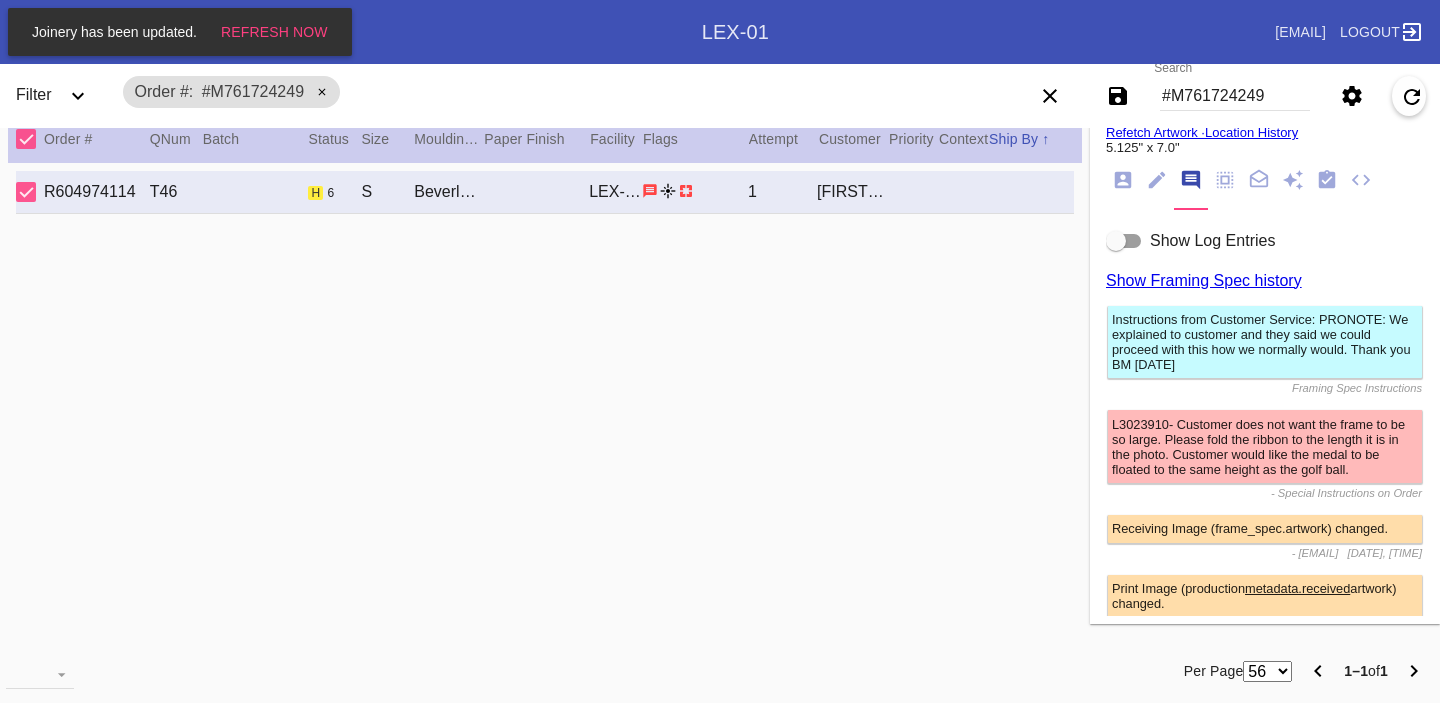 scroll, scrollTop: 0, scrollLeft: 0, axis: both 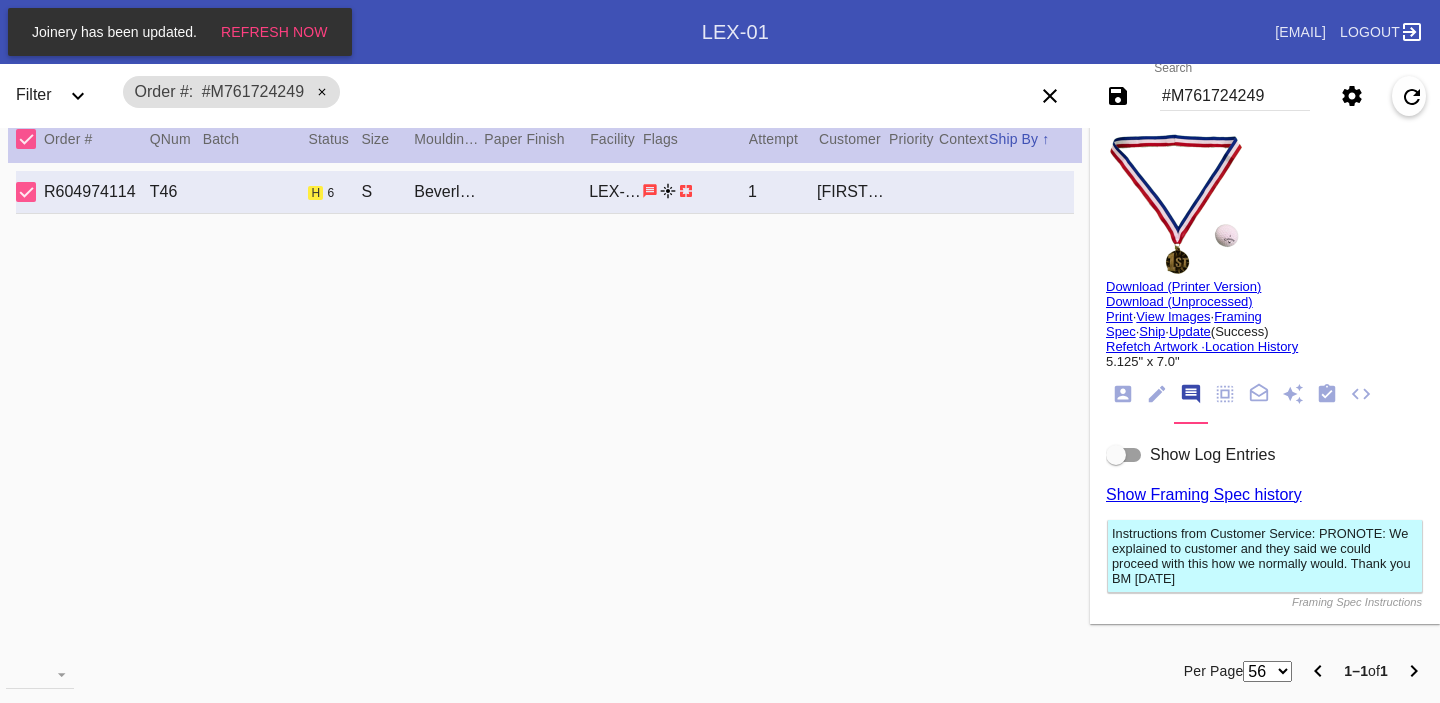 click on "#M761724249" at bounding box center [1235, 96] 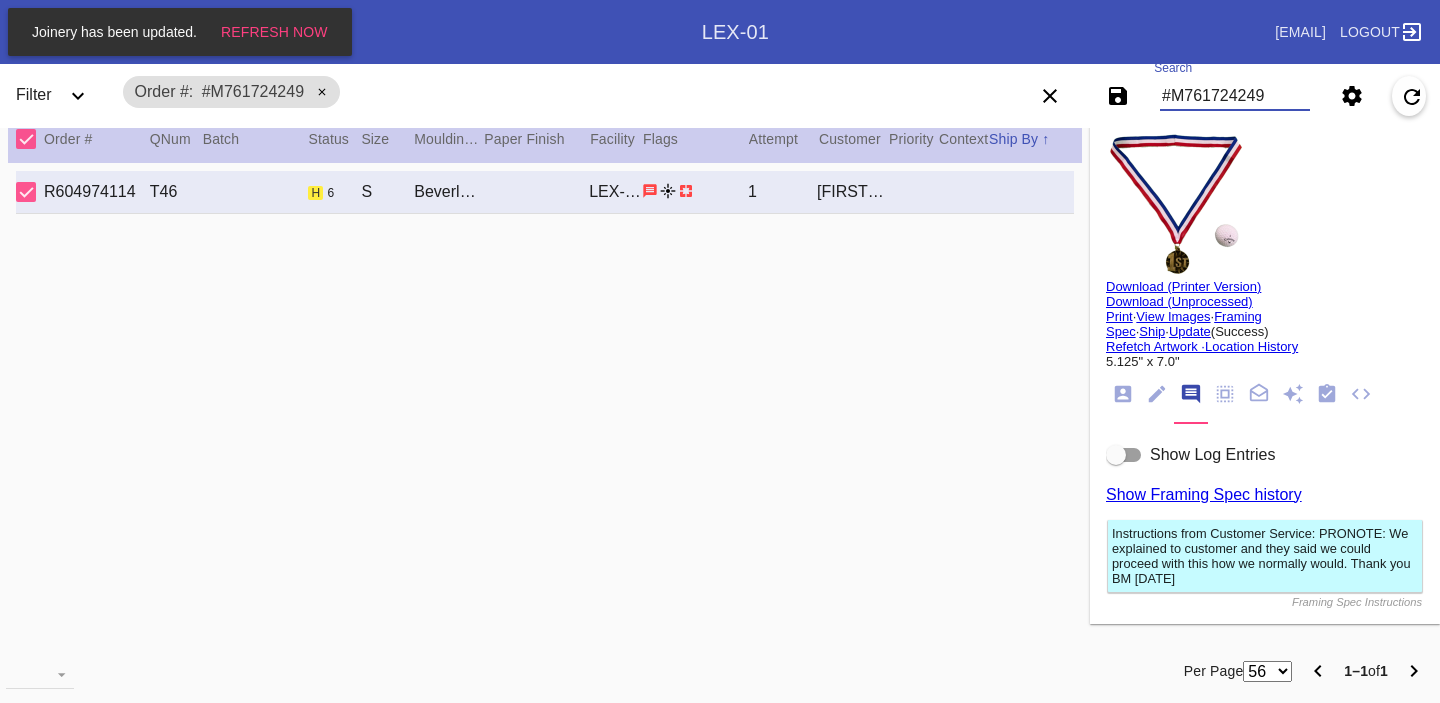 paste on "R542903555" 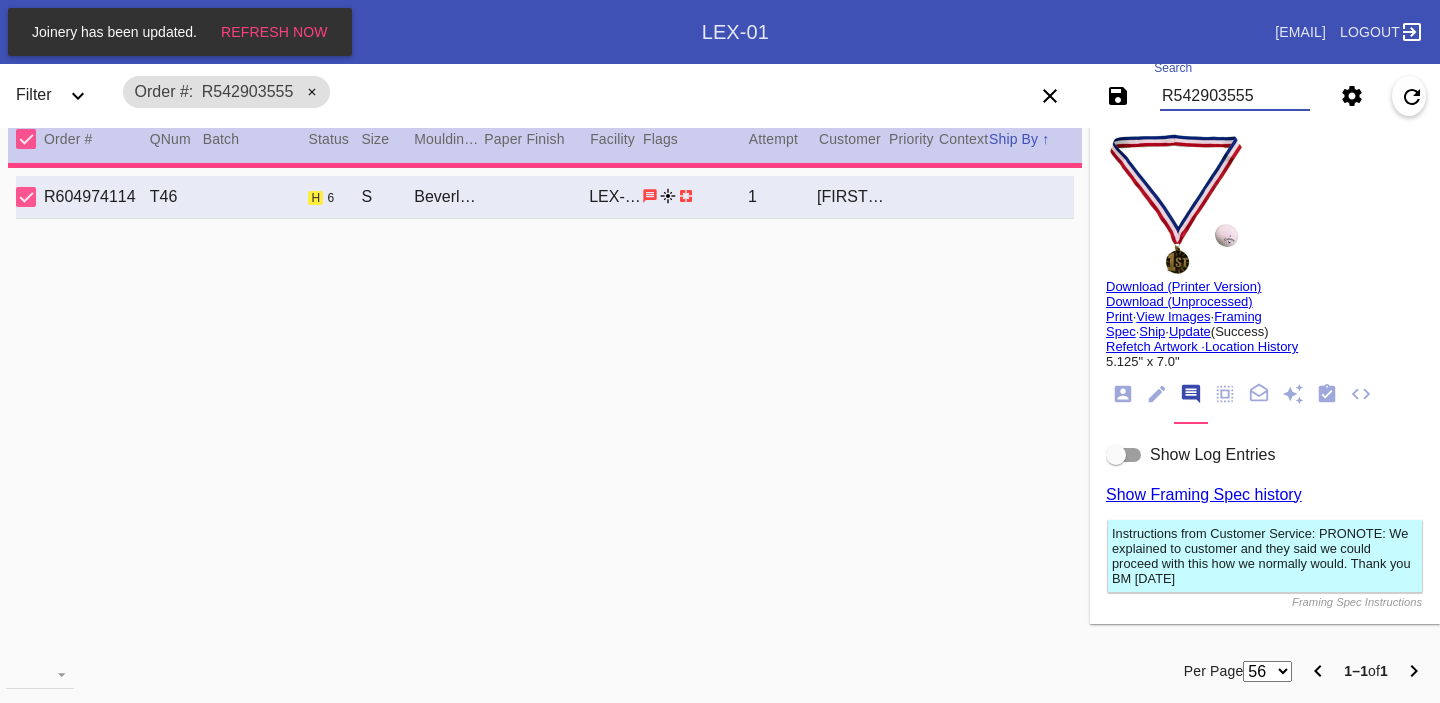 type on "0.0" 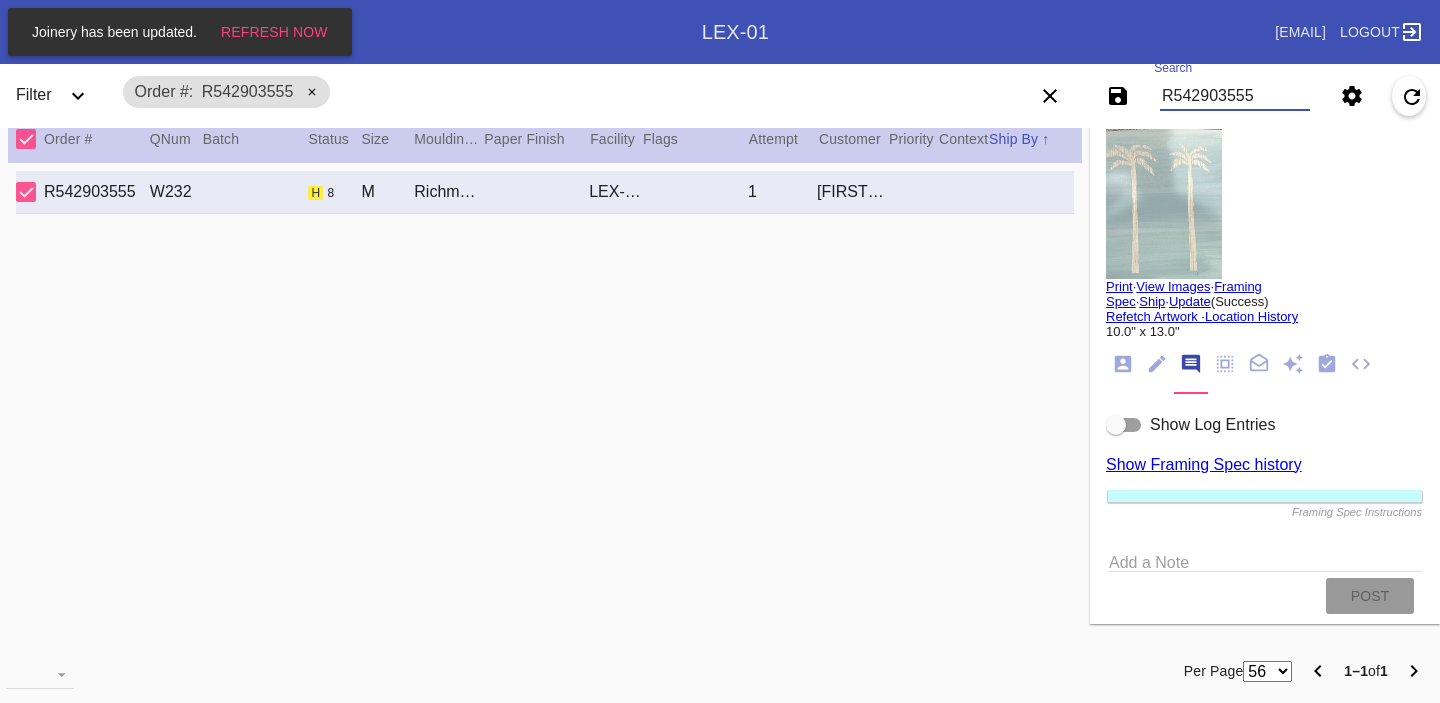 click on "View Images" at bounding box center [1173, 286] 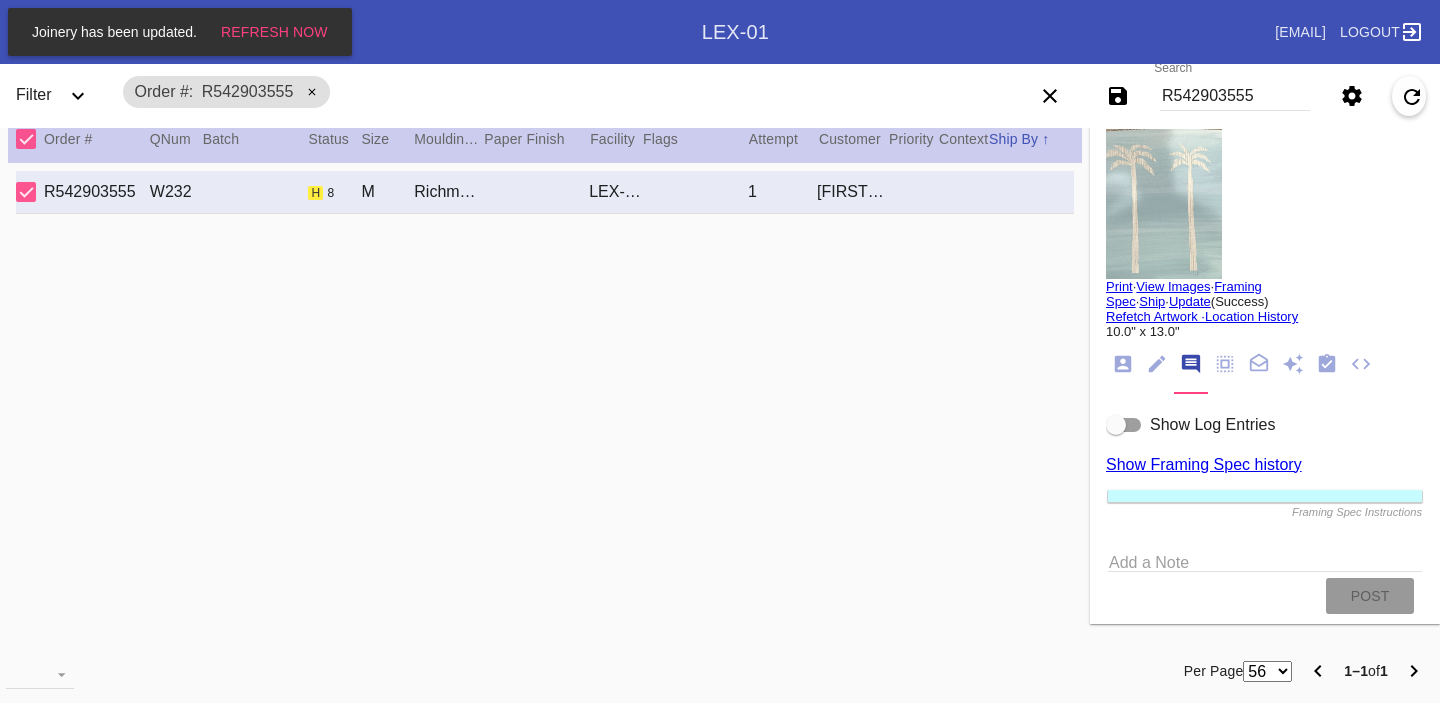 click at bounding box center [1164, 204] 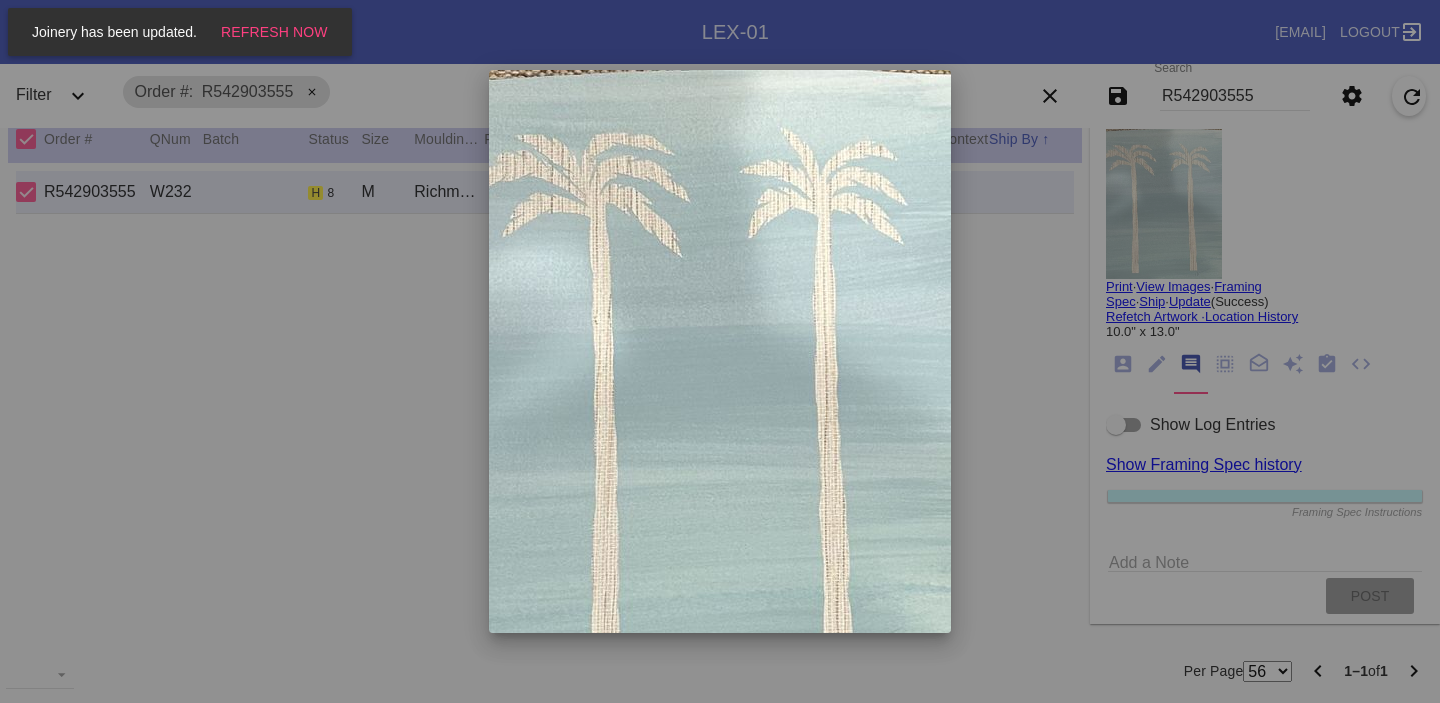 click at bounding box center (720, 351) 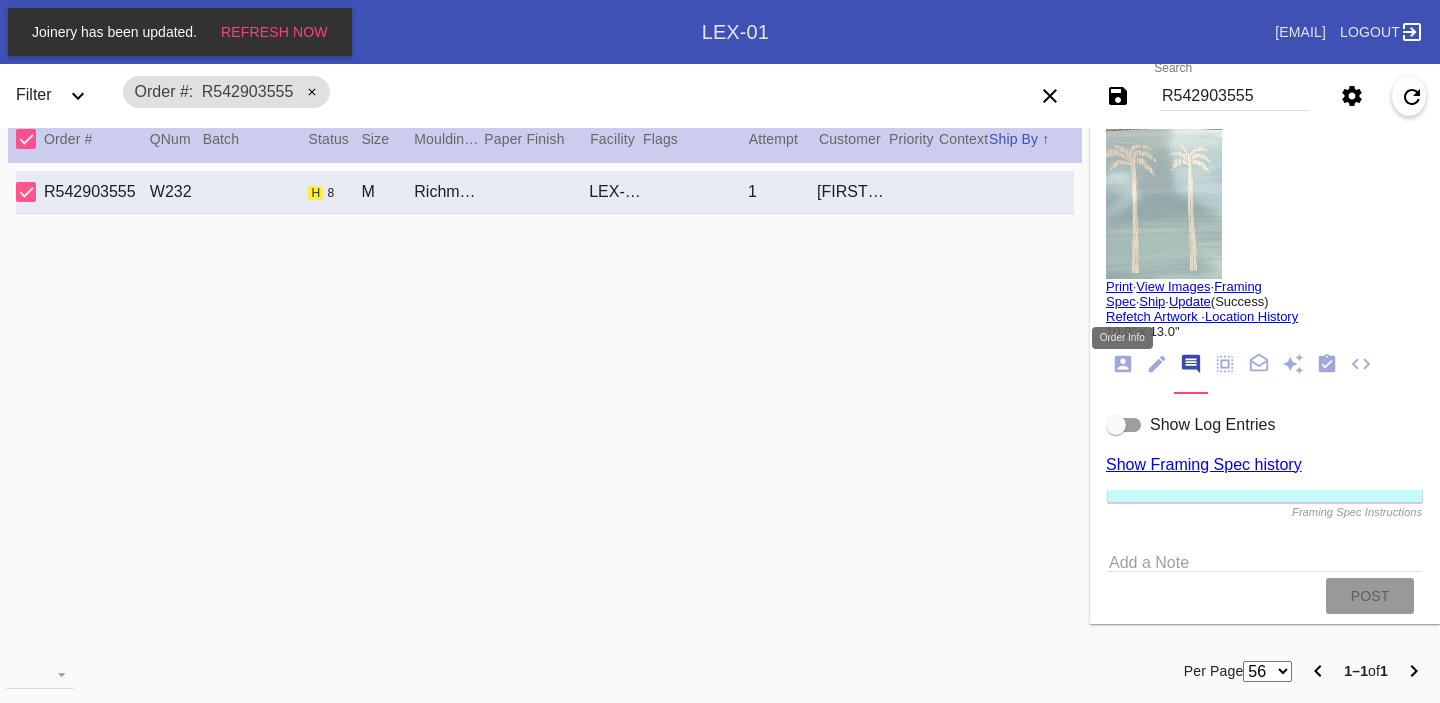 click 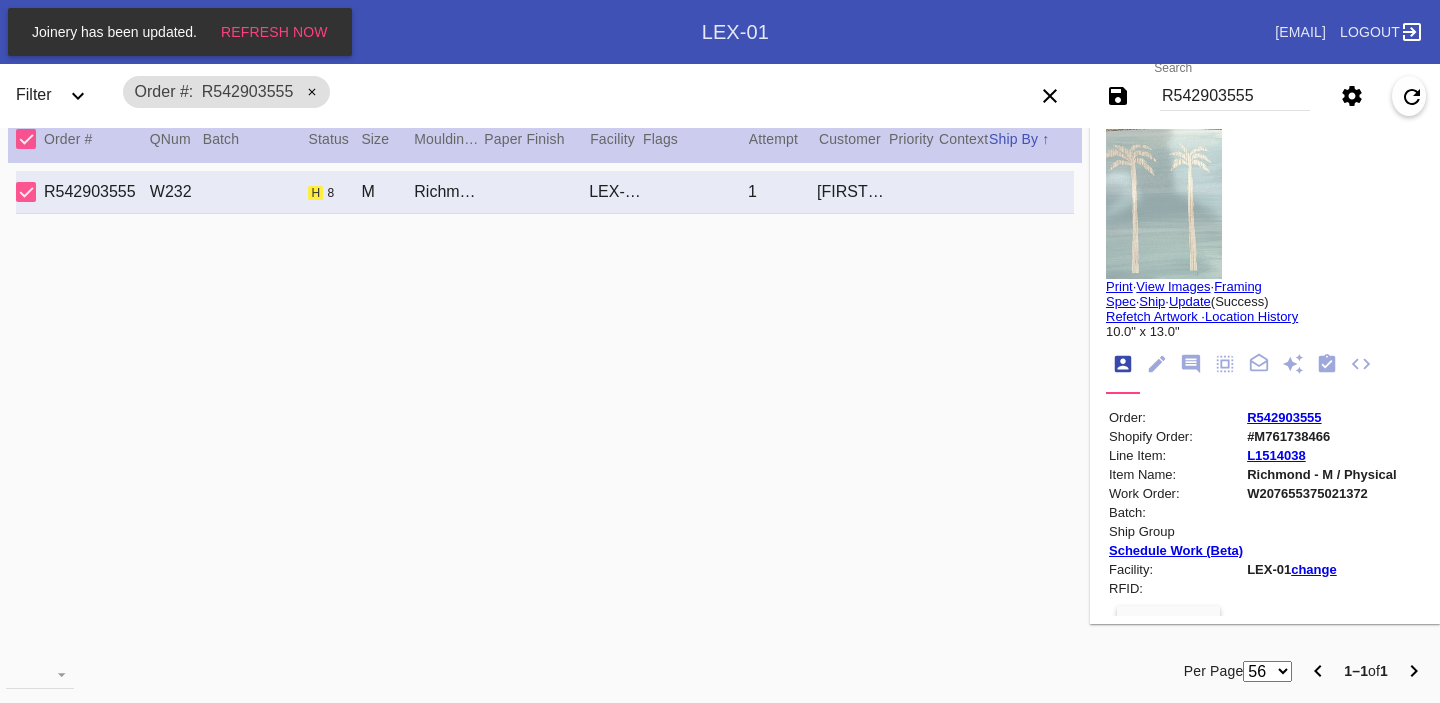 click on "#M761738466" at bounding box center (1322, 436) 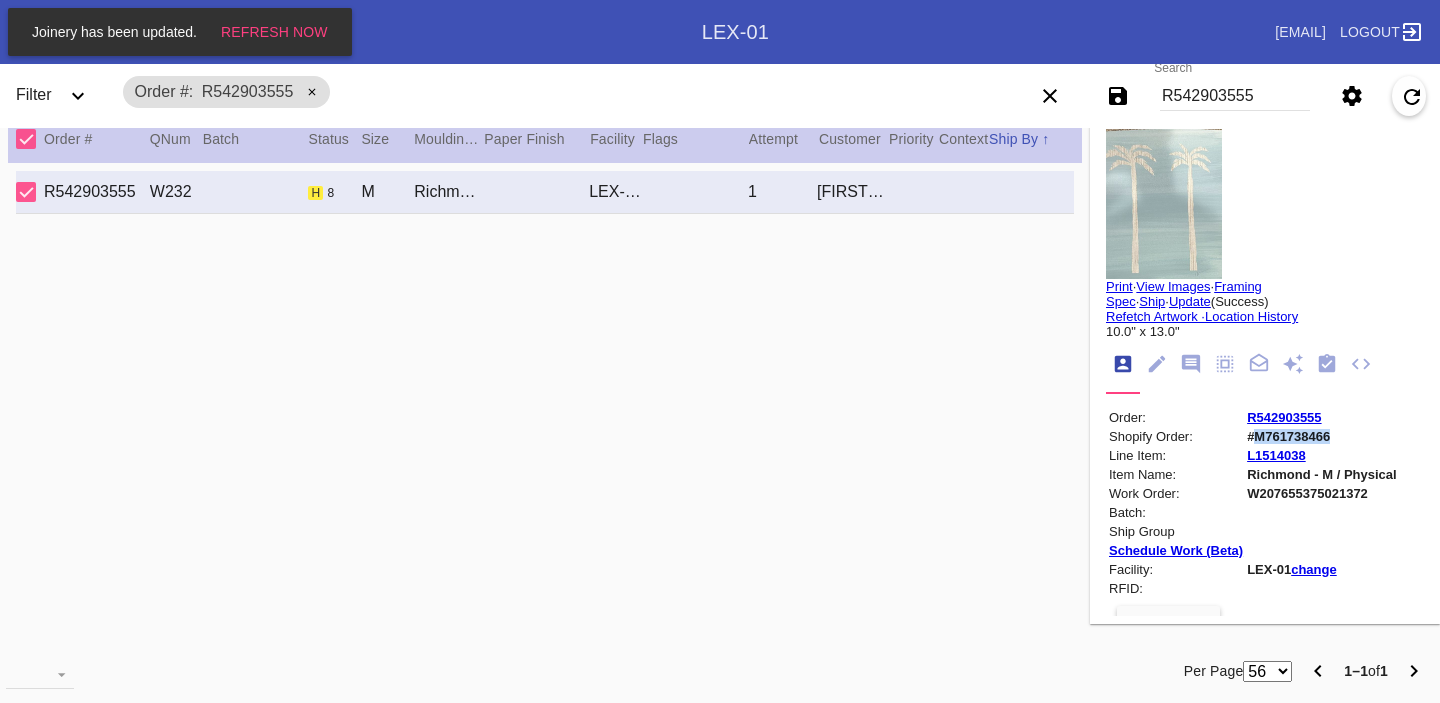 click on "#M761738466" at bounding box center (1322, 436) 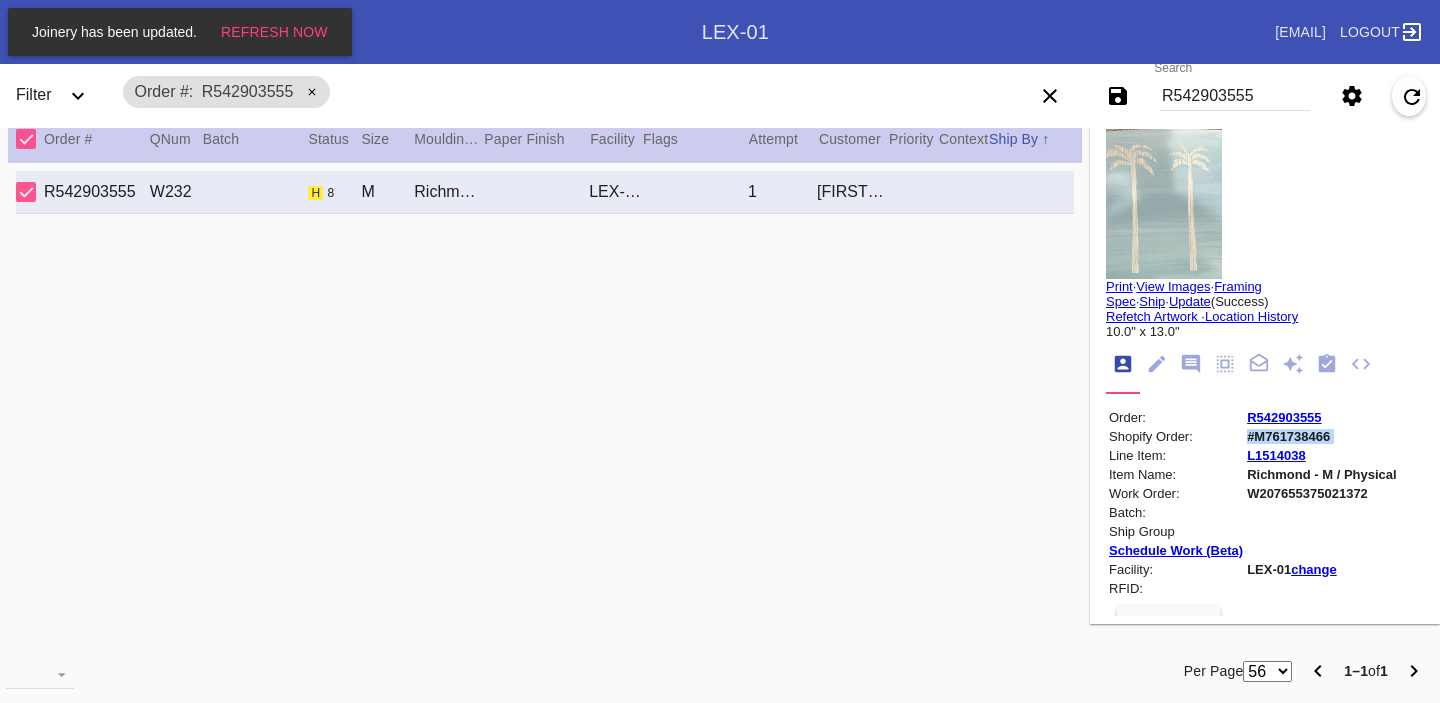 copy on "#M761738466" 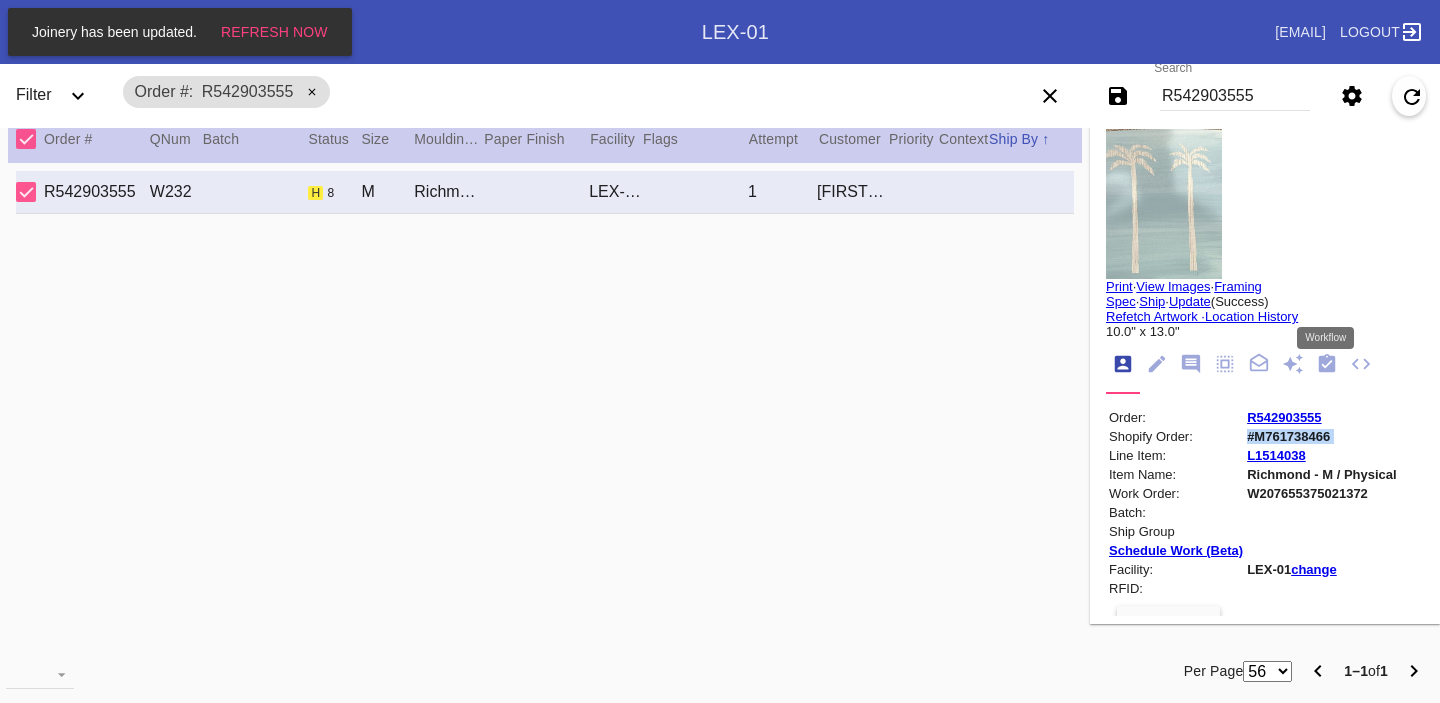 click 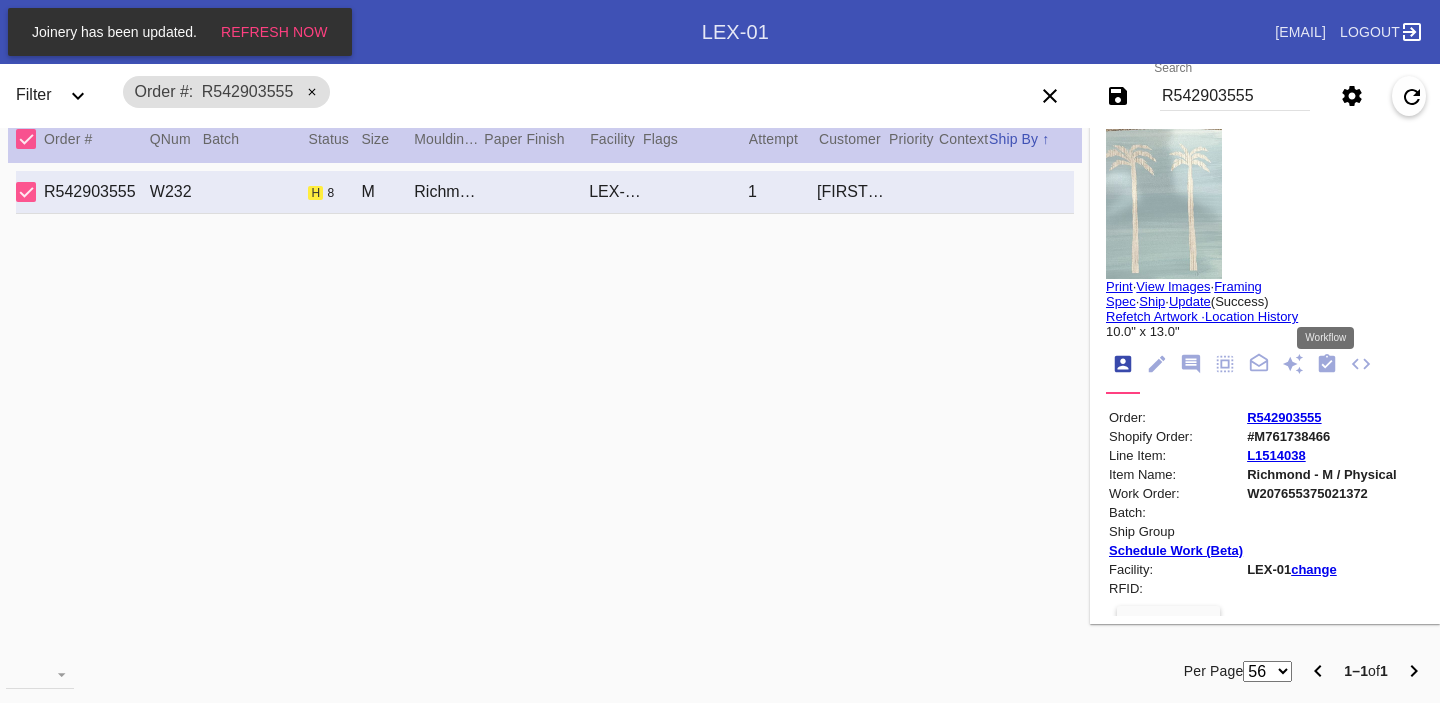 scroll, scrollTop: 320, scrollLeft: 0, axis: vertical 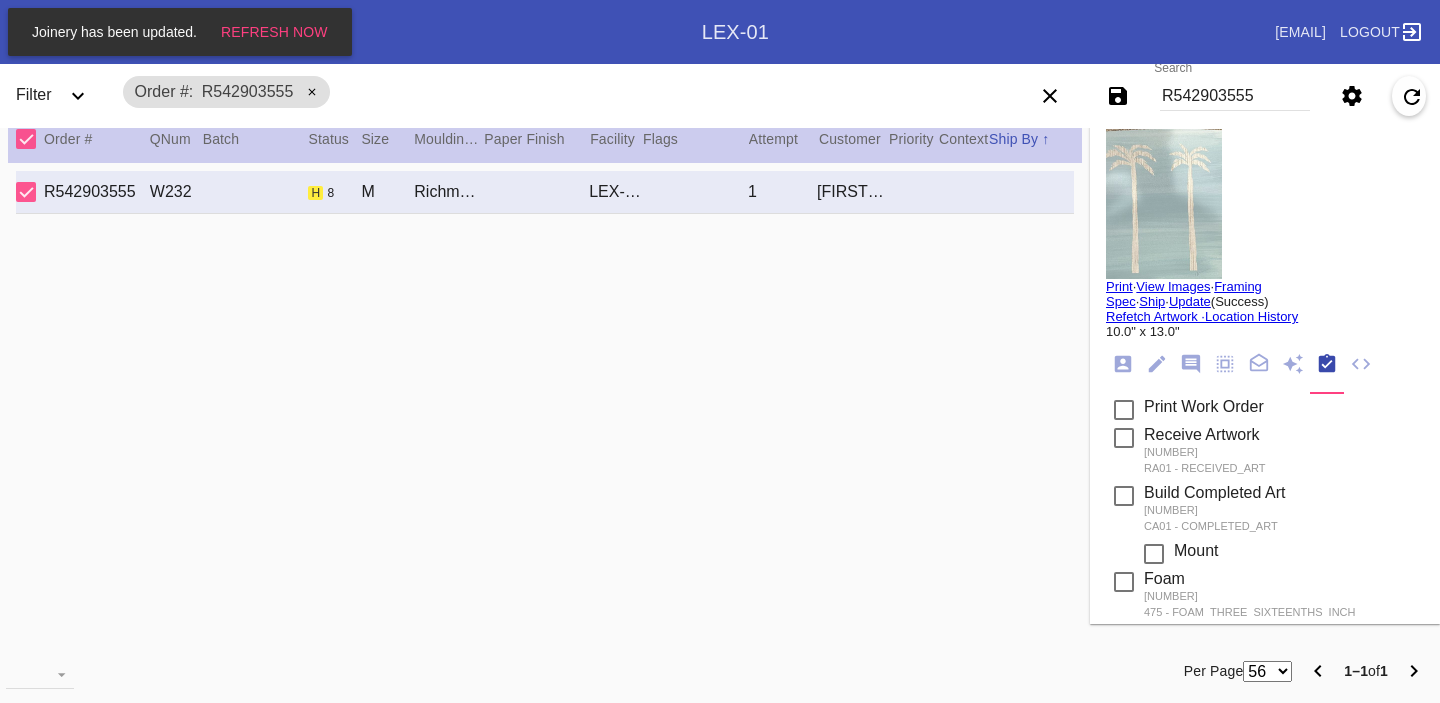 click on "R542903555" at bounding box center [1235, 96] 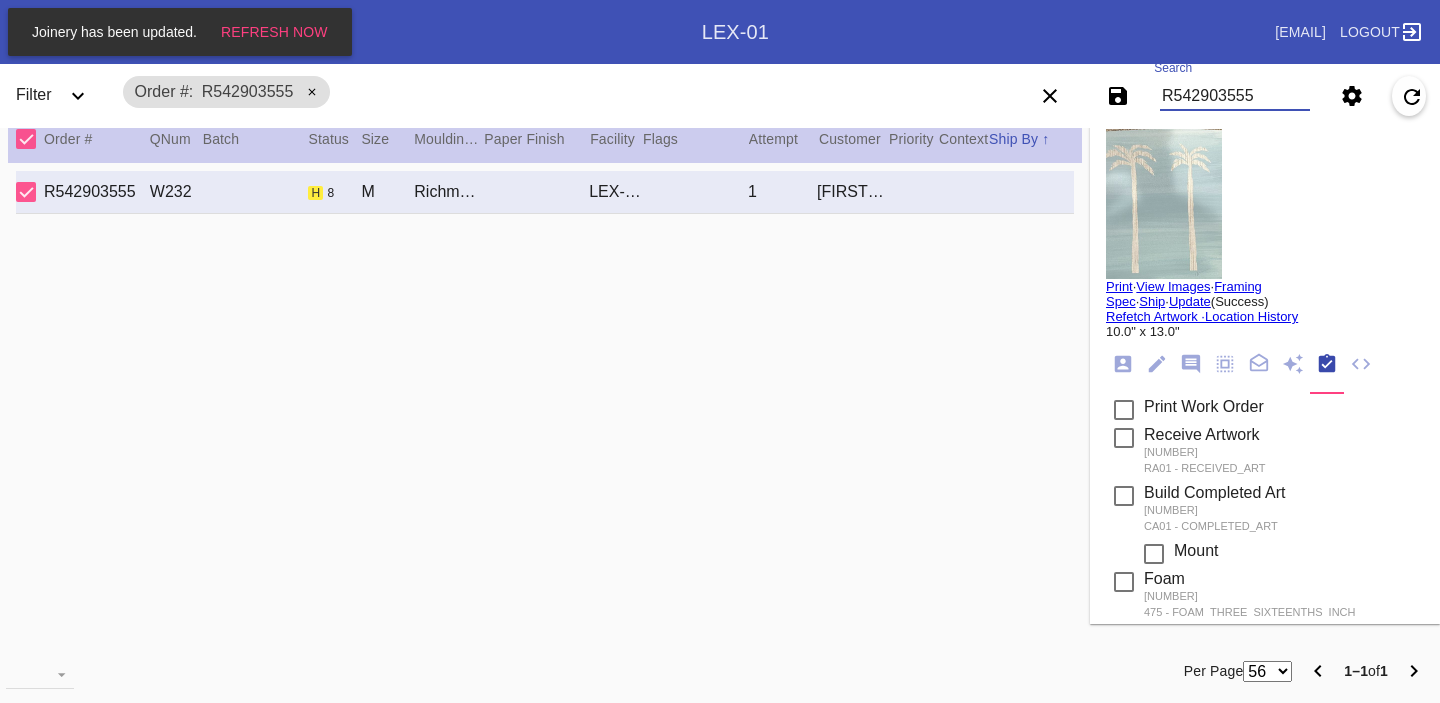 click on "R542903555" at bounding box center [1235, 96] 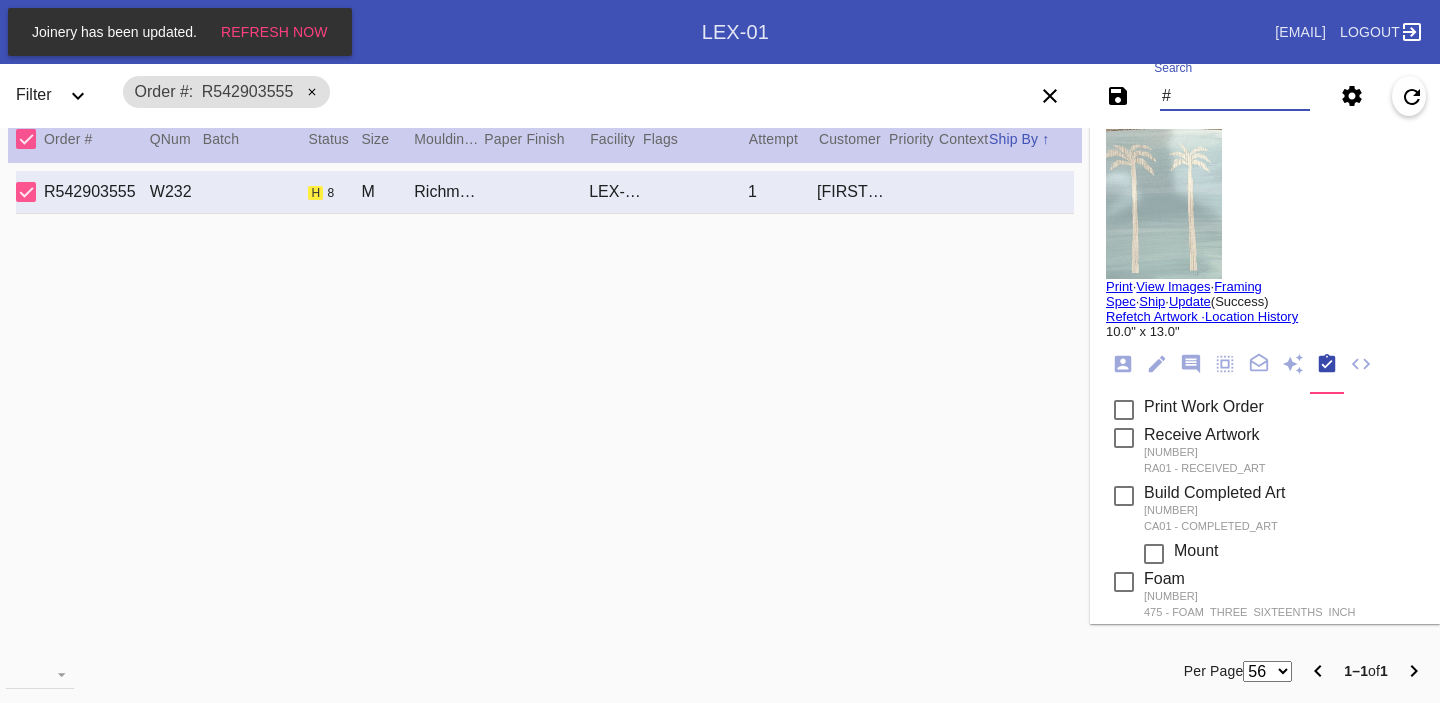 paste on "[NUMBER]" 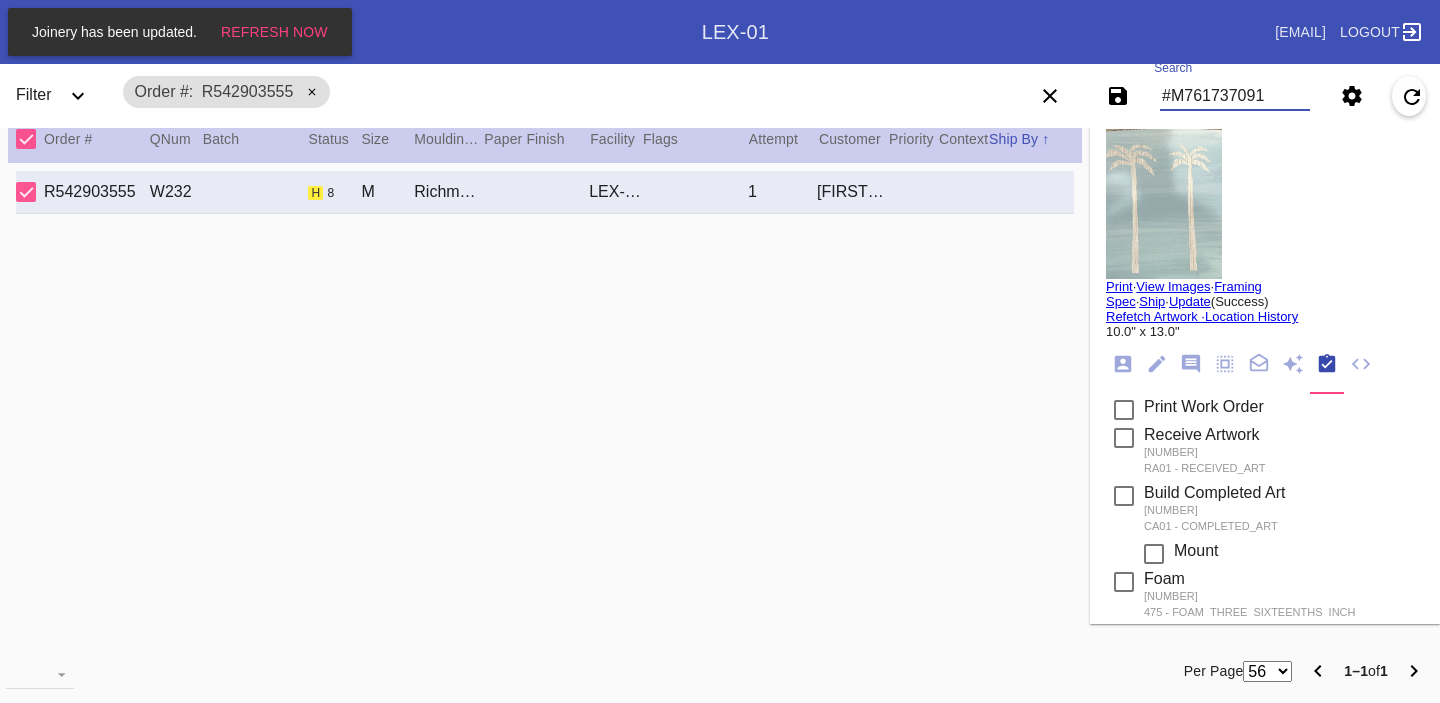 type on "#M761737091" 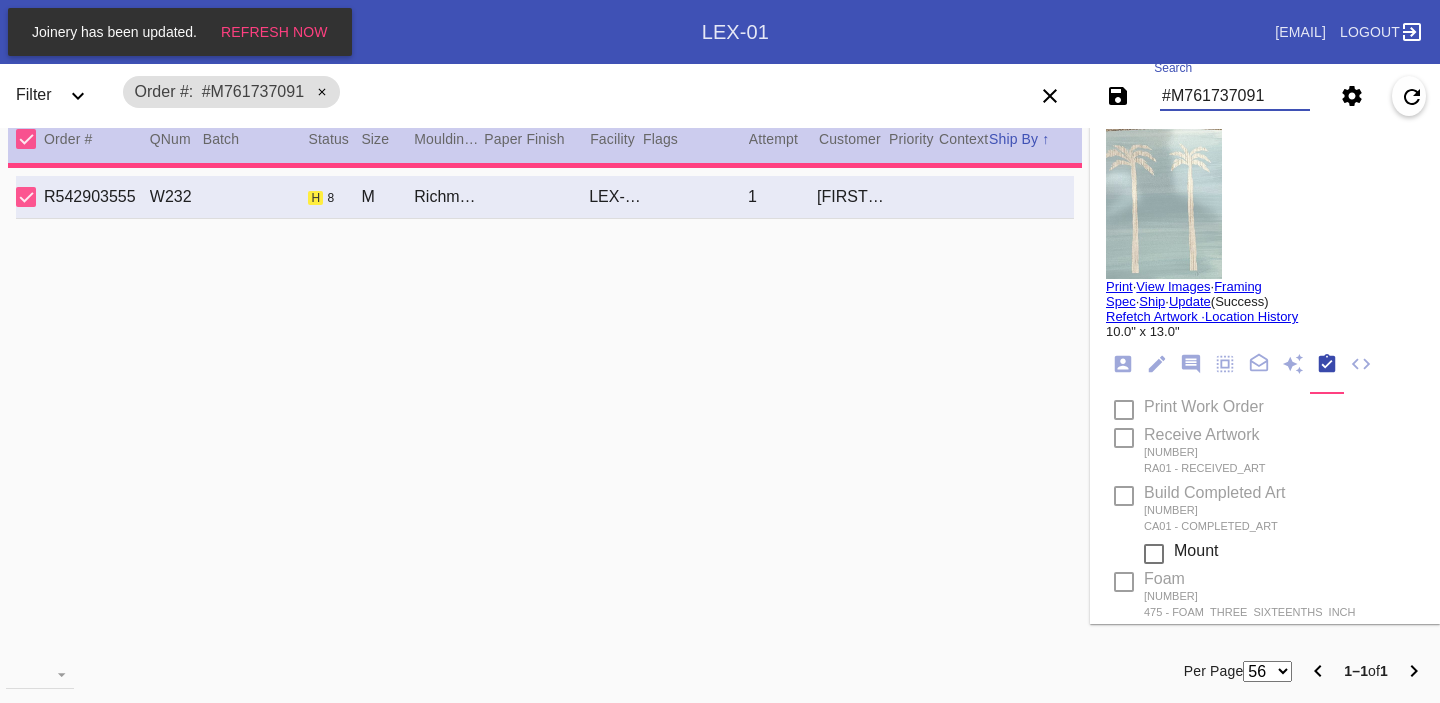 type 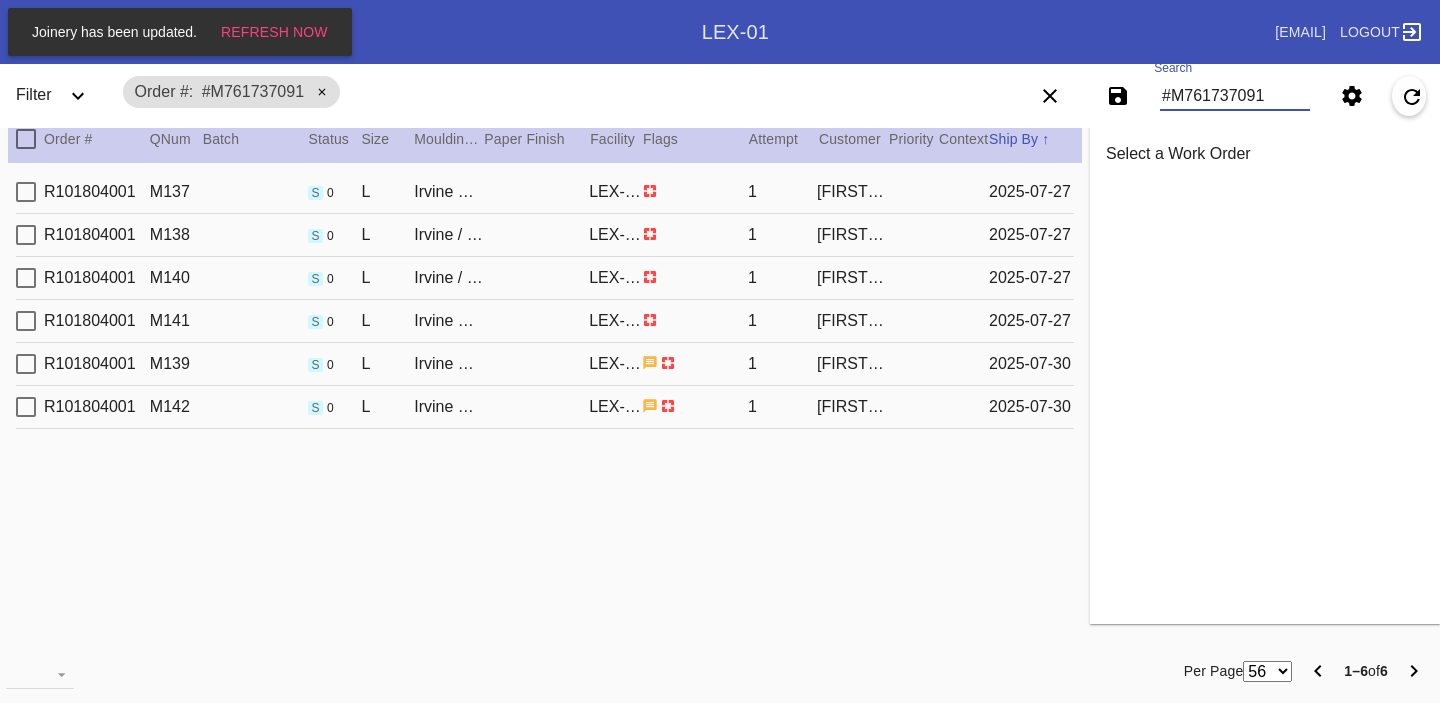 click on "[NUMBER] [NAME] / [COLOR] [BRAND] [NUMBER] [FIRST] [LAST]
[DATE]" at bounding box center (545, 407) 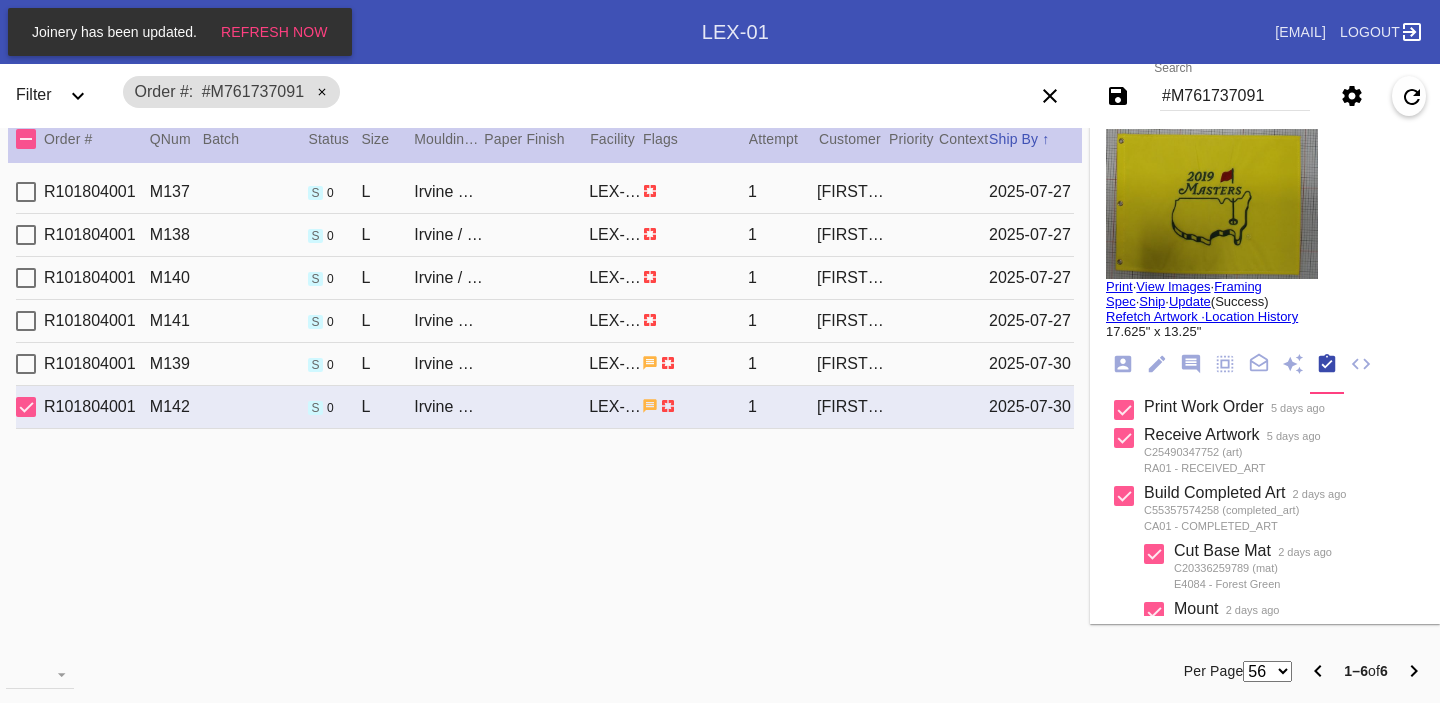 click on "R101804001 M139 s   0 L Irvine Slim / White LEX-01 1 [FIRST] [LAST]
[DATE]" at bounding box center [545, 364] 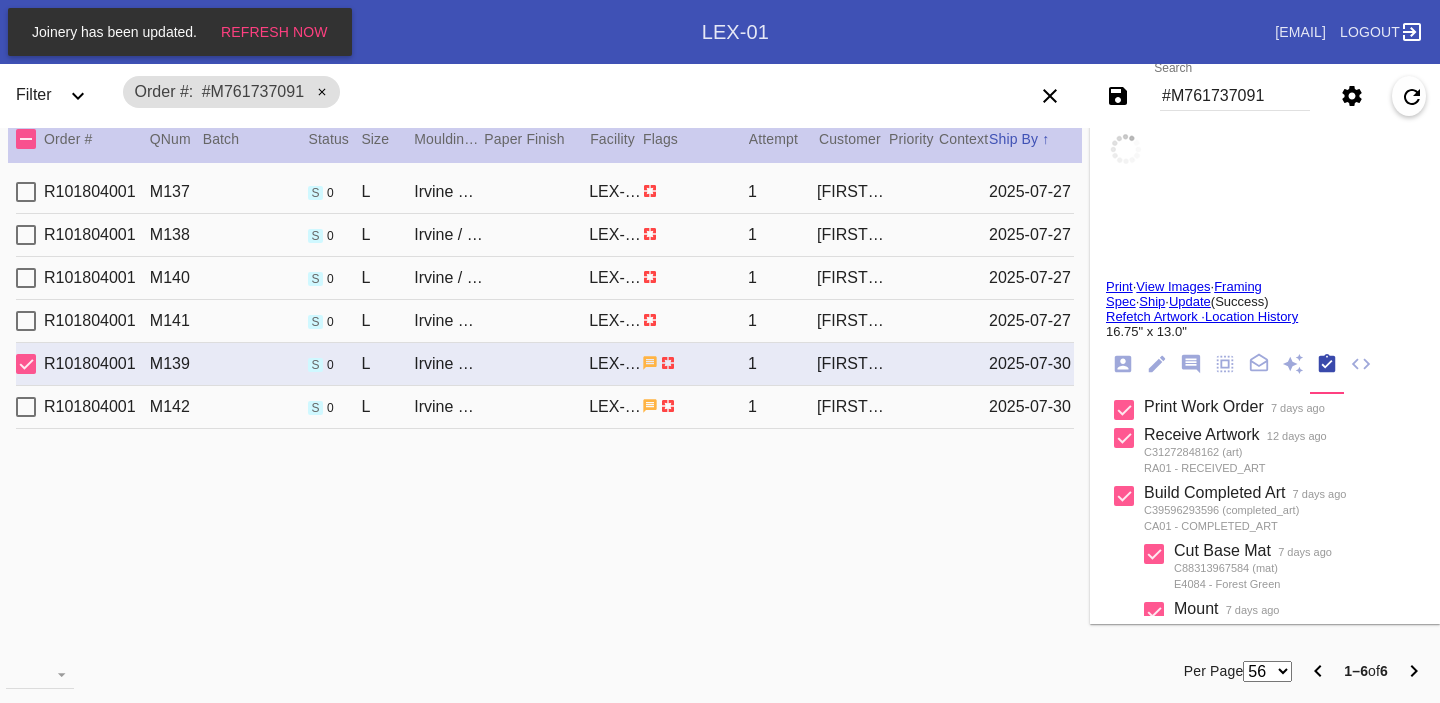 click on "R101804001 M141 s   0 L Irvine Slim / White LEX-01 1 [FIRST] [LAST]
[DATE]" at bounding box center [545, 321] 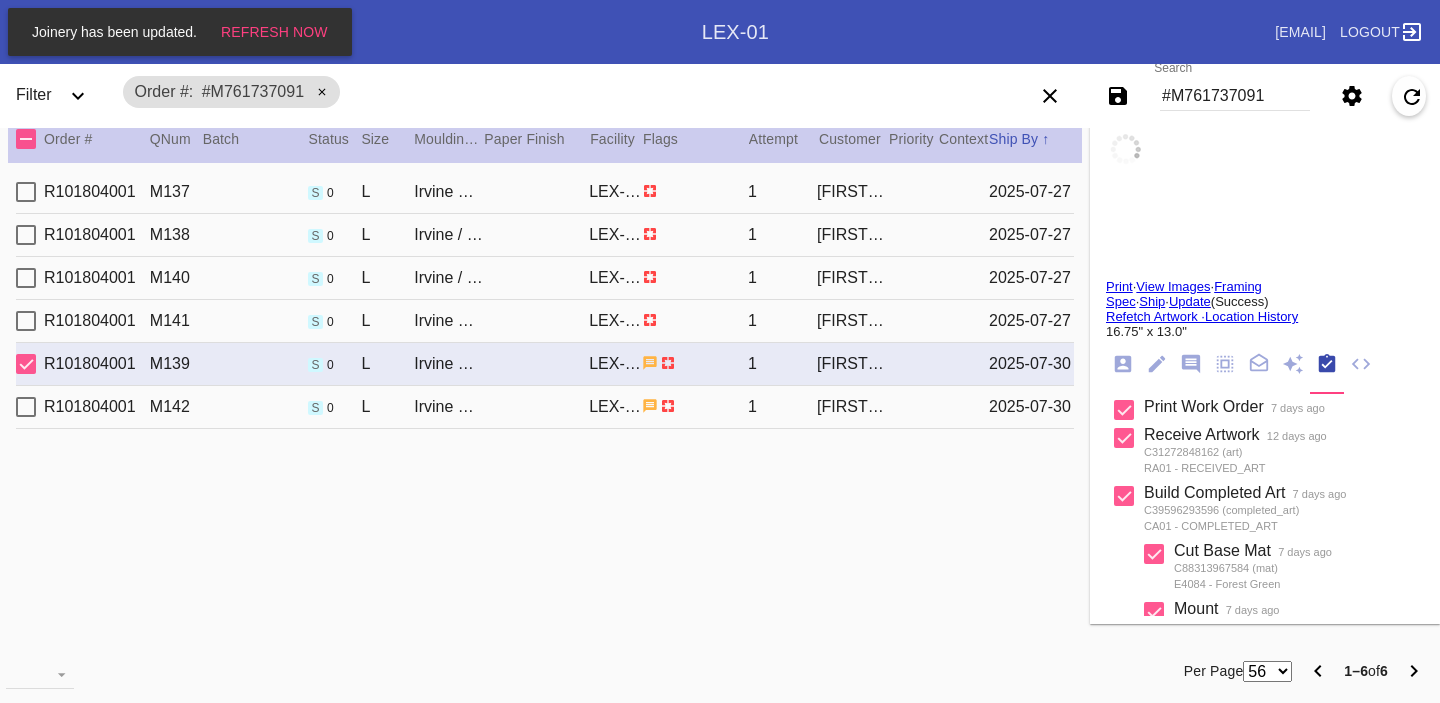 type 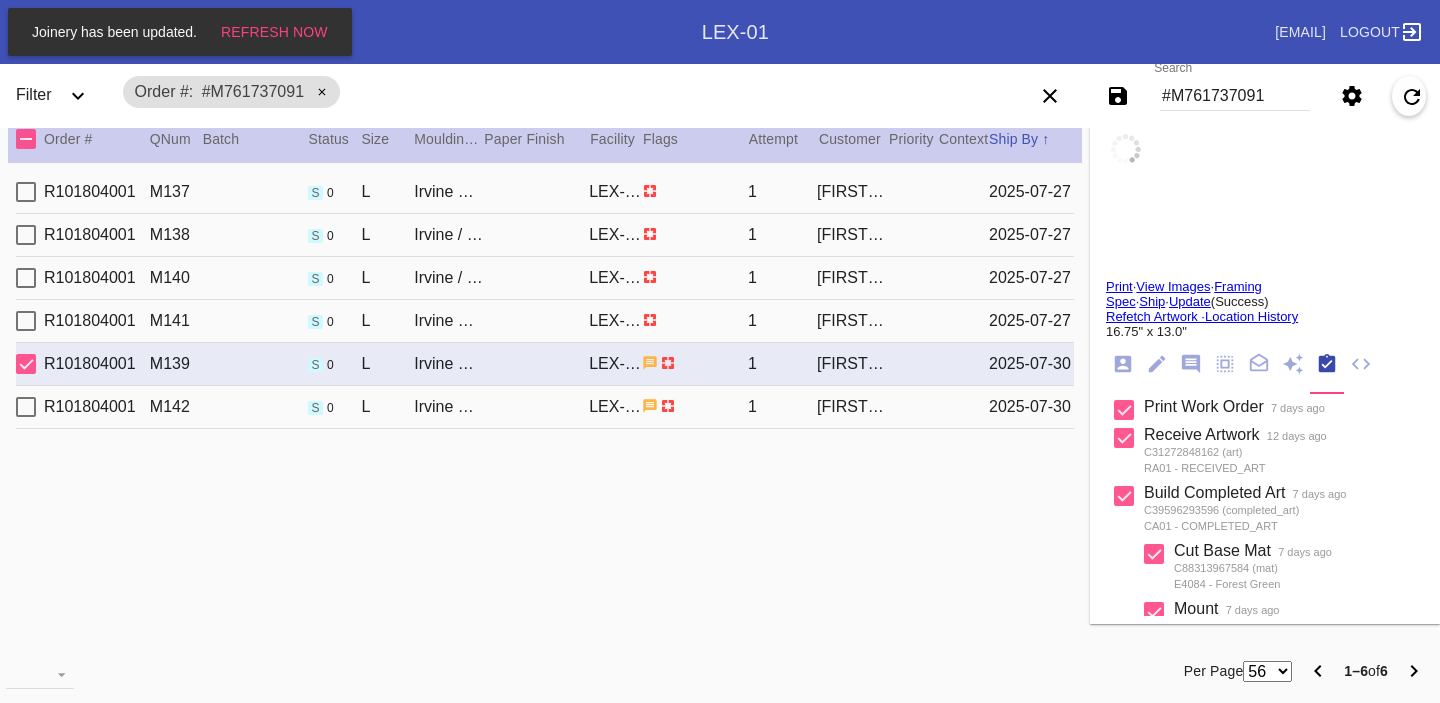 type on "22.25" 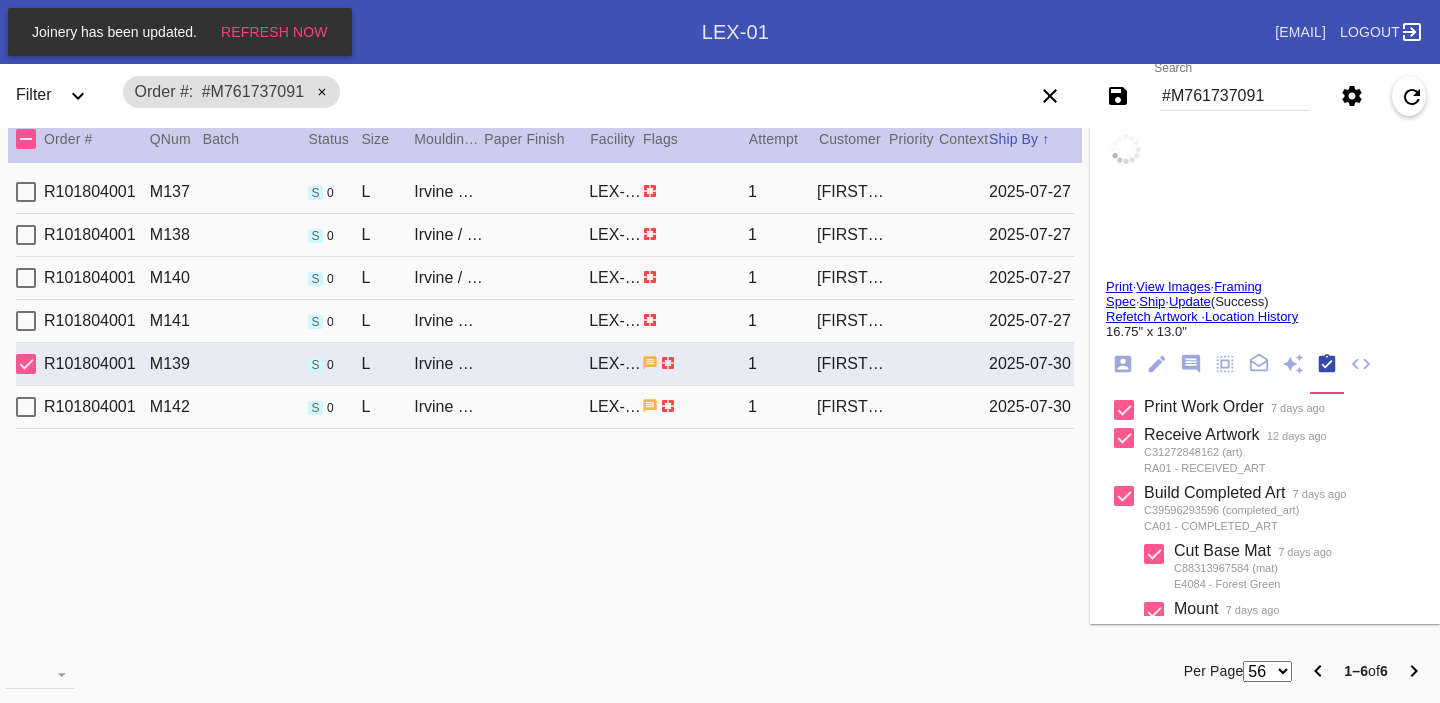 type on "13.375" 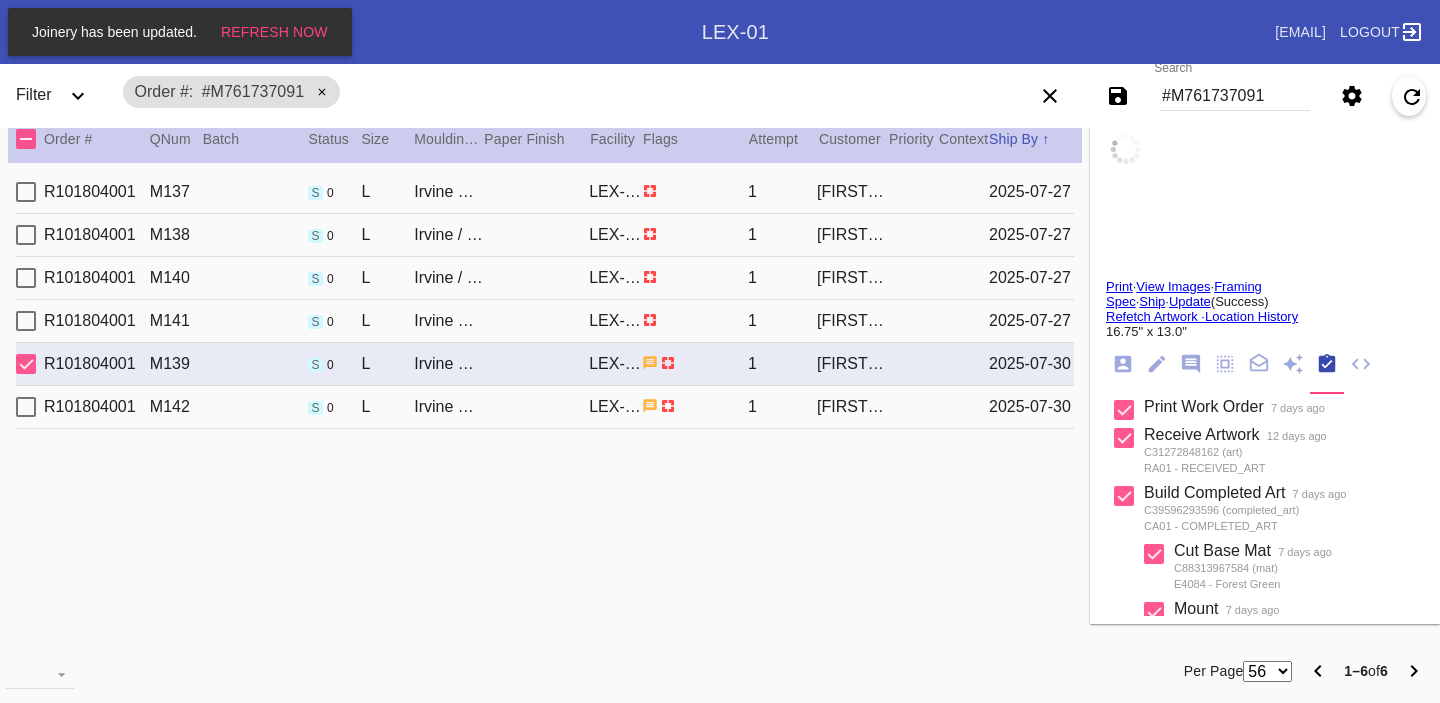 type on "creases all throughout/wrinles, stray threads" 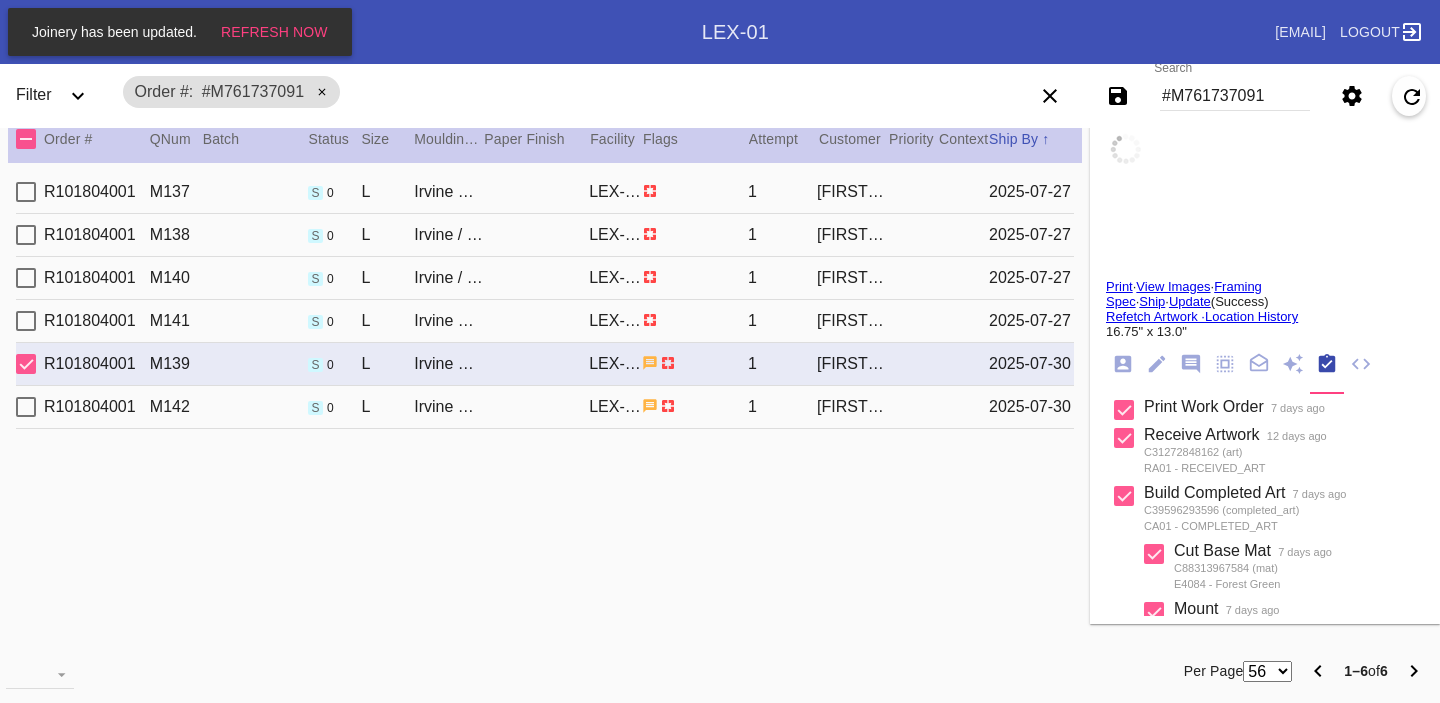 type on "7/24/2025" 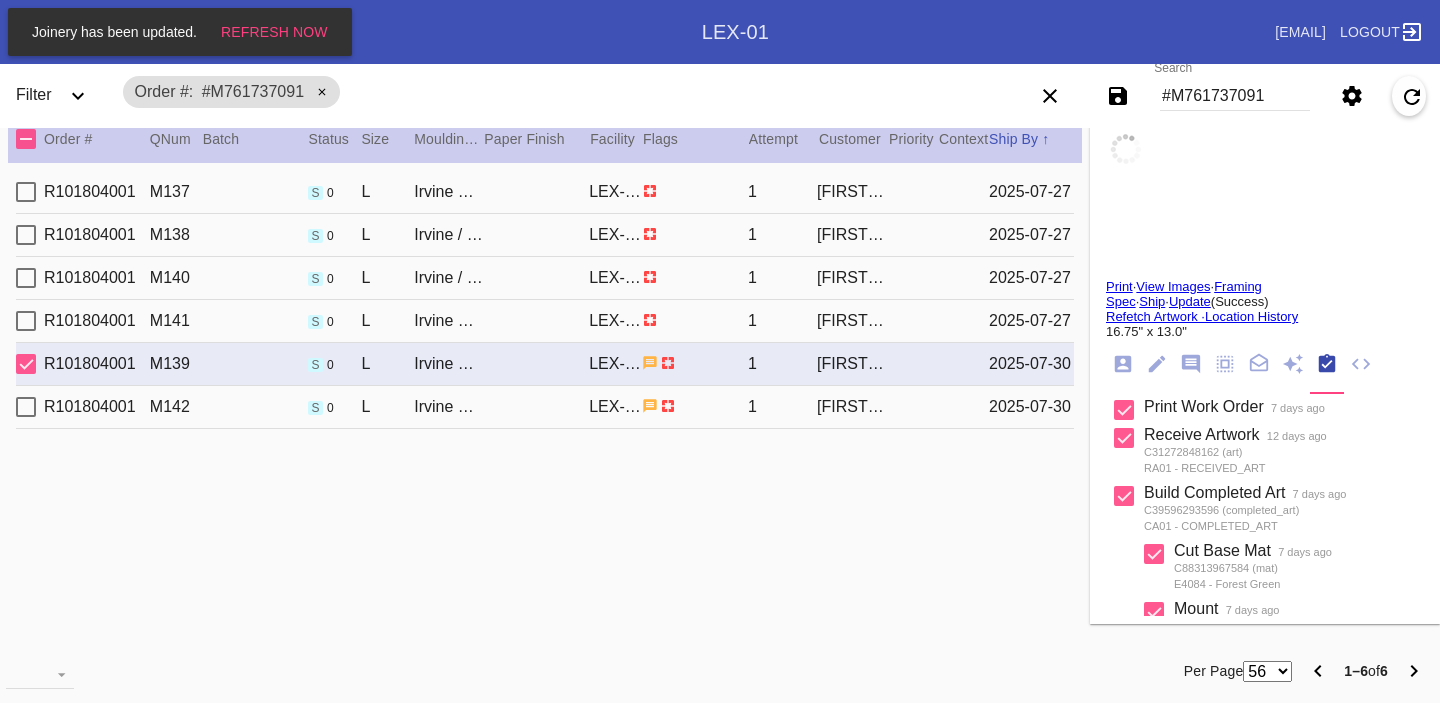 type on "7/27/2025" 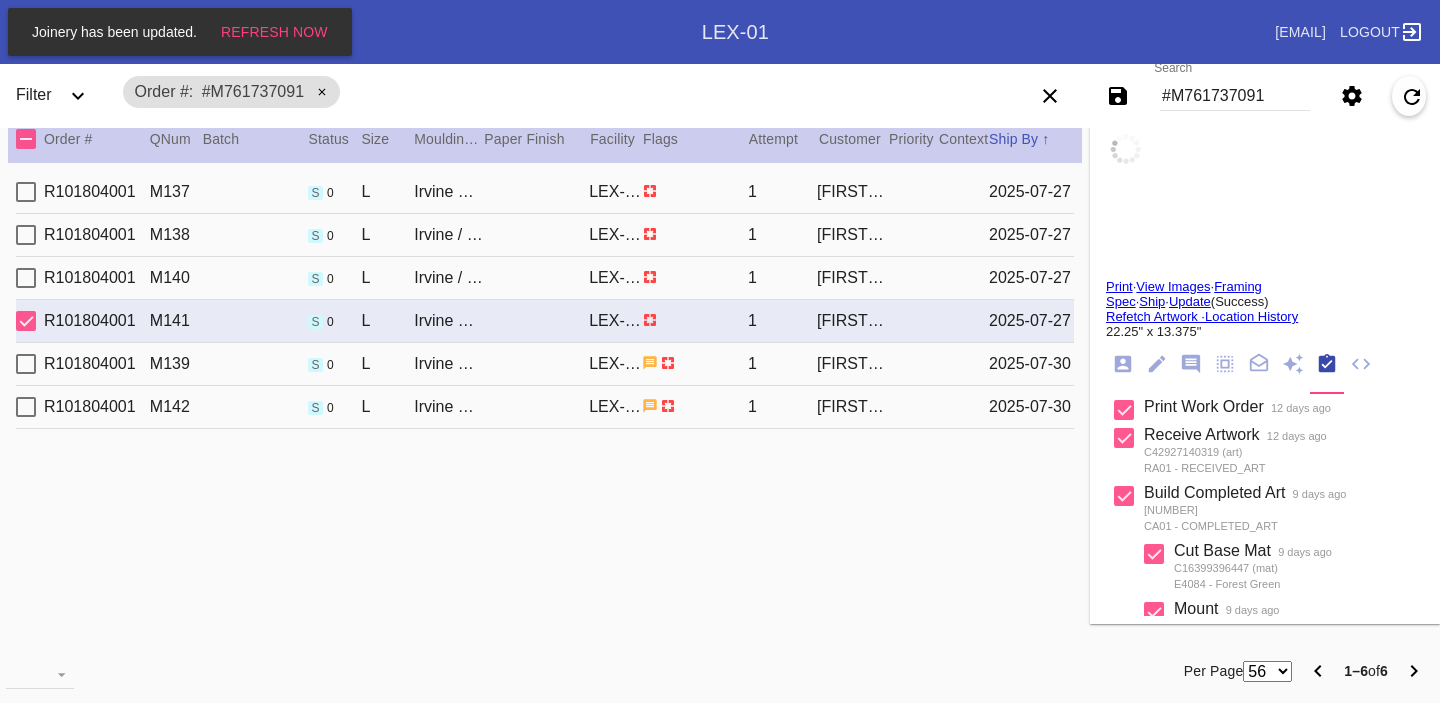 click on "R101804001 M140 s 0 L Irvine / White LEX-01 1 [FIRST] [LAST] [DATE]" at bounding box center (545, 278) 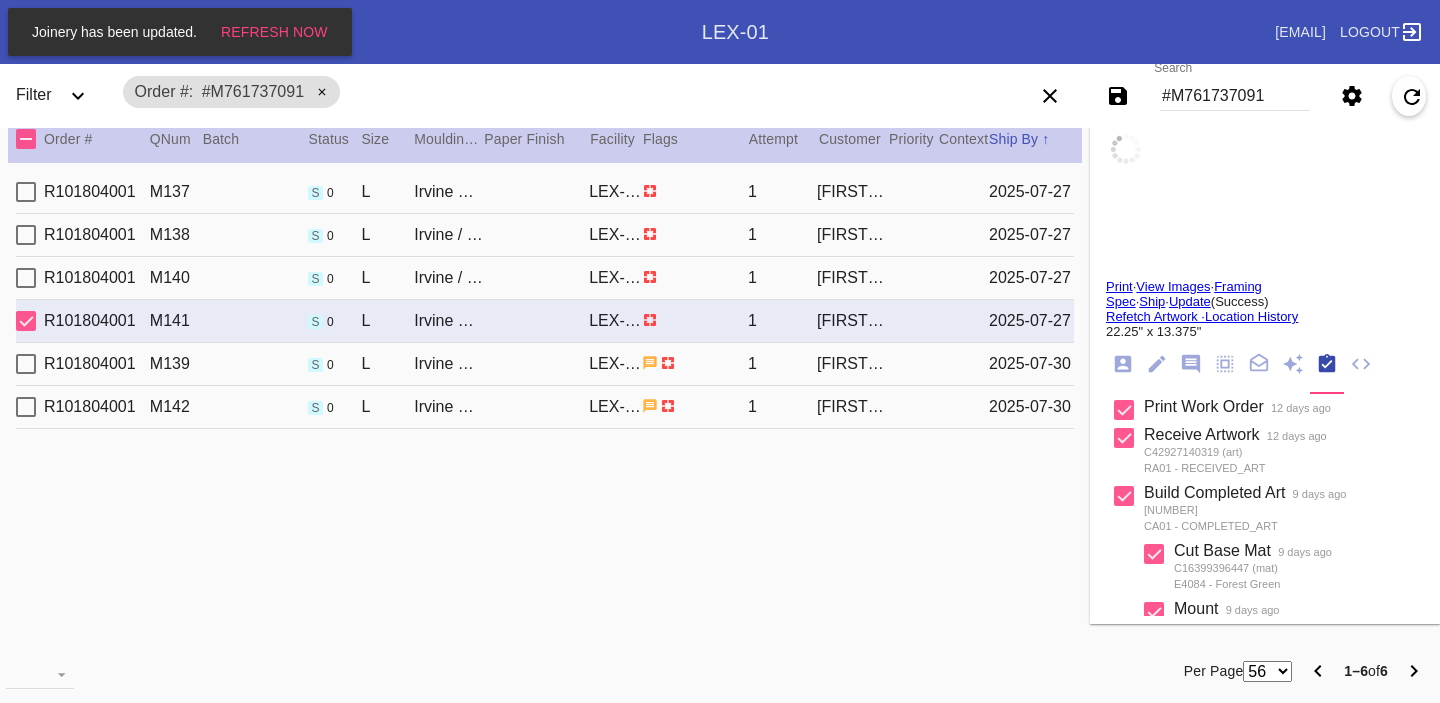type on "1.9375" 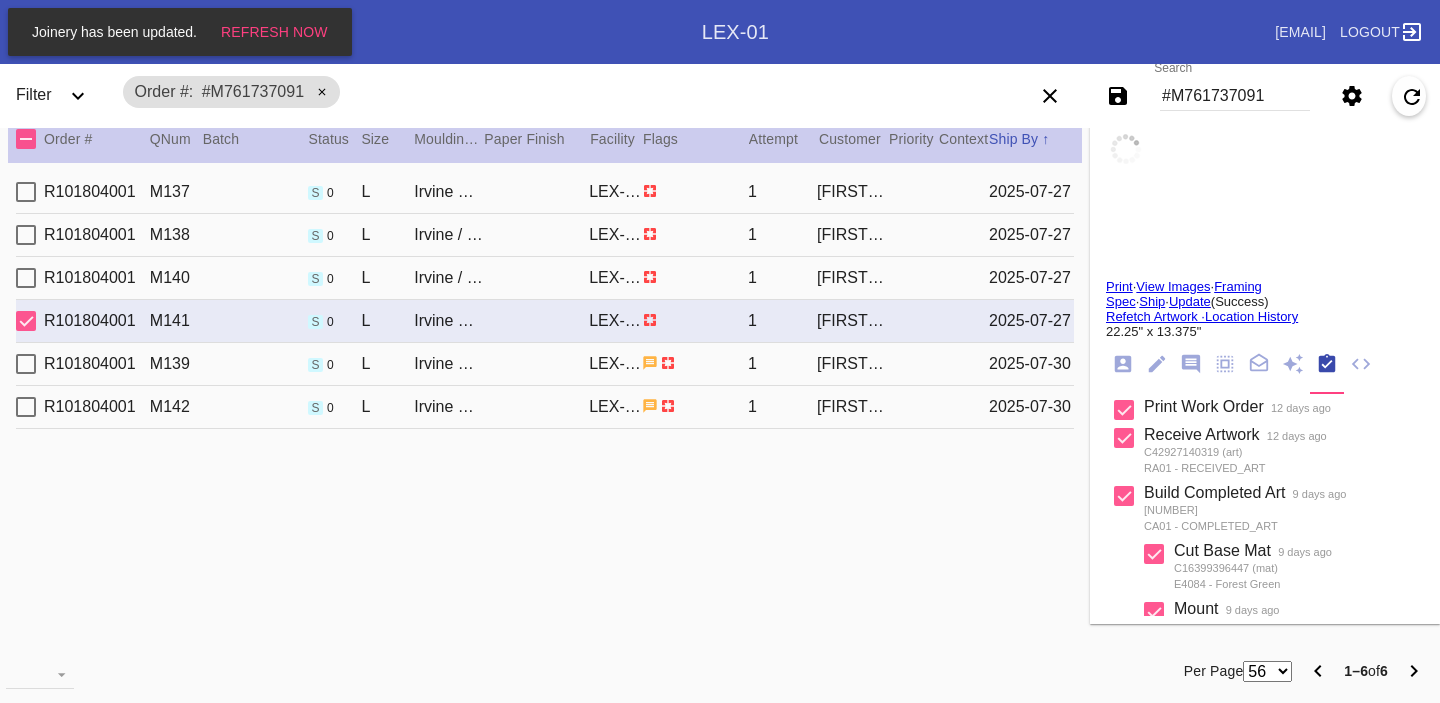 type on "3.25" 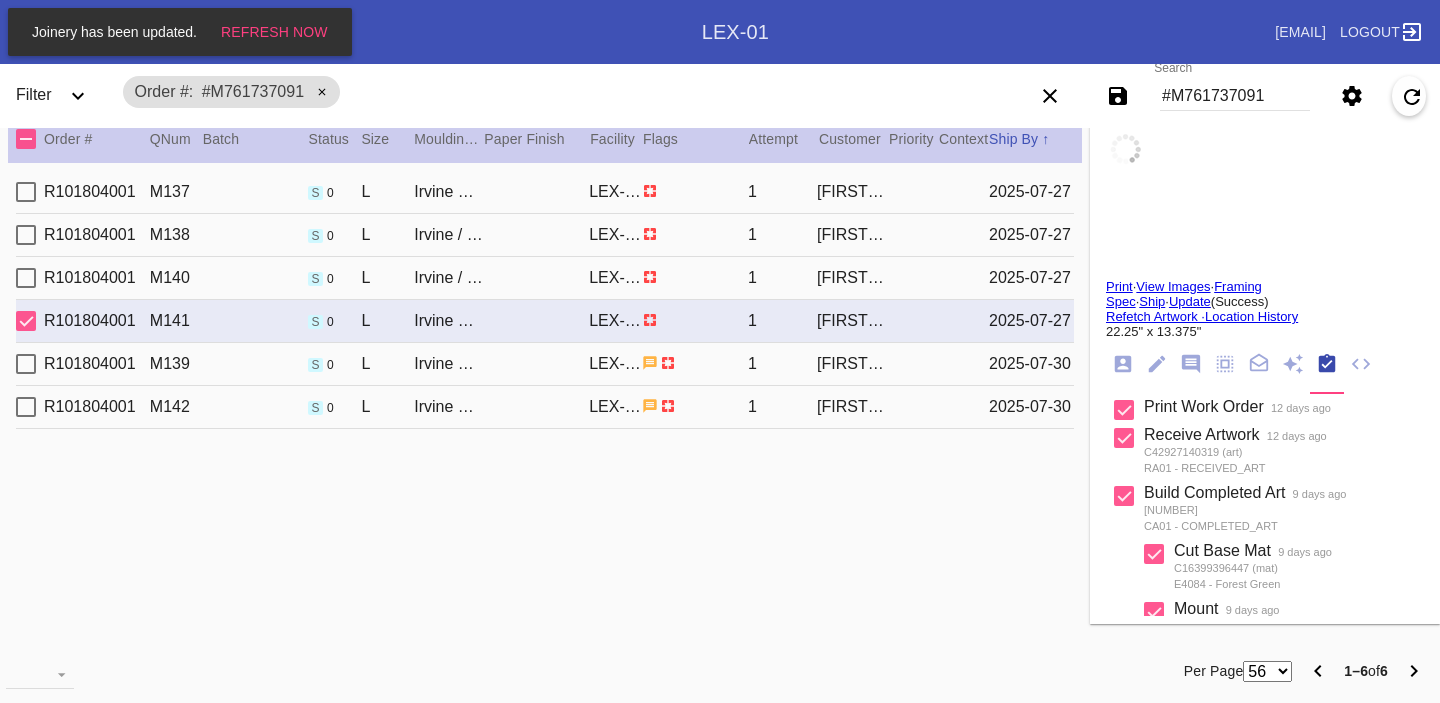 type on "3.25" 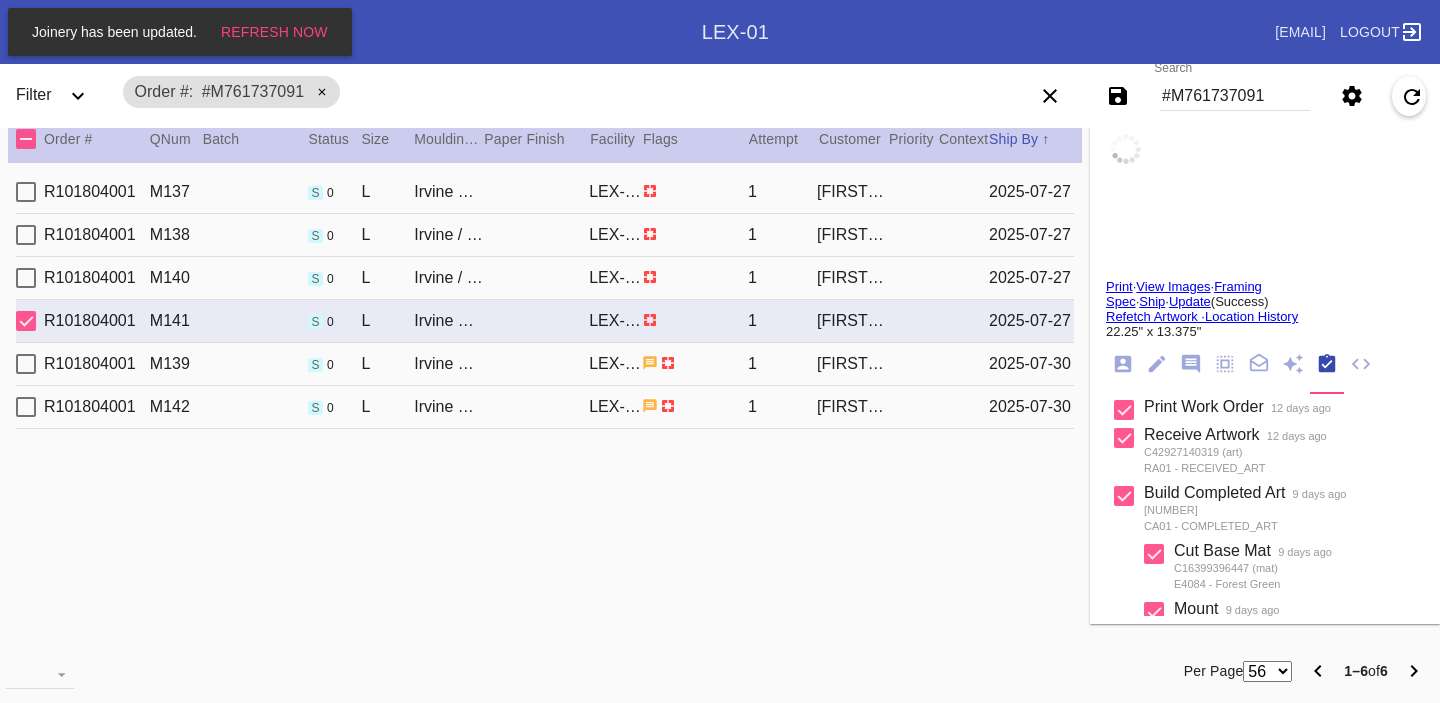 type on "1.9375" 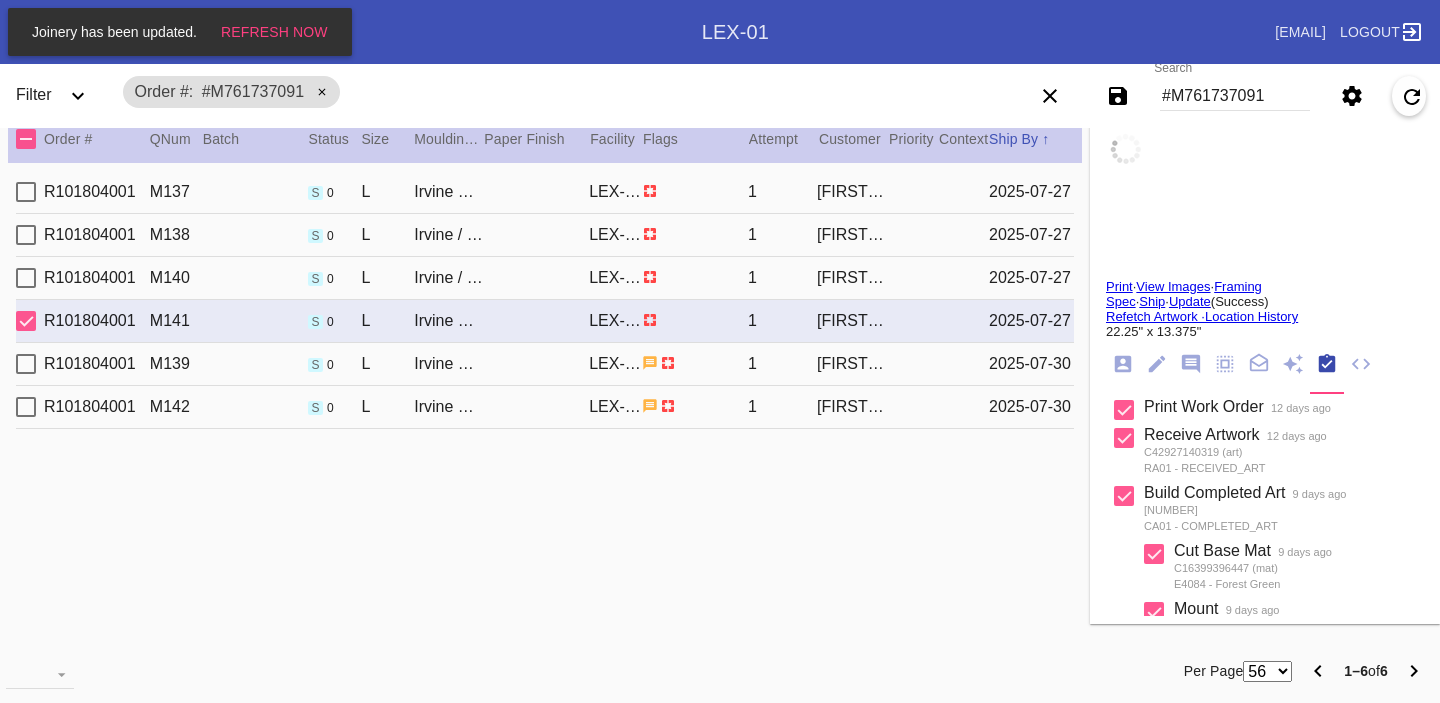 type on "18.125" 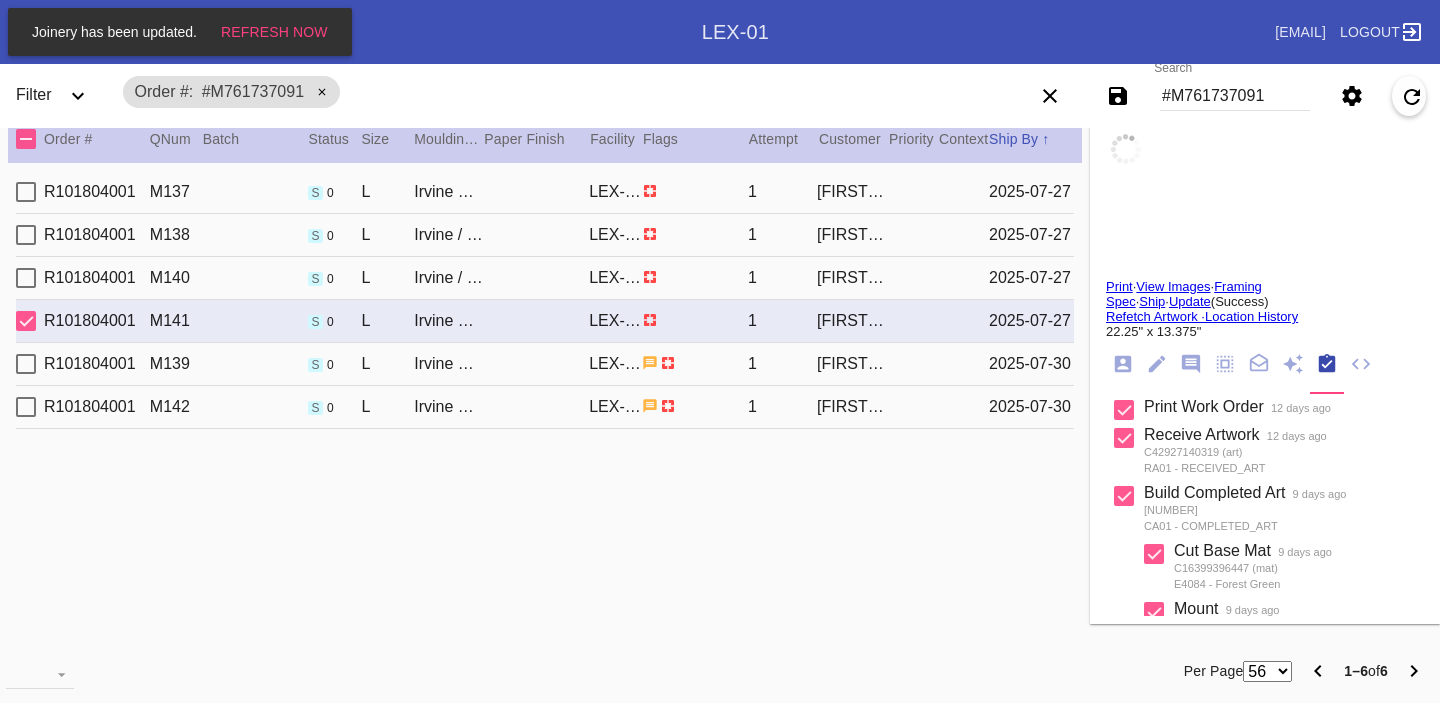 type on "13.0" 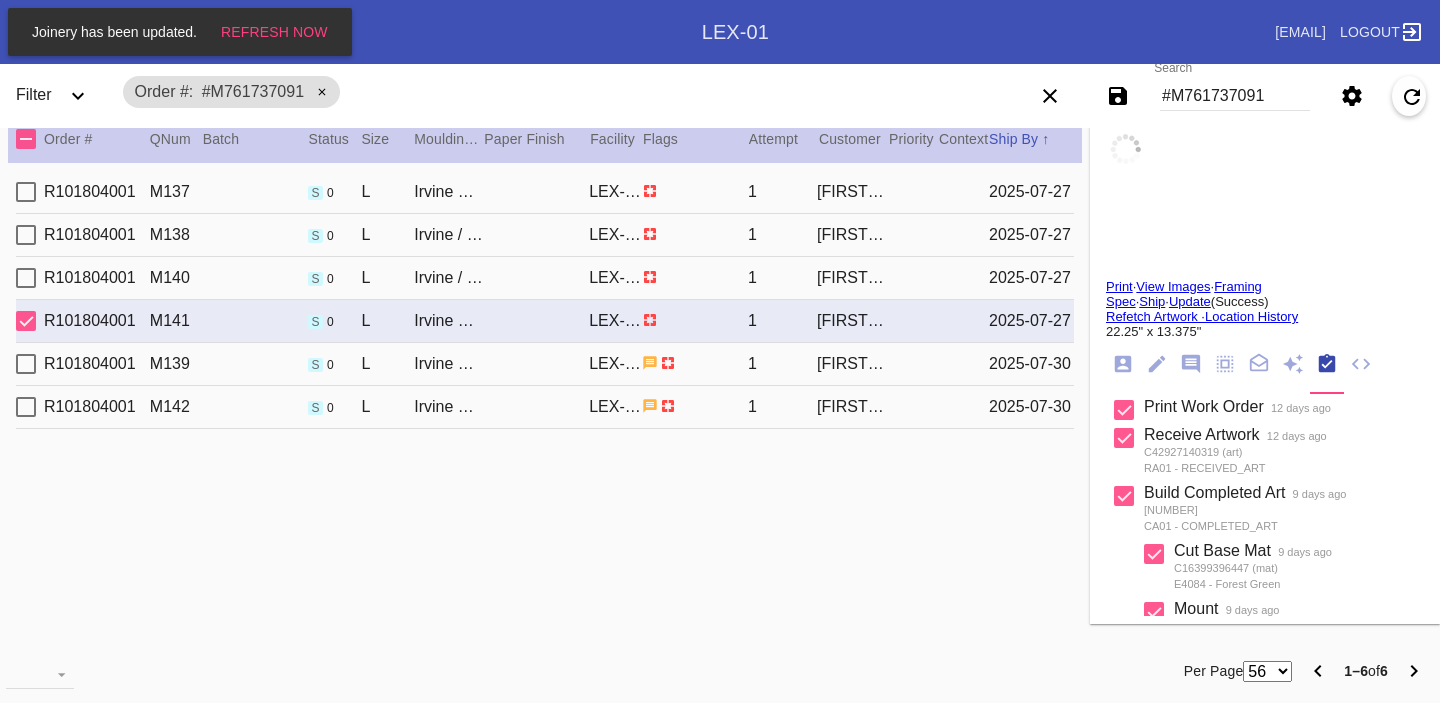type on "Wrinkles and creases, loose strings." 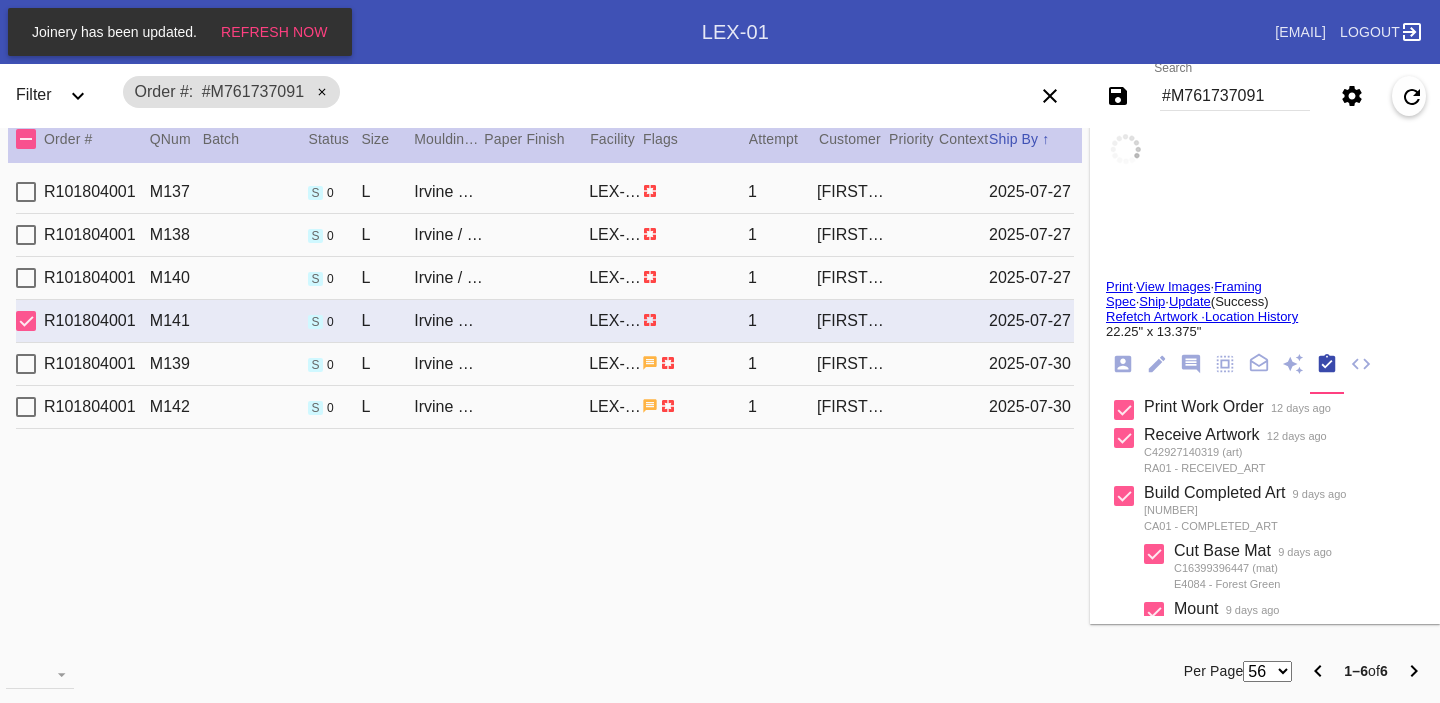 type on "7/25/2025" 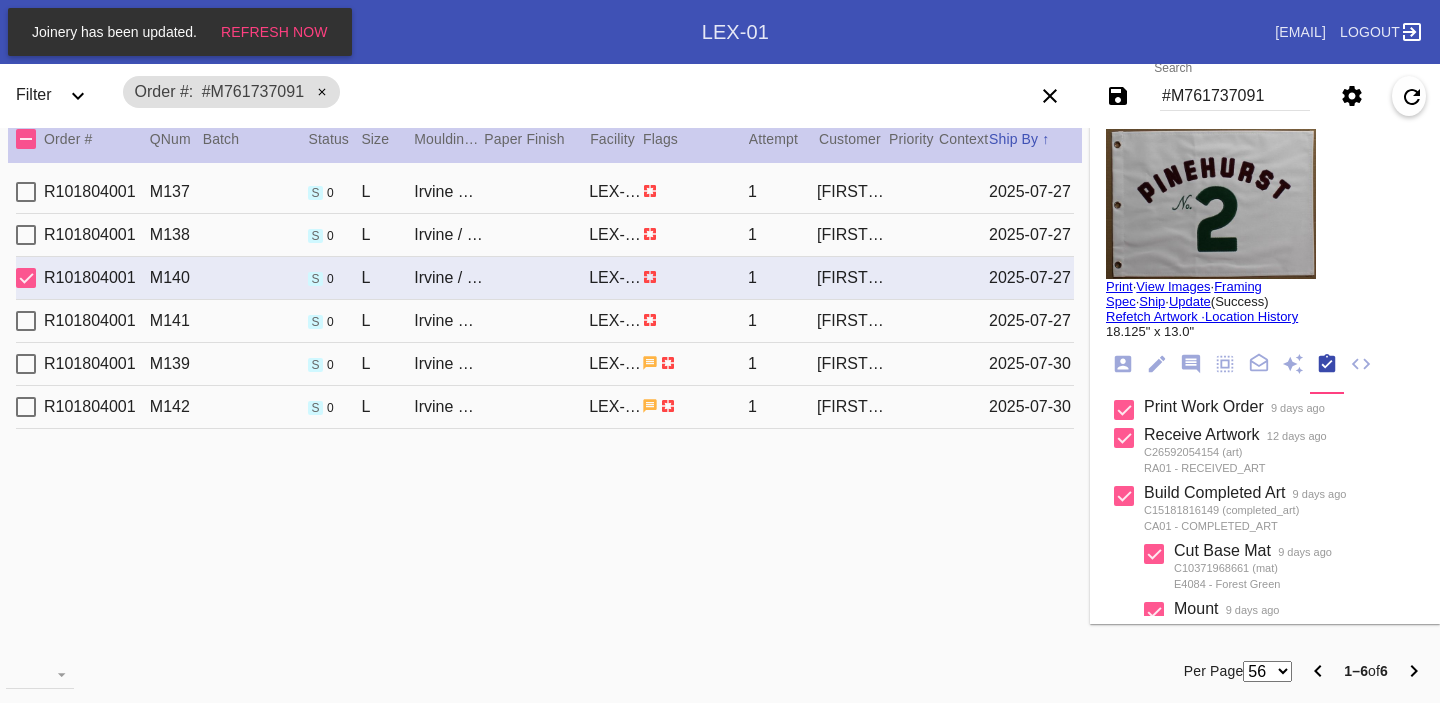 click on "2025-07-27" at bounding box center [1031, 235] 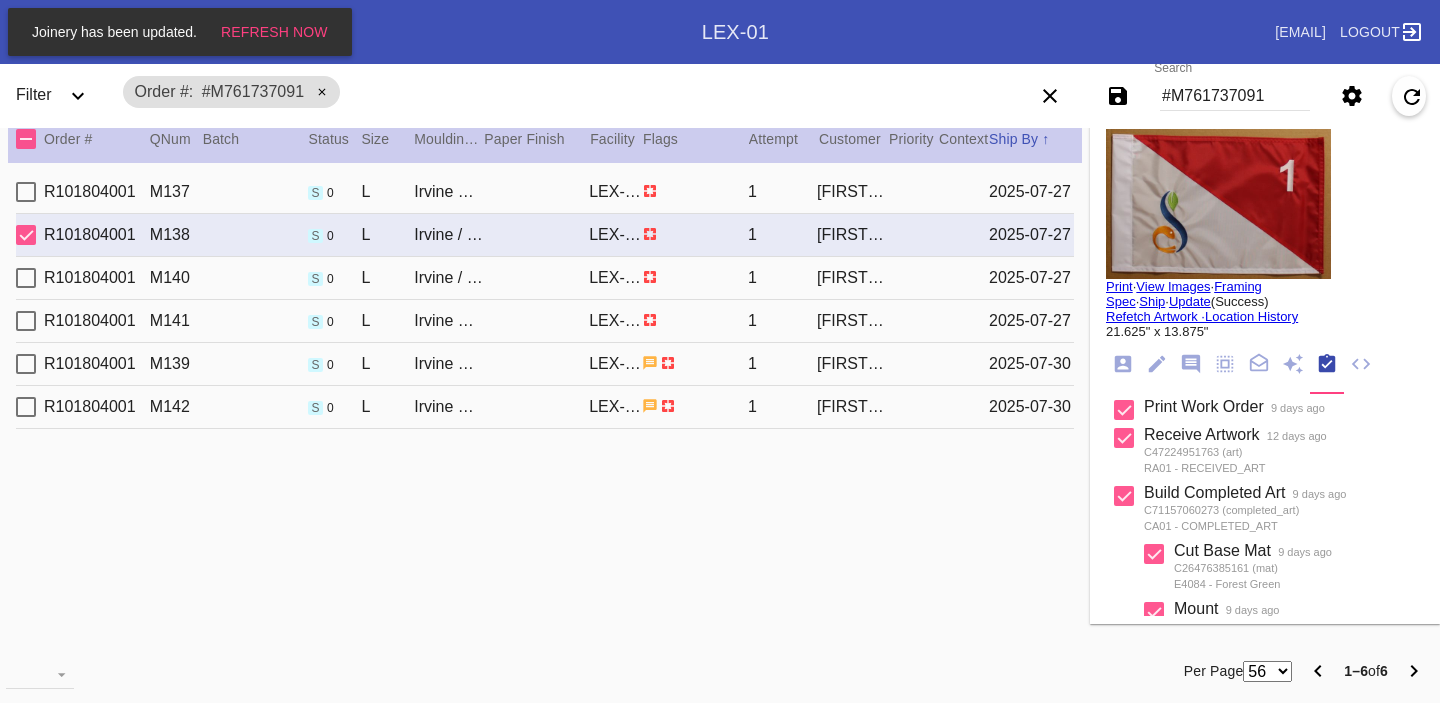 click on "[NUMBER] [NAME] / [COLOR] [BRAND] [NUMBER] [FIRST] [LAST]
[DATE]" at bounding box center [545, 192] 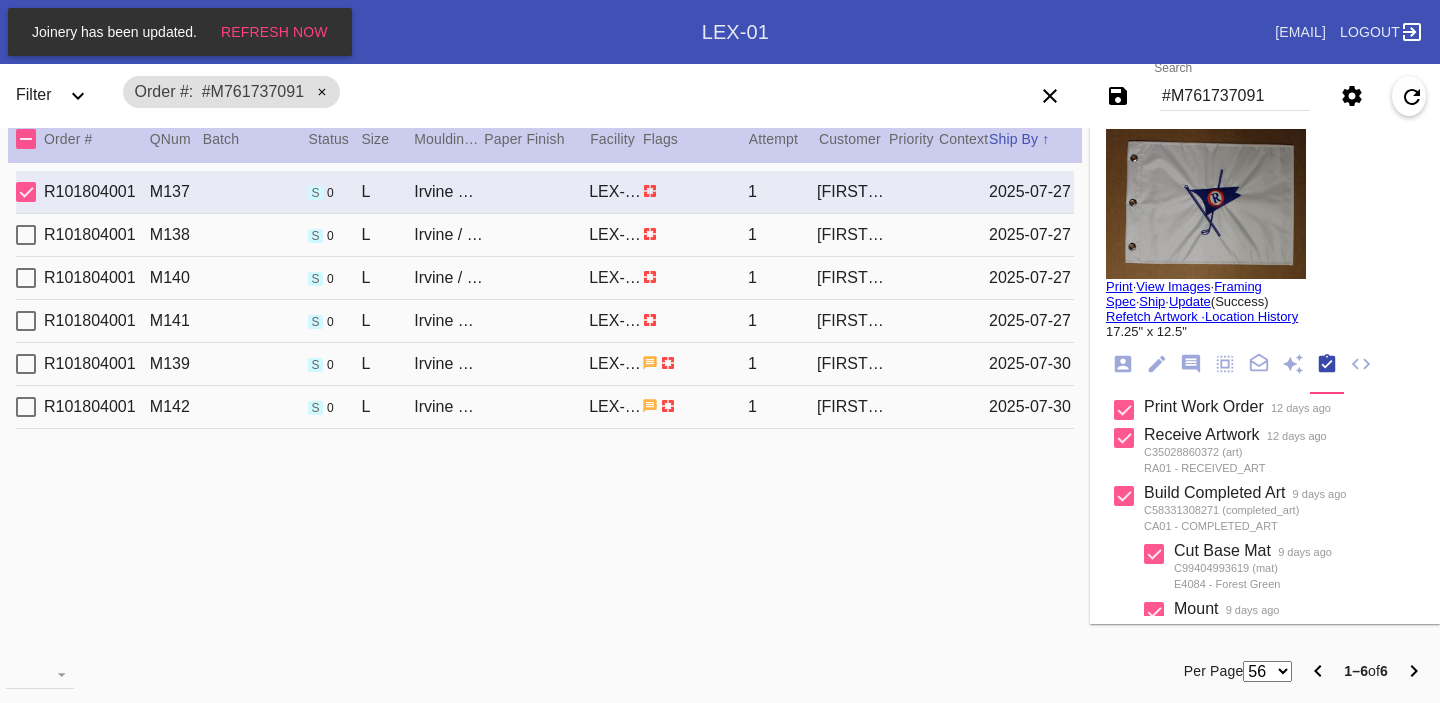 click on "[NUMBER] [NAME] / [COLOR] [BRAND] [NUMBER] [FIRST] [LAST]
[DATE]" at bounding box center [545, 407] 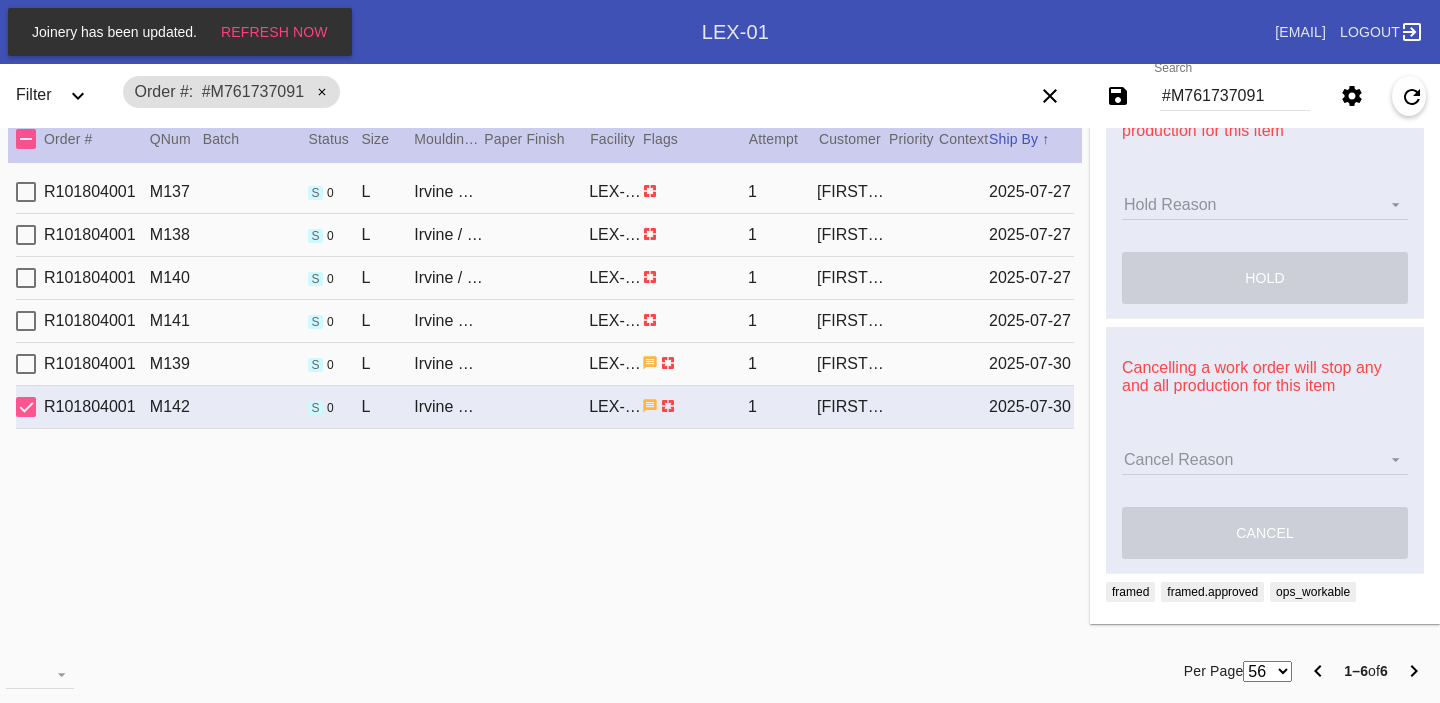 scroll, scrollTop: 0, scrollLeft: 0, axis: both 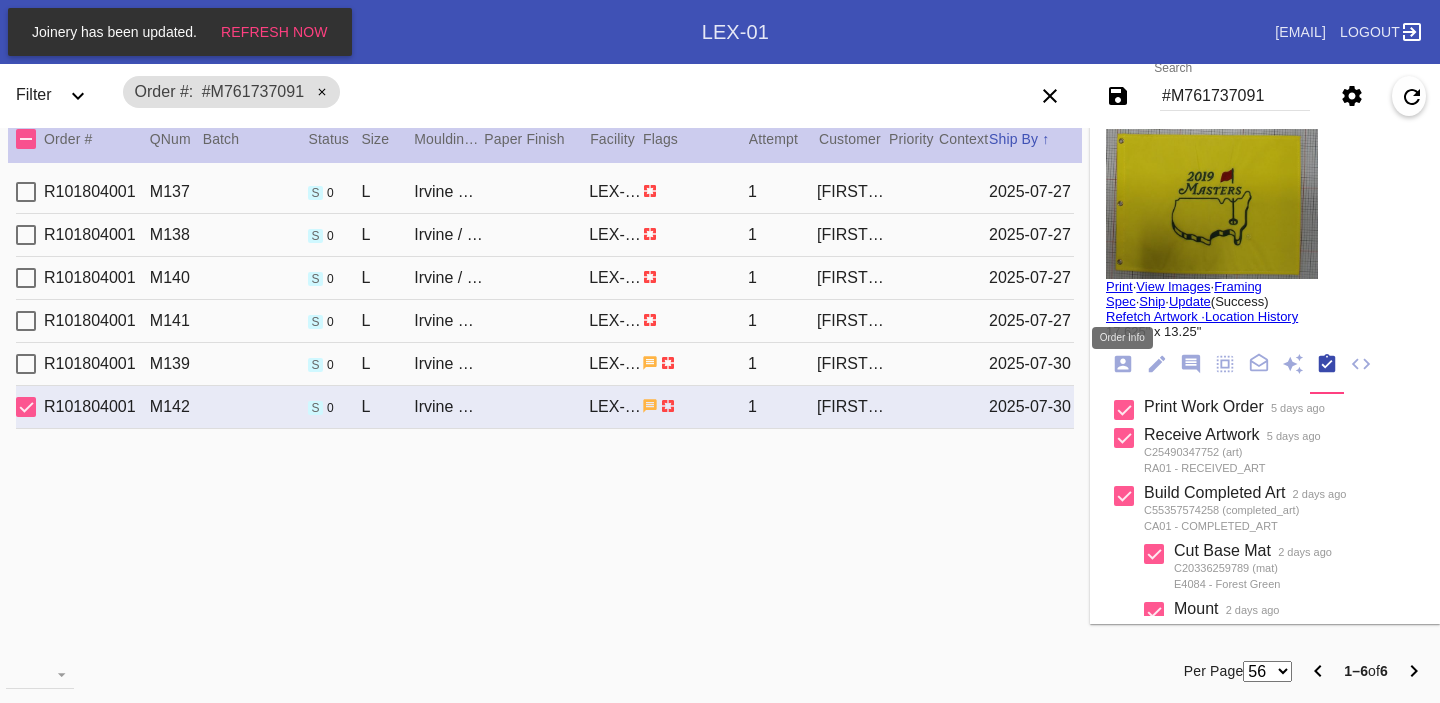 click 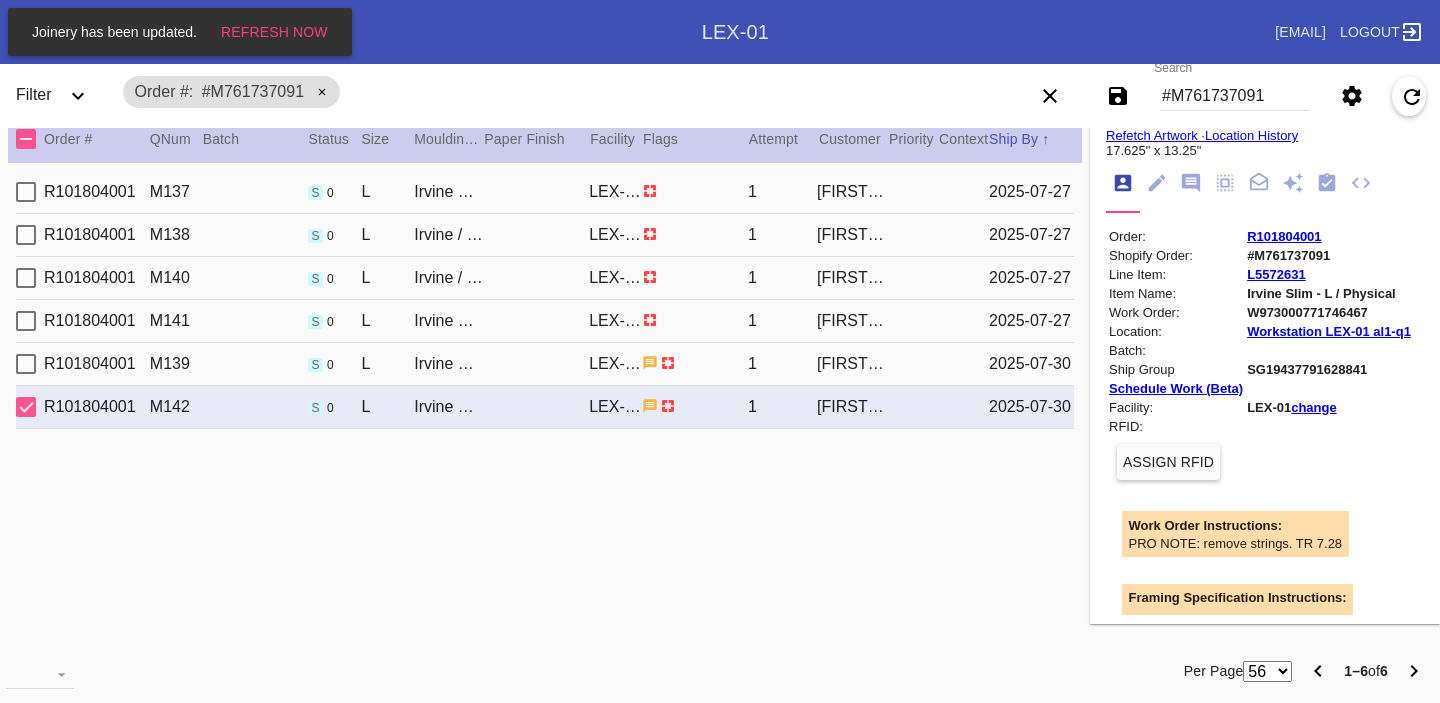 scroll, scrollTop: 0, scrollLeft: 0, axis: both 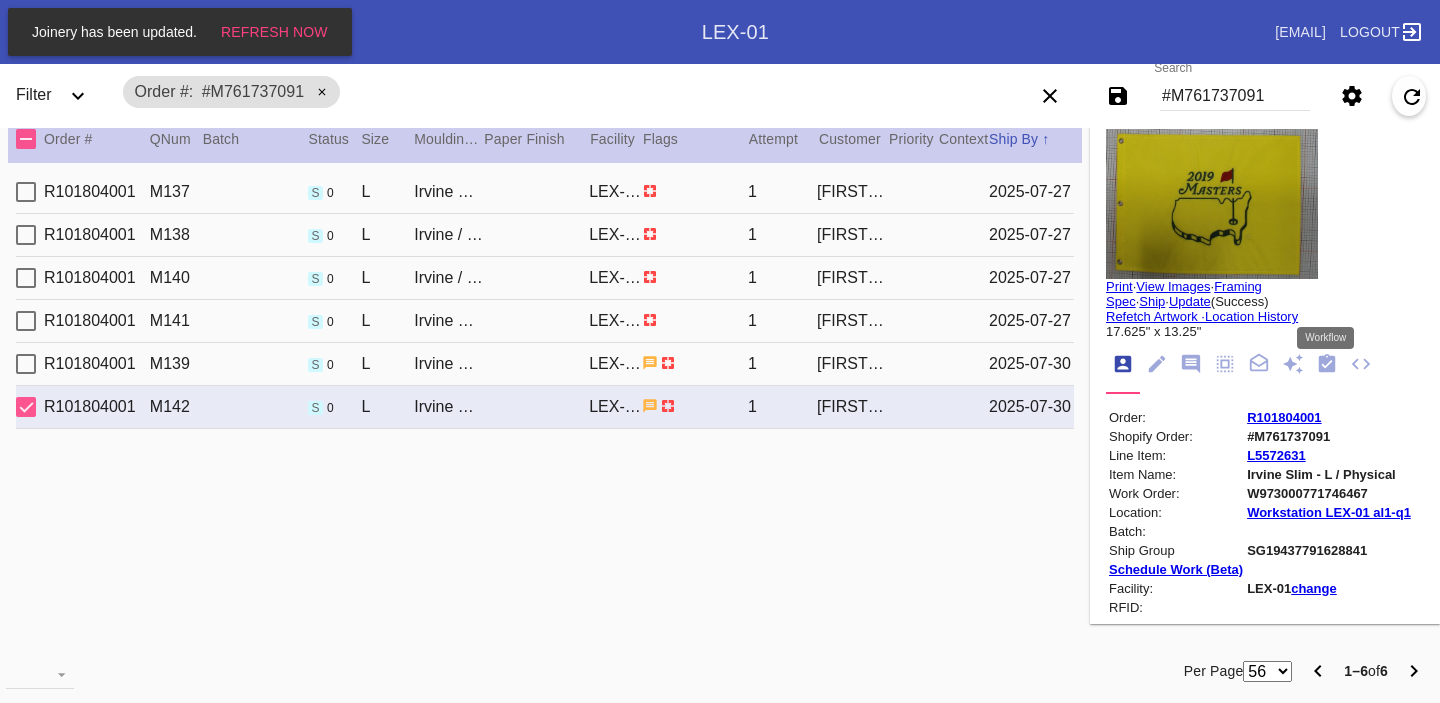 click 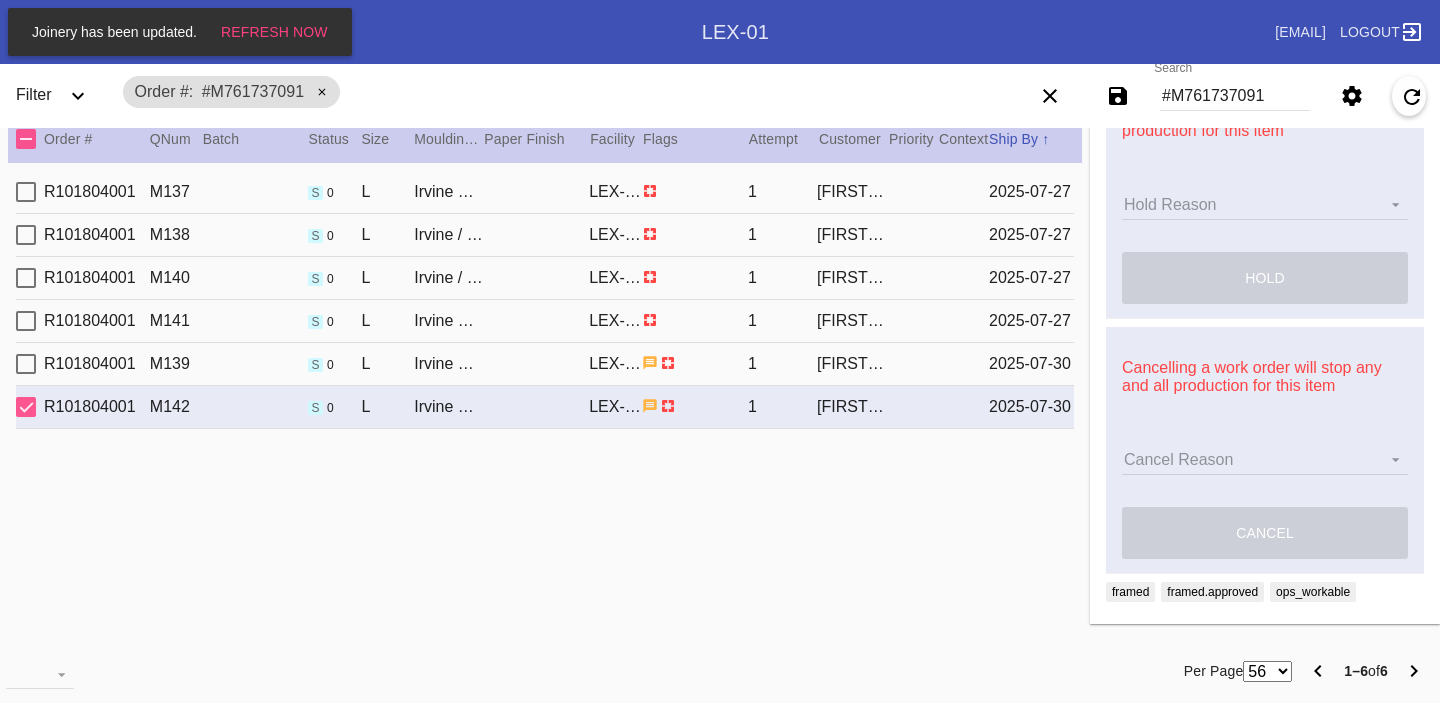 scroll, scrollTop: 0, scrollLeft: 0, axis: both 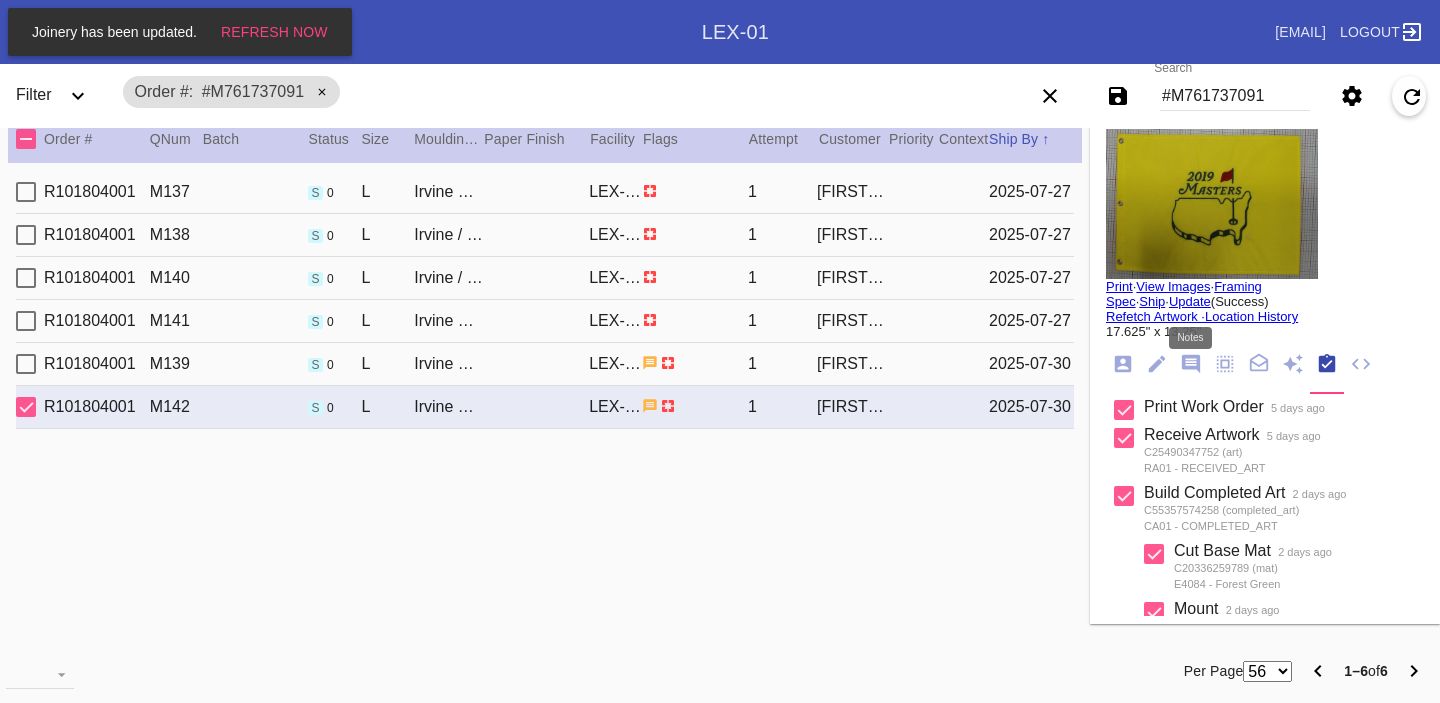 click 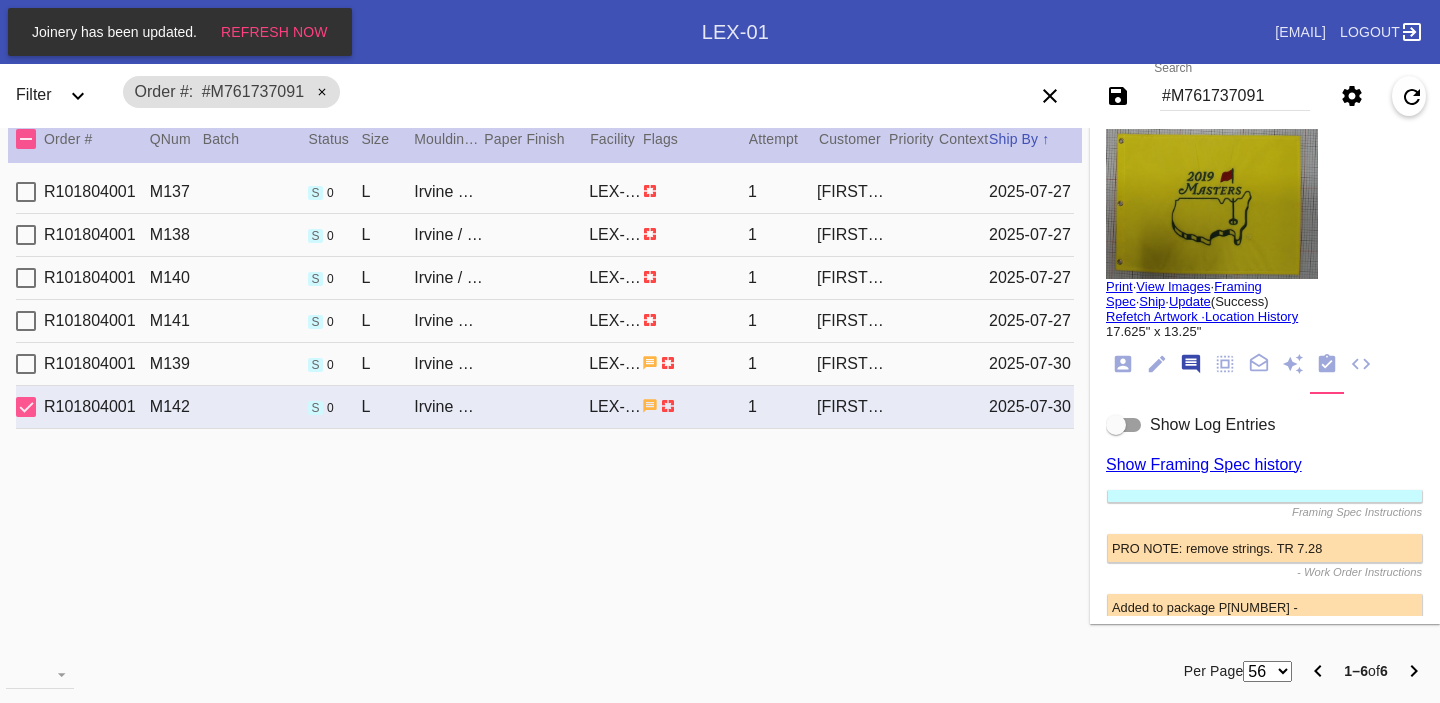 scroll, scrollTop: 123, scrollLeft: 0, axis: vertical 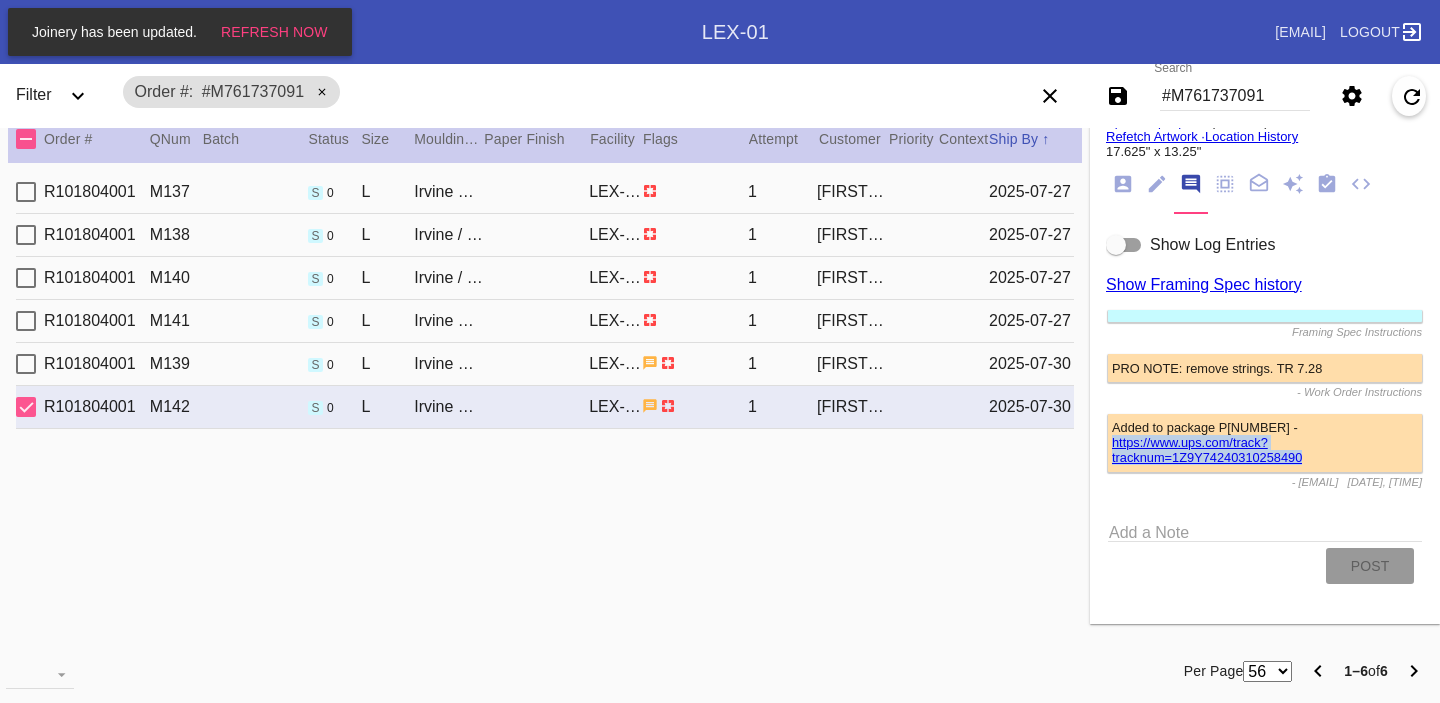 drag, startPoint x: 1322, startPoint y: 449, endPoint x: 1098, endPoint y: 431, distance: 224.72205 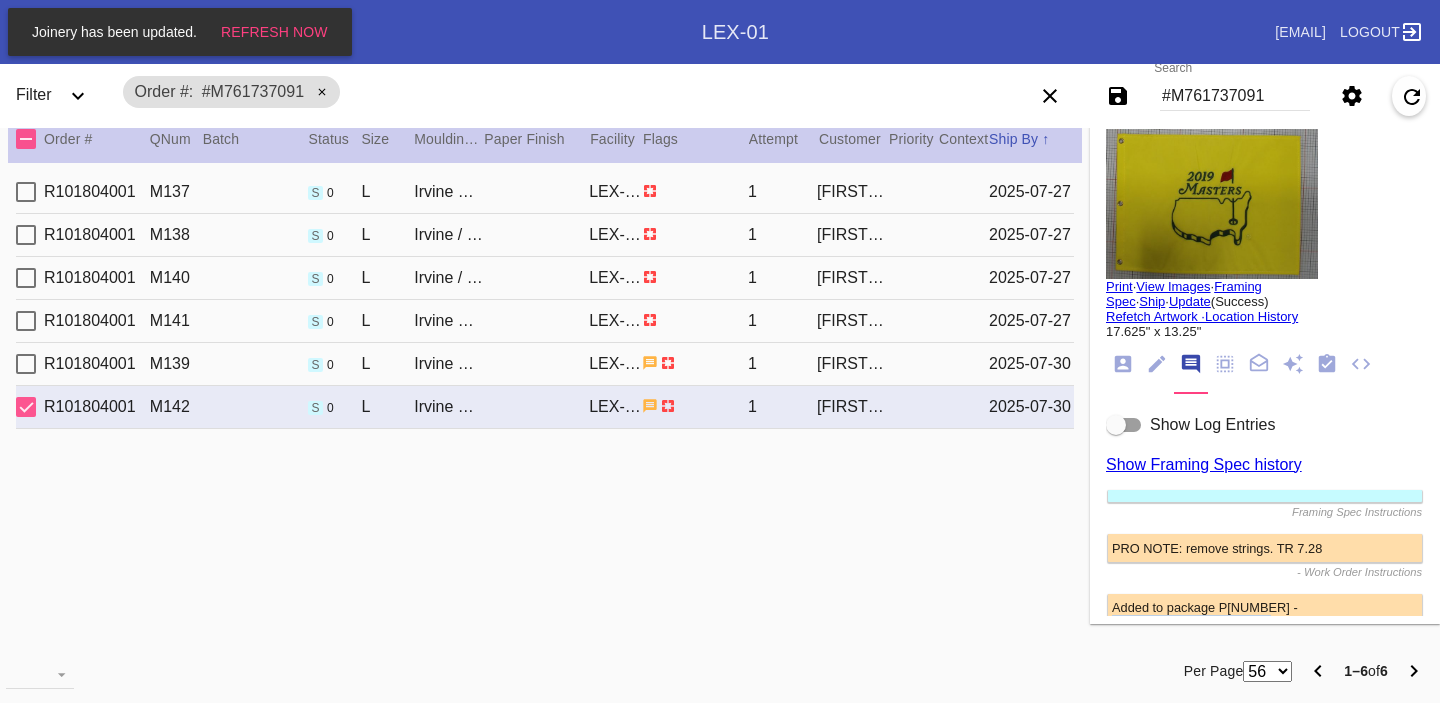 click on "#M761737091" at bounding box center (1235, 96) 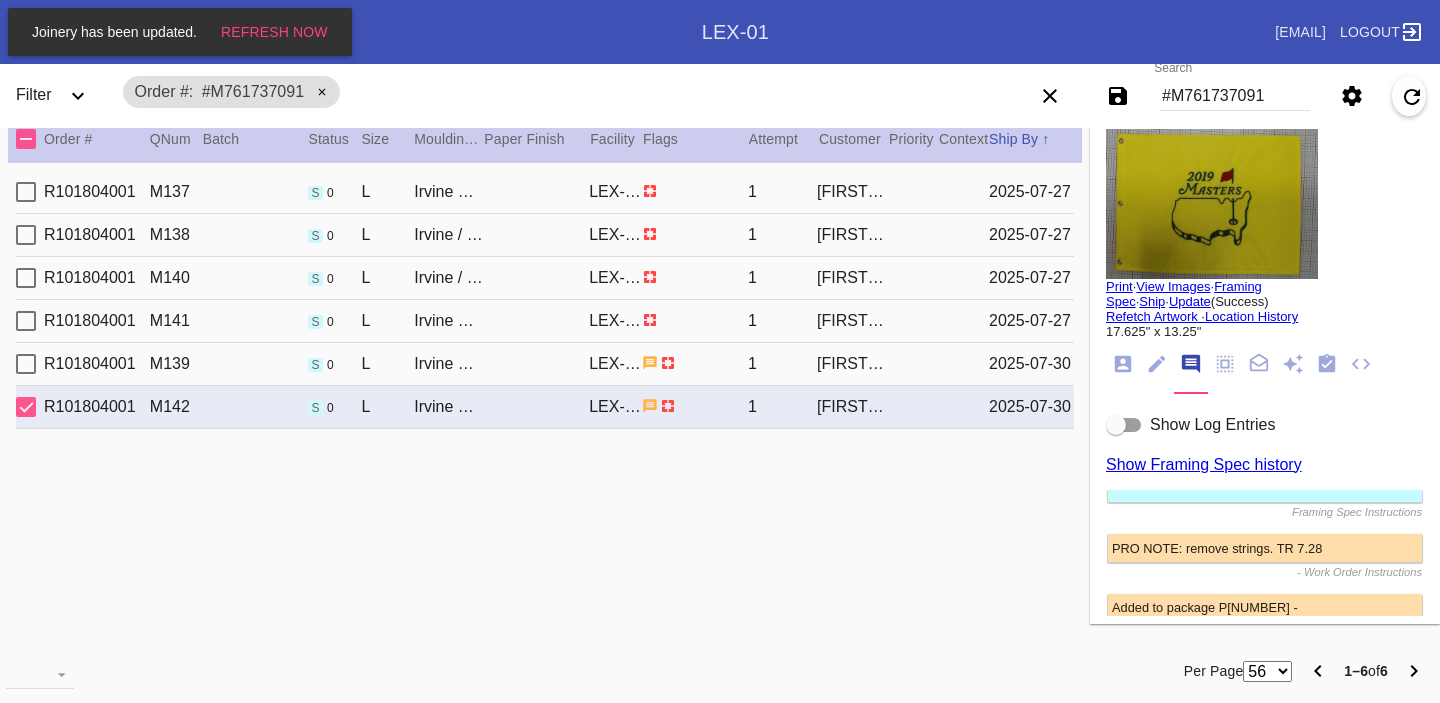 click on "#M761737091" at bounding box center [1235, 96] 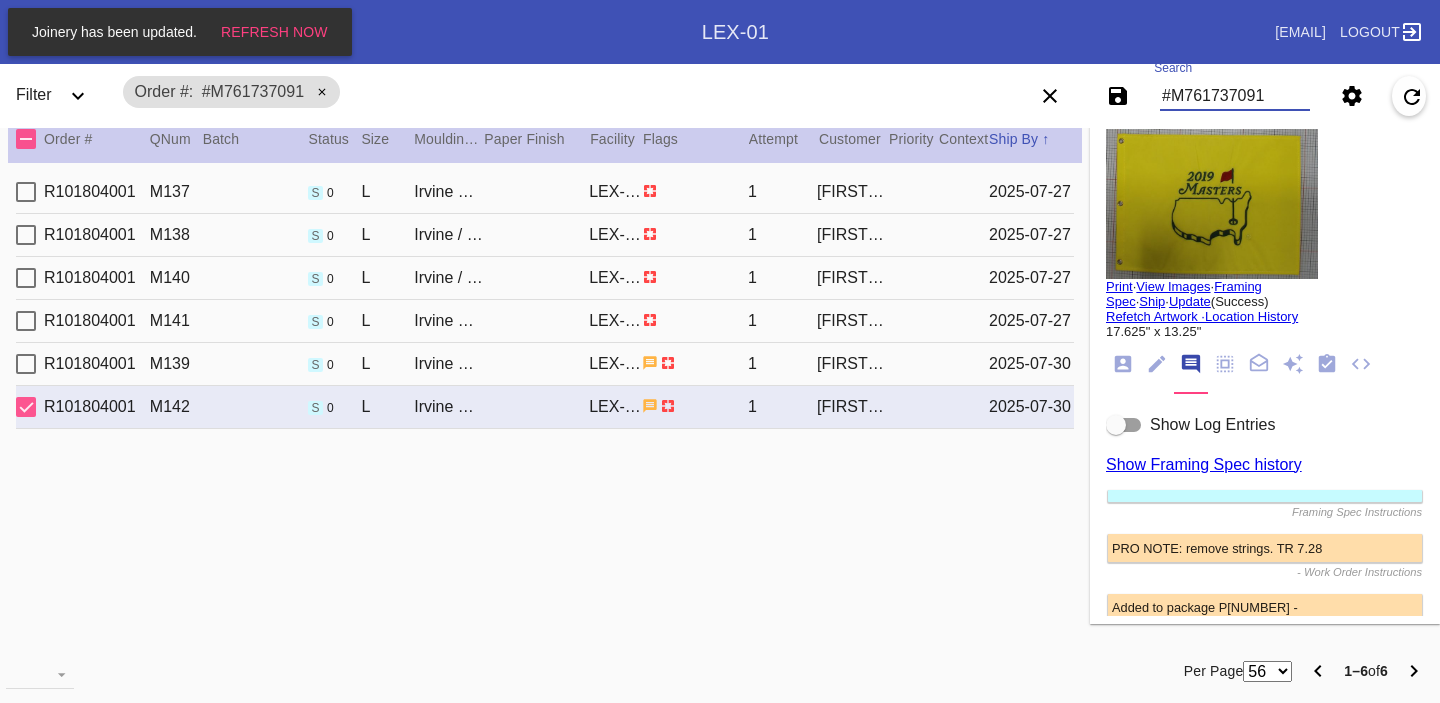click on "#M761737091" at bounding box center (1235, 96) 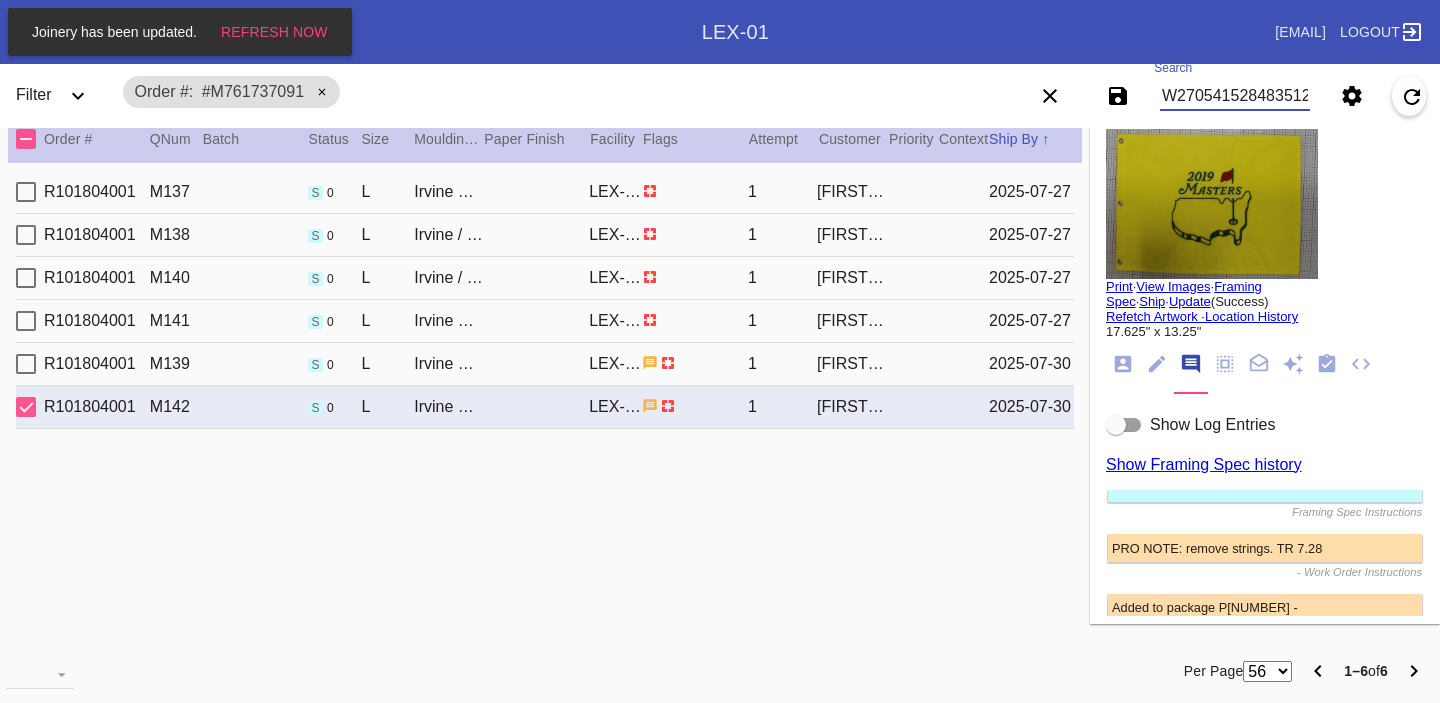 scroll, scrollTop: 0, scrollLeft: 3, axis: horizontal 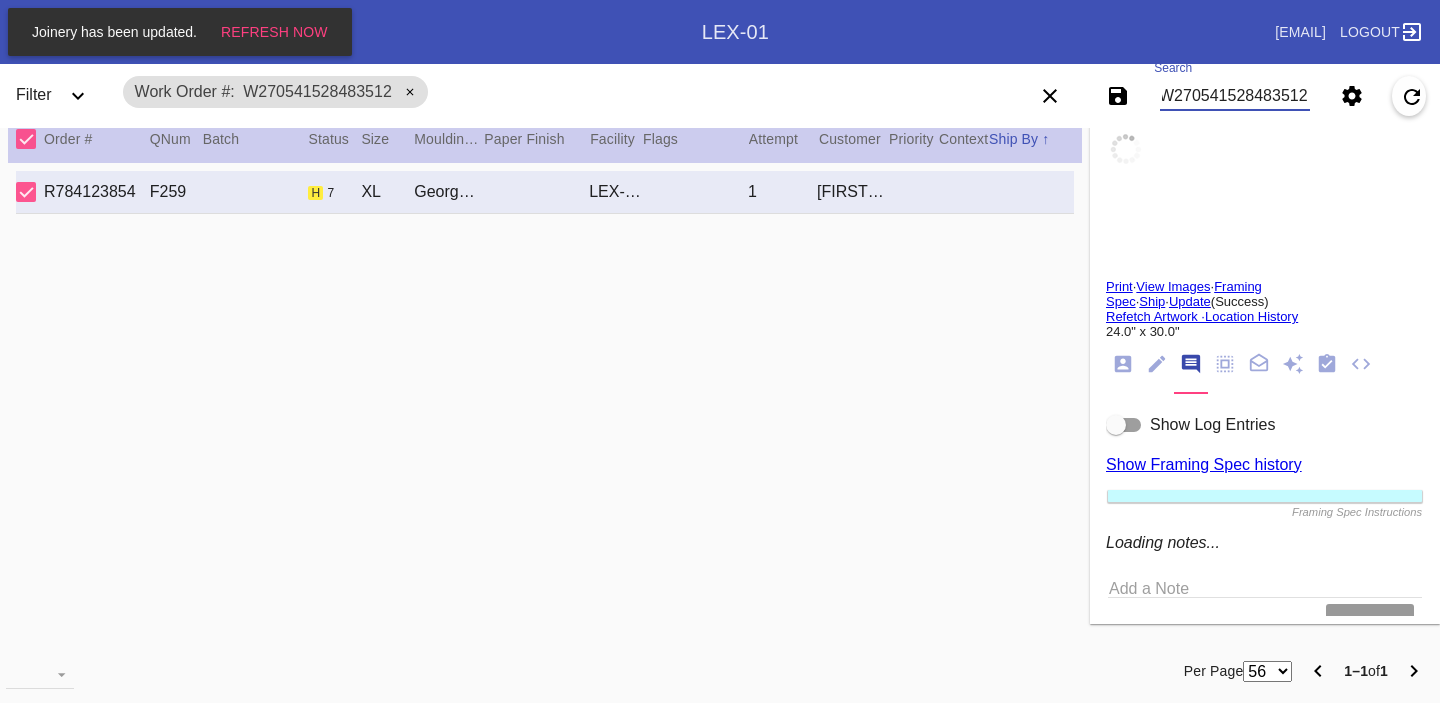 type 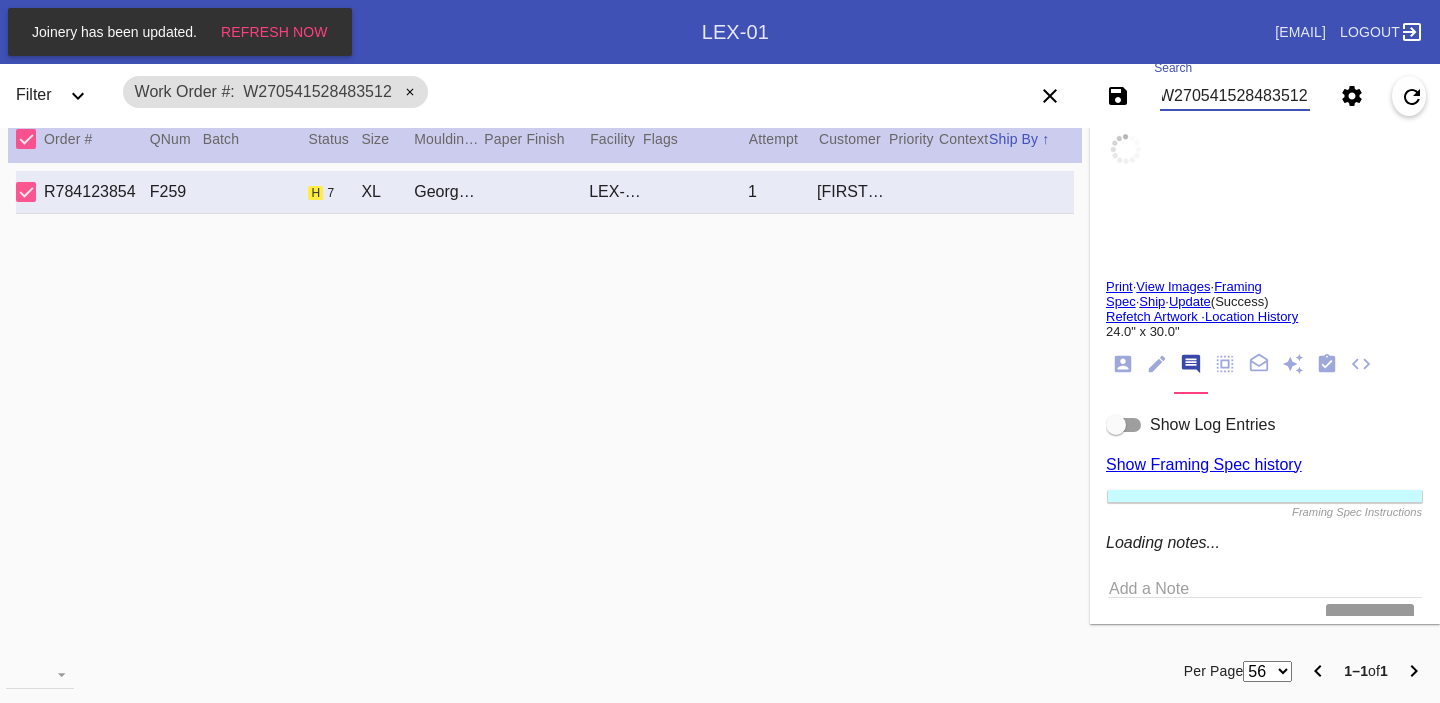 type on "0.0" 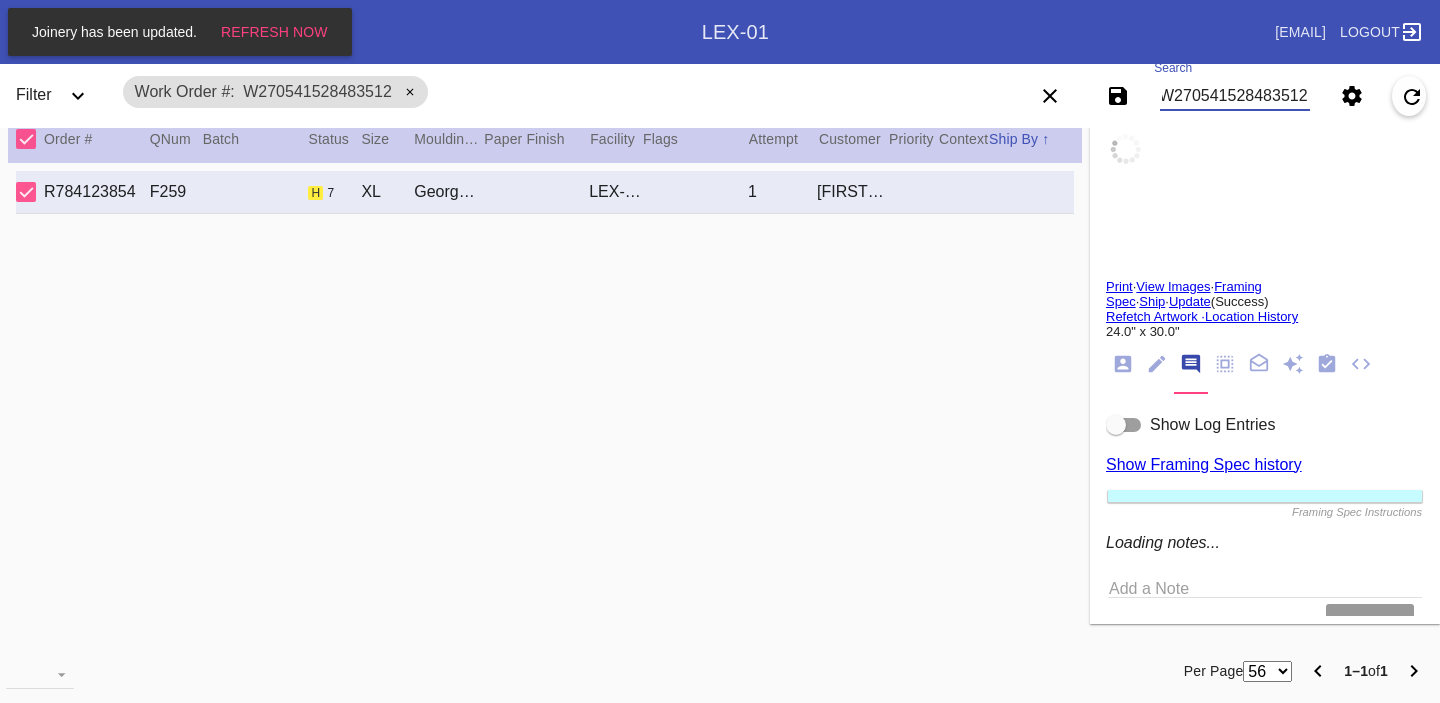 type on "0.0" 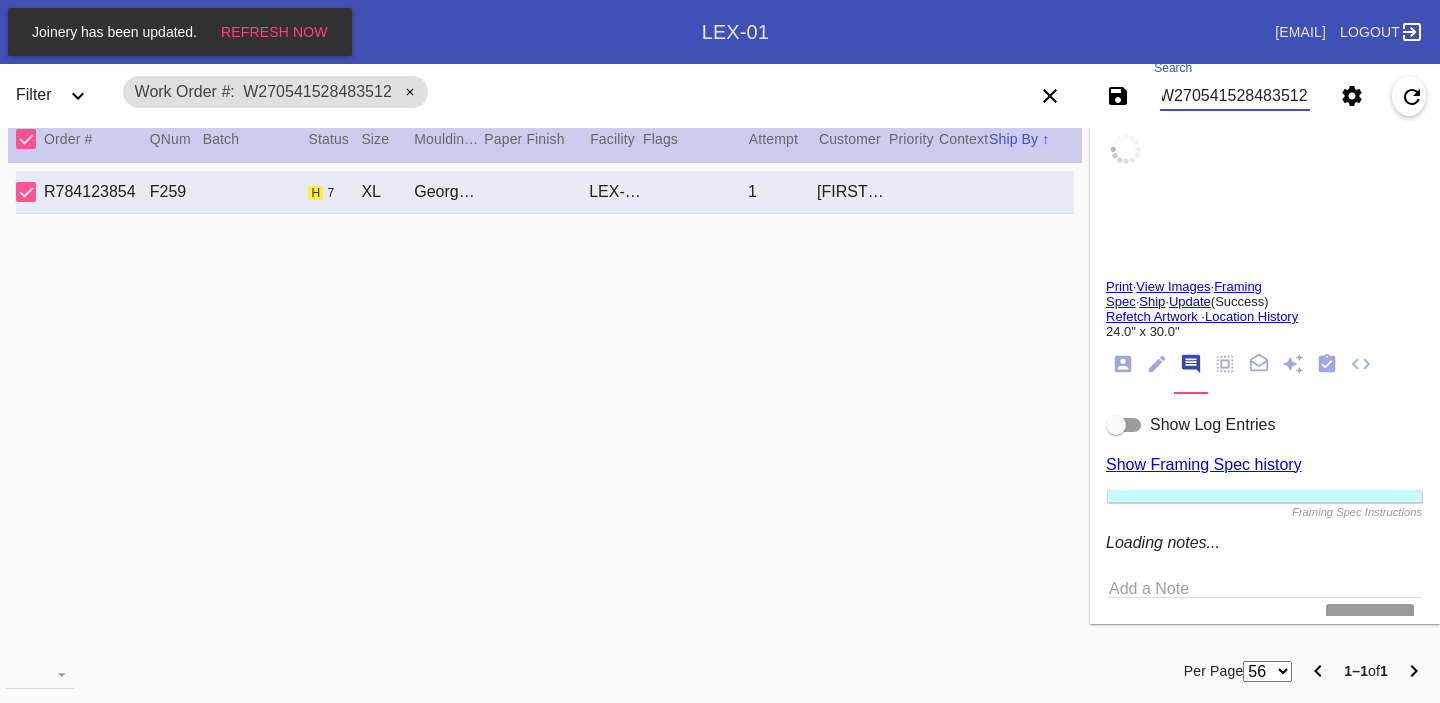 type on "0.0" 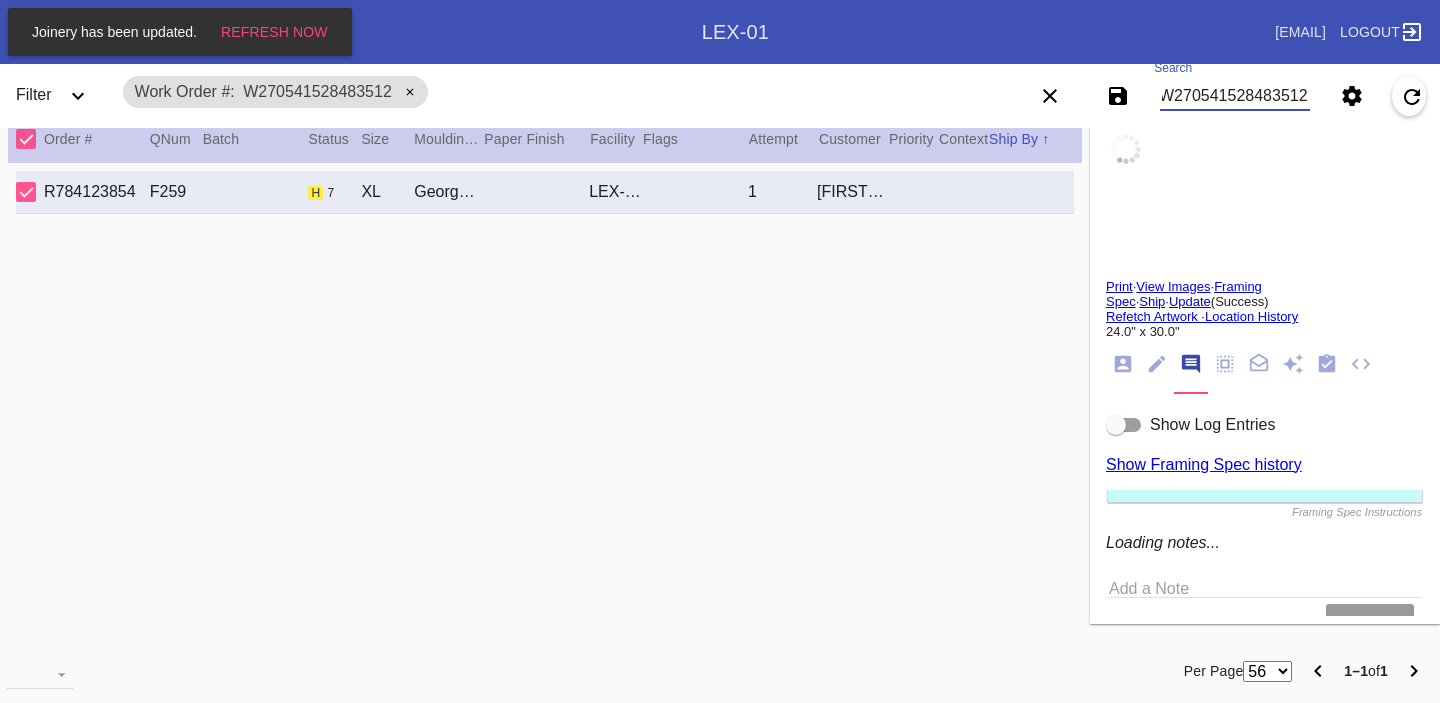 type on "0.0" 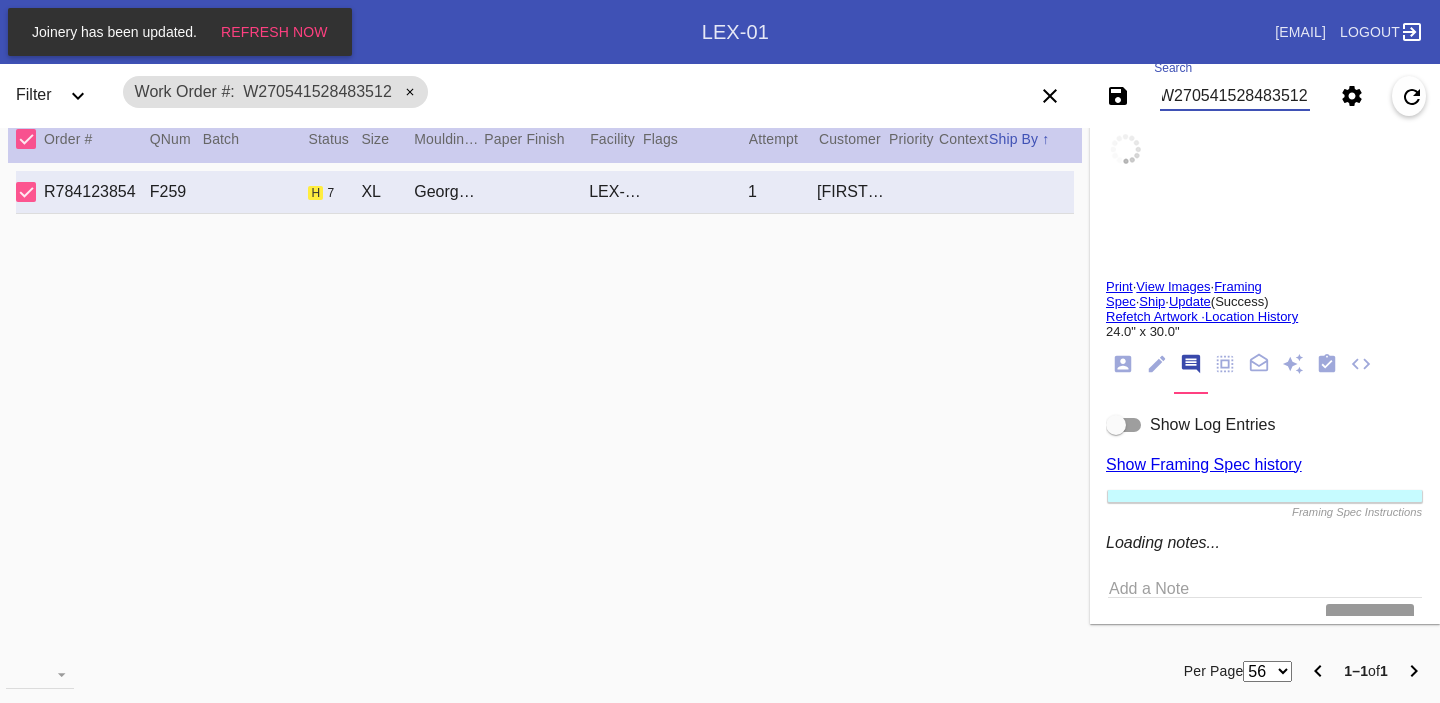 type on "30.0" 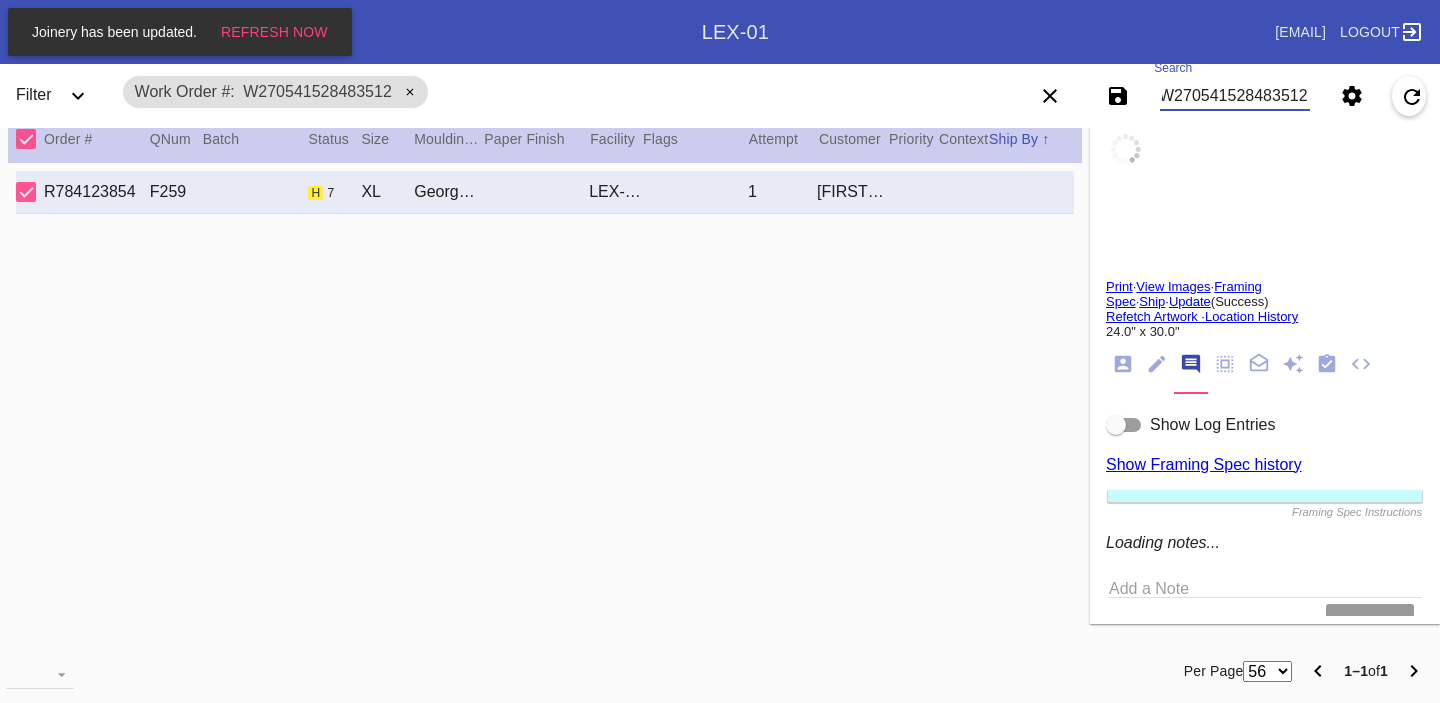 type 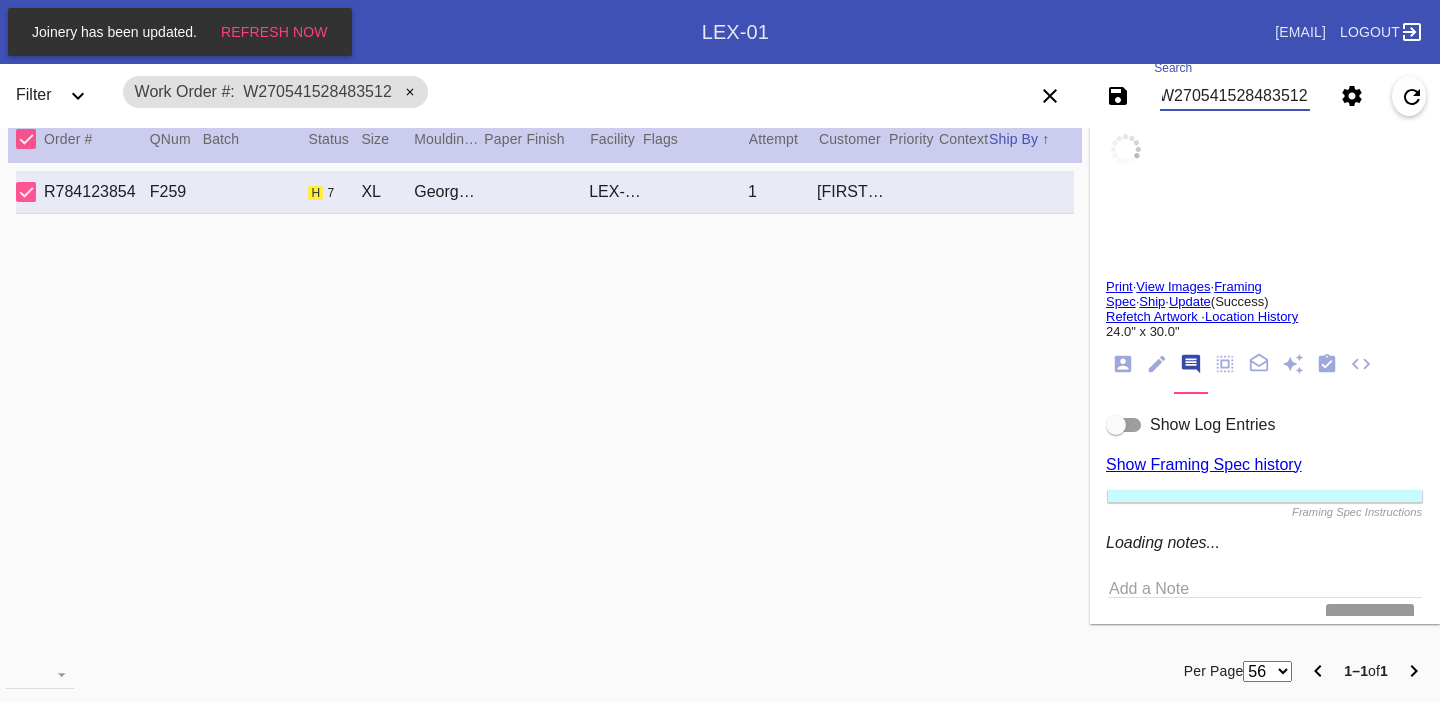 type 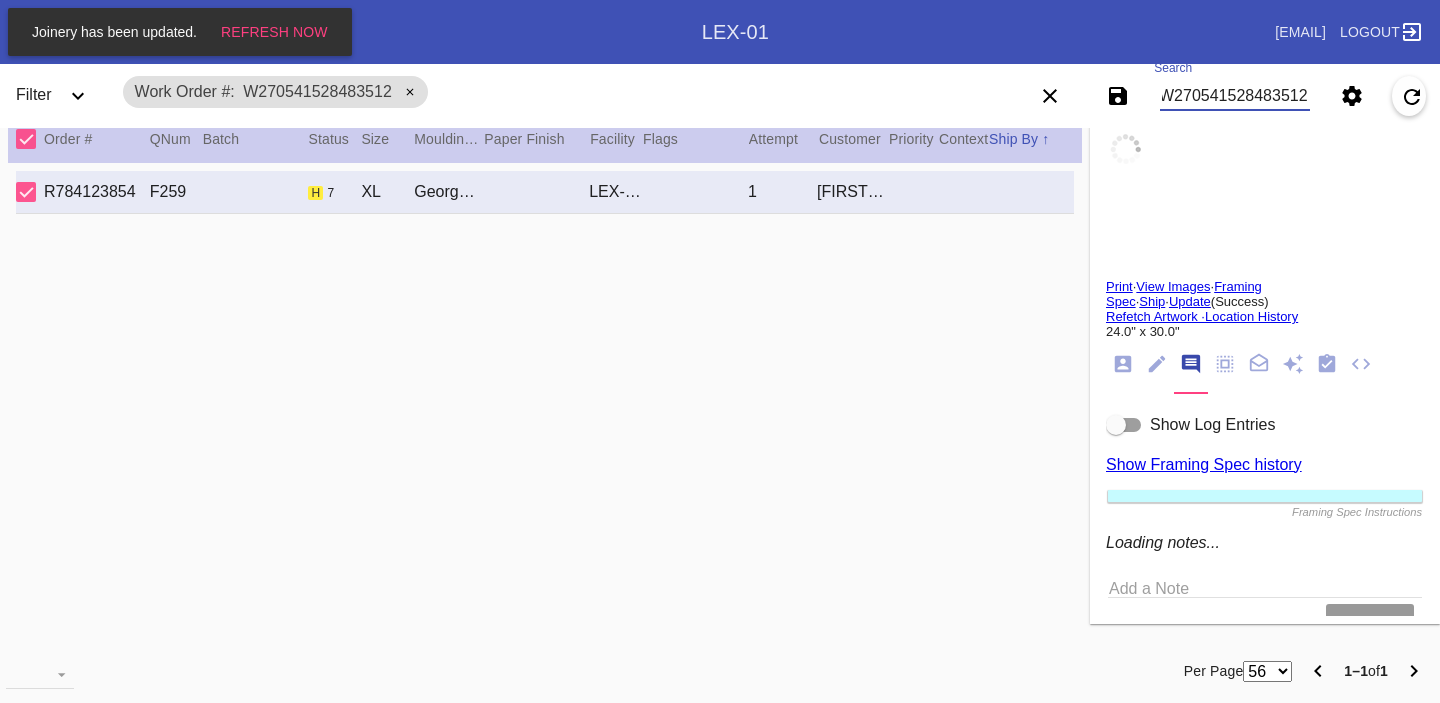 type 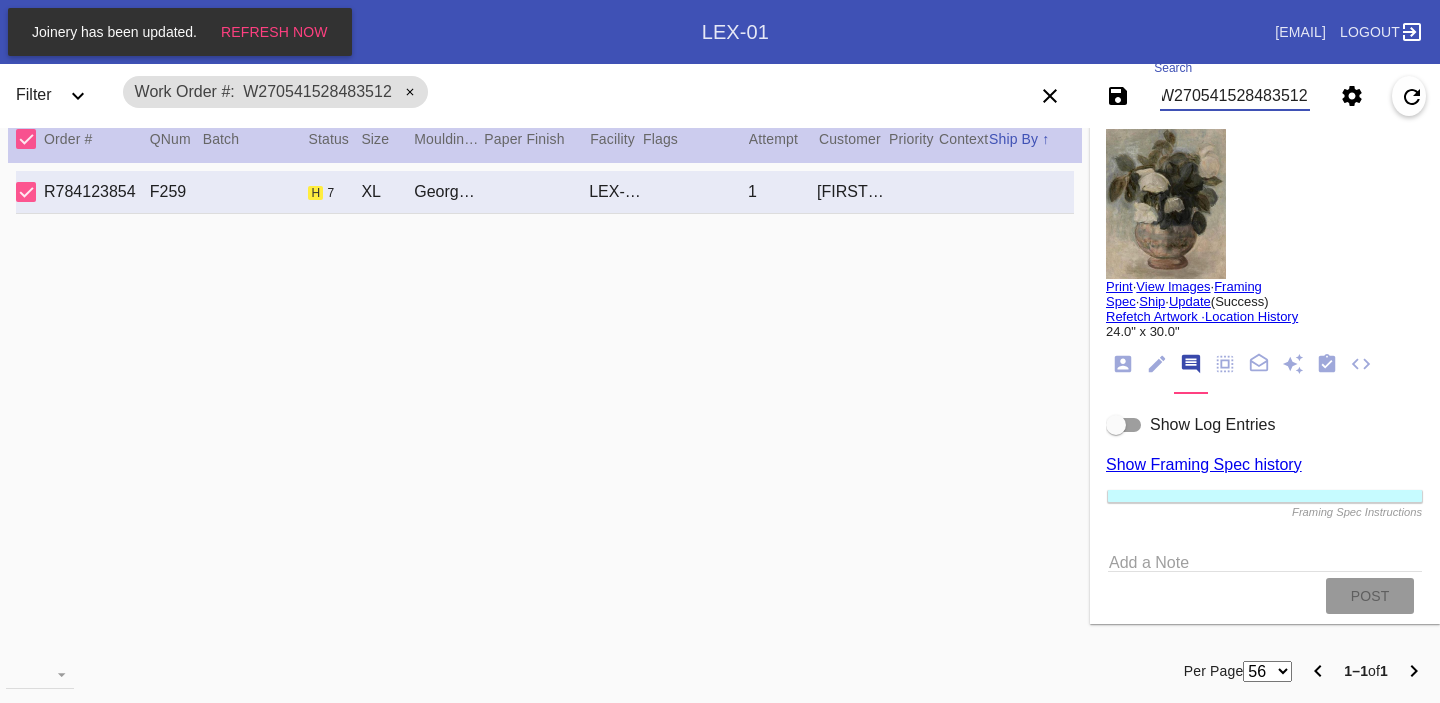 scroll, scrollTop: 0, scrollLeft: 0, axis: both 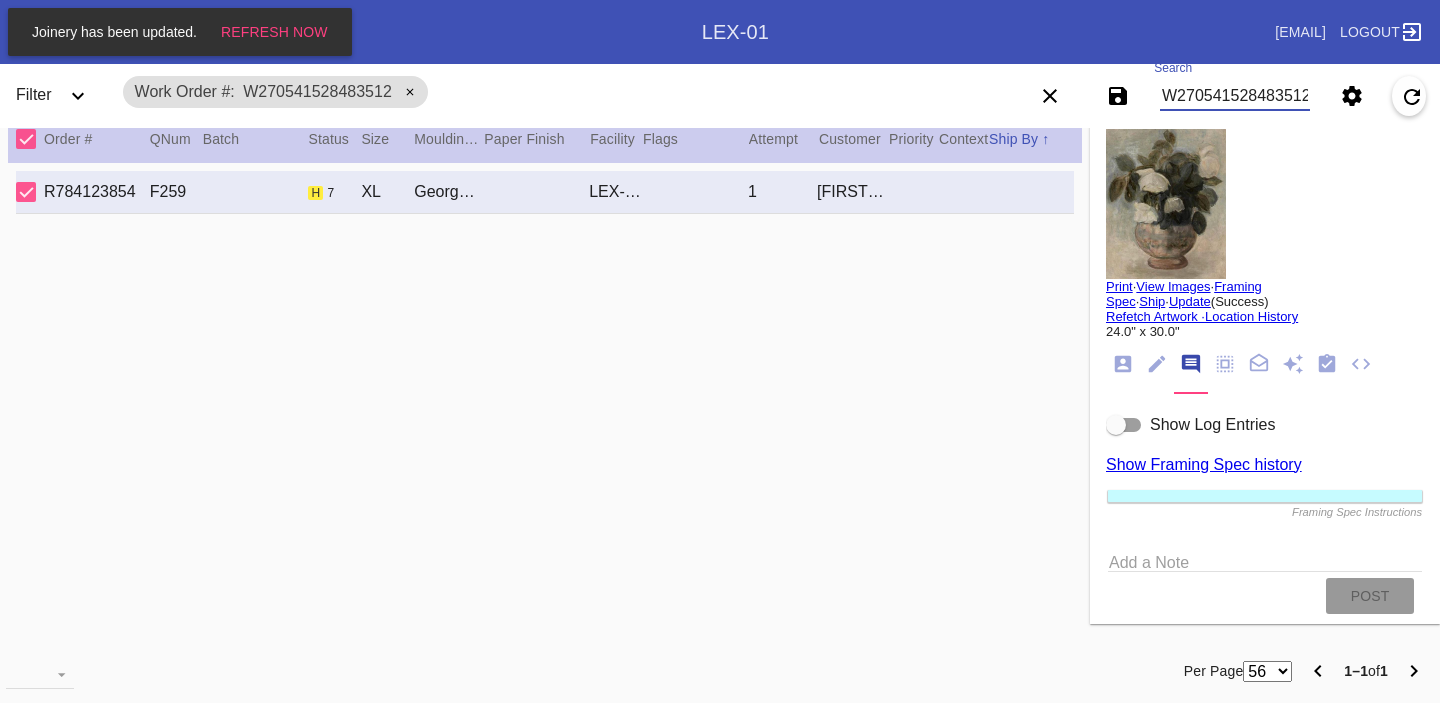 click on "W270541528483512" at bounding box center [1235, 96] 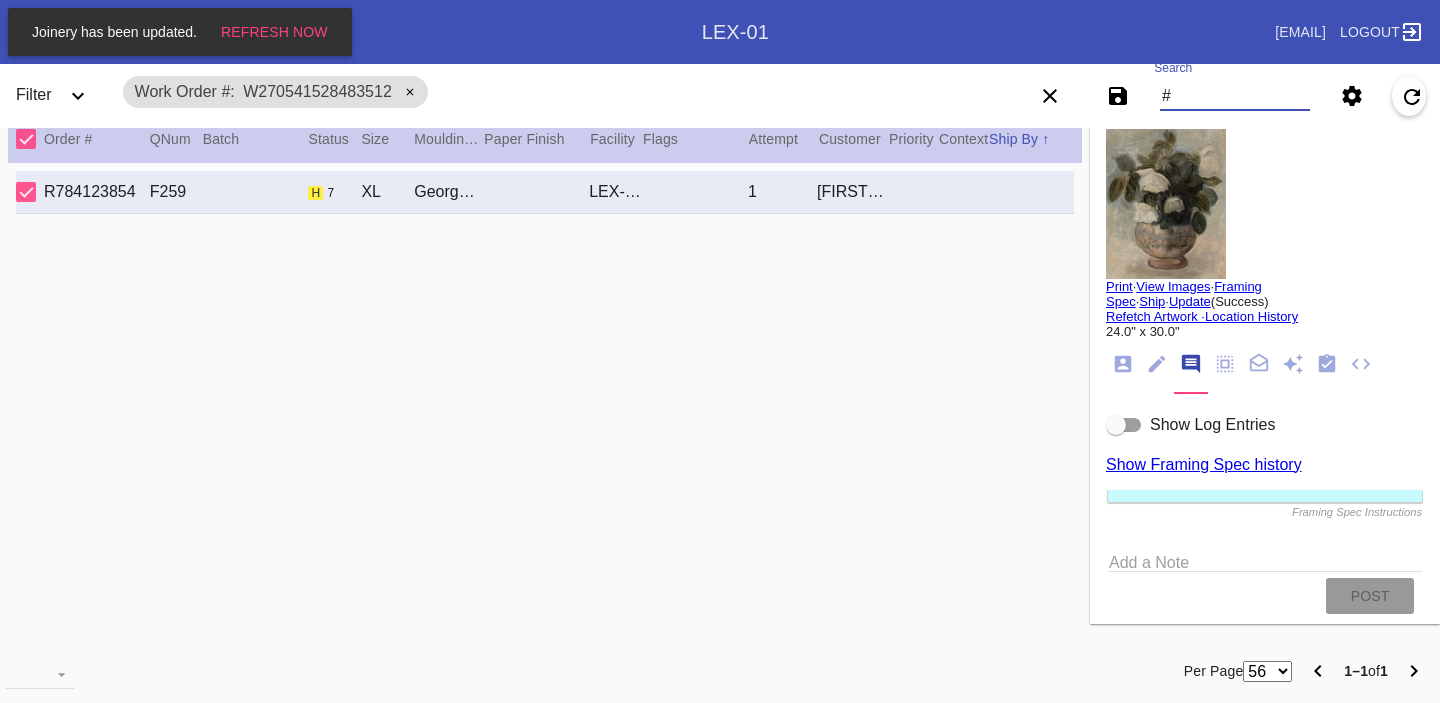 paste on "M761724249" 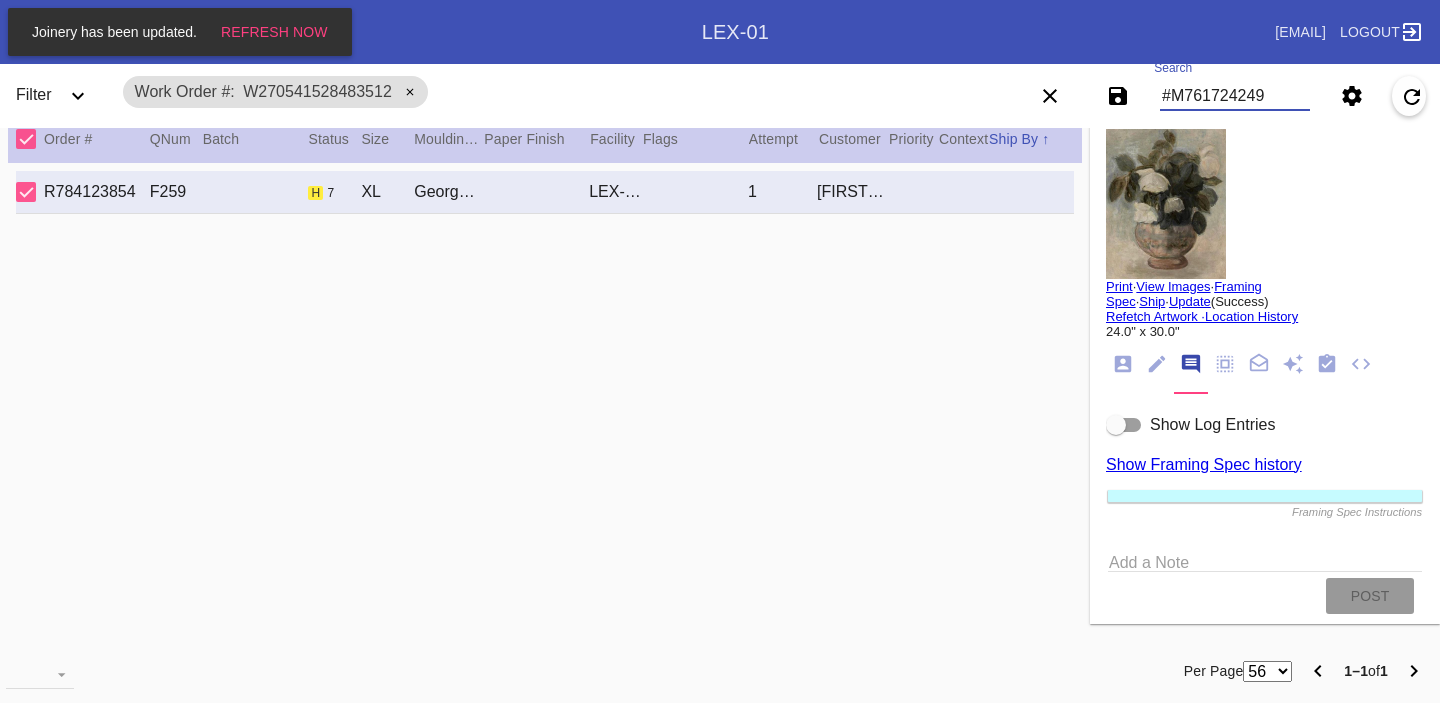 type on "#M761724249" 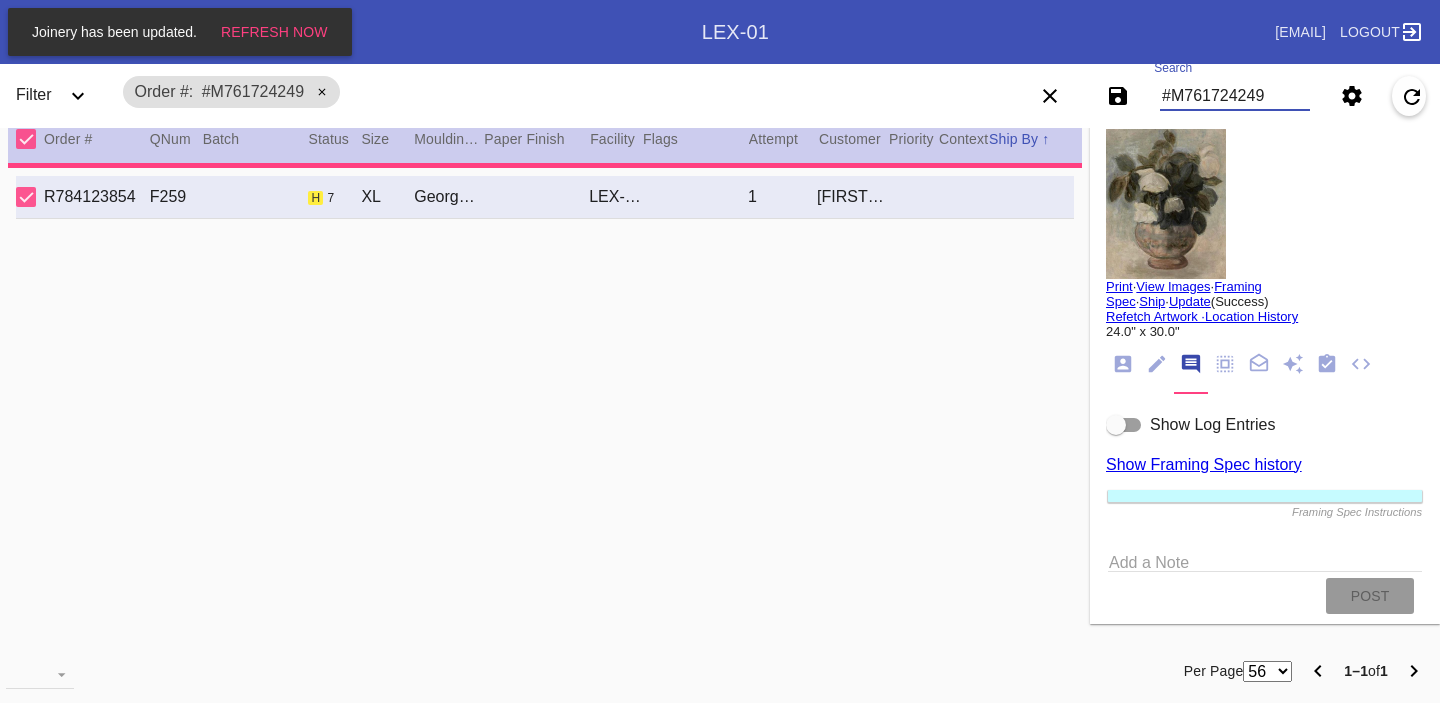 type on "1.5" 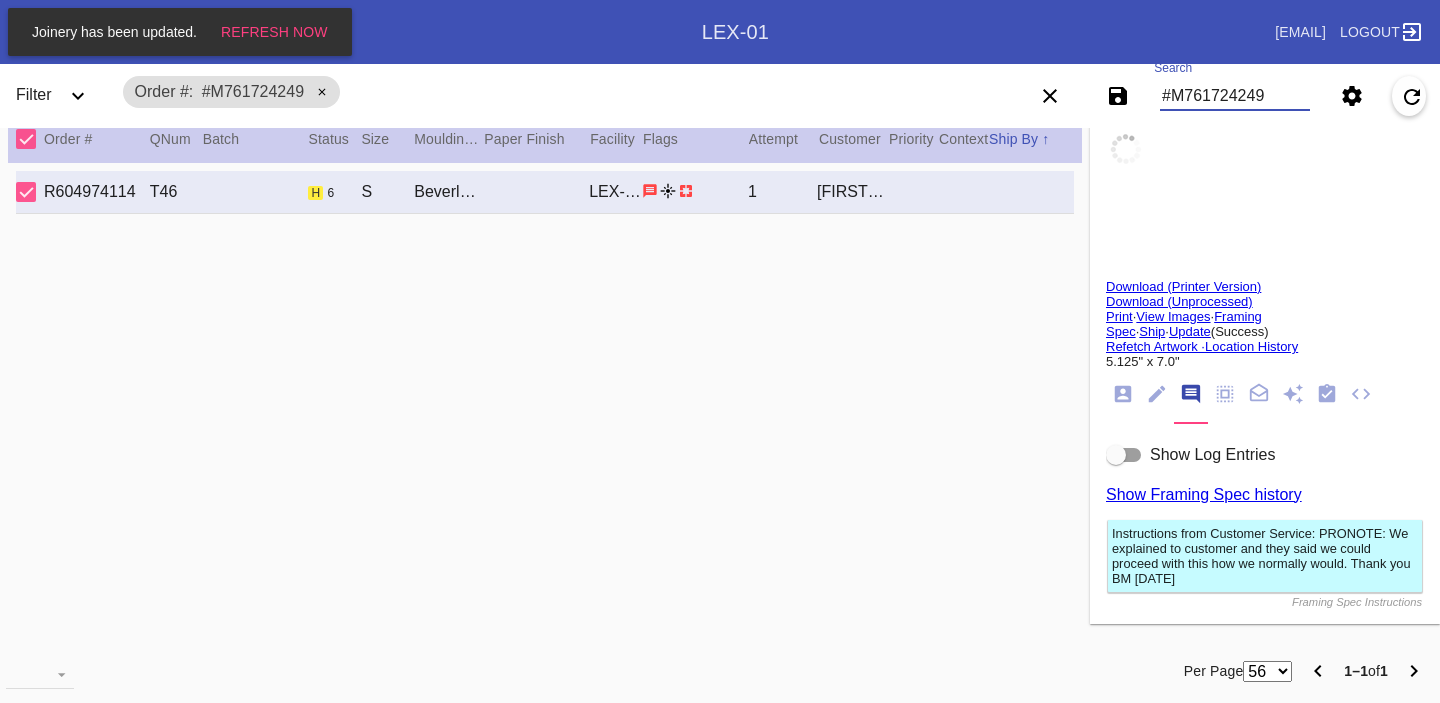 type on "[FIRST] [LAST]" 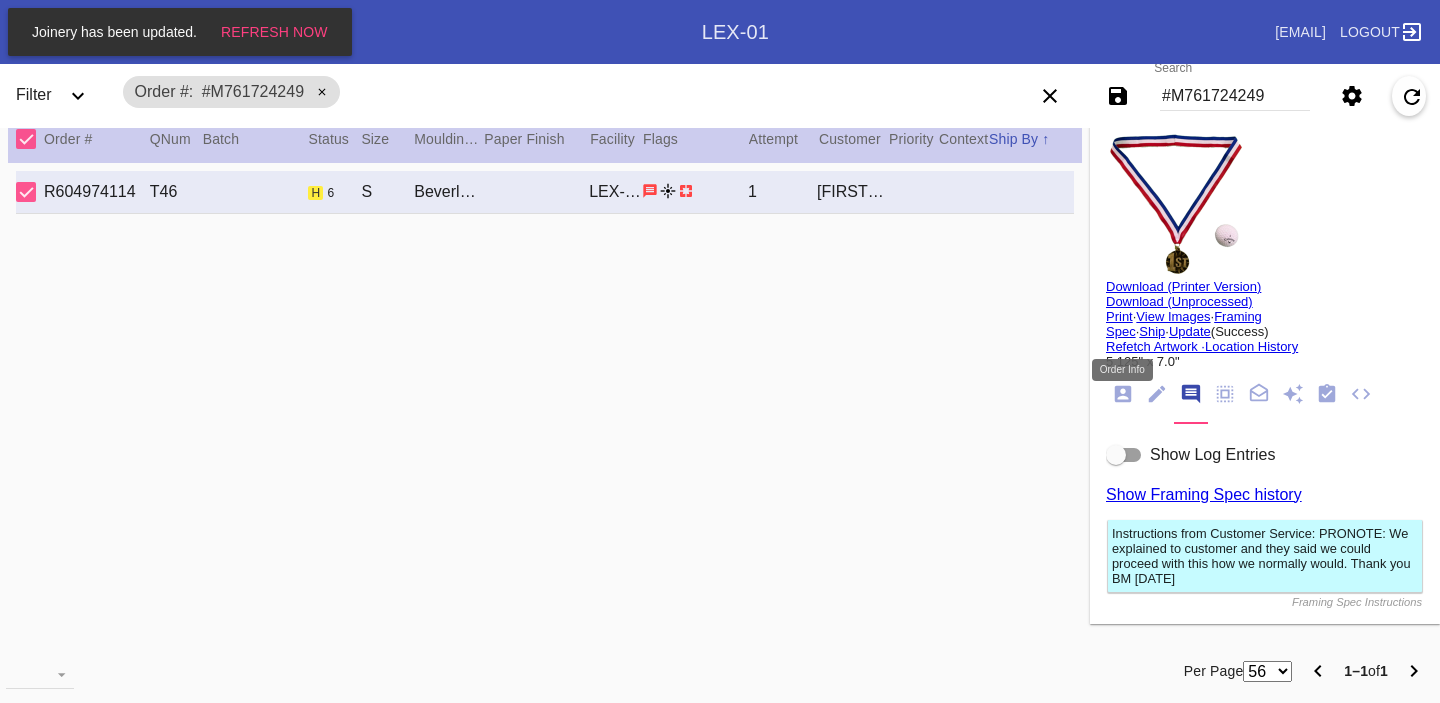 click 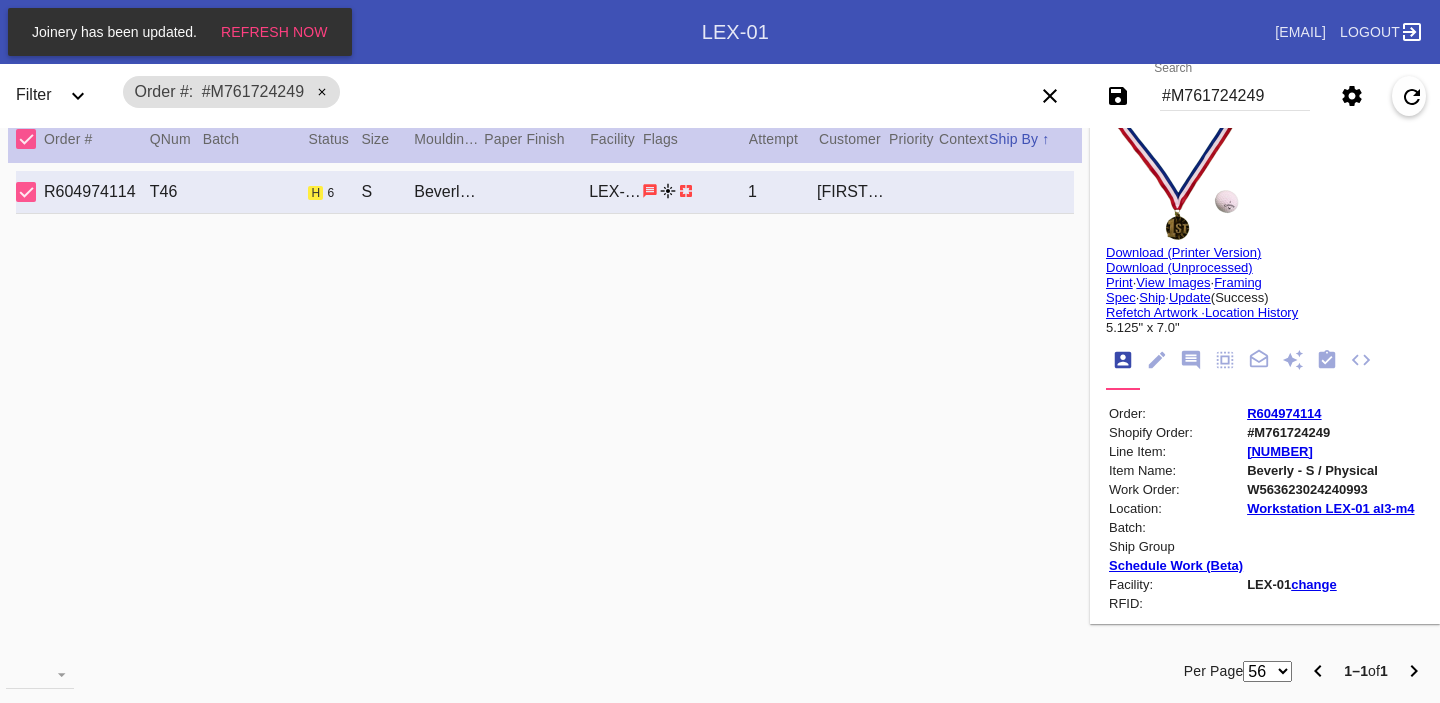 scroll, scrollTop: 0, scrollLeft: 0, axis: both 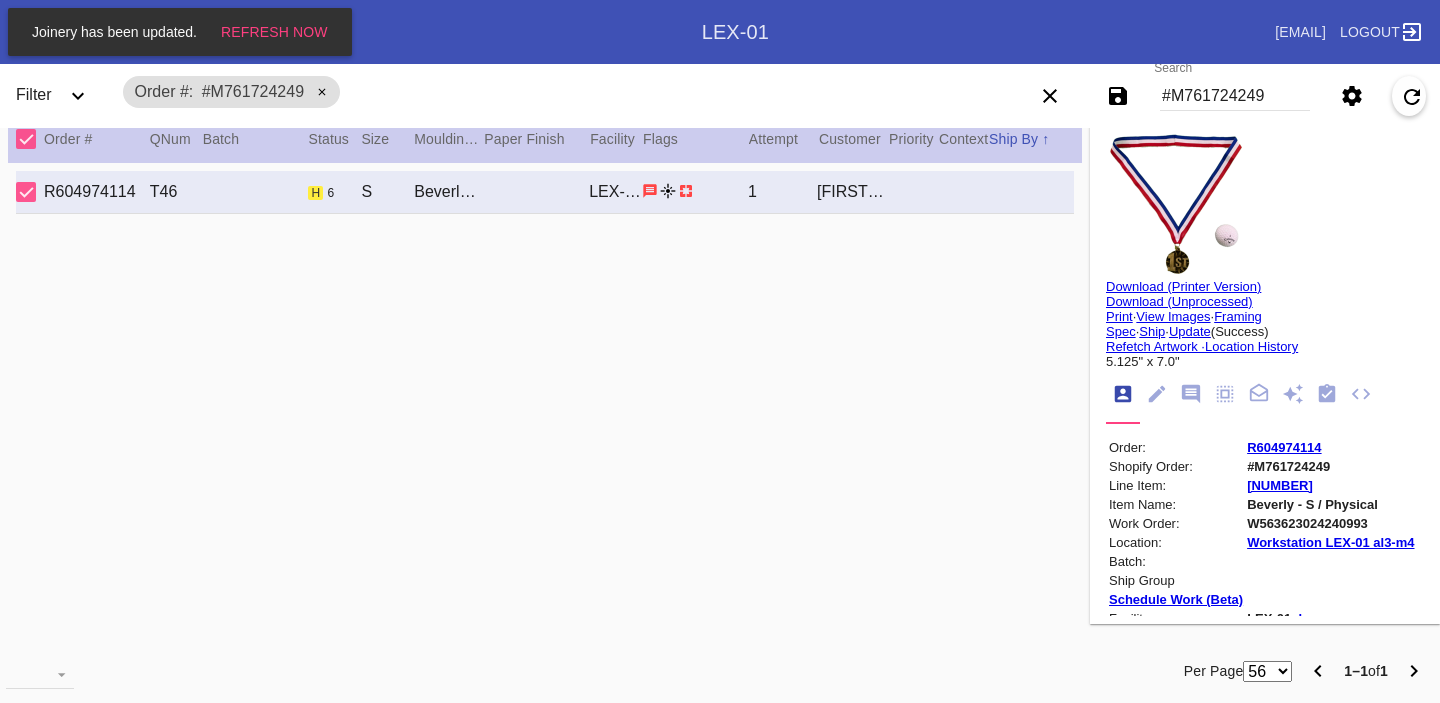 click on "W563623024240993" at bounding box center [1330, 523] 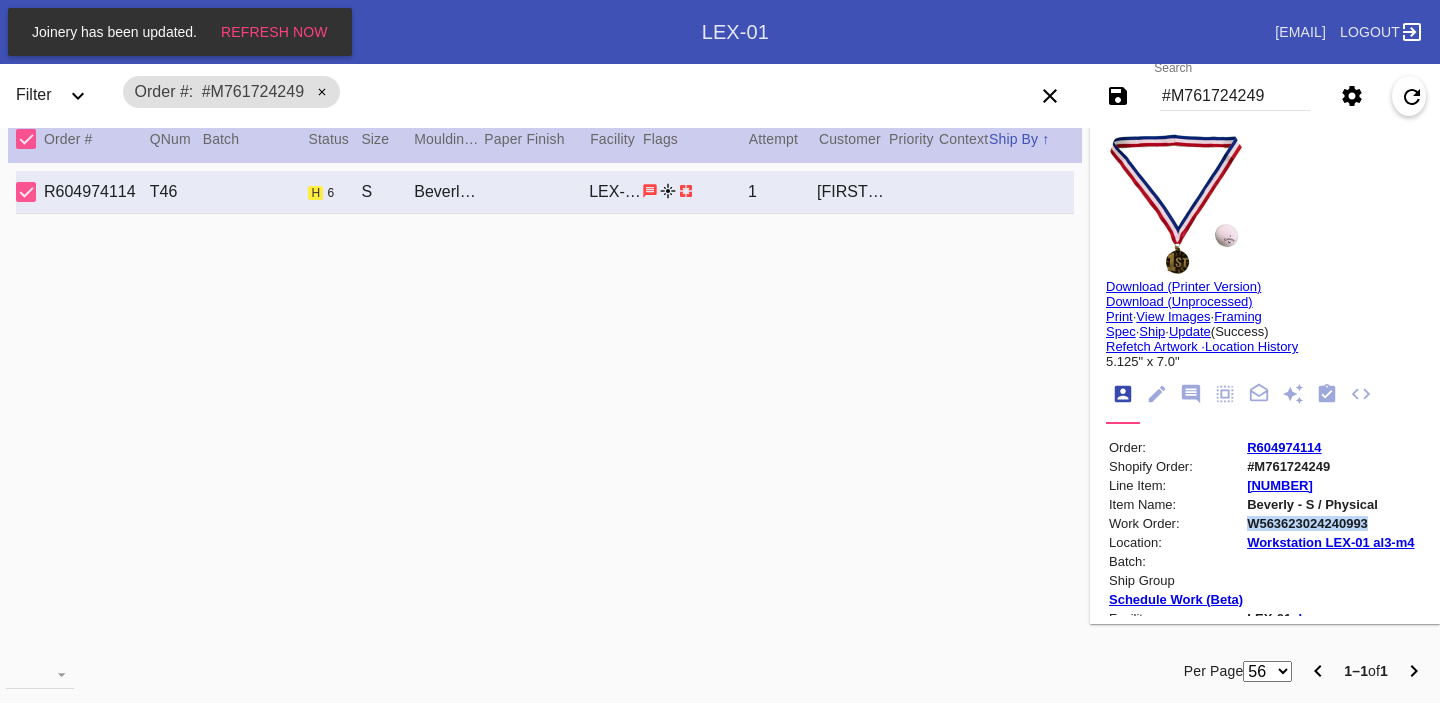 copy on "W563623024240993" 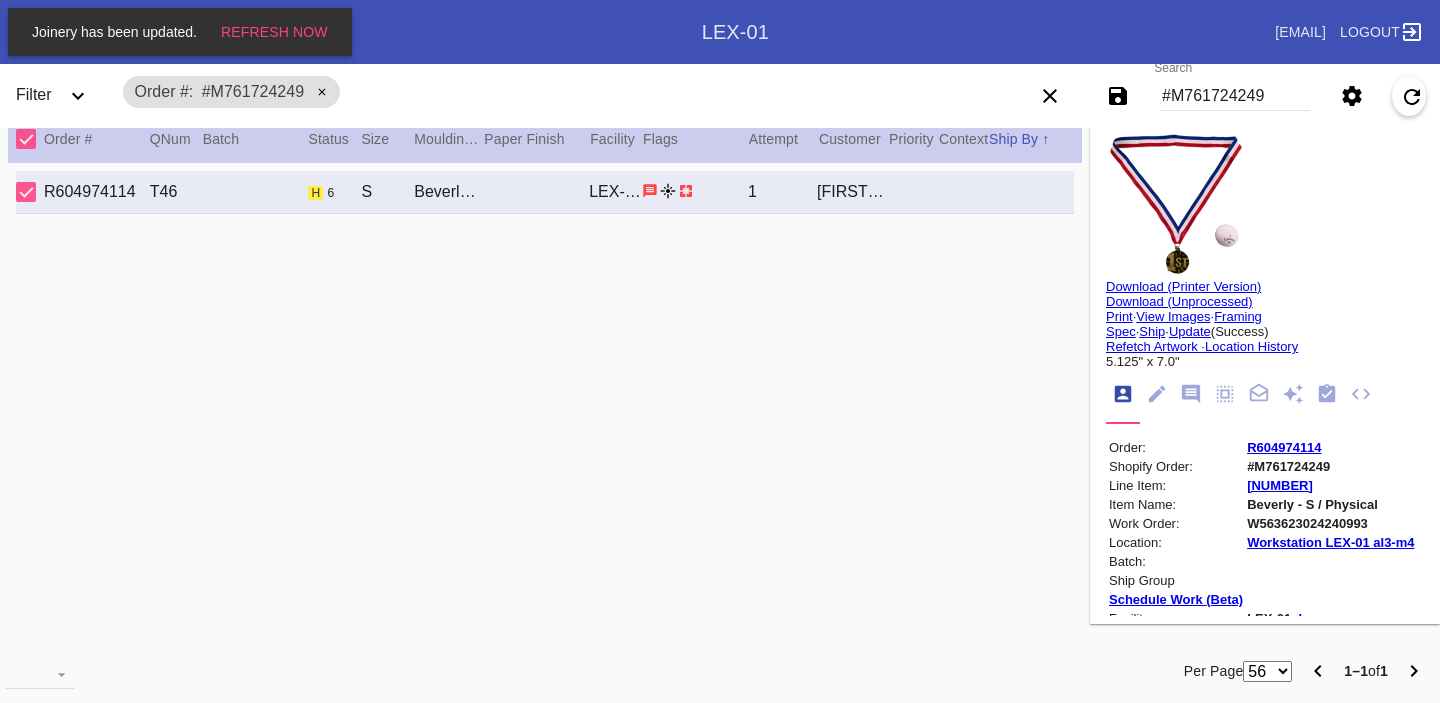 click on "#M761724249" at bounding box center (1235, 96) 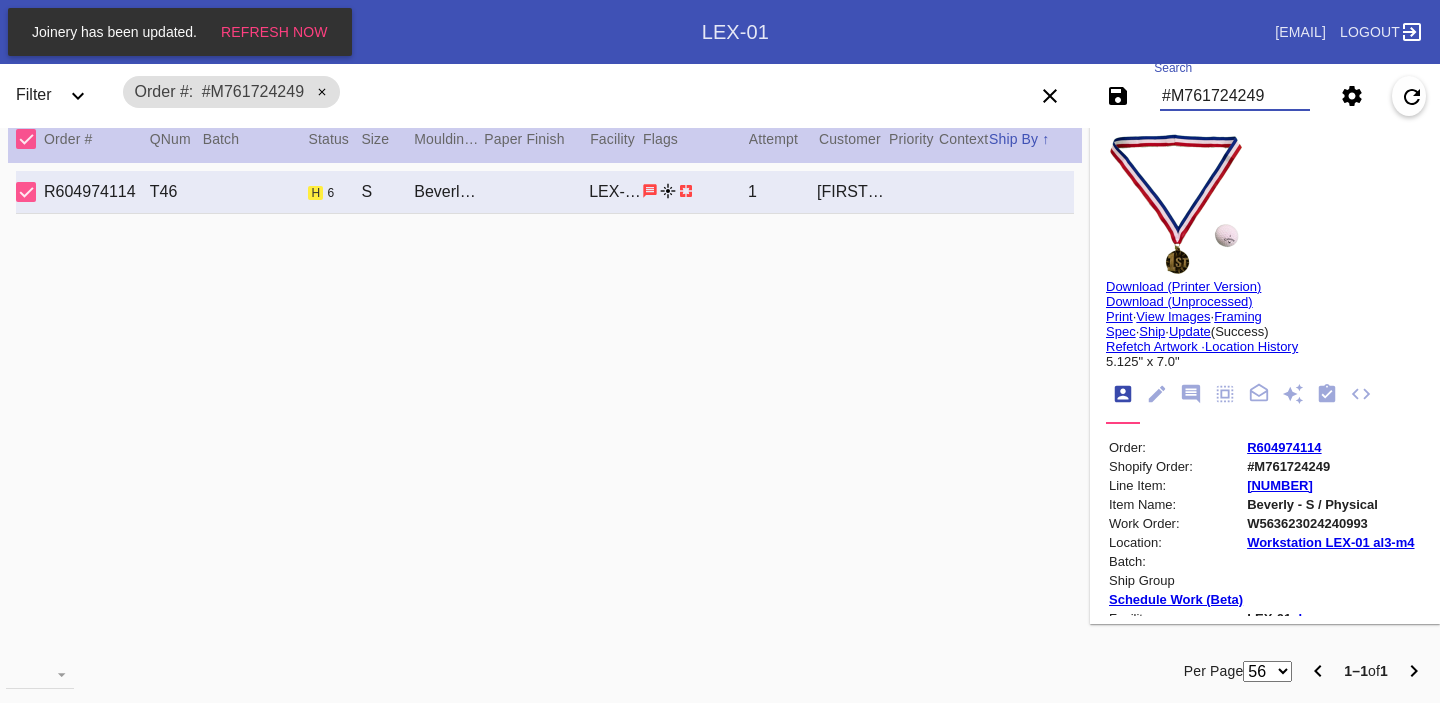 click on "#M761724249" at bounding box center (1235, 96) 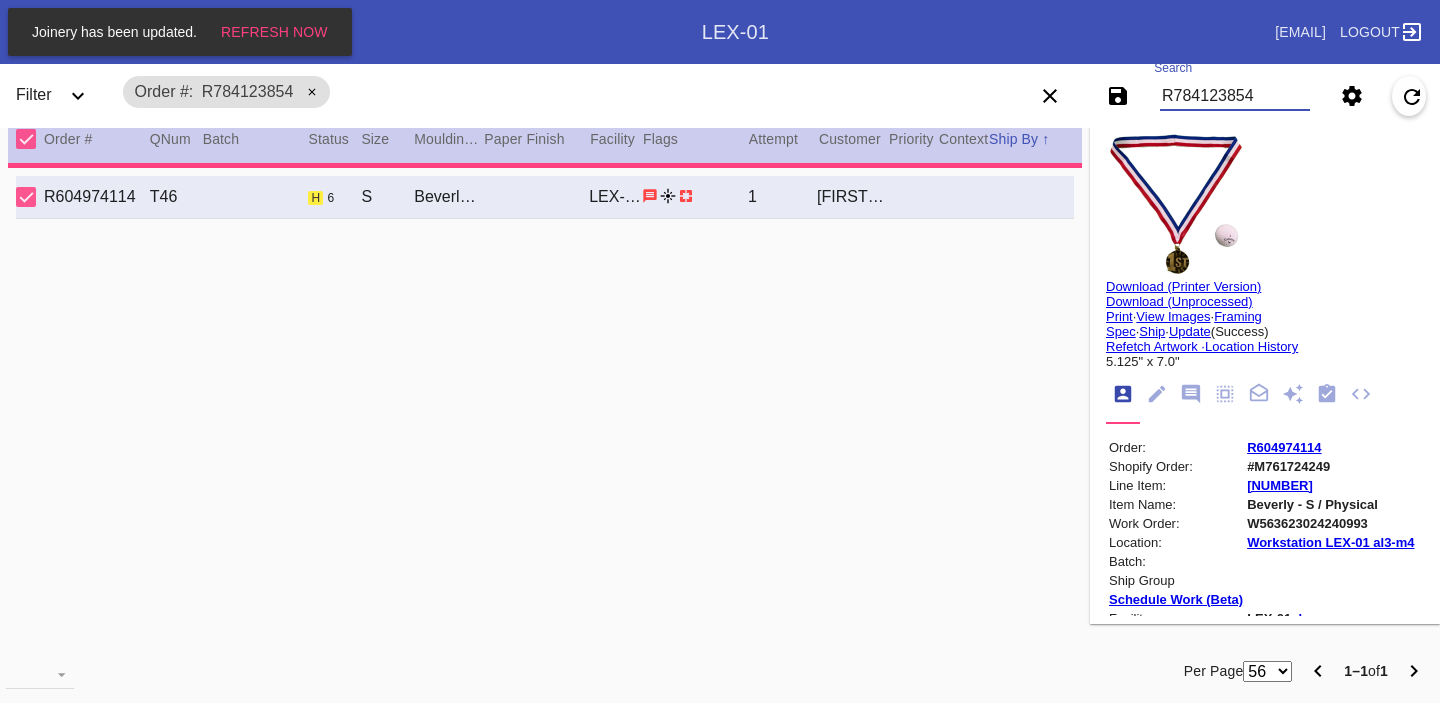 type on "0.0" 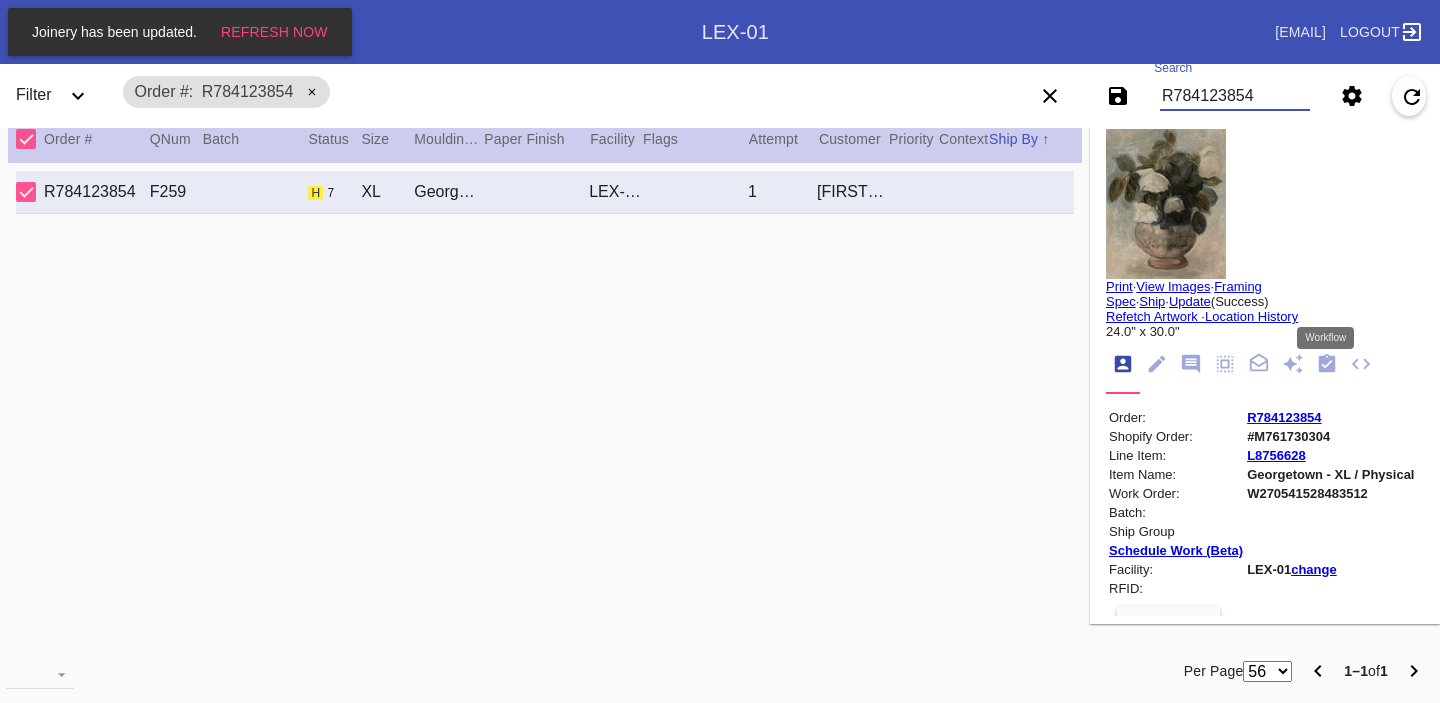 click 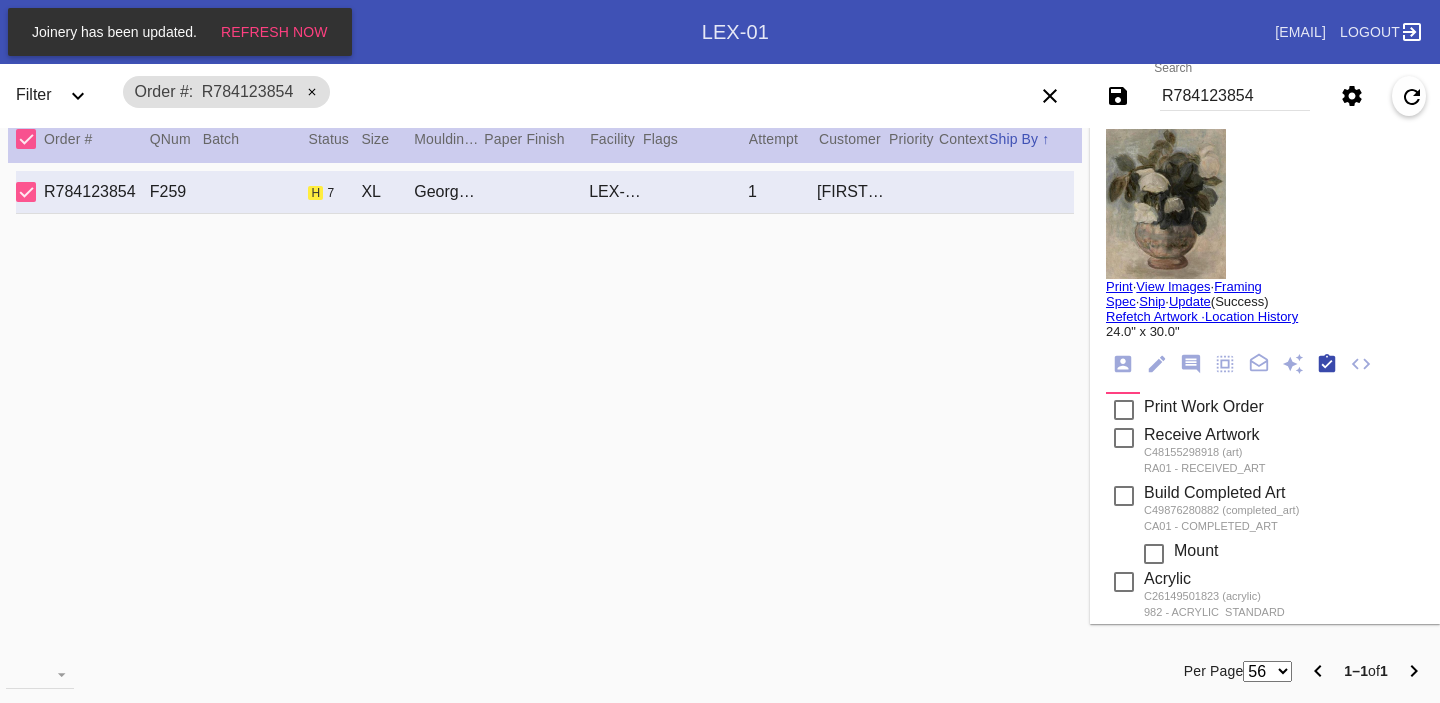 scroll, scrollTop: 320, scrollLeft: 0, axis: vertical 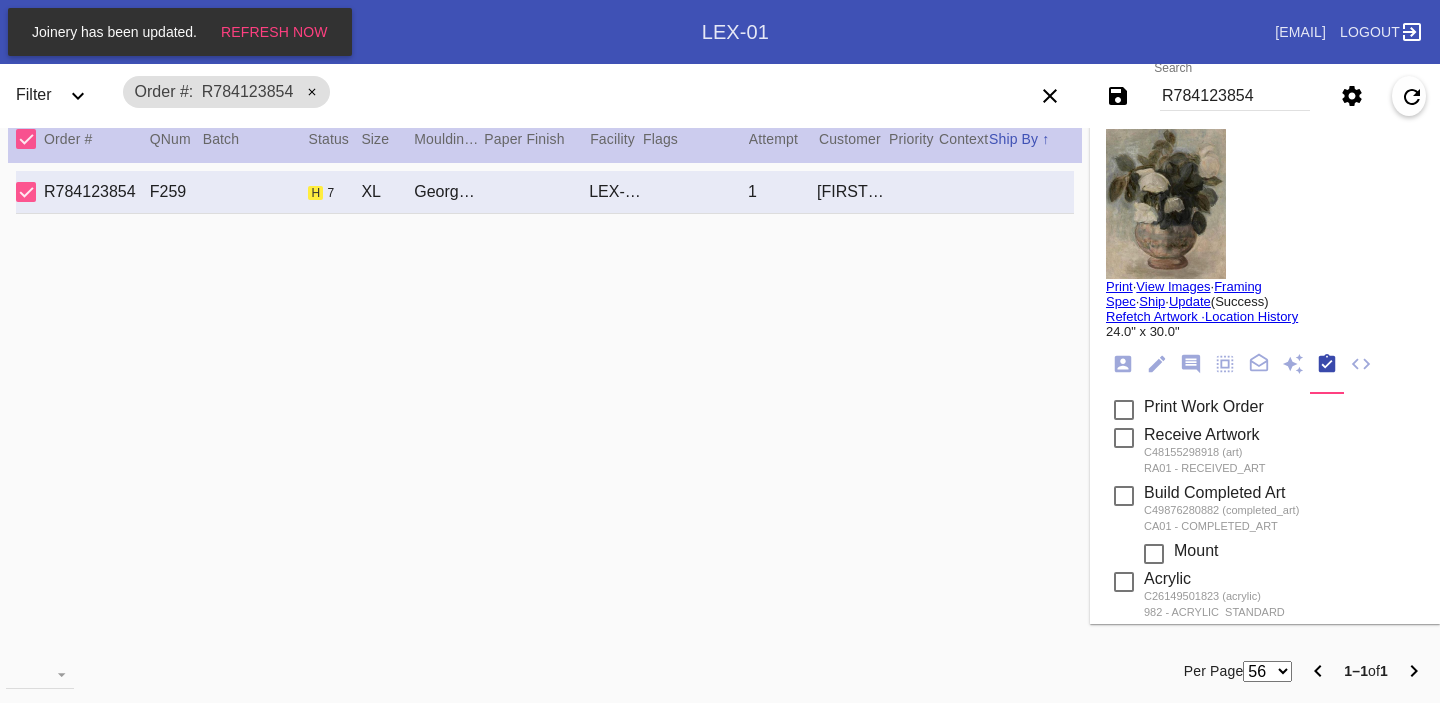 click 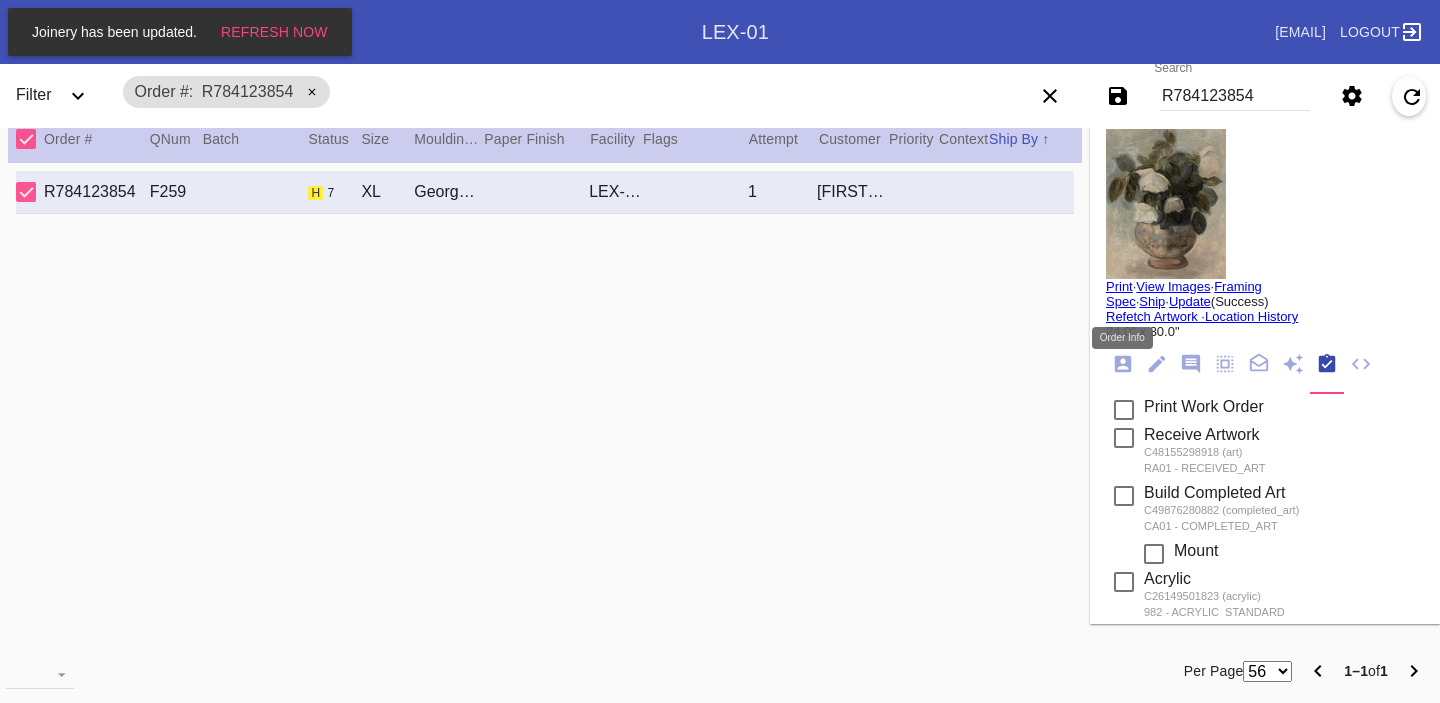 click 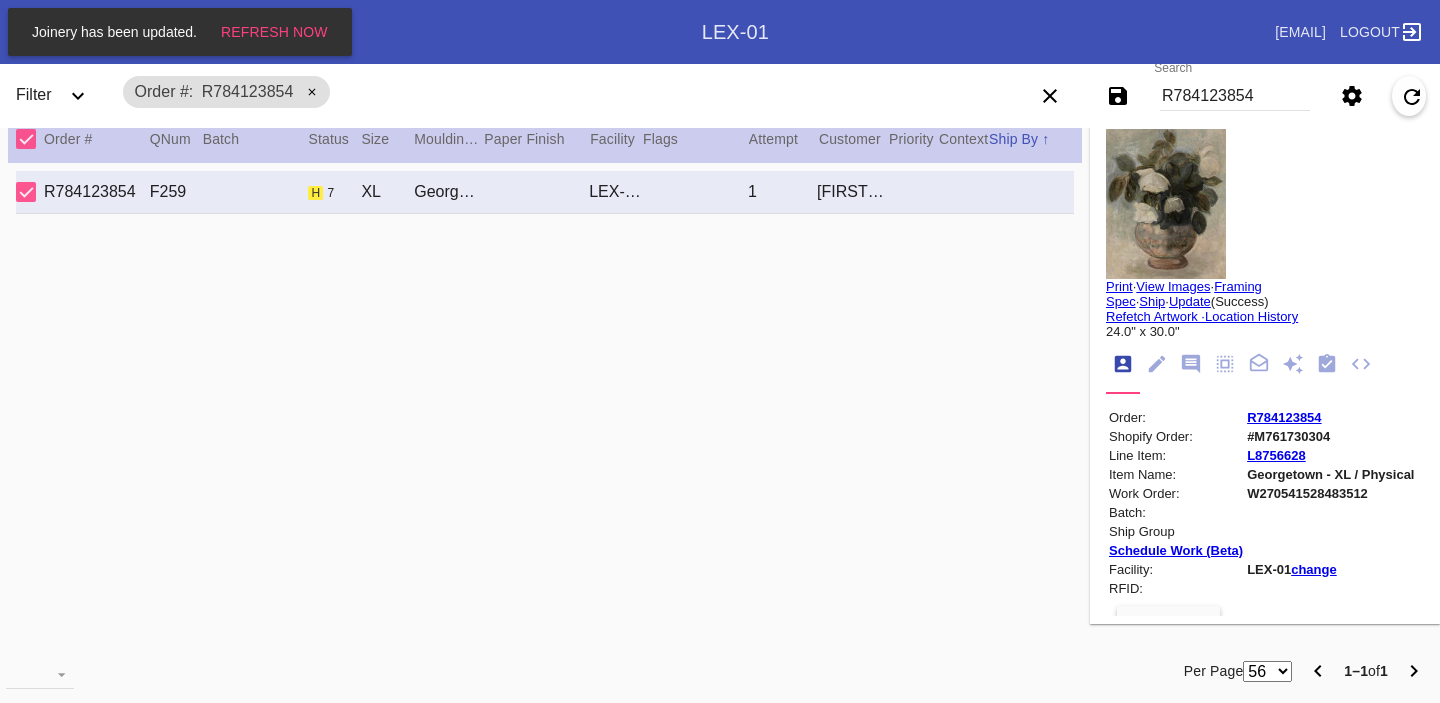 click on "Order: R784123854 Shopify Order: #M761730304 Line Item: L8756628 Item Name: Georgetown - XL / Physical Work Order: W270541528483512 Batch: Ship Group Schedule Work (Beta) Facility: LEX-01  change RFID:
Assign RFID
Batch Batch New BatchLEX01-250715-001 () LEX01-250327-001 () LEX01-250319-006 () LEX01-250306-004 () LEX01-250220-010 () LEX01-250219-008 () LEX01-250211-016 () LEX01-250211-012 () LEX01-250121-012 () LEX01-241224-002 () LEX01-241119-022 () LEX01-241119-014 () LEX01-241021-002 () LEX01-241017-003 () LEX01-241014-006 () LEX01-241003-002 () LEX01-210426-026 () LEX01-210412-039 () LEX01-210313-028 () LEX01-210228-001 () LEX01-210124-003 () LEX01-201218-082 () 200616-38 () 191125-107 () Add to Batch" at bounding box center [1261, 567] 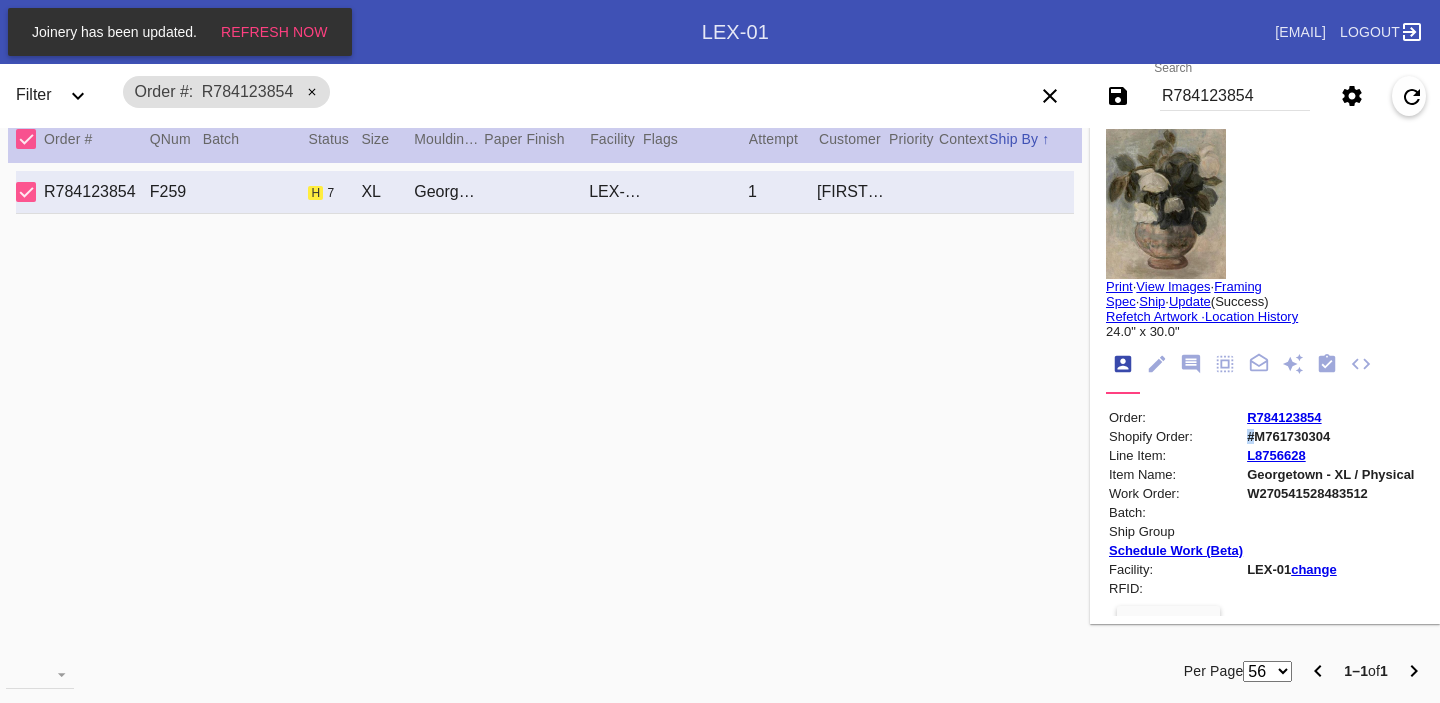 click on "Order: R784123854 Shopify Order: #M761730304 Line Item: L8756628 Item Name: Georgetown - XL / Physical Work Order: W270541528483512 Batch: Ship Group Schedule Work (Beta) Facility: LEX-01  change RFID:
Assign RFID
Batch Batch New BatchLEX01-250715-001 () LEX01-250327-001 () LEX01-250319-006 () LEX01-250306-004 () LEX01-250220-010 () LEX01-250219-008 () LEX01-250211-016 () LEX01-250211-012 () LEX01-250121-012 () LEX01-241224-002 () LEX01-241119-022 () LEX01-241119-014 () LEX01-241021-002 () LEX01-241017-003 () LEX01-241014-006 () LEX01-241003-002 () LEX01-210426-026 () LEX01-210412-039 () LEX01-210313-028 () LEX01-210228-001 () LEX01-210124-003 () LEX01-201218-082 () 200616-38 () 191125-107 () Add to Batch" at bounding box center (1261, 567) 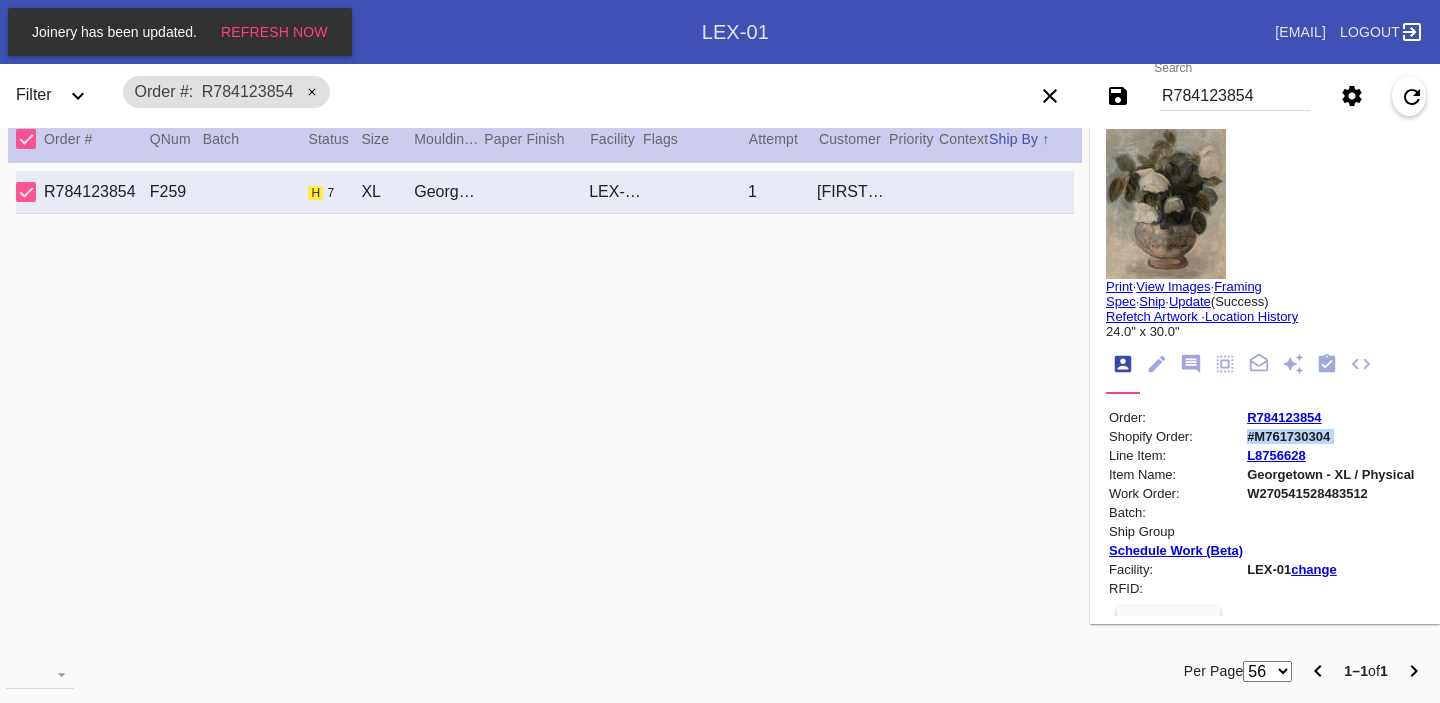copy on "#M761730304" 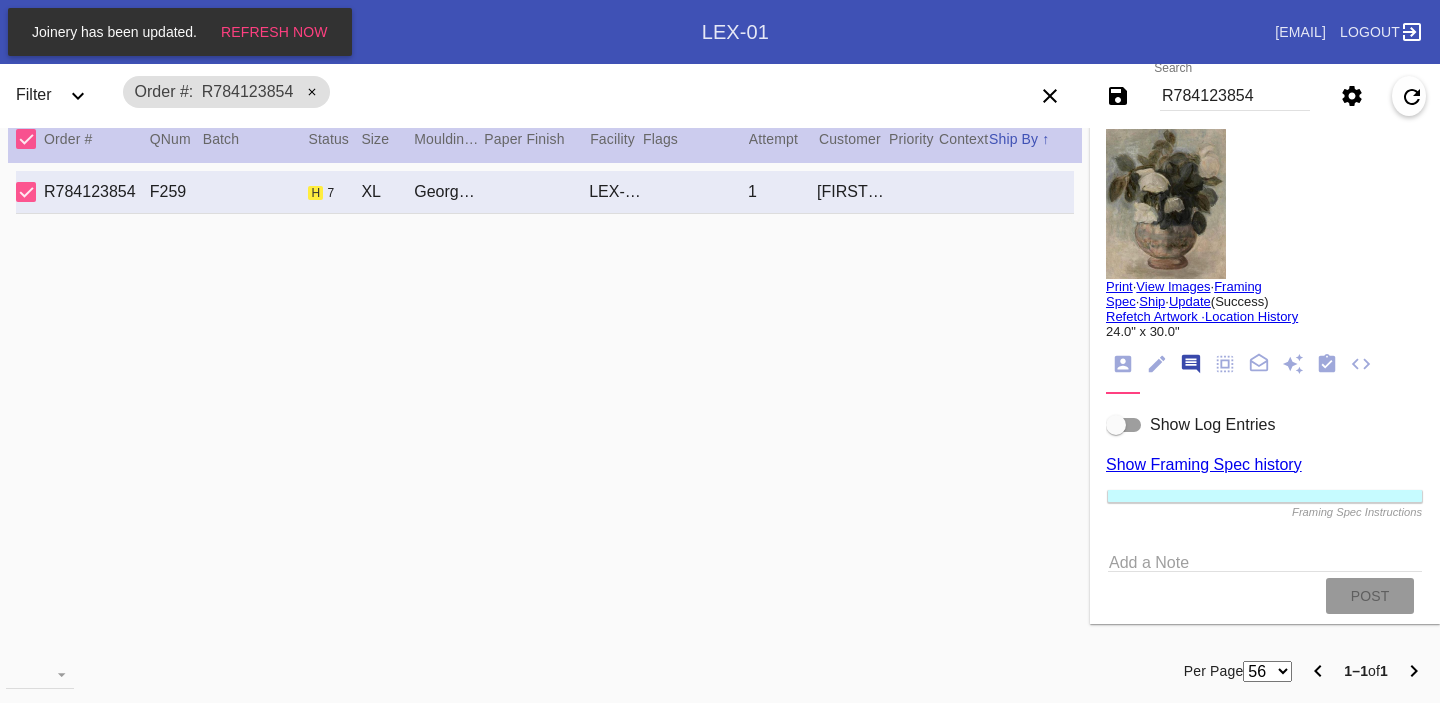 scroll, scrollTop: 123, scrollLeft: 0, axis: vertical 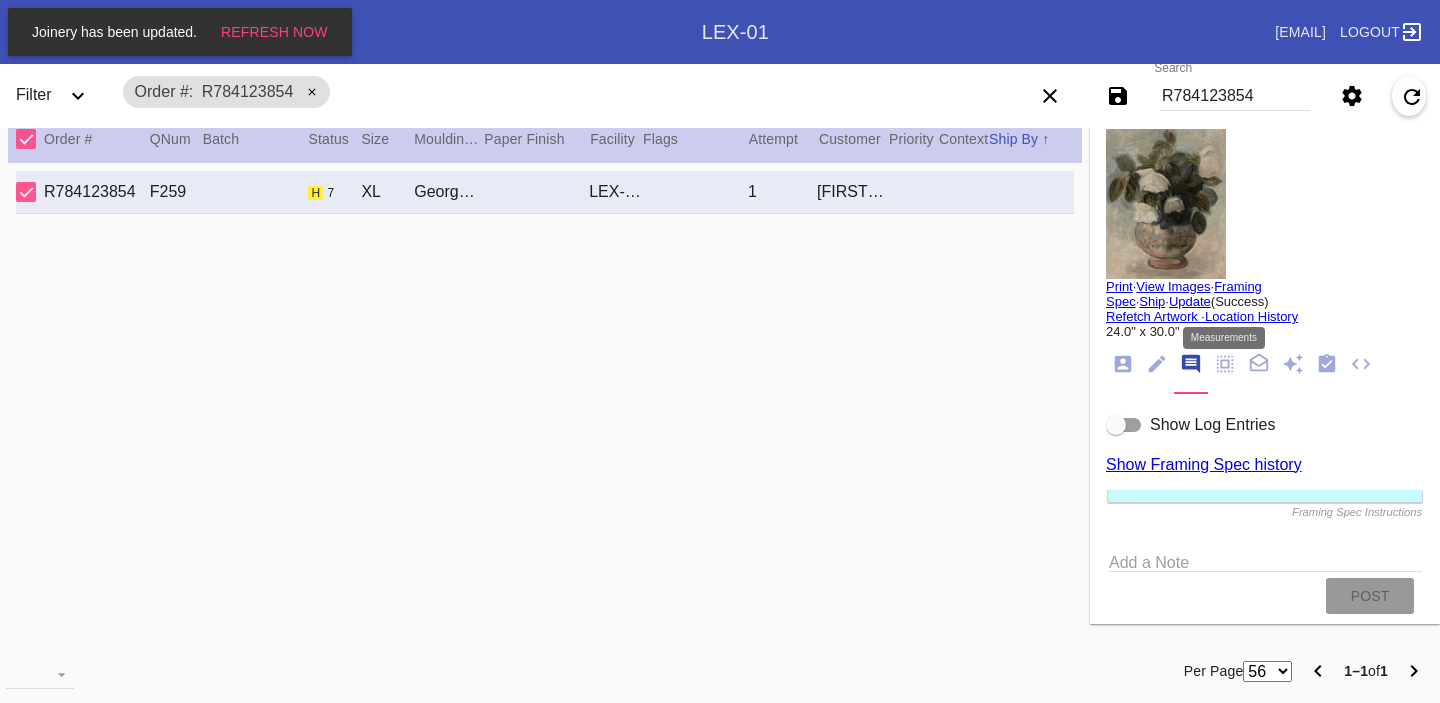 click 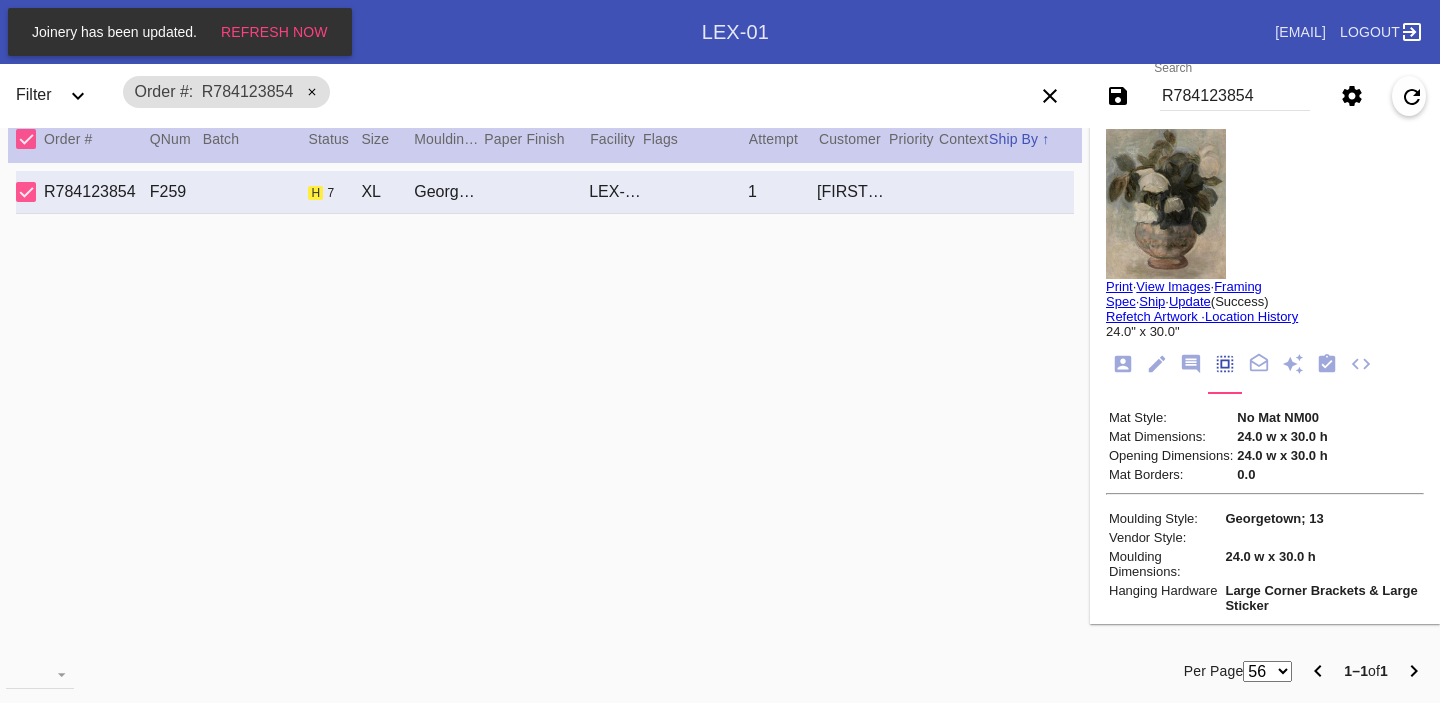 scroll, scrollTop: 172, scrollLeft: 0, axis: vertical 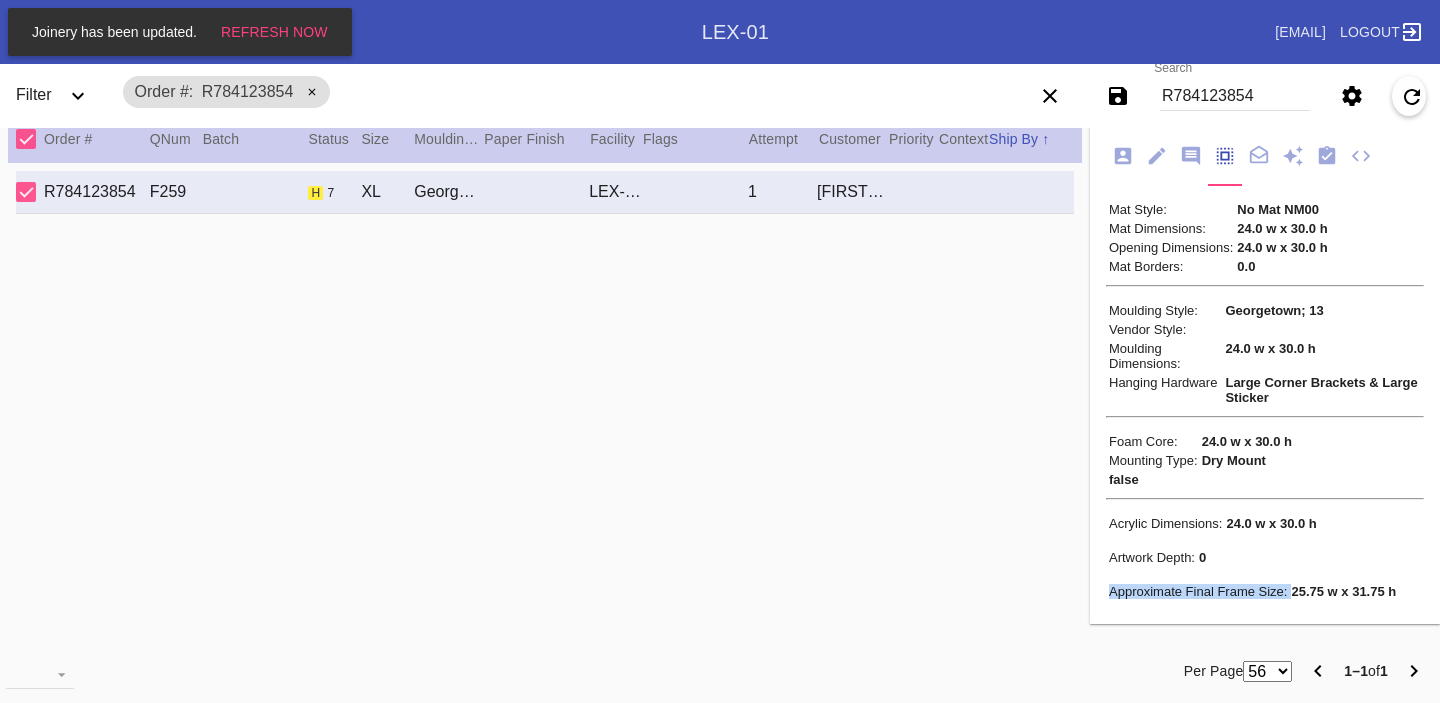 drag, startPoint x: 1409, startPoint y: 592, endPoint x: 1294, endPoint y: 593, distance: 115.00435 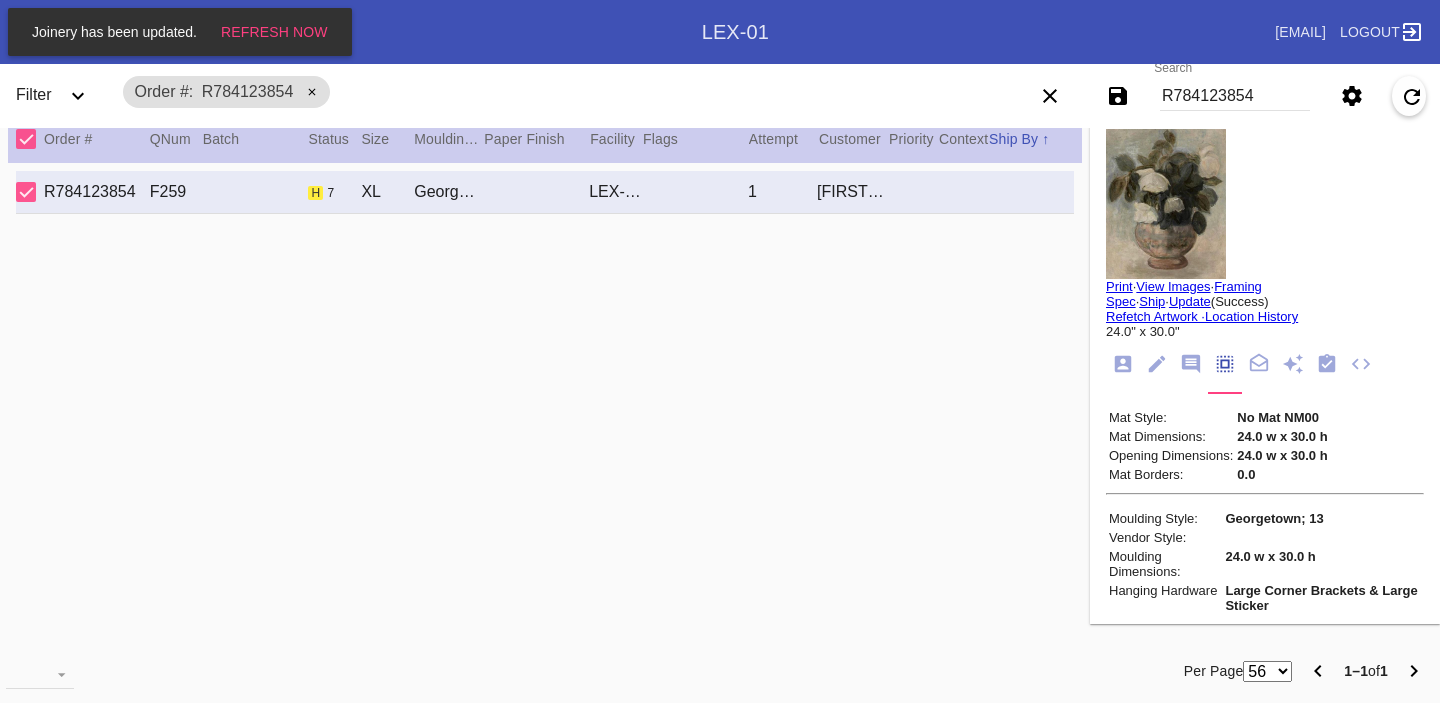 click 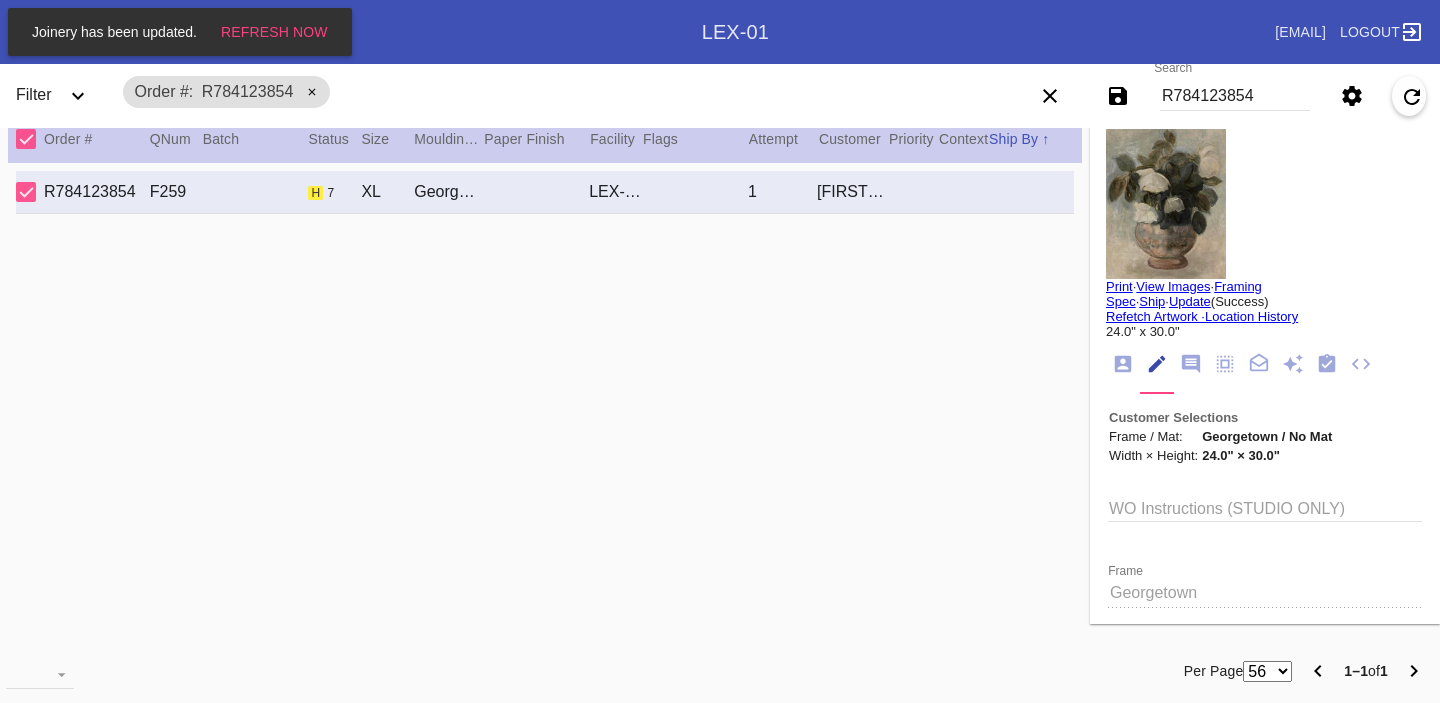 scroll, scrollTop: 73, scrollLeft: 0, axis: vertical 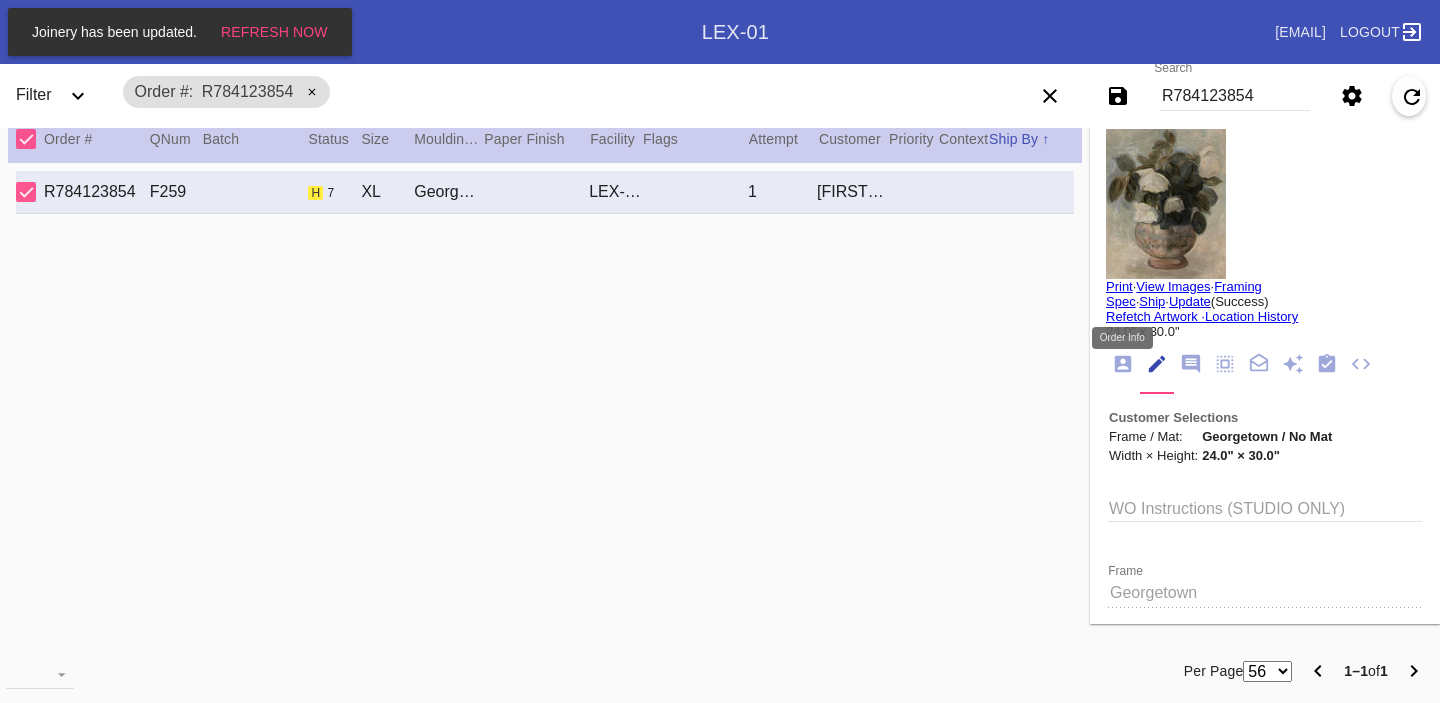 click 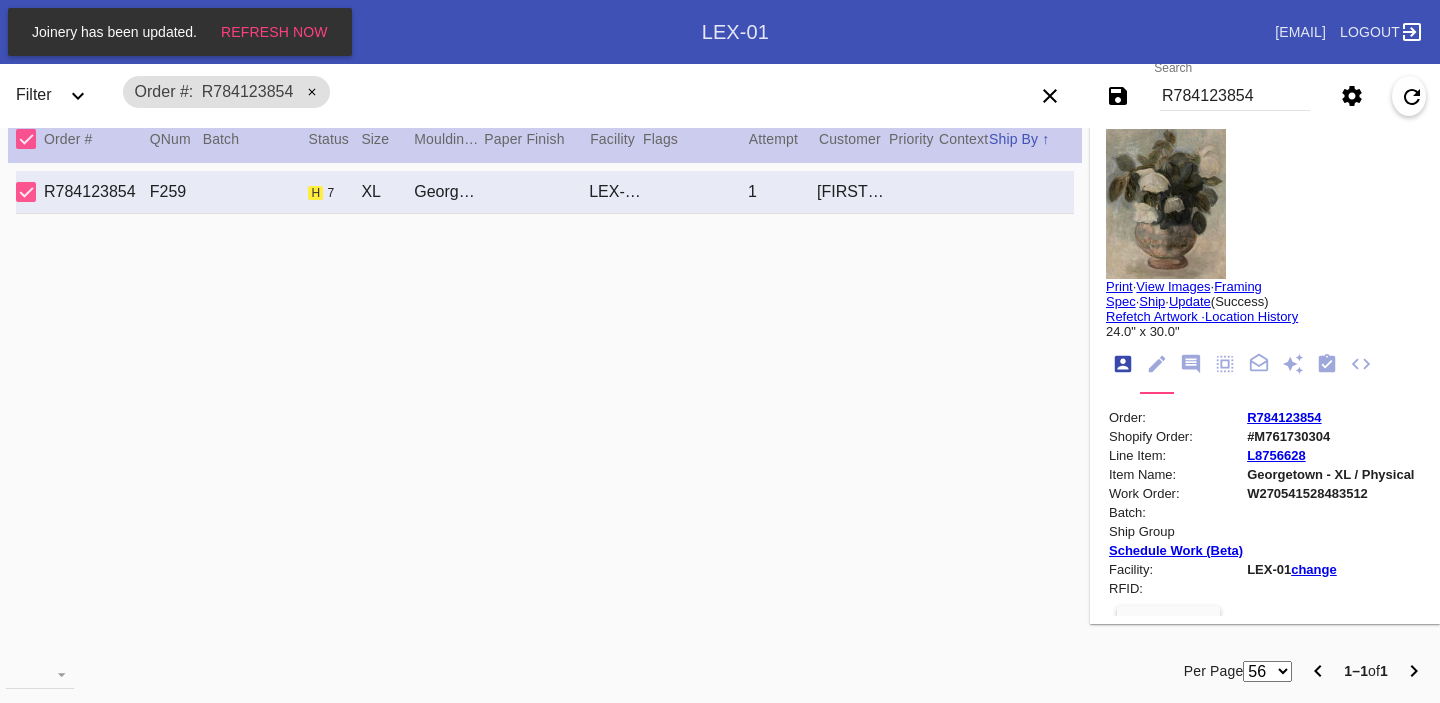 scroll, scrollTop: 24, scrollLeft: 0, axis: vertical 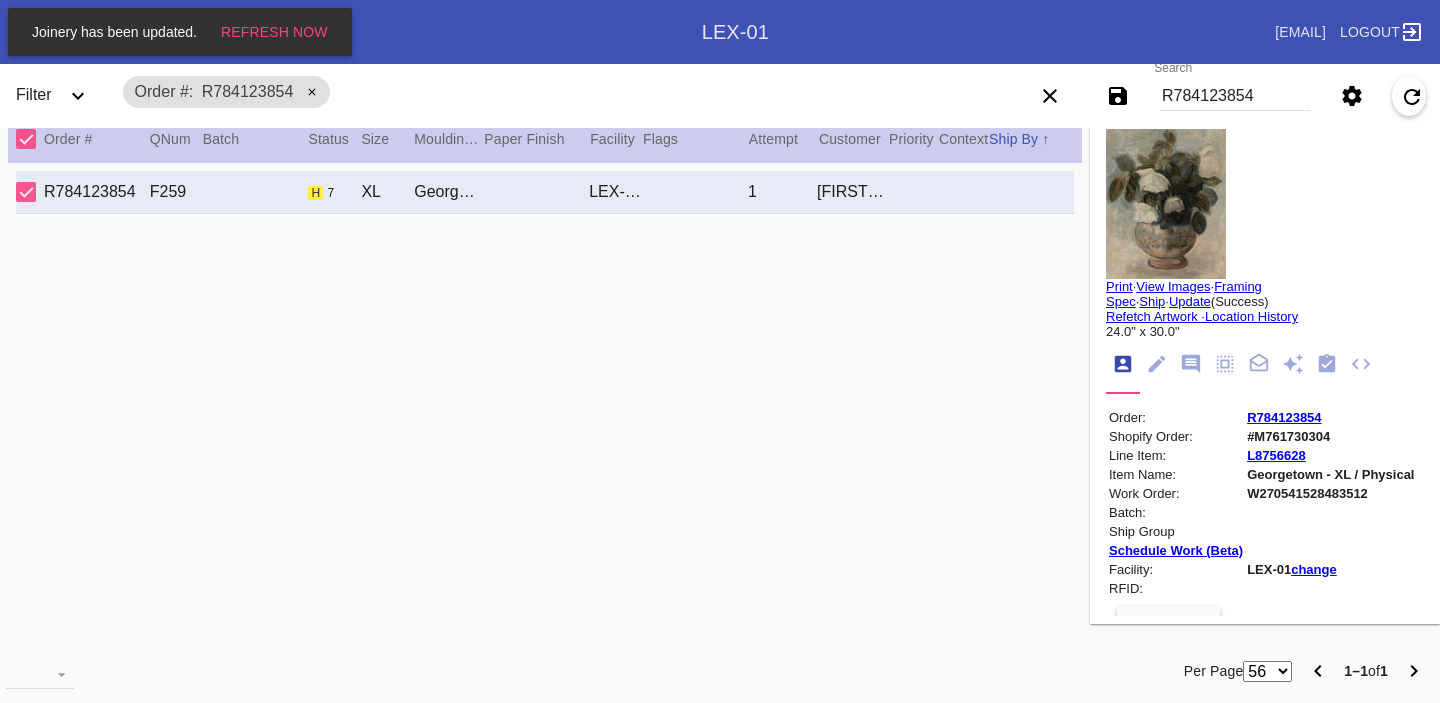 click on "R784123854" at bounding box center (1284, 417) 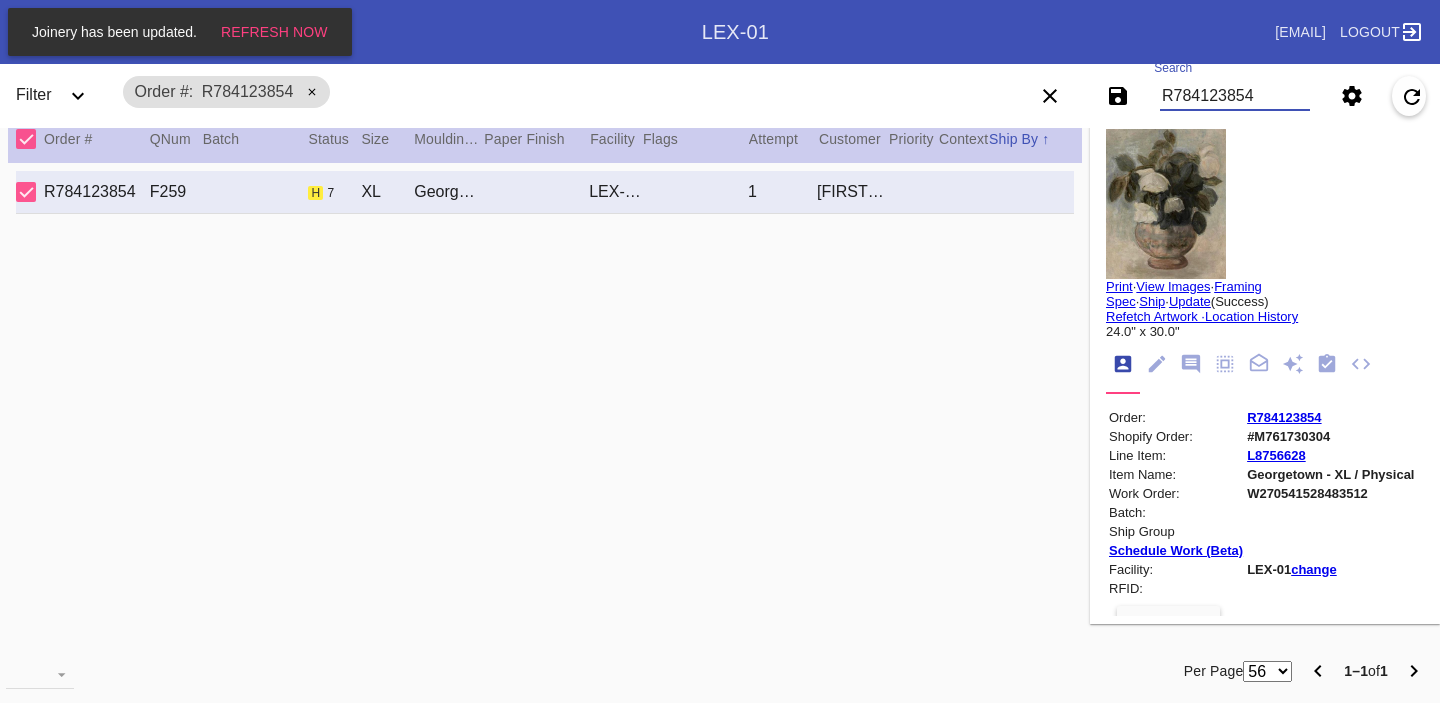 paste on "[NUMBER]" 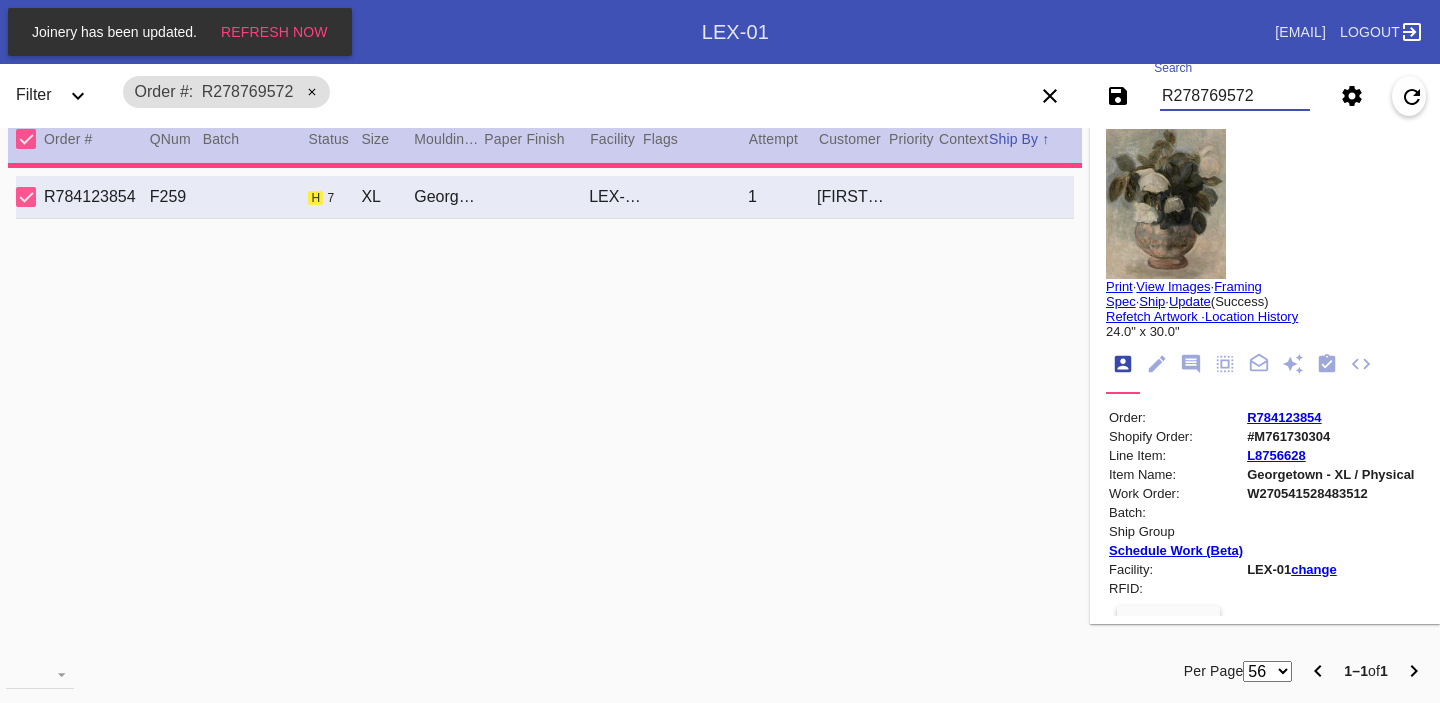 type on "R278769572" 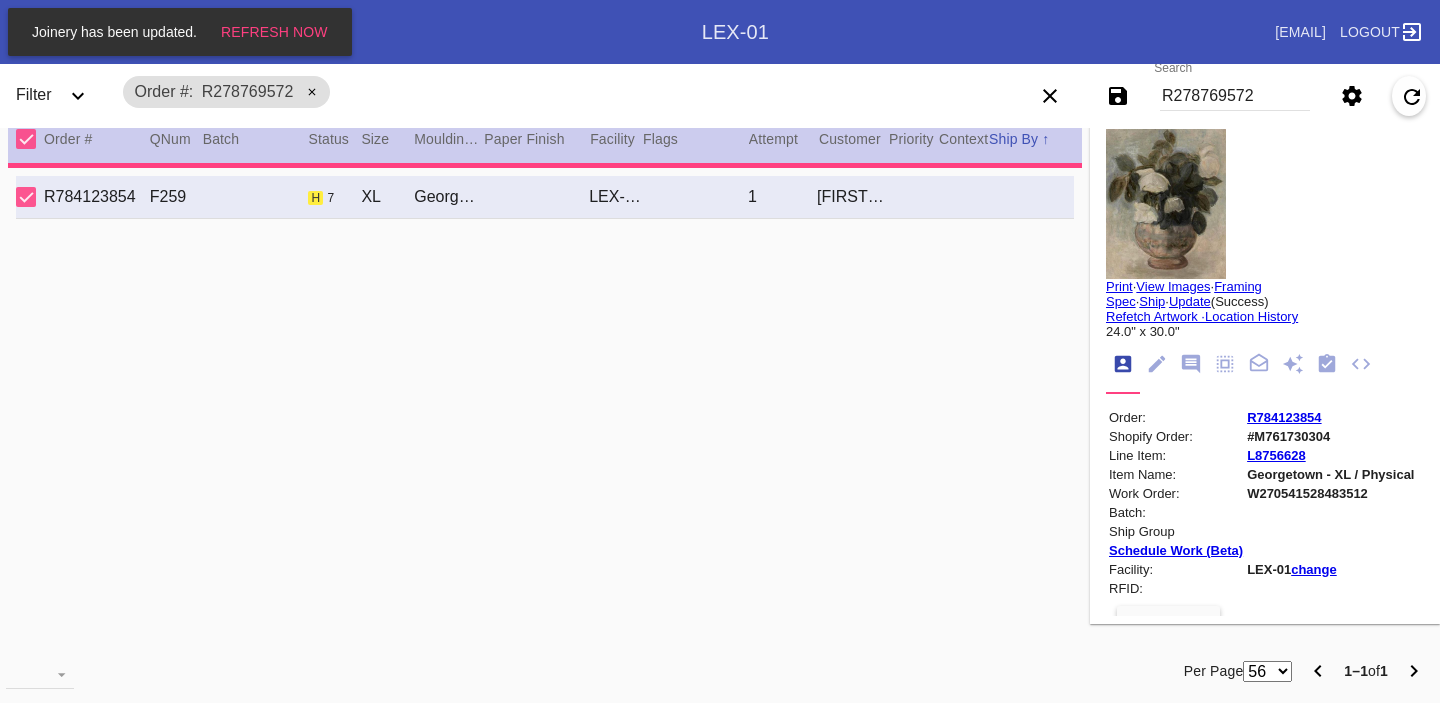 type on "3.0" 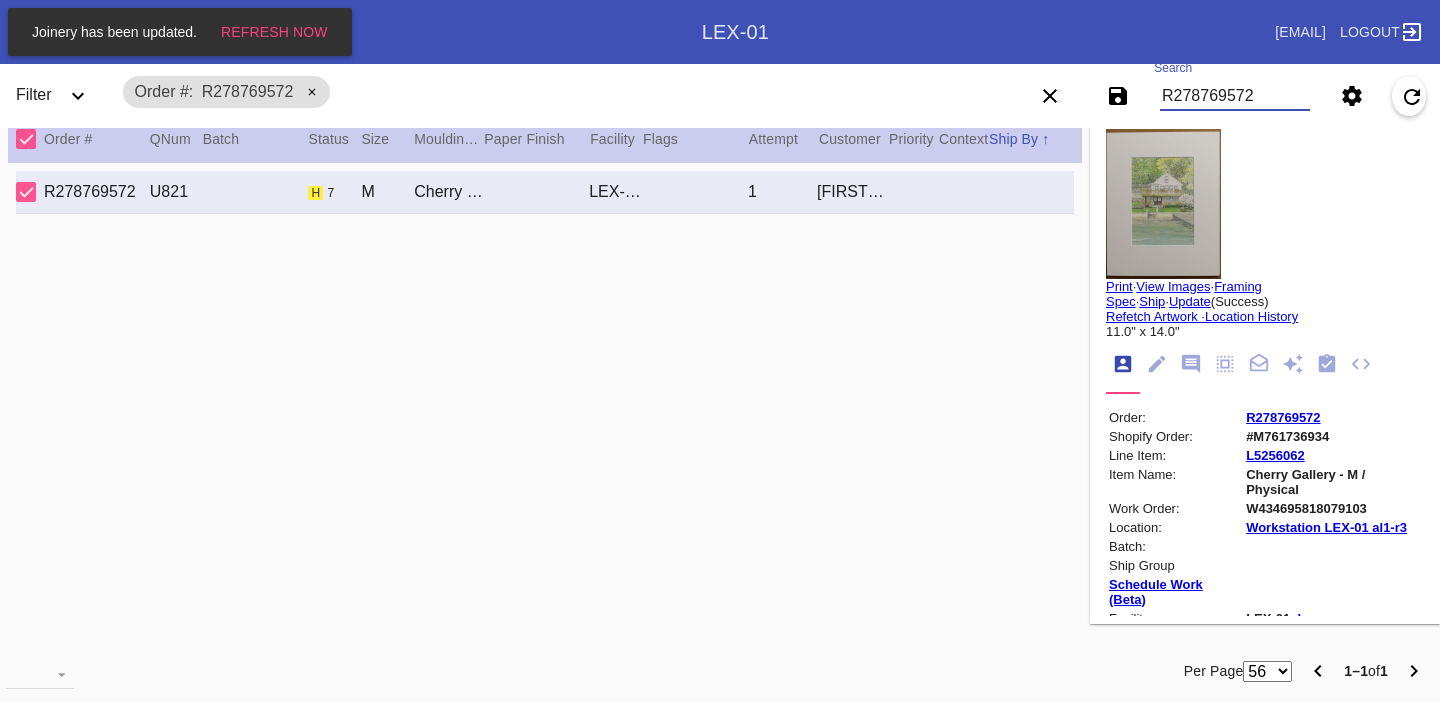 click 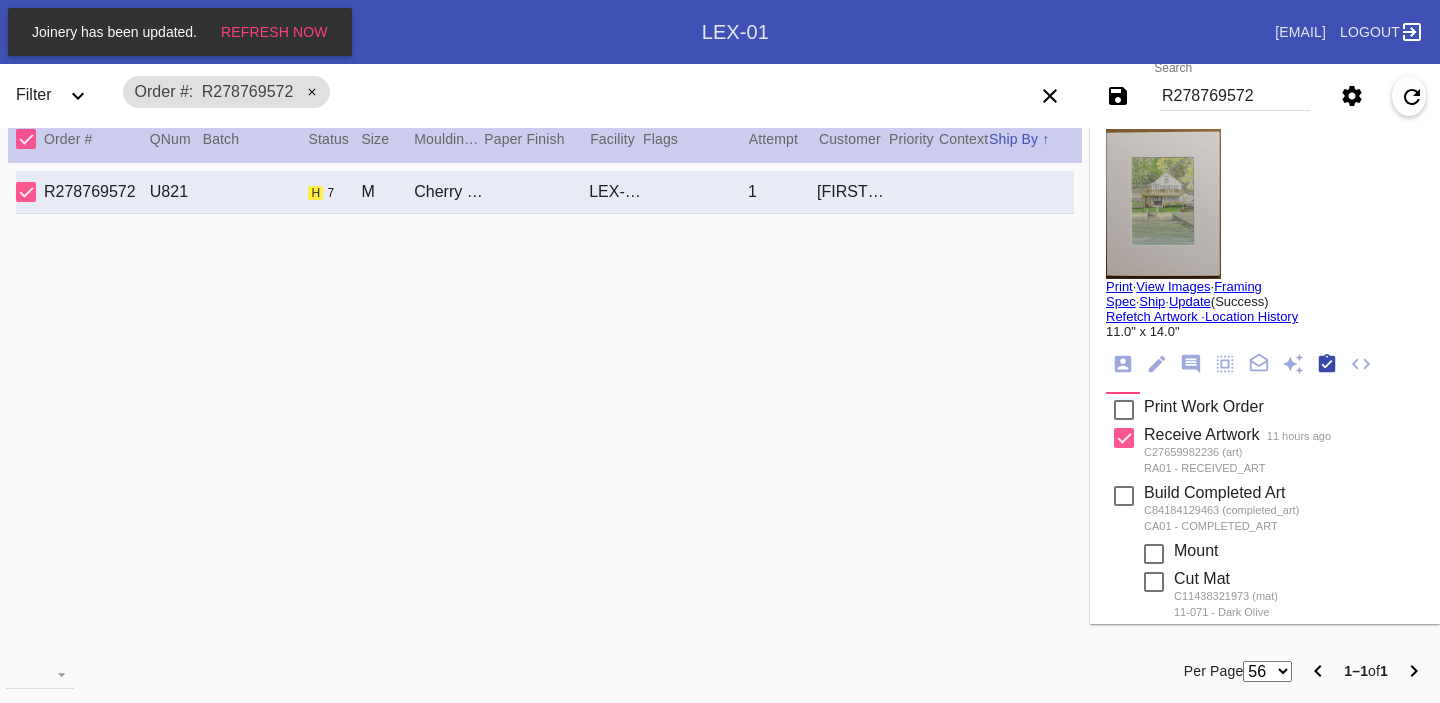 scroll, scrollTop: 320, scrollLeft: 0, axis: vertical 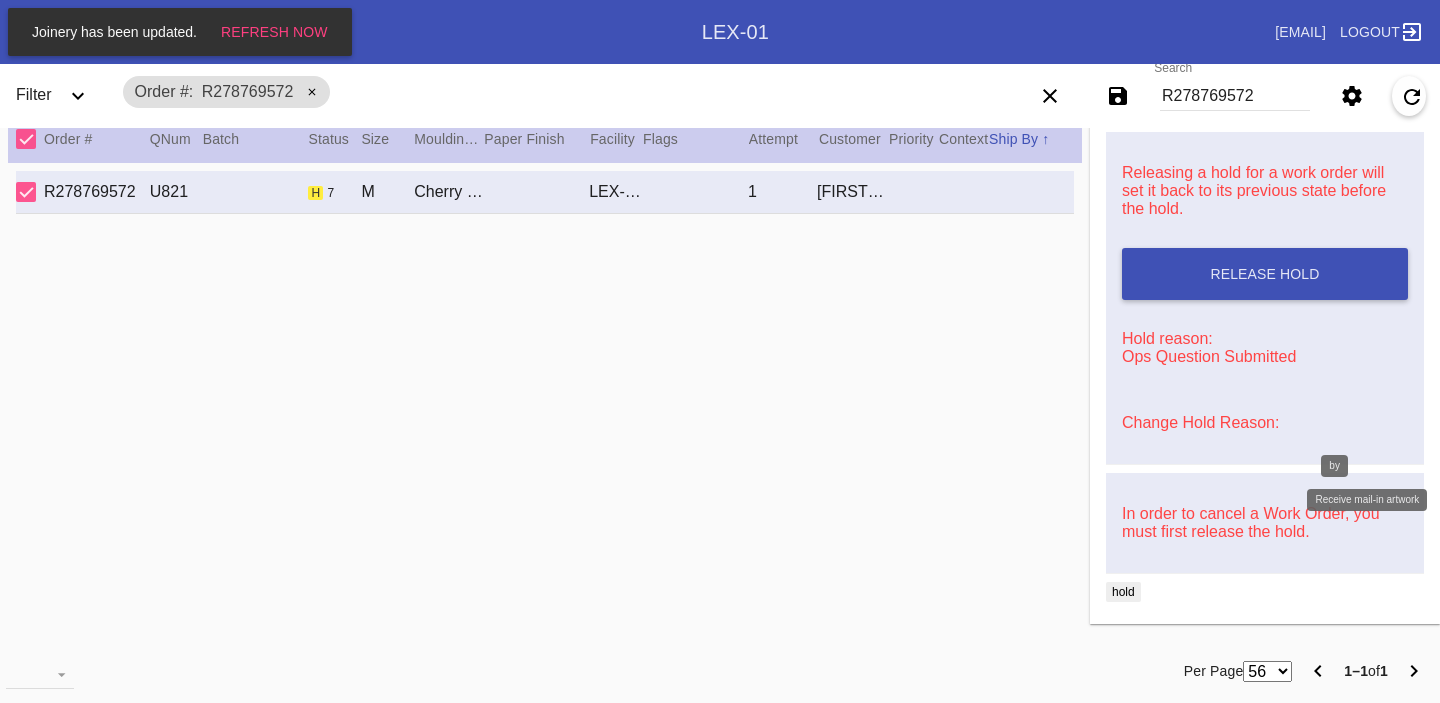 click on "Releasing a hold for a work order will set it back to its previous state before the hold. Release Hold Hold reason: Ops Question Submitted Change Hold Reason:" at bounding box center [1265, 298] 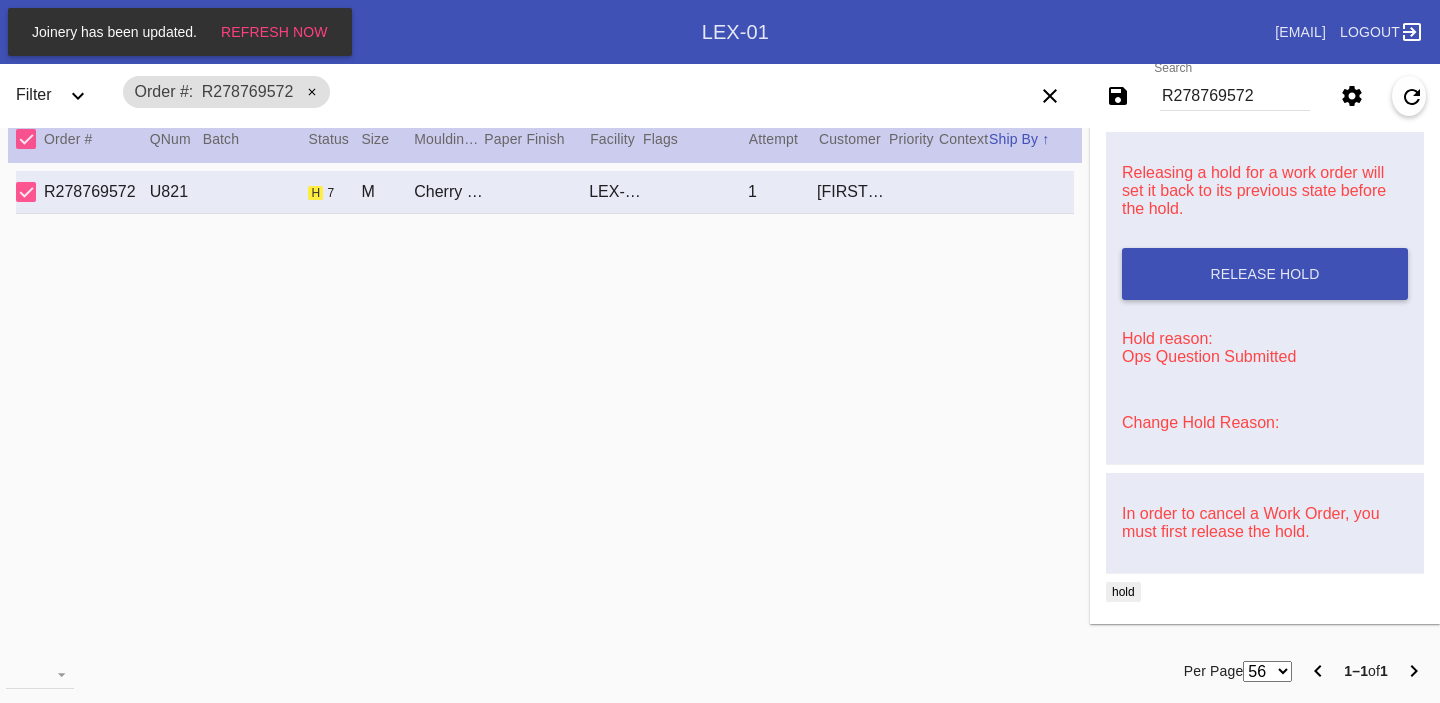 click on "Change Hold Reason:" at bounding box center [1200, 422] 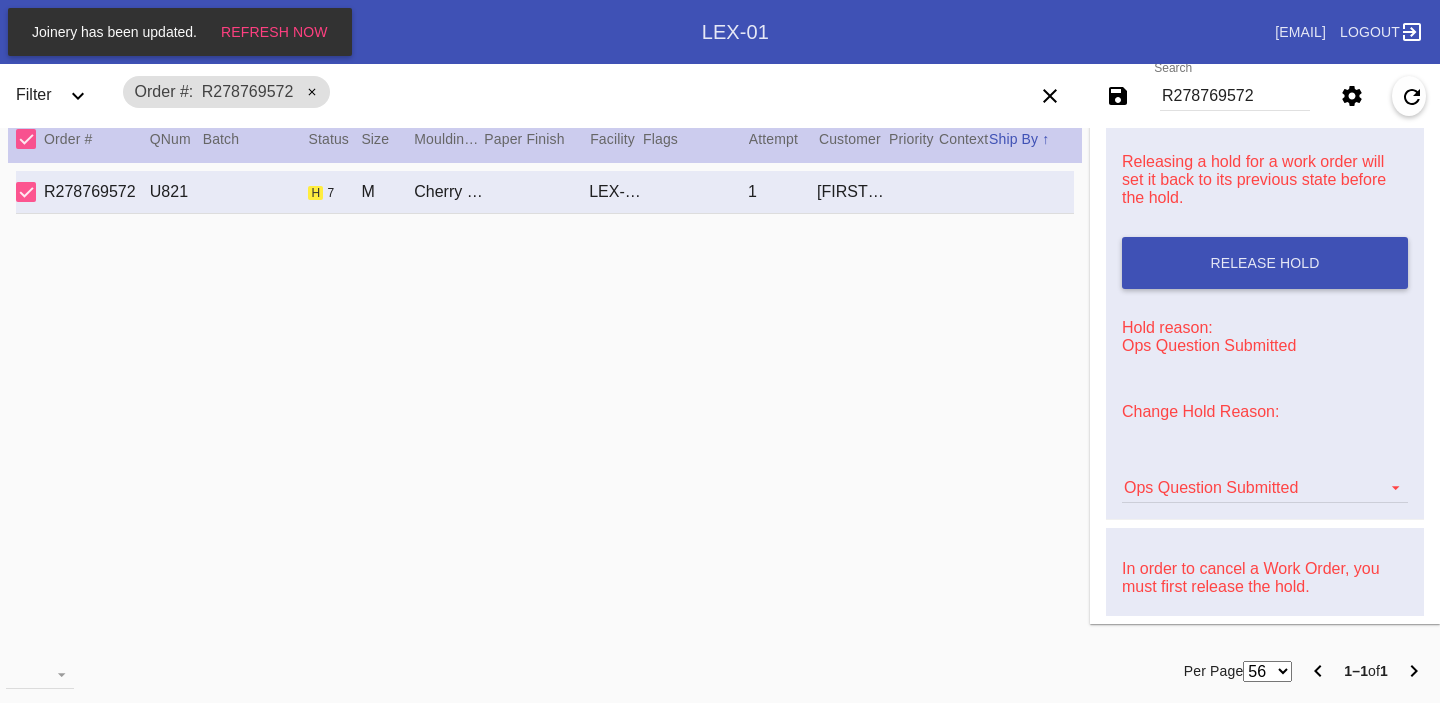 click on "Ops Question Submitted Artcare Artwork Review CA Proactive Outreach CX Artwork Review CX Asset Protection Review Embedded Mat Plaque F4B Order Update FB Internal Sample Facility Out of Stock HPO Not Received Ops Question Submitted Order Change Request Out of Stock Pull for Production Replacement Ordered Retail NSOGW Search and Rescue Update Work Order" at bounding box center (1265, 478) 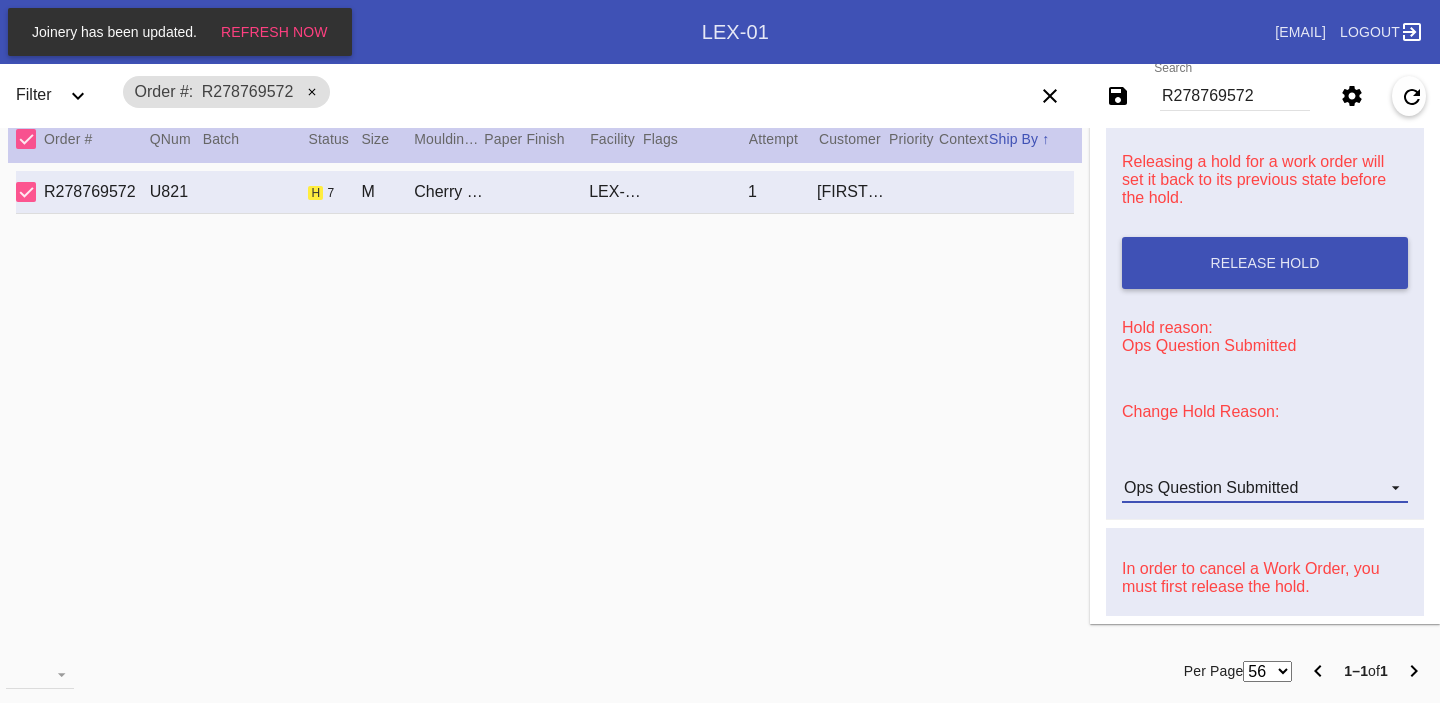 click on "Ops Question Submitted" at bounding box center [1211, 487] 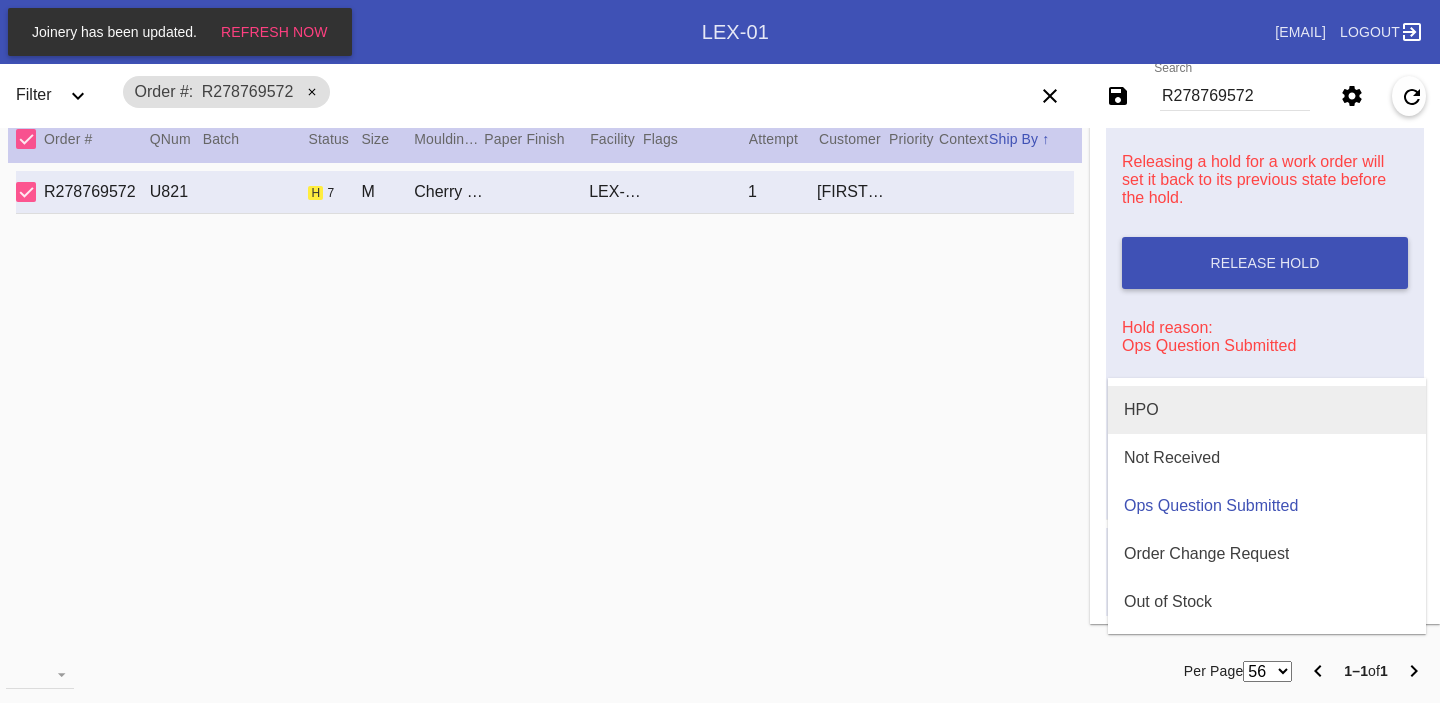 scroll, scrollTop: 0, scrollLeft: 0, axis: both 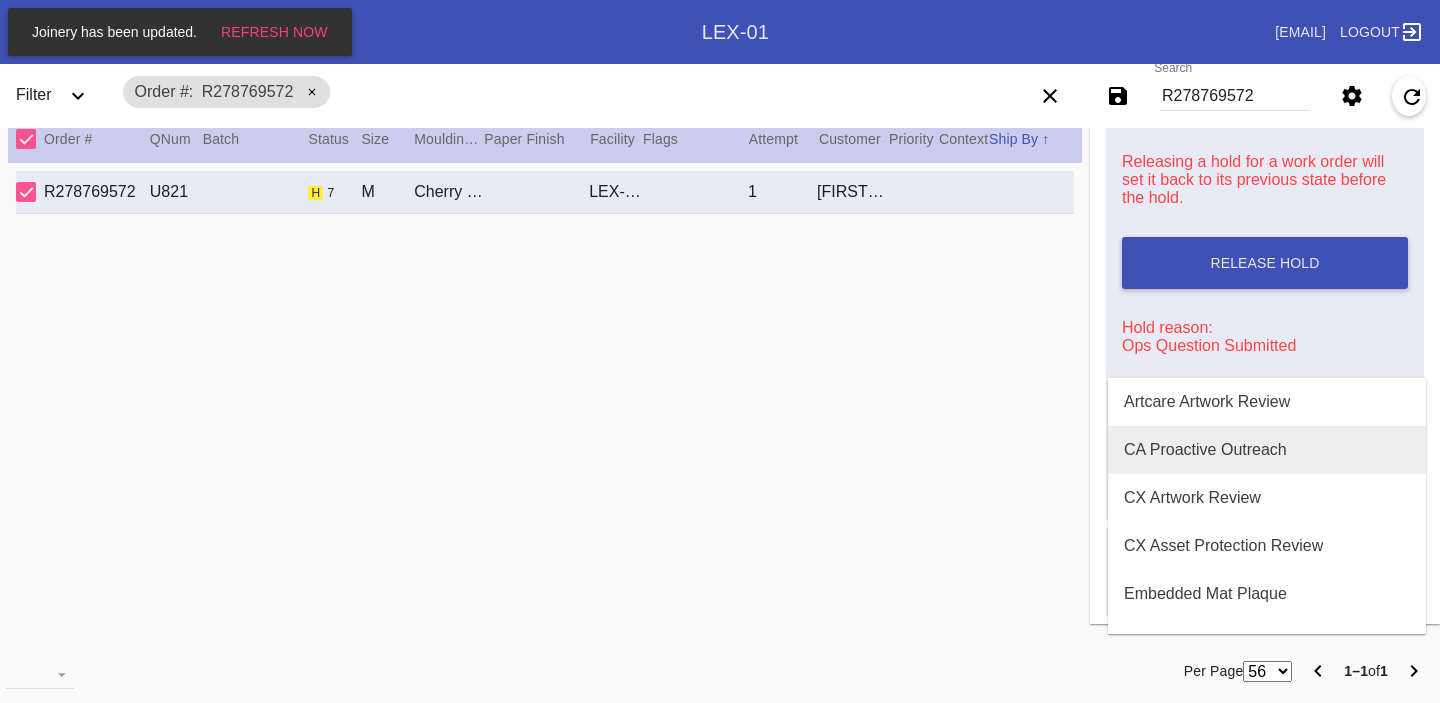 click on "CA Proactive Outreach" at bounding box center (1205, 450) 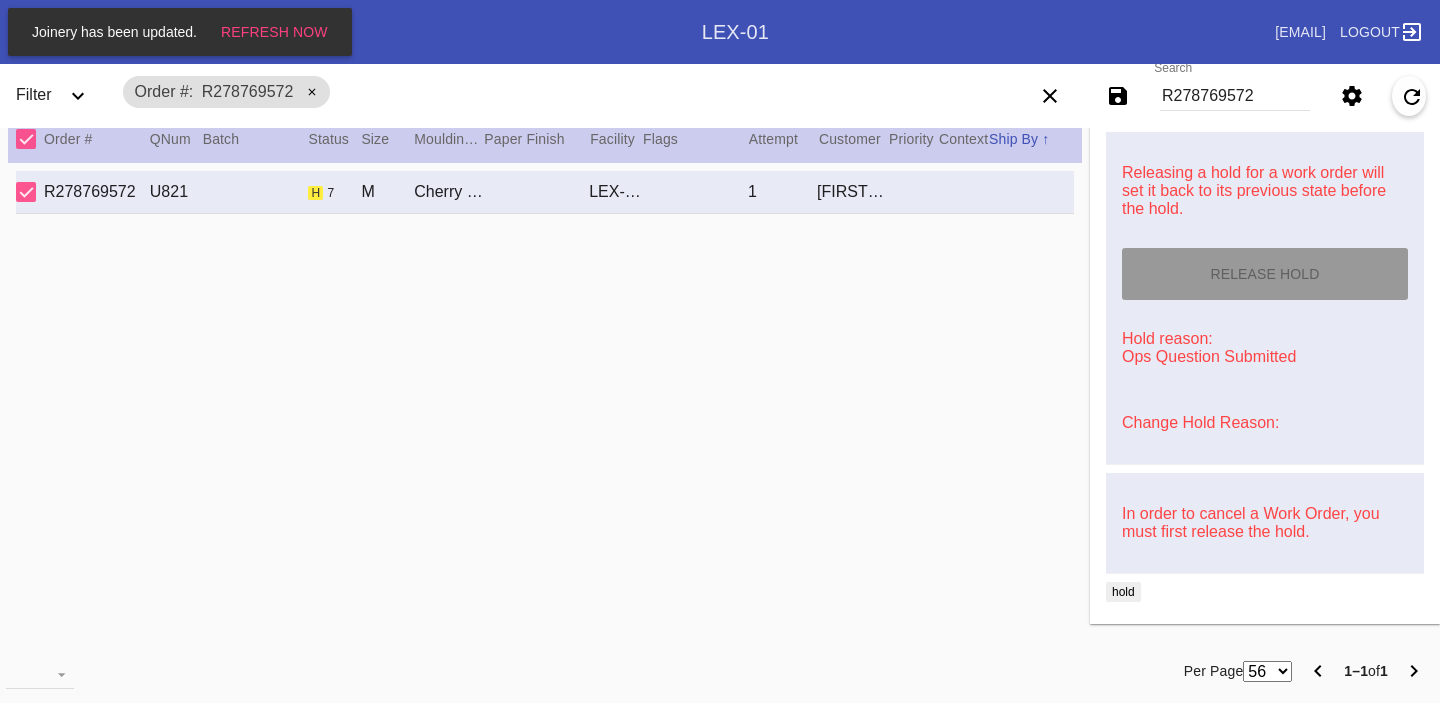 type on "8/5/2025" 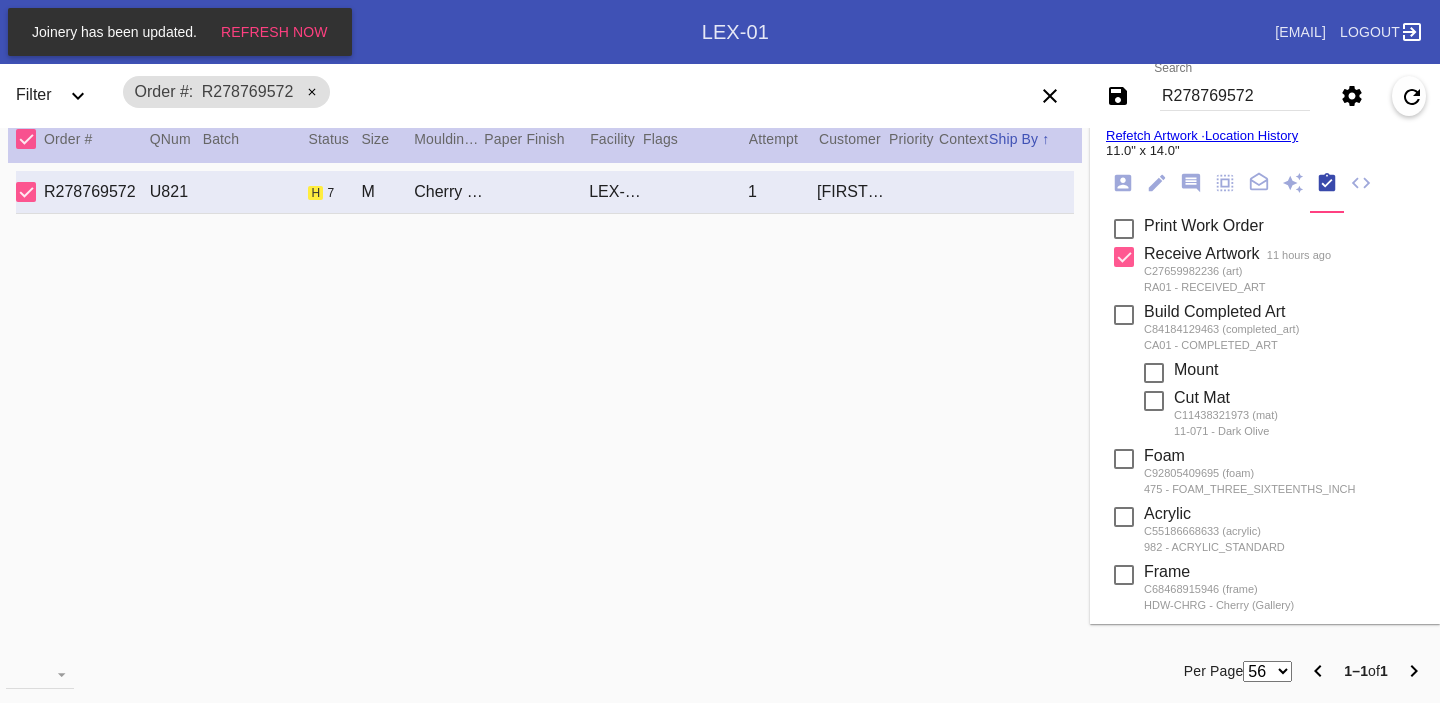 scroll, scrollTop: 0, scrollLeft: 0, axis: both 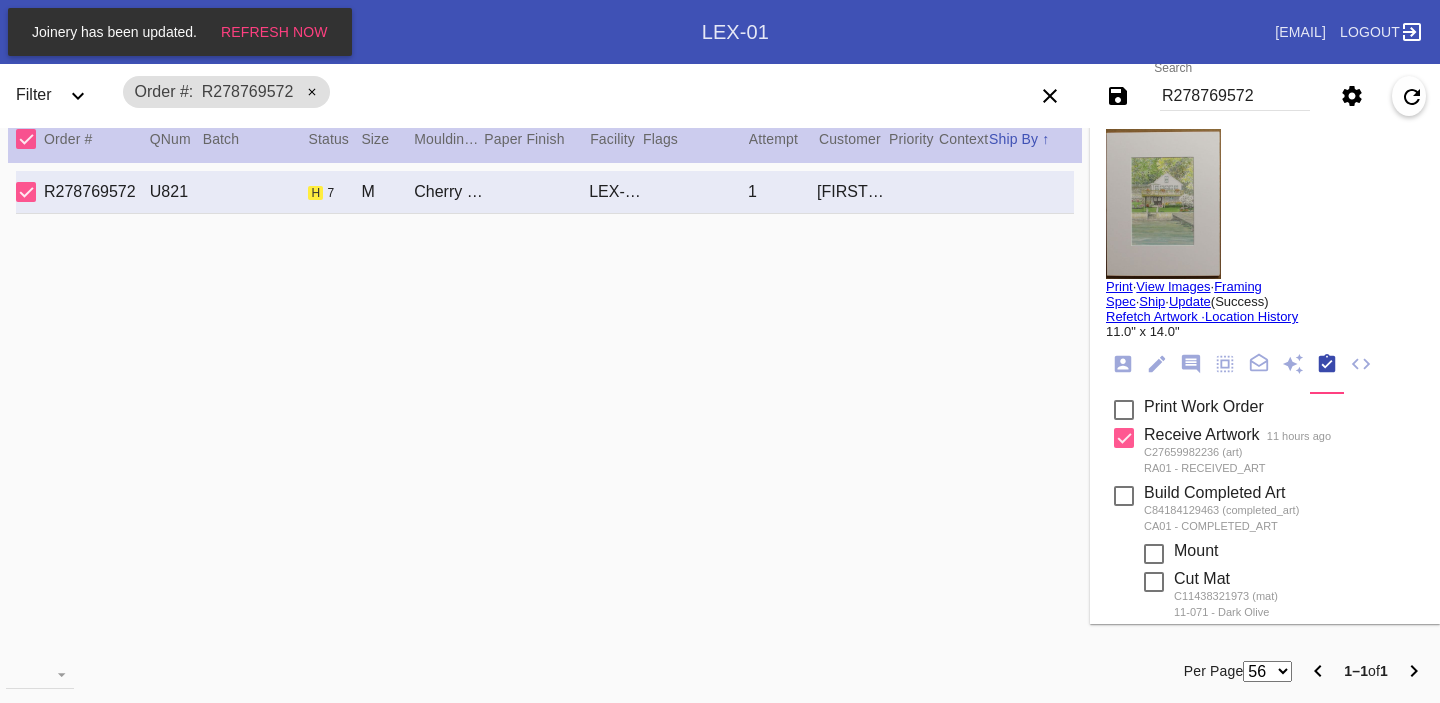 click 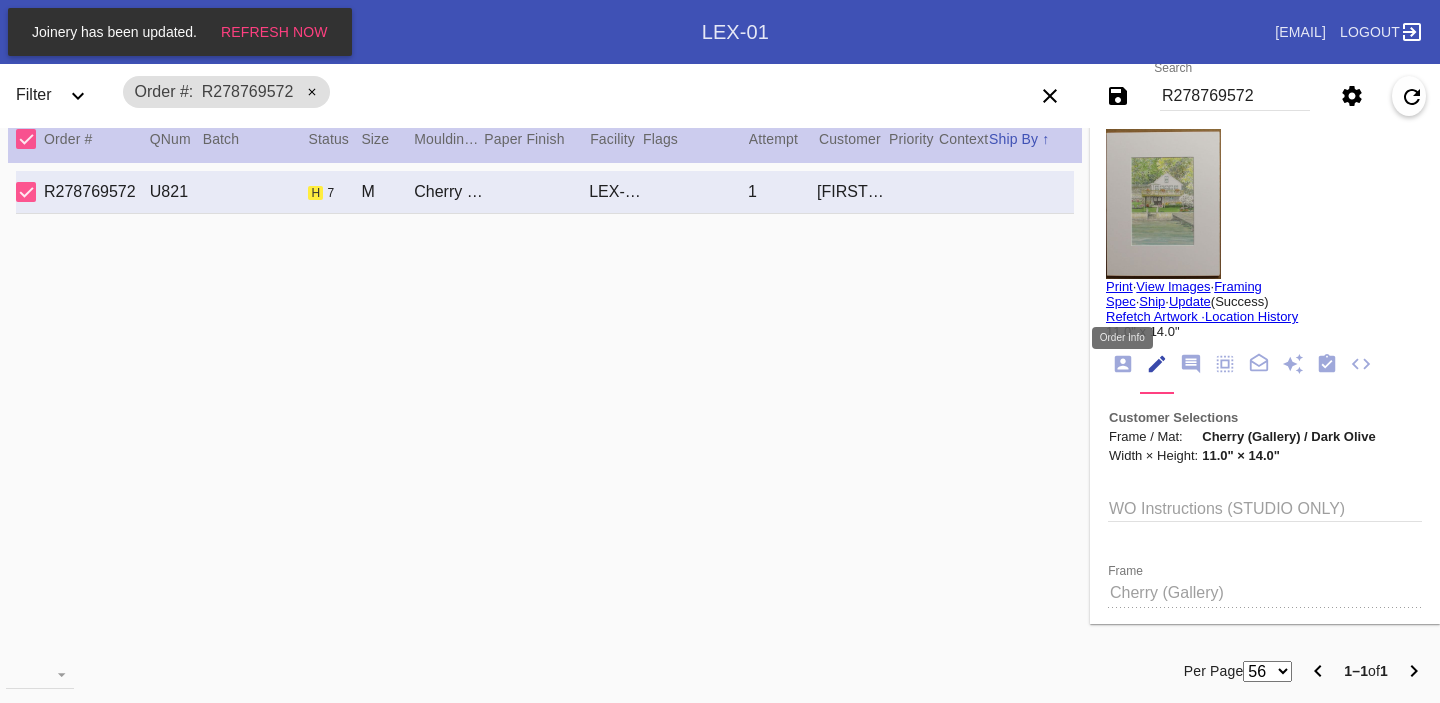 click 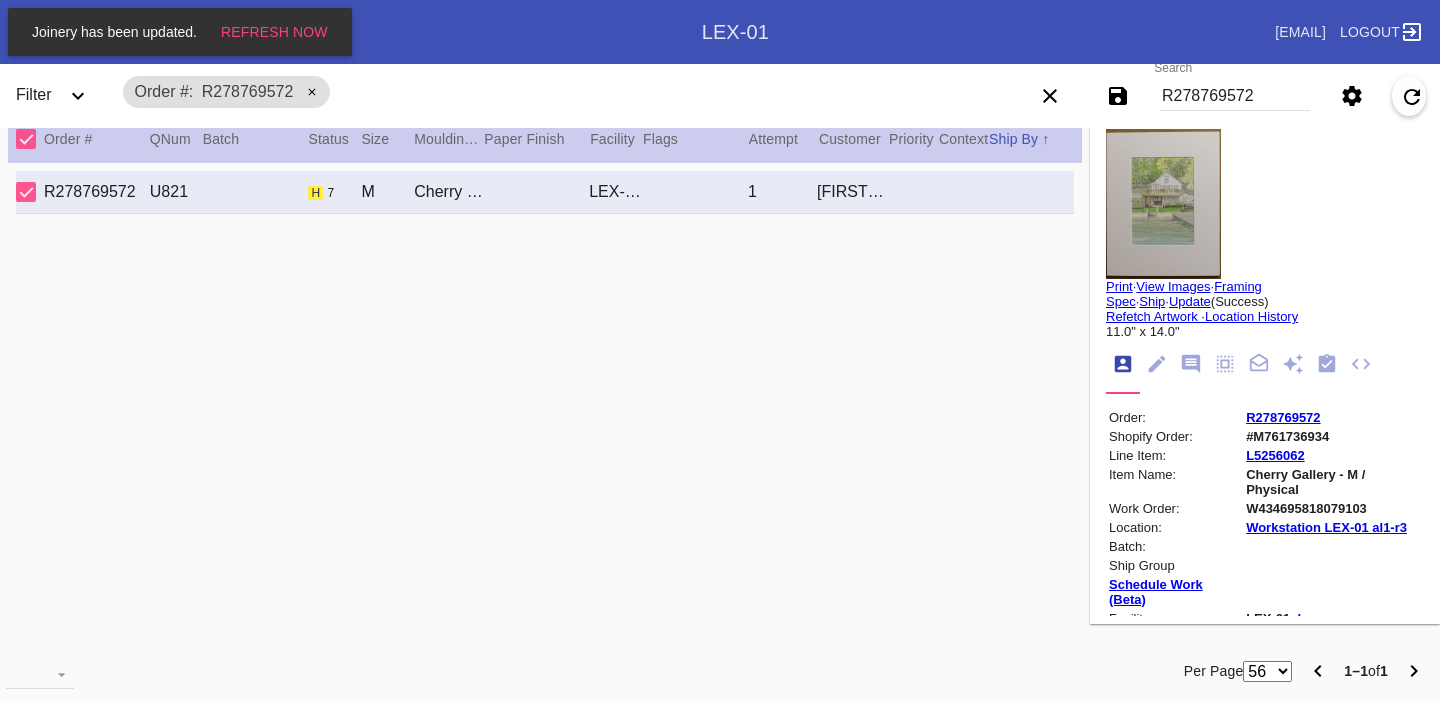 click on "Order: R278769572 Shopify Order: #M761736934 Line Item: L5256062 Item Name: Cherry Gallery - M / Physical Work Order: W434695818079103 Location: Workstation LEX-01 al1-r3 Batch: Ship Group Schedule Work (Beta) Facility: LEX-01 change RFID: Assign RFID Batch Batch New BatchLEX01-250715-001 () LEX01-250327-001 () LEX01-250319-006 () LEX01-250306-004 () LEX01-250220-010 () LEX01-250219-008 () LEX01-250211-016 () LEX01-250211-012 () LEX01-250121-012 () LEX01-241224-002 () LEX01-241119-022 () LEX01-241119-014 () LEX01-241021-002 () LEX01-241017-003 () LEX01-241014-006 () LEX01-241003-002 () LEX01-210426-026 () LEX01-210412-039 () LEX01-210313-028 () LEX01-210228-001 () LEX01-210124-003 () LEX01-201218-082 () 200616-38 () 191125-107 () Add to Batch" at bounding box center (1265, 591) 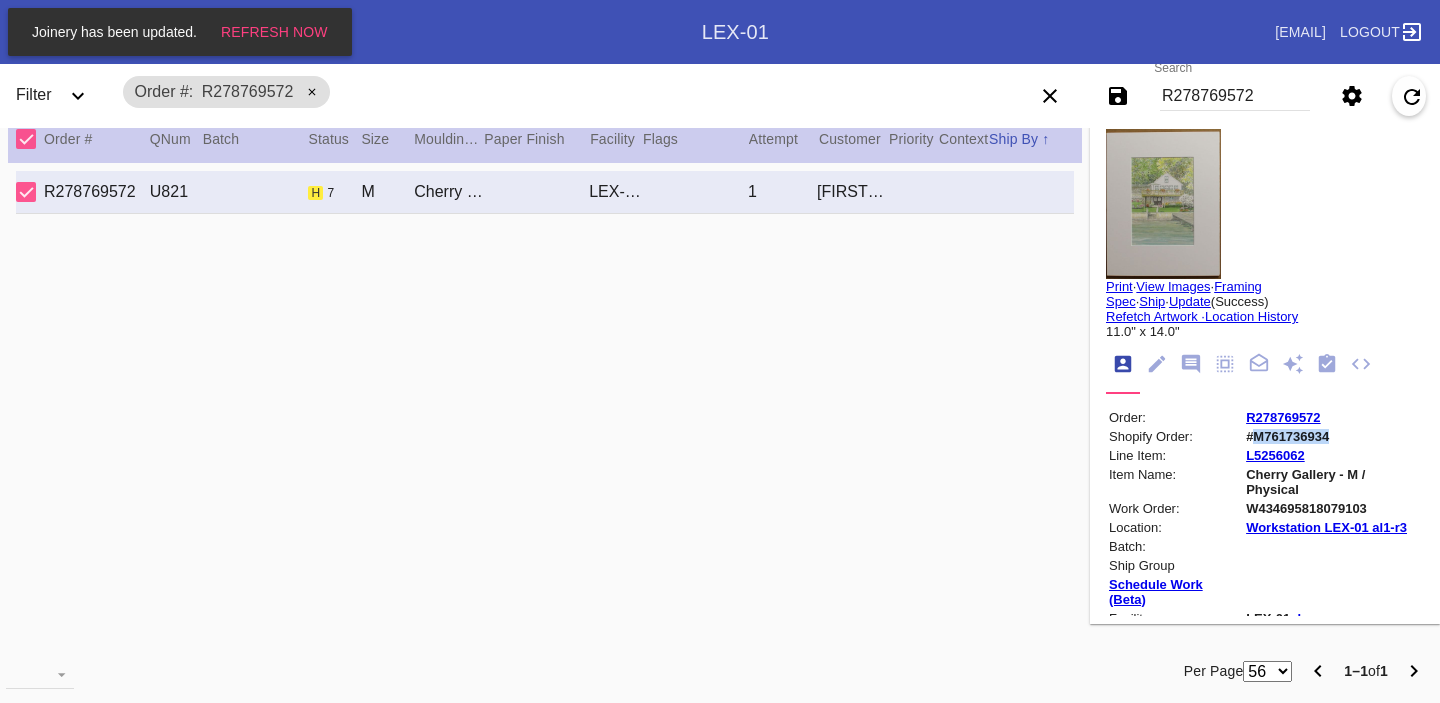 click on "#M761736934" at bounding box center (1333, 436) 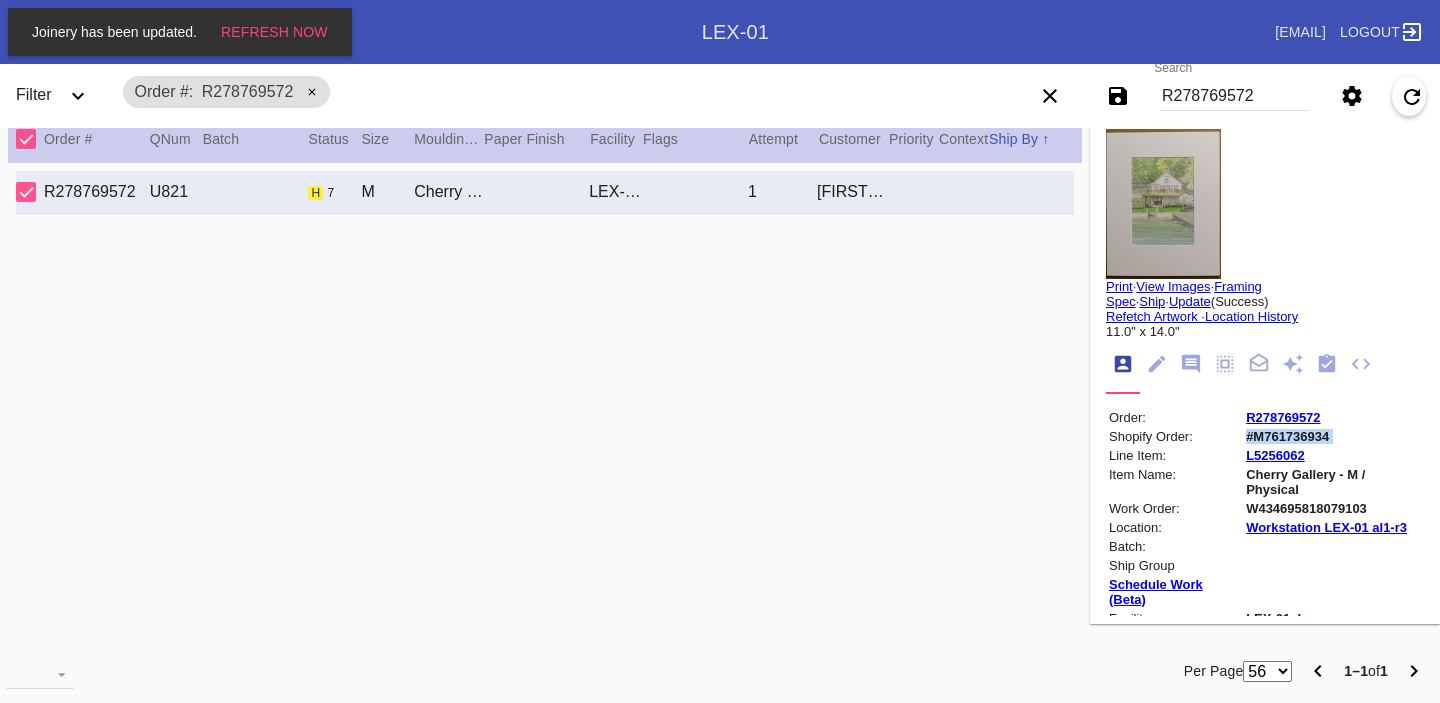 copy on "#M761736934" 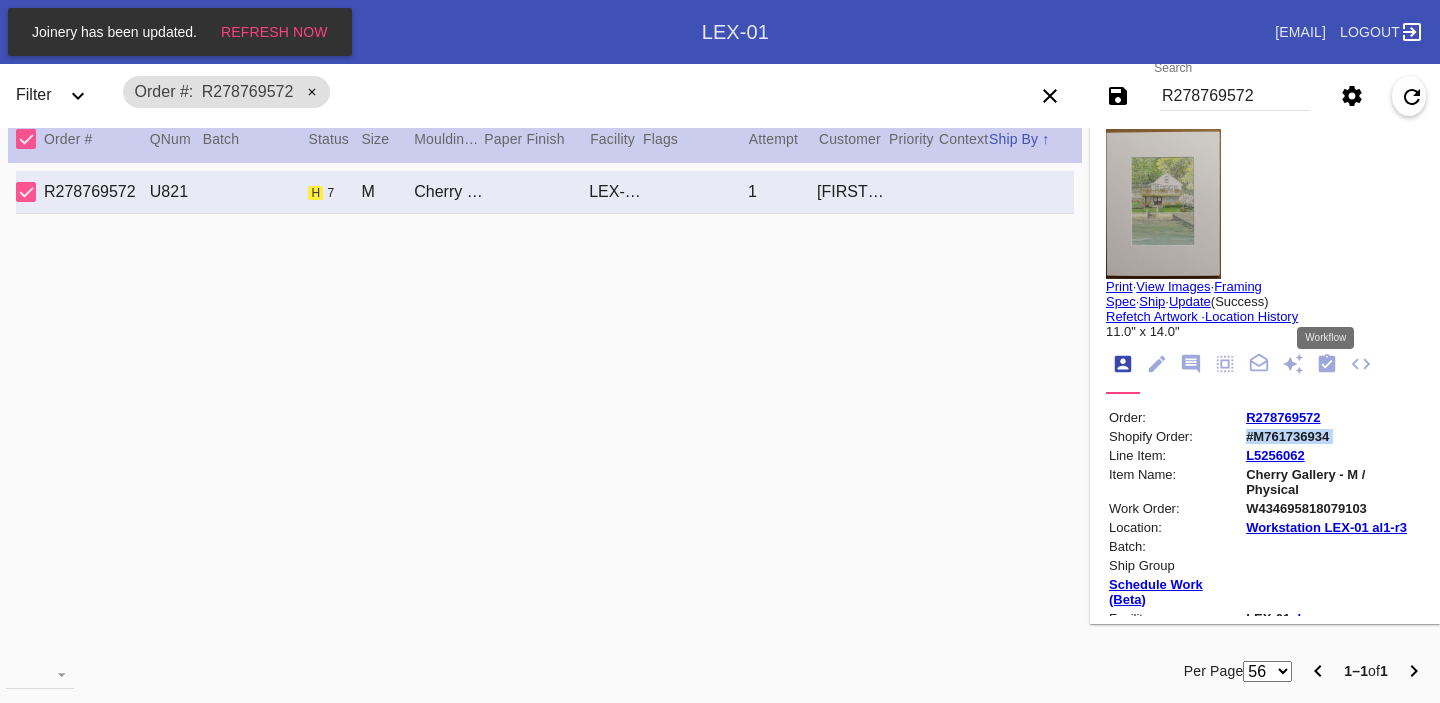 click 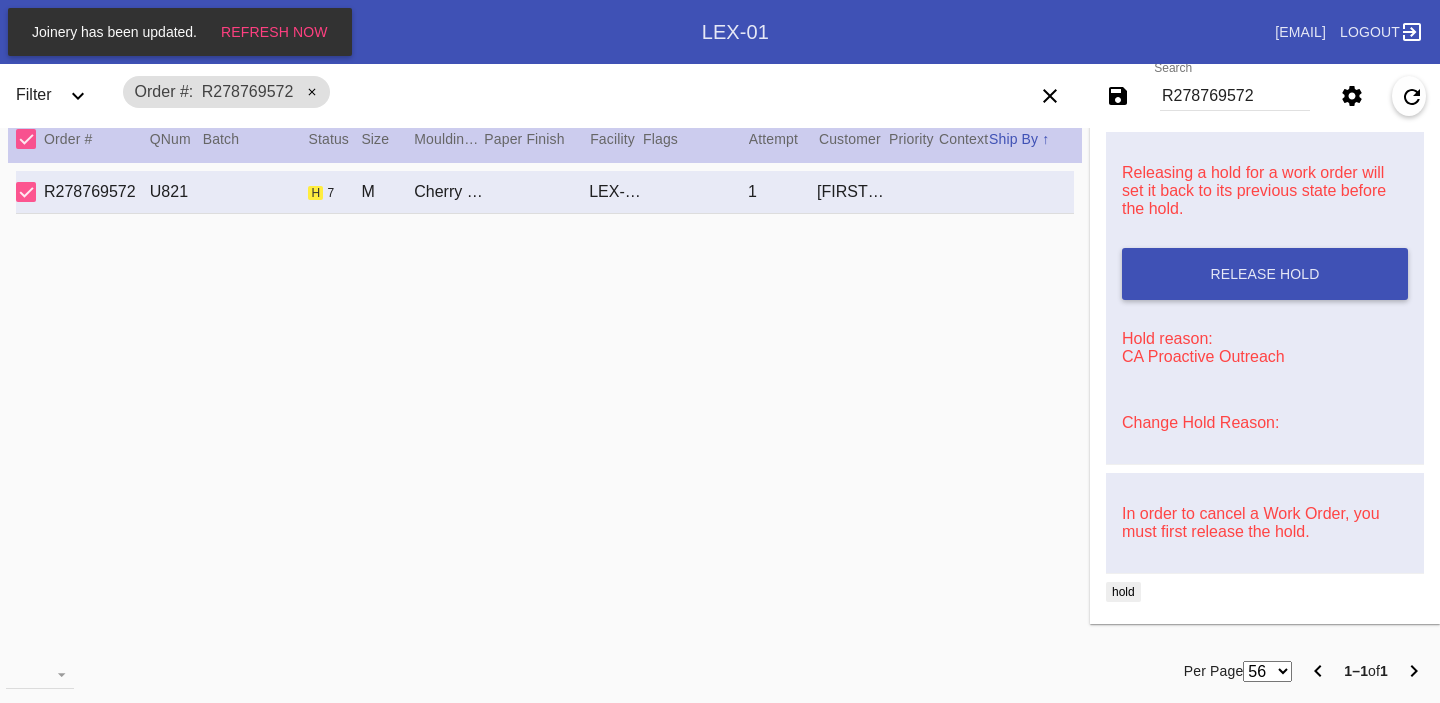 scroll, scrollTop: 0, scrollLeft: 0, axis: both 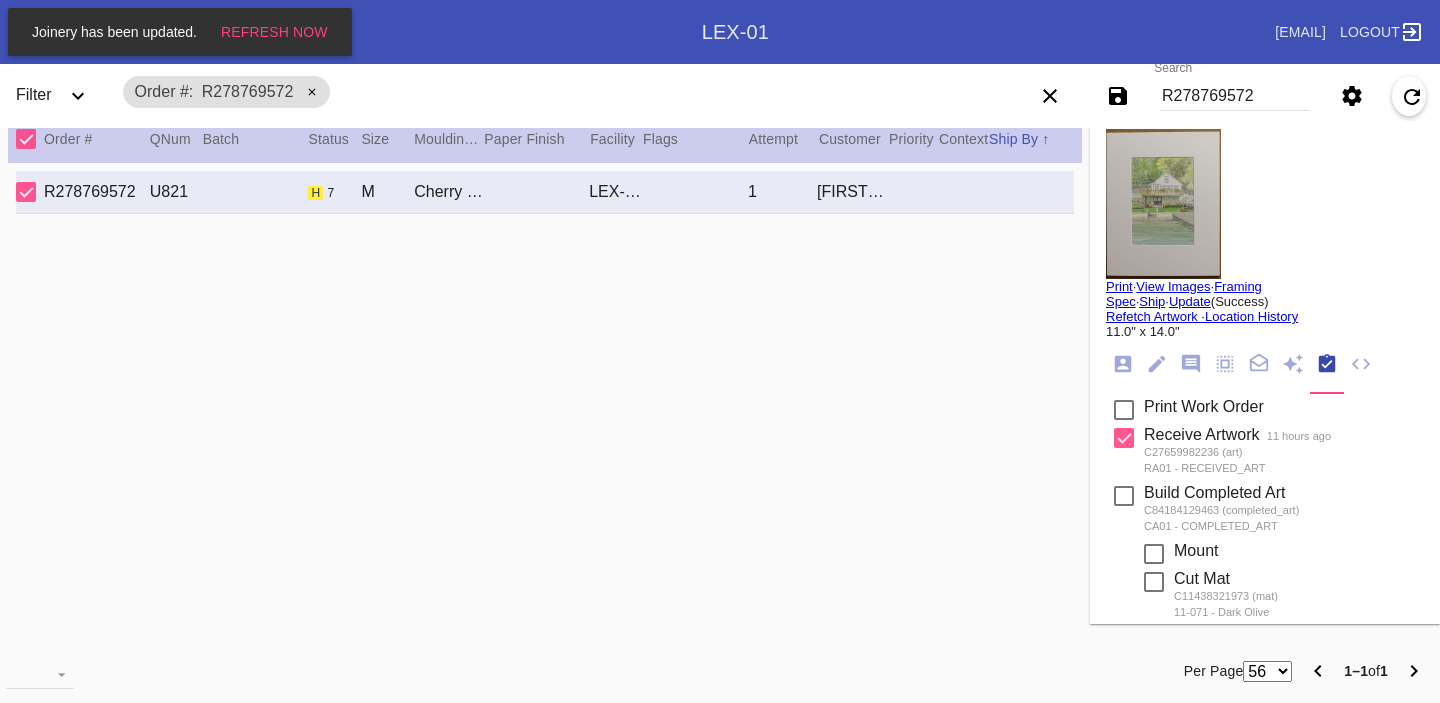 click on "R278769572" at bounding box center [1235, 96] 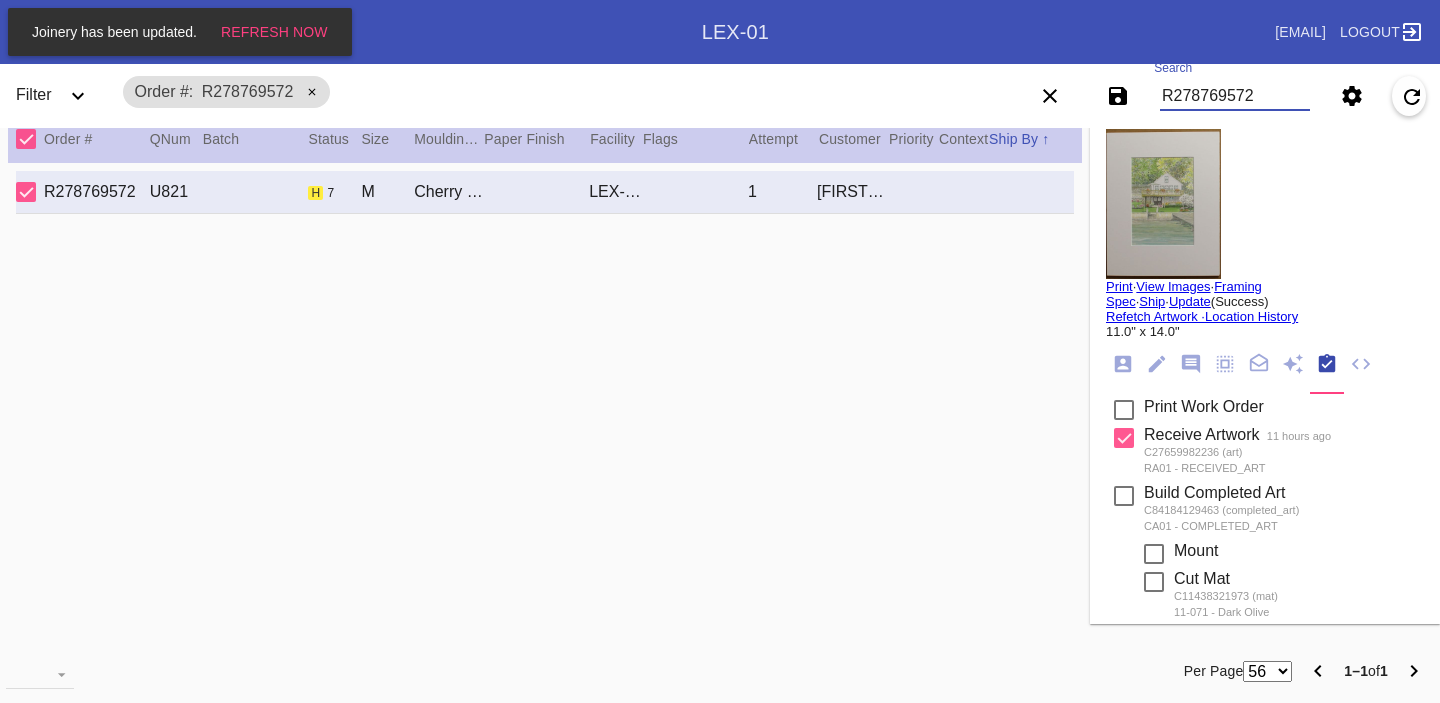 click on "R278769572" at bounding box center [1235, 96] 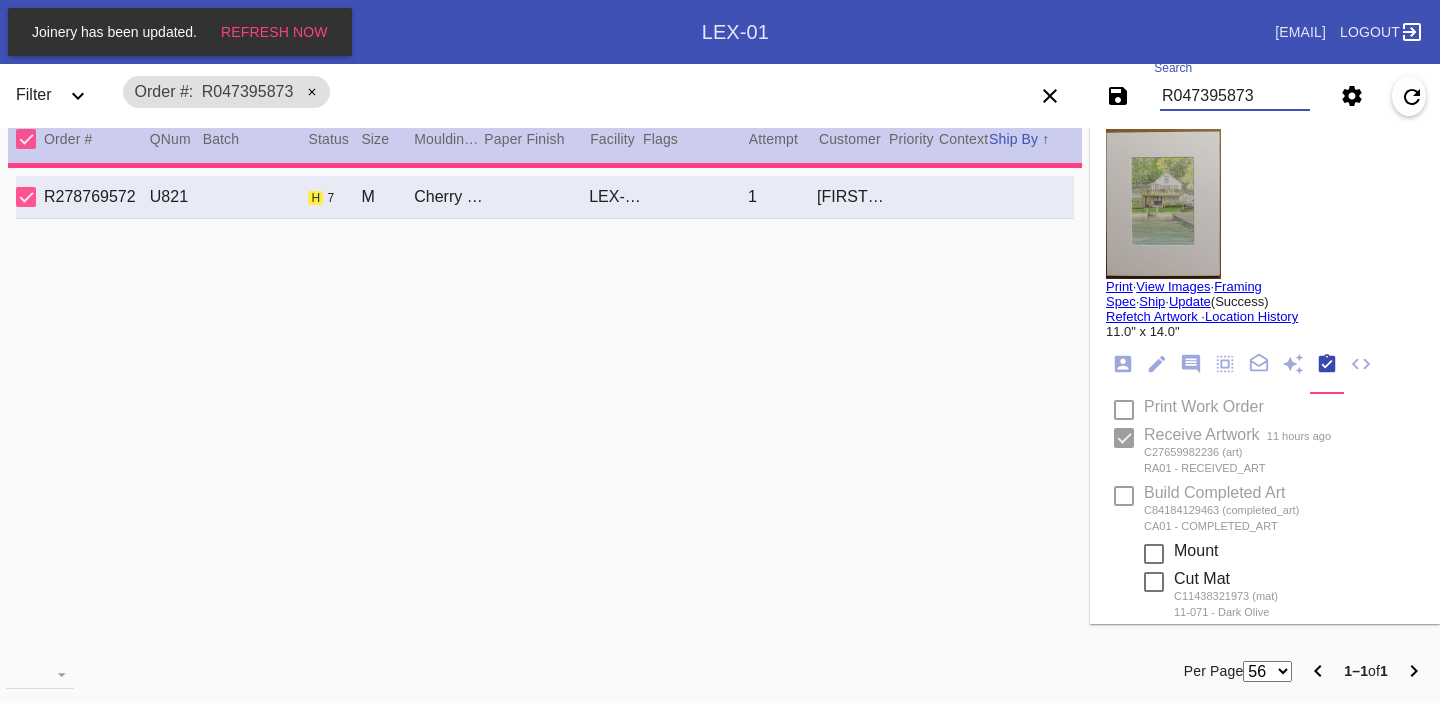 type 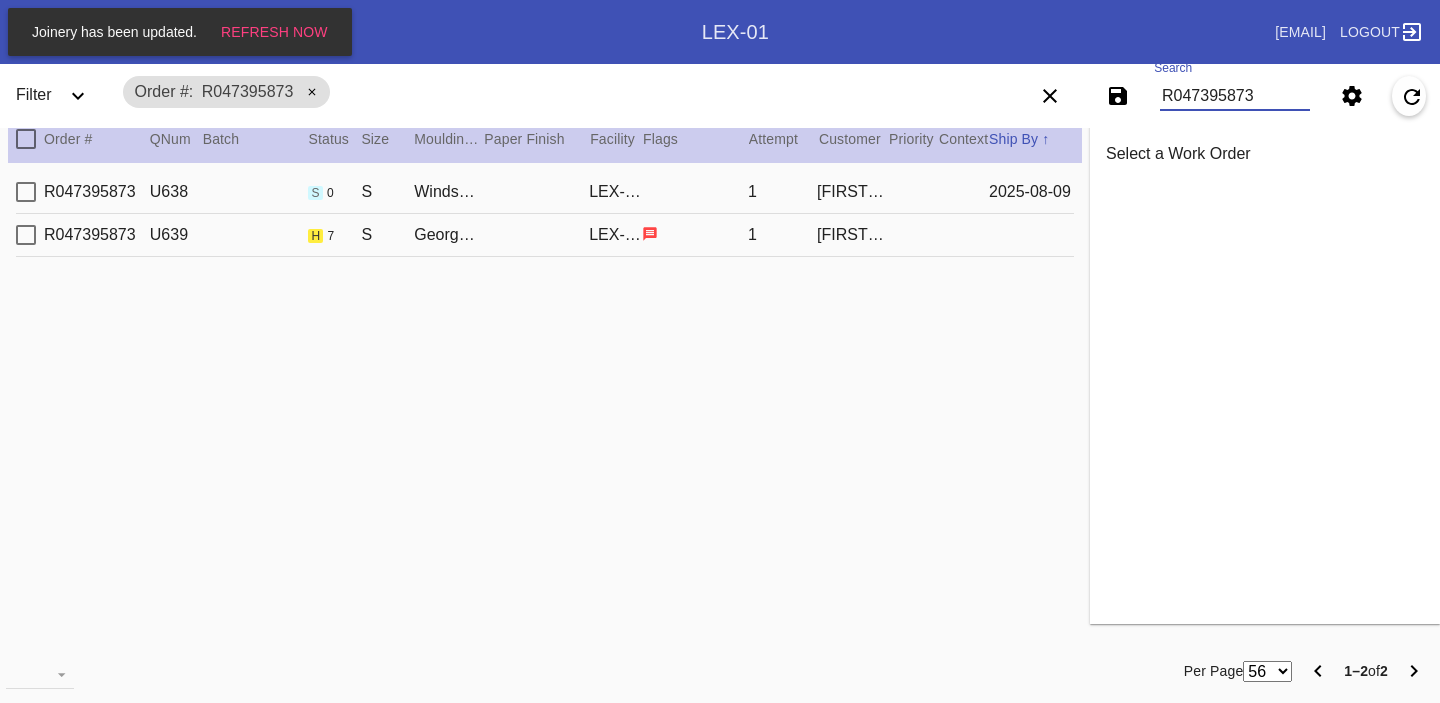 click on "R047395873 U639 h   7 S Georgetown / Off-White [FACILITY] 1 [FIRST] [LAST]" at bounding box center [545, 235] 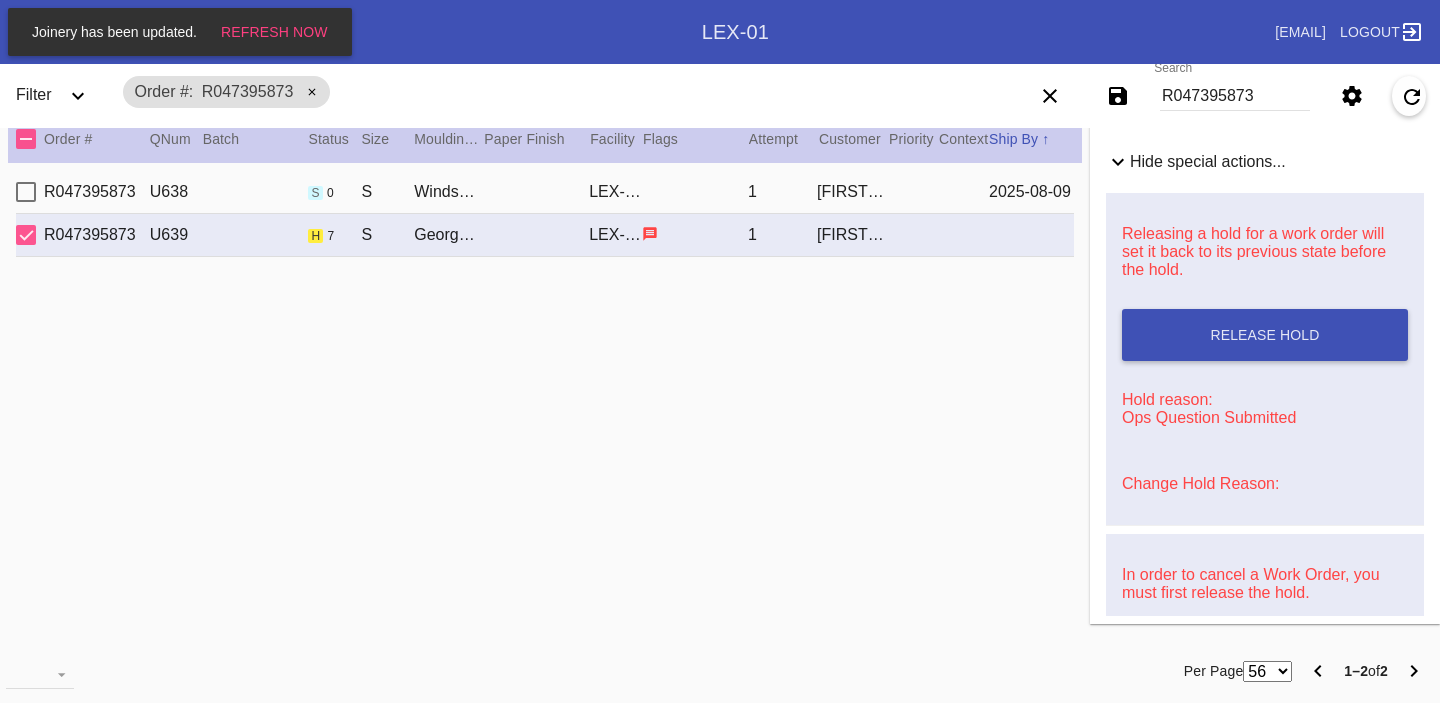 scroll, scrollTop: 772, scrollLeft: 0, axis: vertical 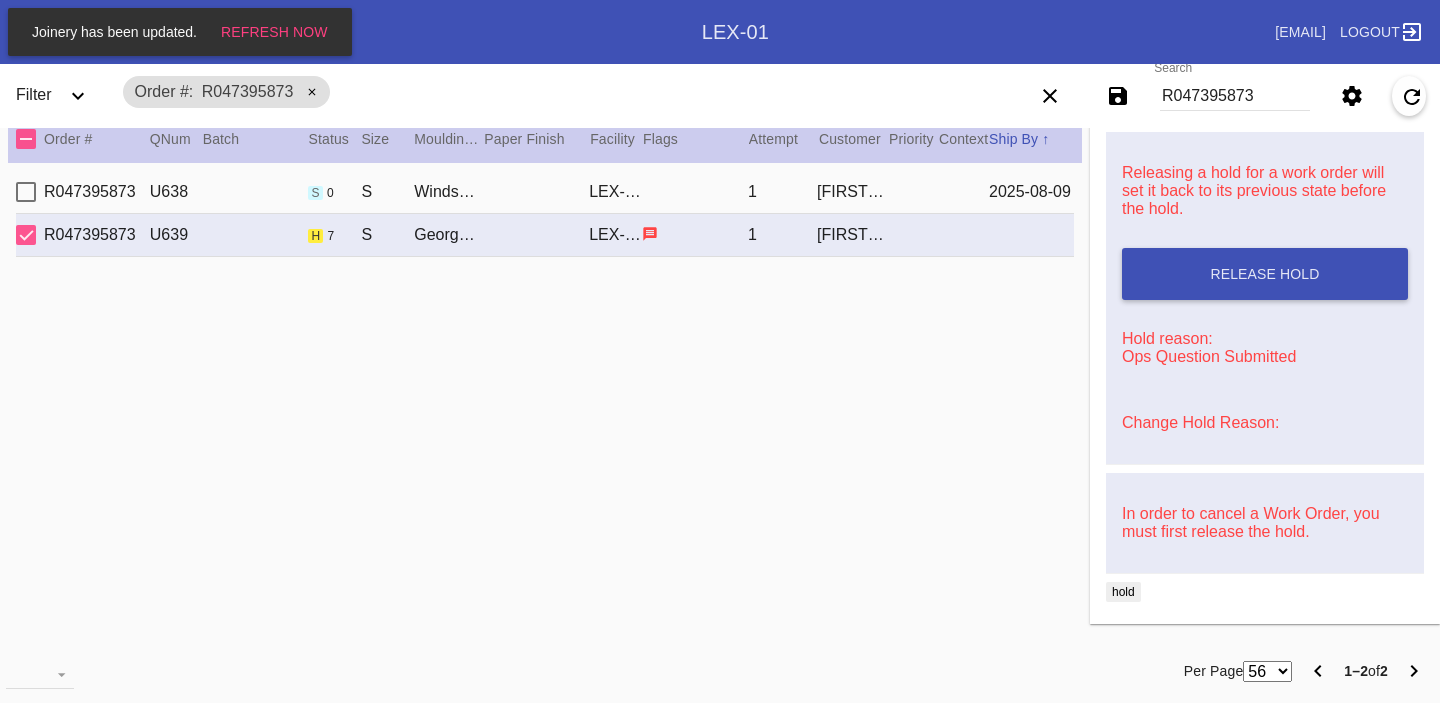click on "Change Hold Reason:" at bounding box center (1200, 422) 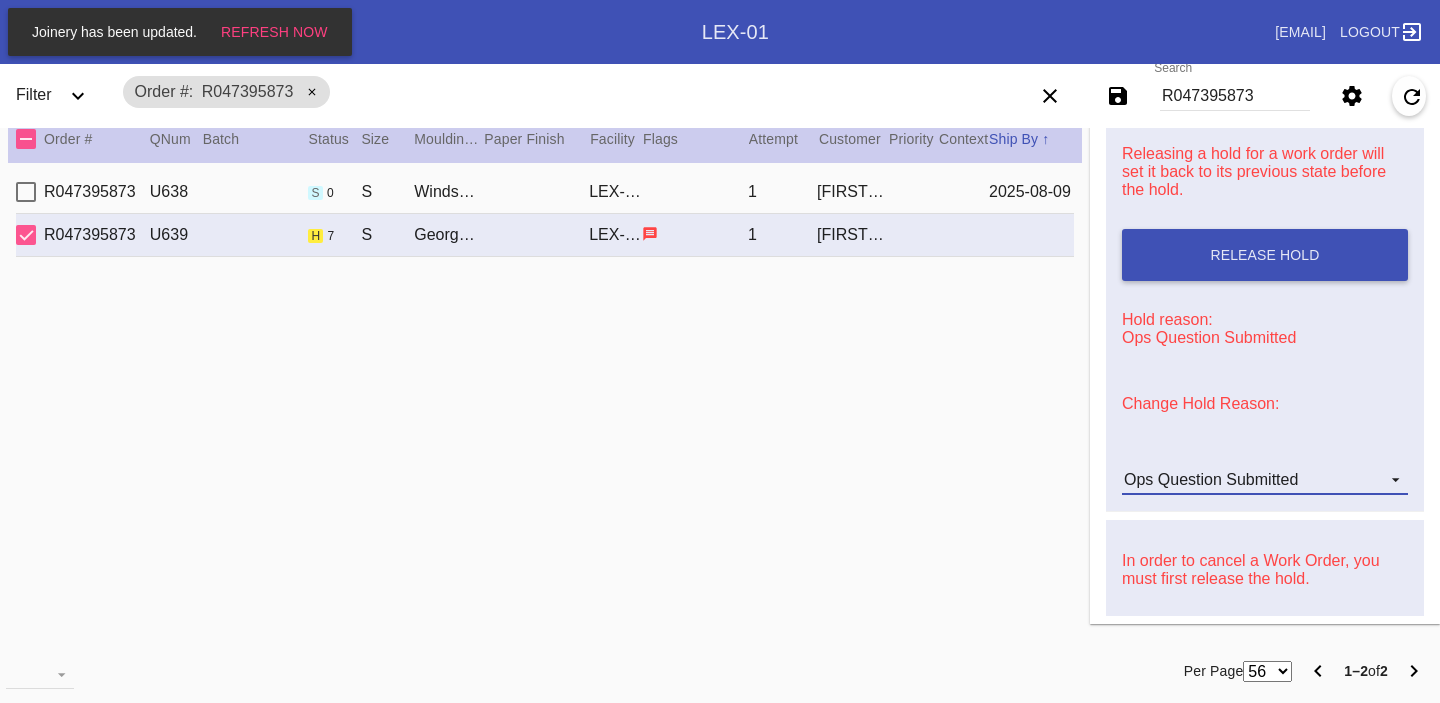 click on "Ops Question Submitted" at bounding box center (1265, 480) 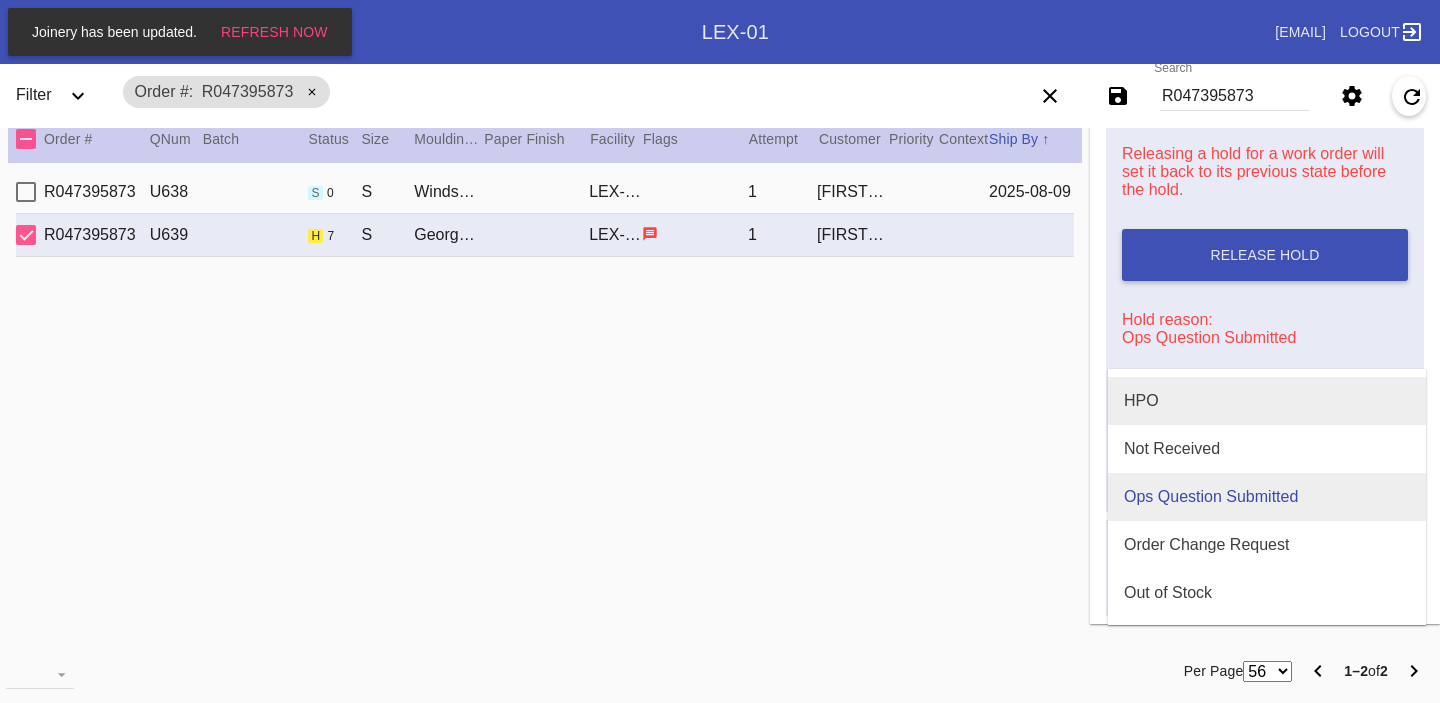 scroll, scrollTop: 0, scrollLeft: 0, axis: both 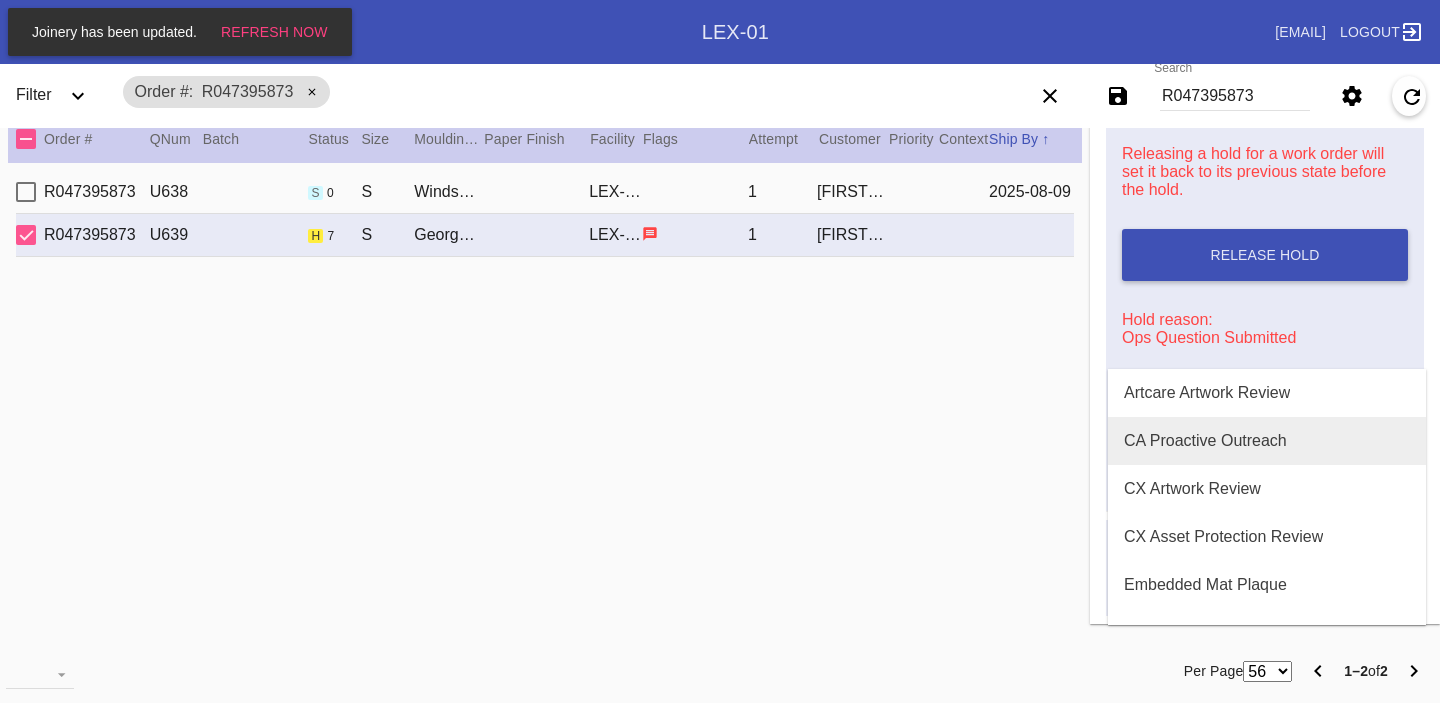 click on "CA Proactive Outreach" at bounding box center [1267, 441] 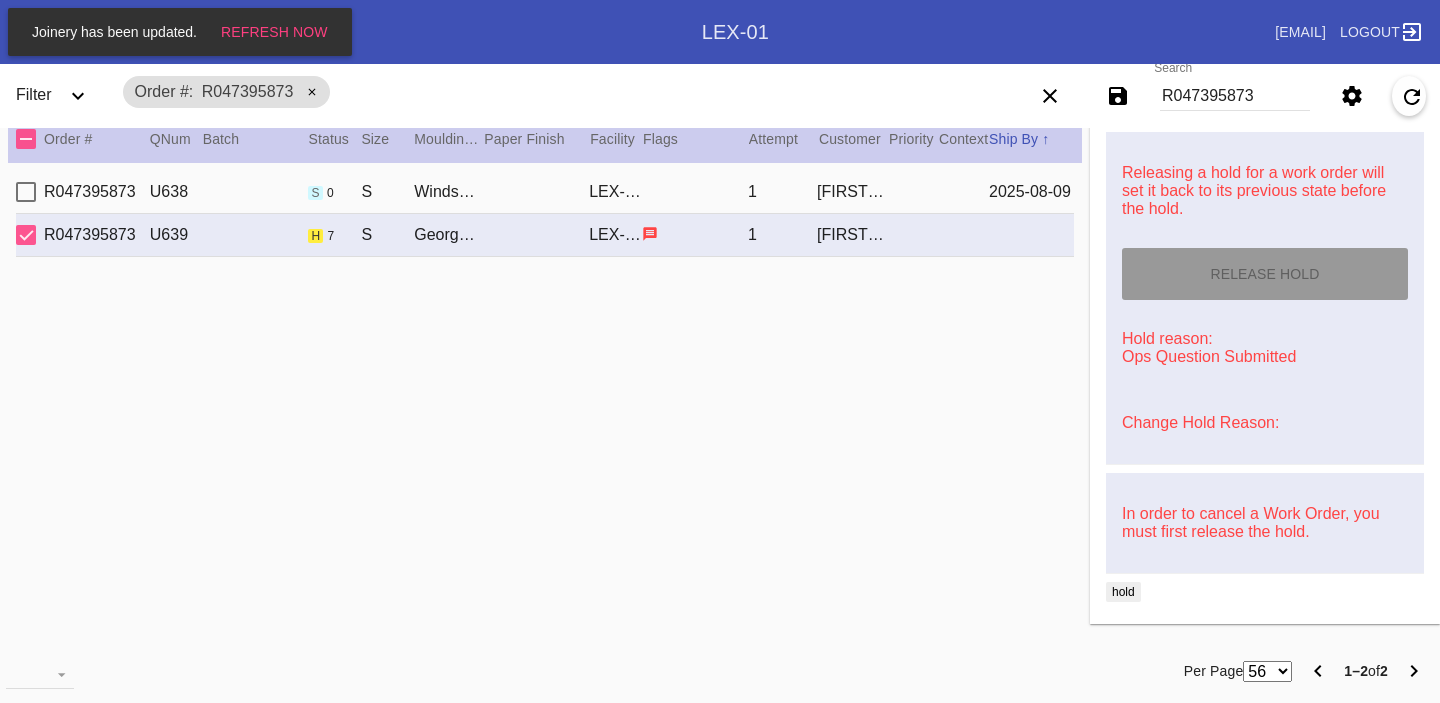 scroll, scrollTop: 0, scrollLeft: 0, axis: both 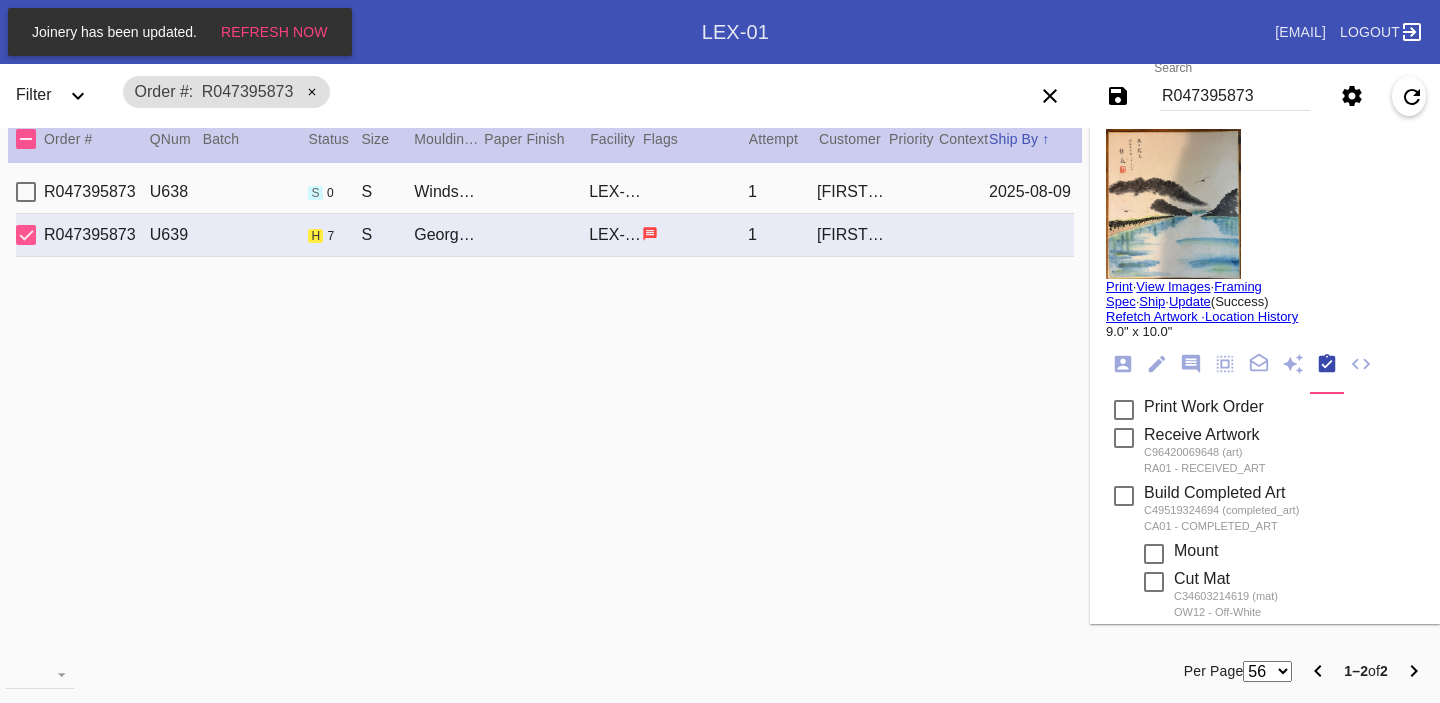 click on "View Images" at bounding box center (1173, 286) 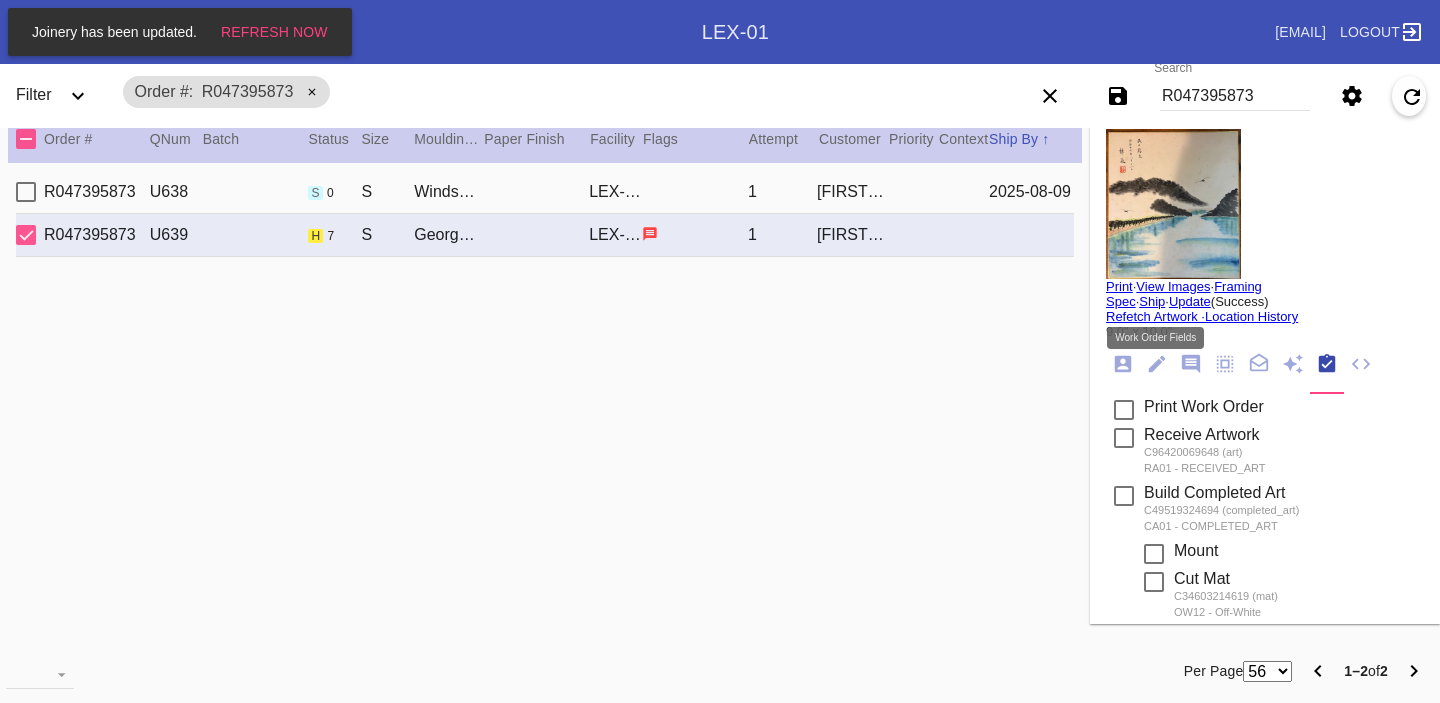 click 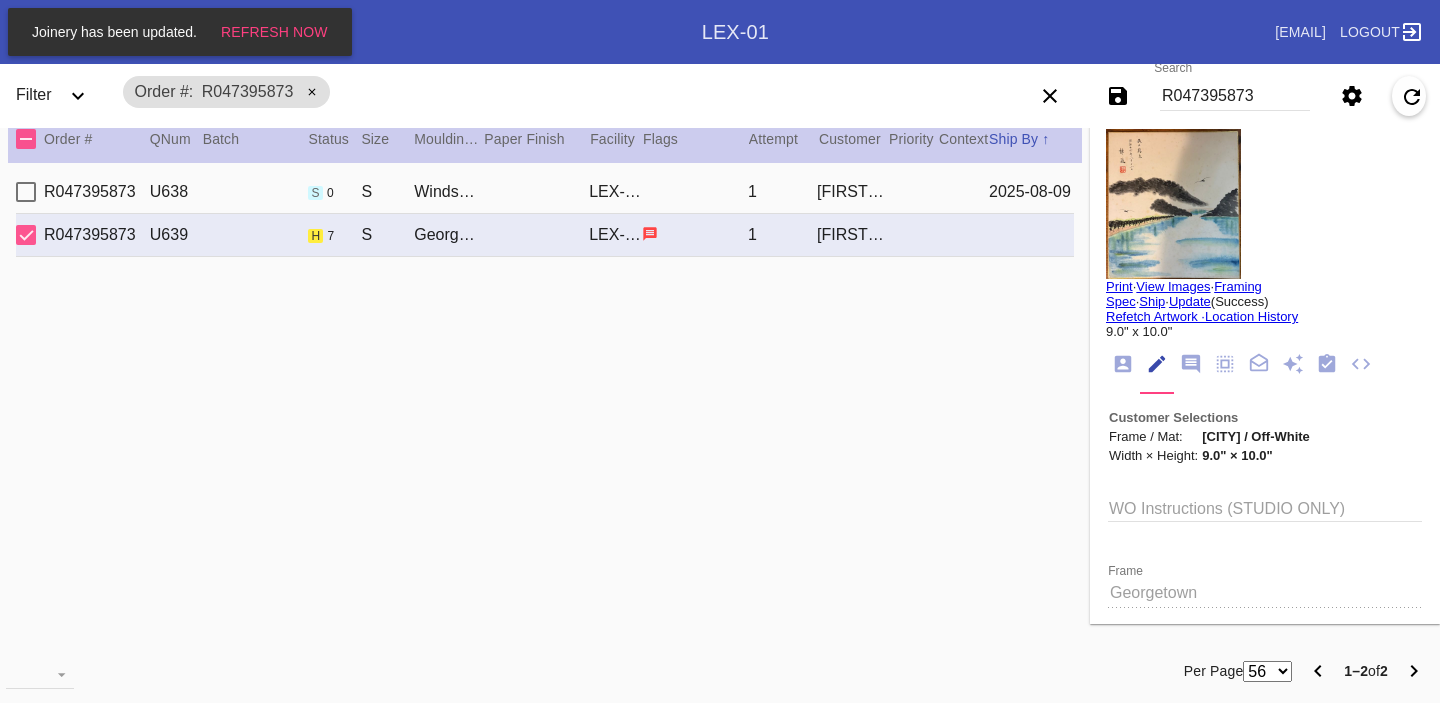 click 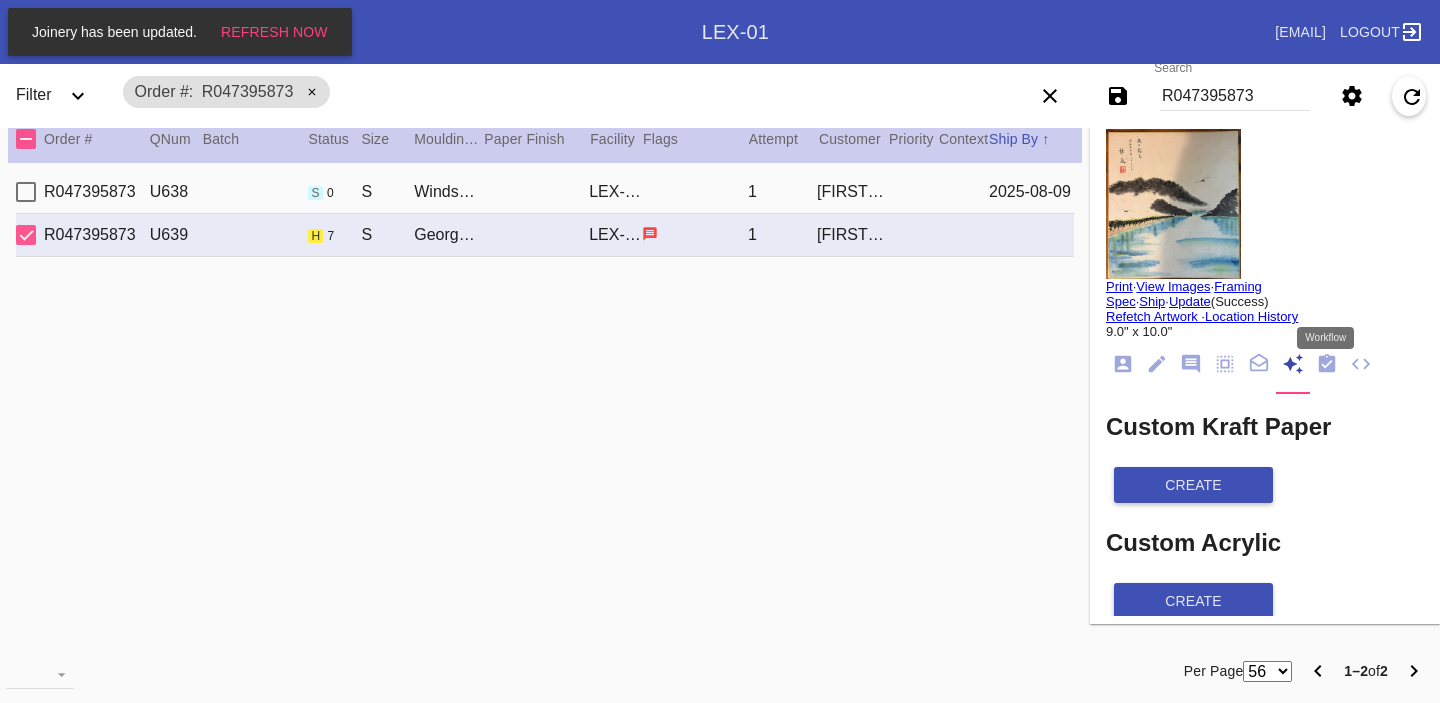 click at bounding box center [1327, 365] 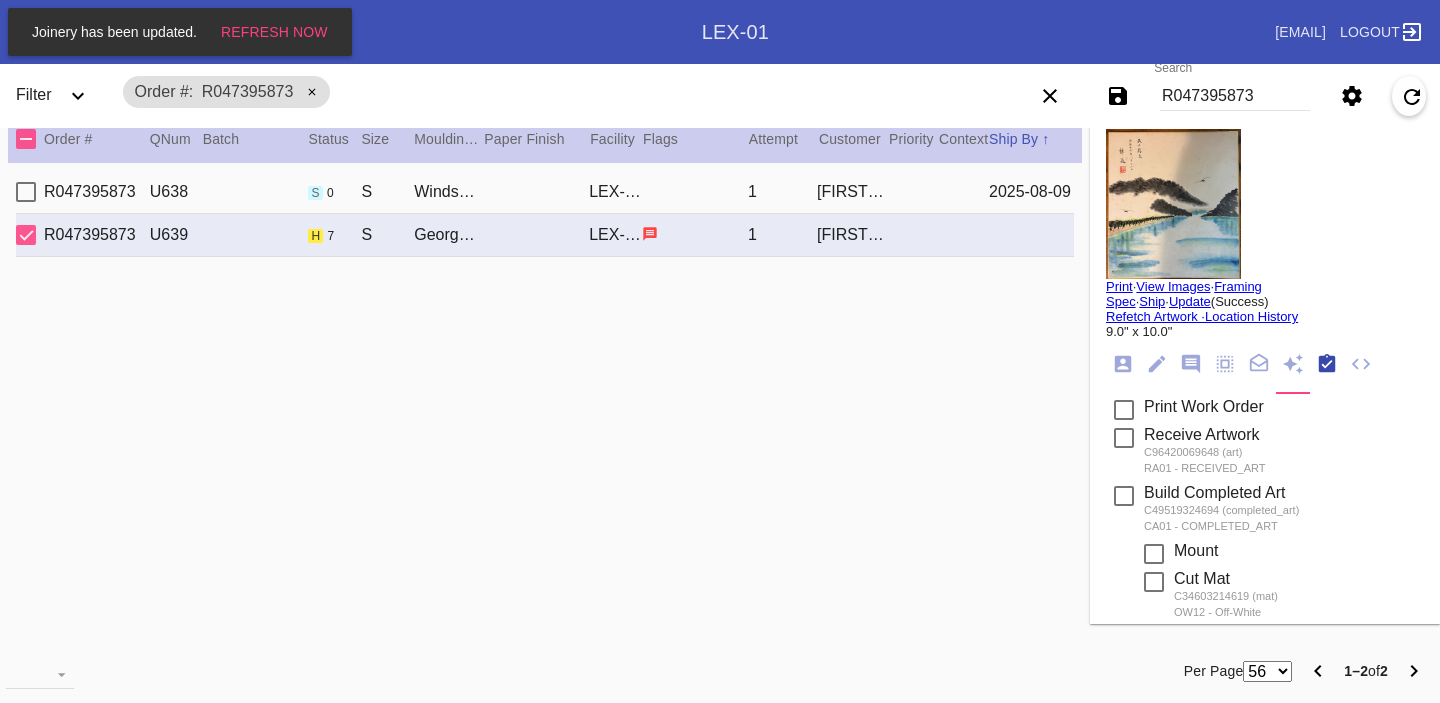 scroll, scrollTop: 320, scrollLeft: 0, axis: vertical 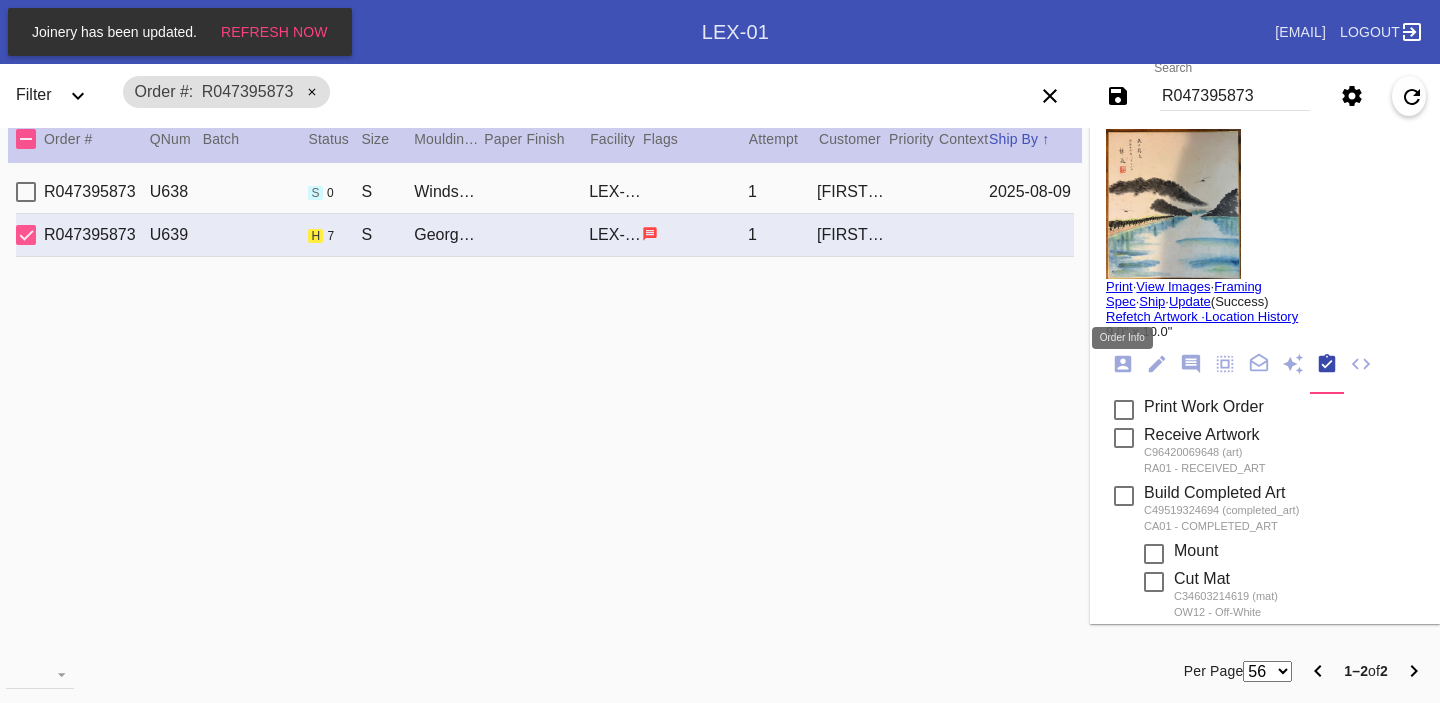 click 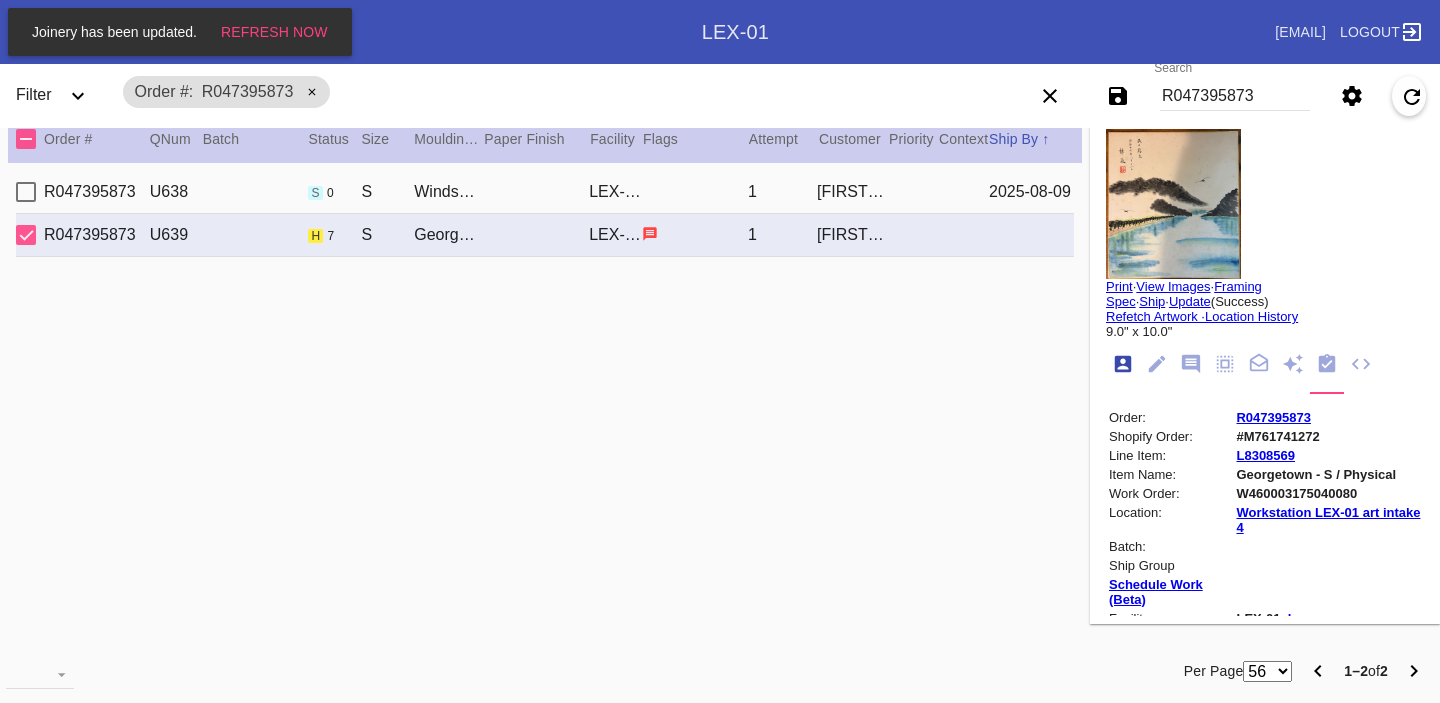 scroll, scrollTop: 24, scrollLeft: 0, axis: vertical 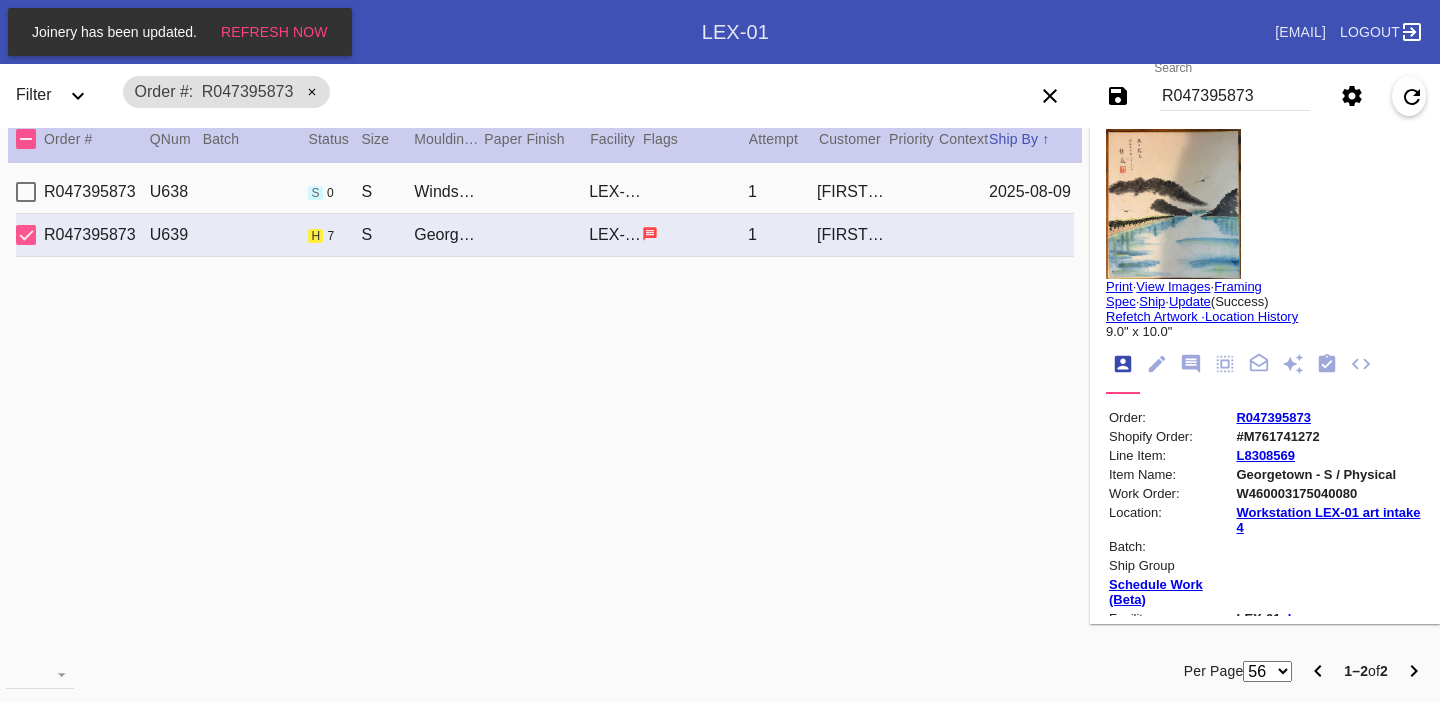 click on "#M761741272" at bounding box center (1328, 436) 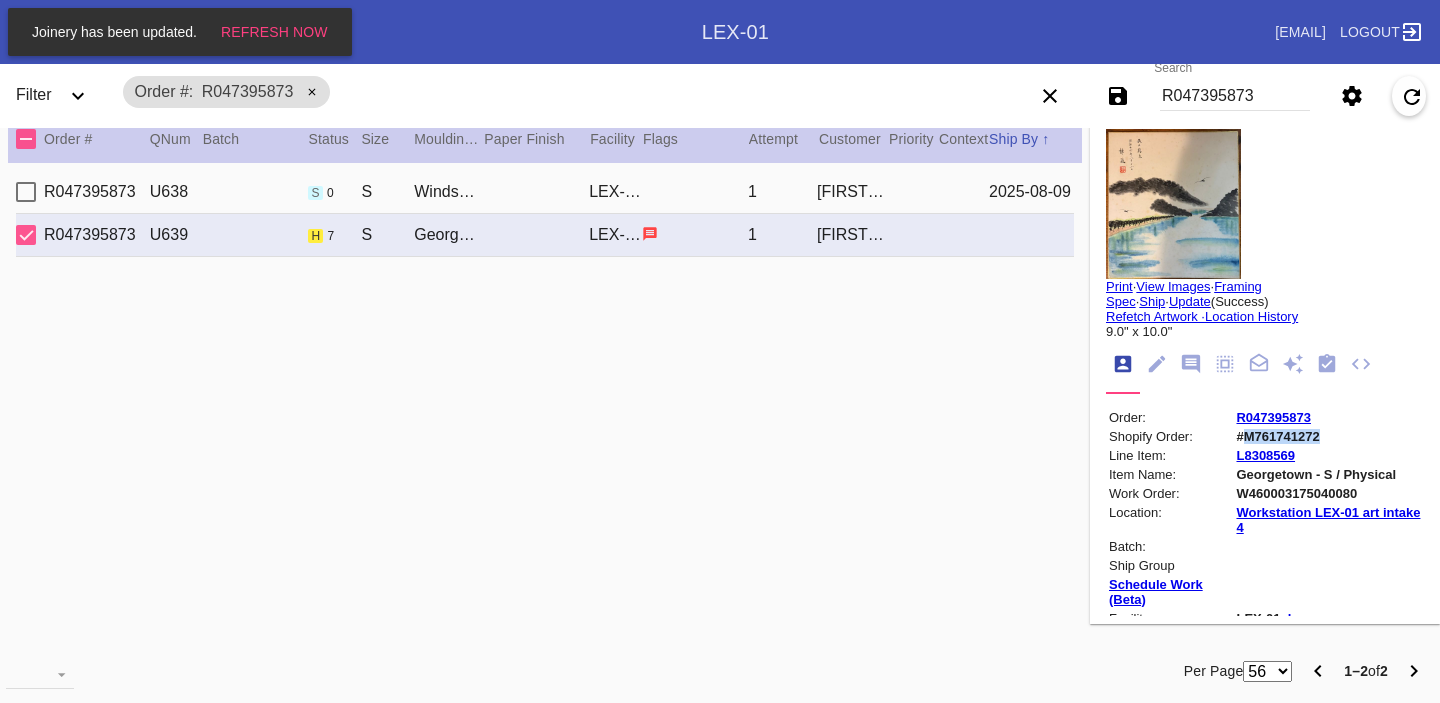 click on "#M761741272" at bounding box center (1328, 436) 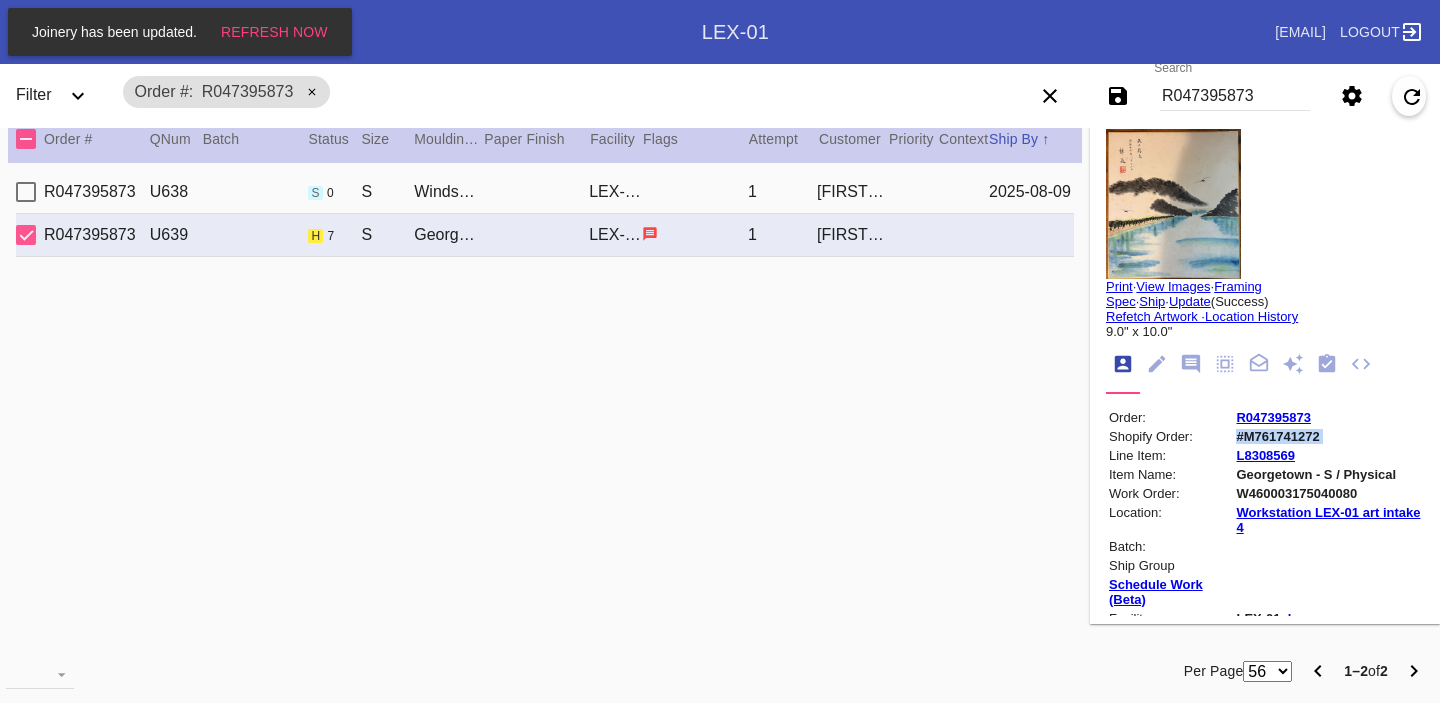 click on "Save filters to NEW SAVED FILTER All Active Holiday All Retail Stores (Gift & Go + Bopis) Approved ReadyMade-LEX-03 Approved Standard LEX-03 Cage Inventory - Customer Approved Cage Inventory - Pull for Production Canvas Due Canvas frames, fine art Canvas frames, Retail Canvas Orders In-Process CF Returns Current HPO Orders Customer Approved DAR-LEX03 ELP. DAR Printroom Dekko Available to Print Dekko Eligible DEKKO today's shipments End to End F4B Open Orders Holiday DC STS Holiday Physical Orders Remaining (Lex-01) Hot Spot: Finished Goods HOT SPOT: Finished Goods STS Hot Spot: Receiving Hot Spot: Recon Hot Spot: Shipping LEX-01 AL1 and AL2 6/2/25 LEX-01 AL5 6/2/25 LEX-01 Canvas 6/2/25 LEX01 FACTORY SCAN- WIP LEX-03 Approved LEX-03 Clear Float LEX-03-Drymount LEX-03-EXPEDITED LEX-03-Expedited (Floats) LEX-03 Floats (raised) LEX-03 Floats (Surface) LEX-03-Ornament LEX-03 Oversized LEX-03-Readymade Mezzo LEX-03-Readymade-Piccolo LEX-03-ReadyMade Regalo LEX-03 - ReadyMade- Shipped LEX-03 Shaped Tabletops VA OS" at bounding box center [1224, 96] 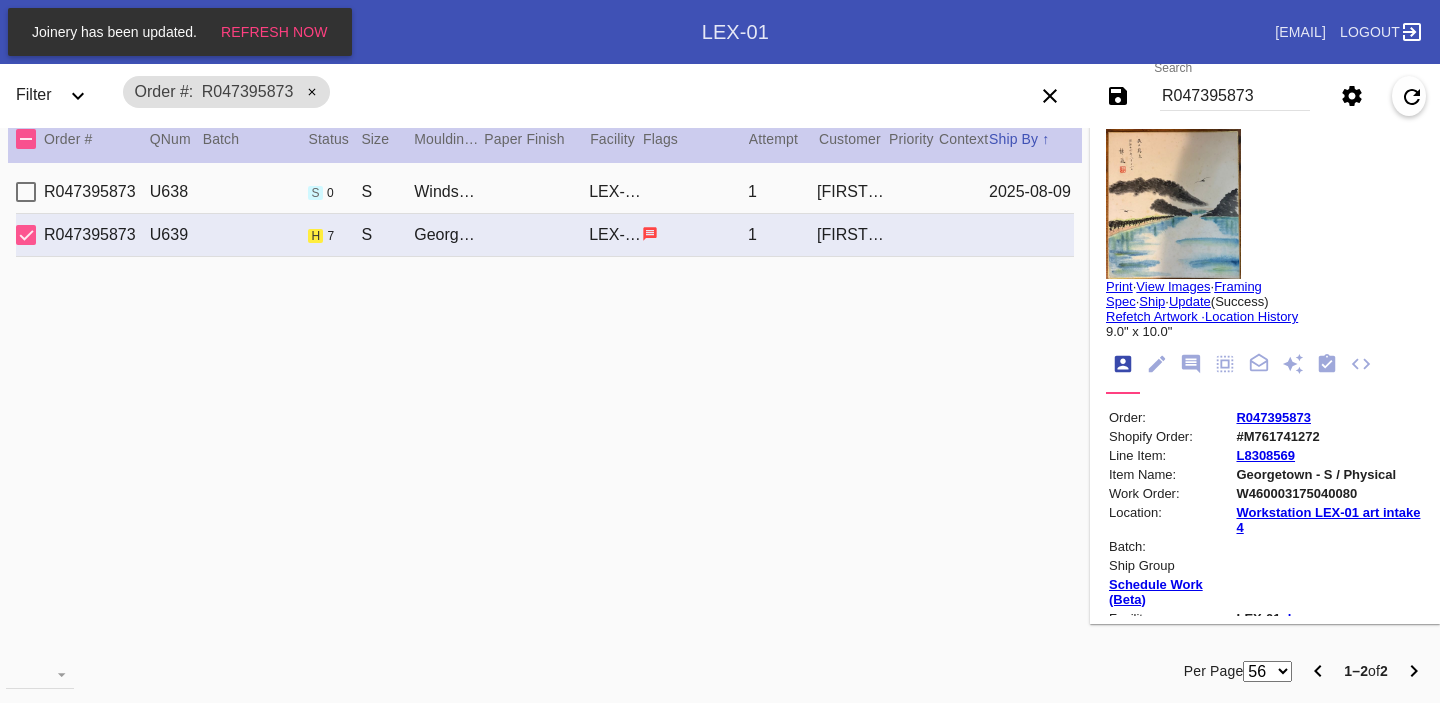 click on "R047395873" at bounding box center (1235, 96) 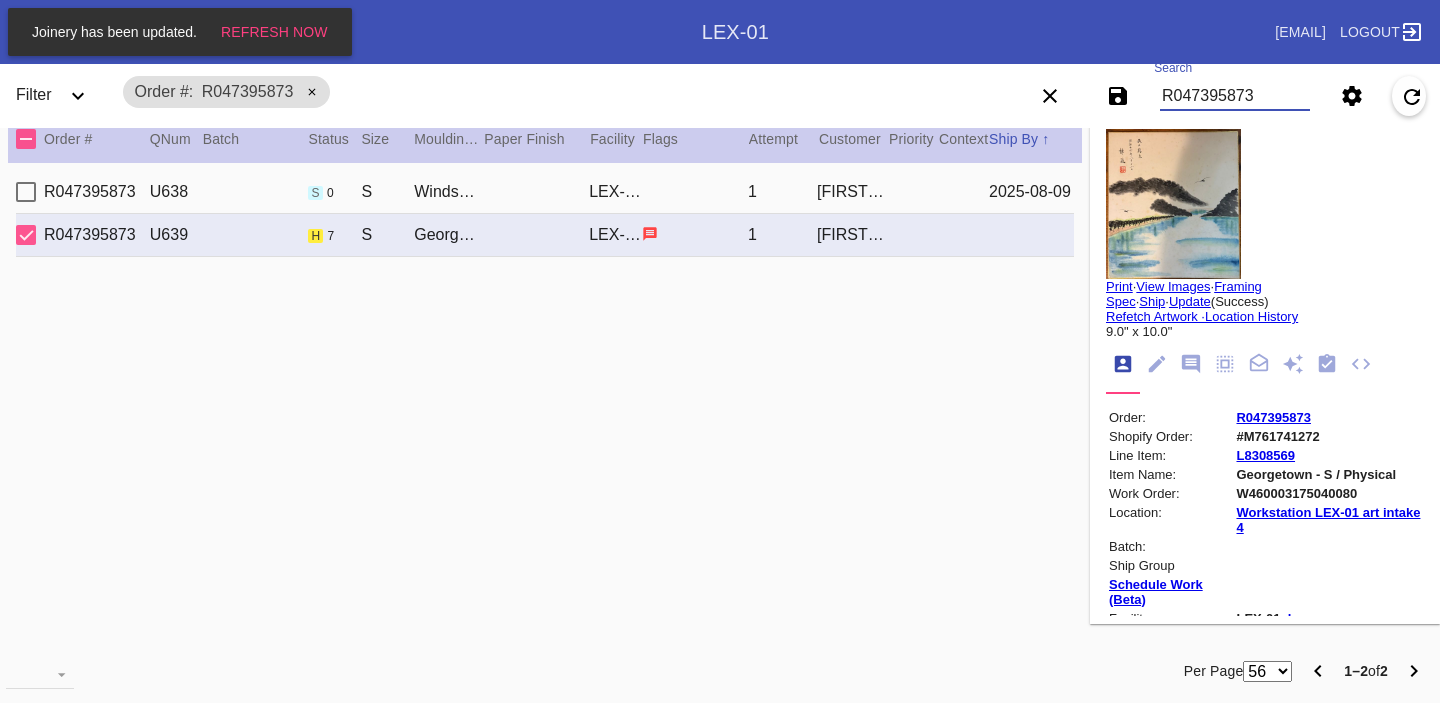 click on "R047395873" at bounding box center (1235, 96) 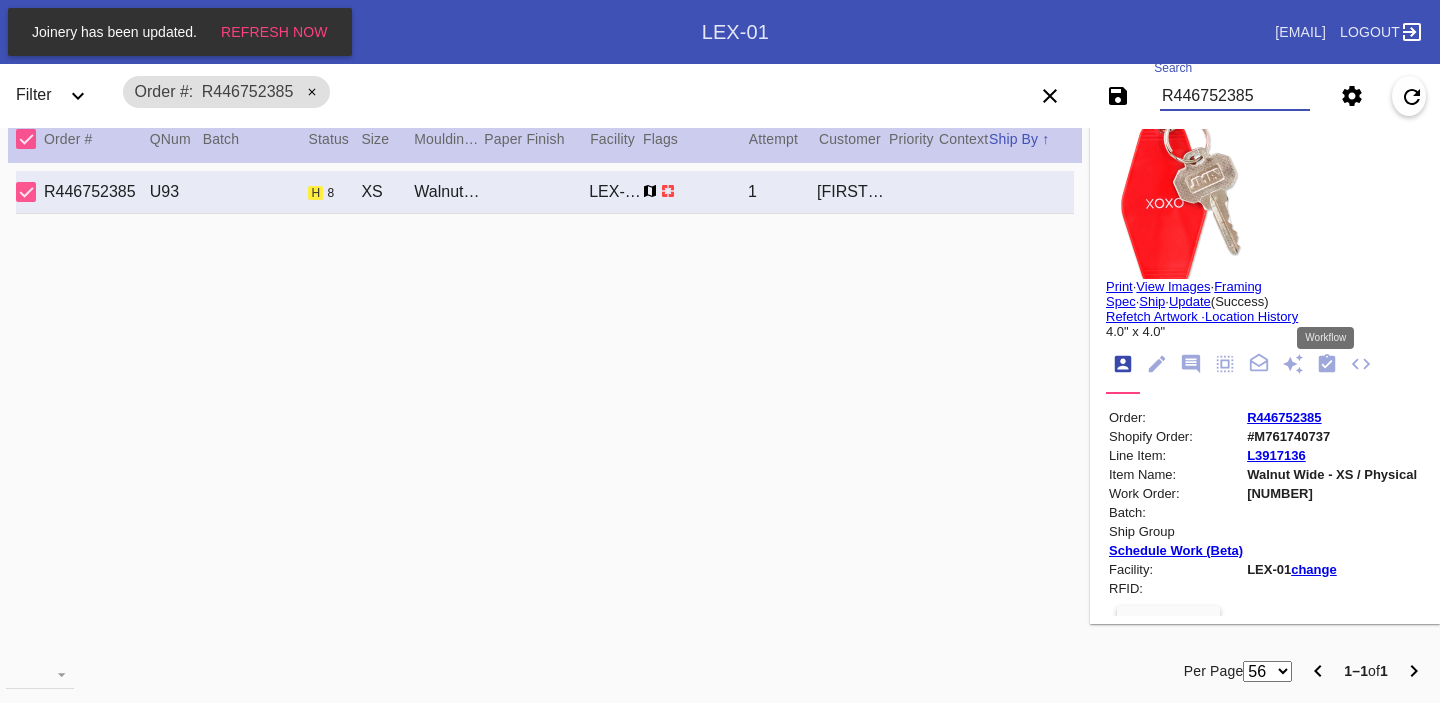 click 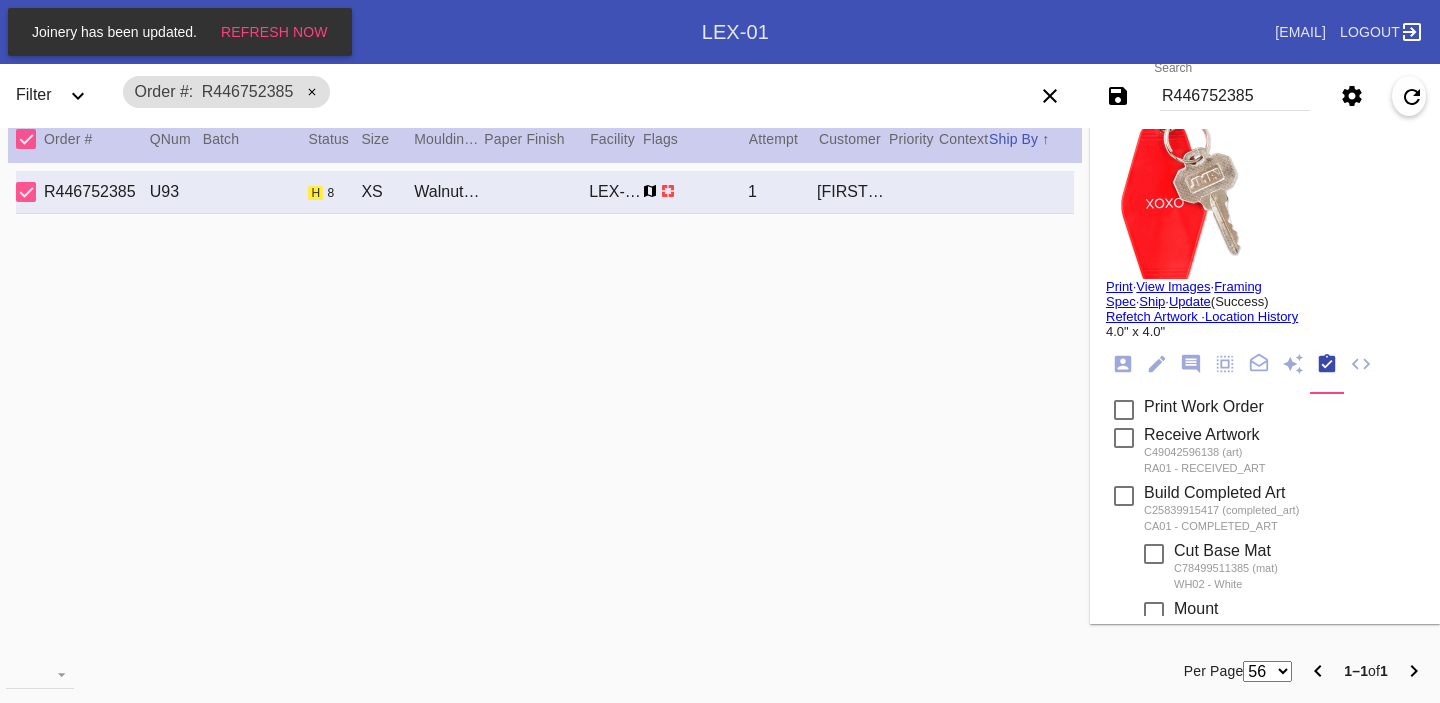 scroll, scrollTop: 890, scrollLeft: 0, axis: vertical 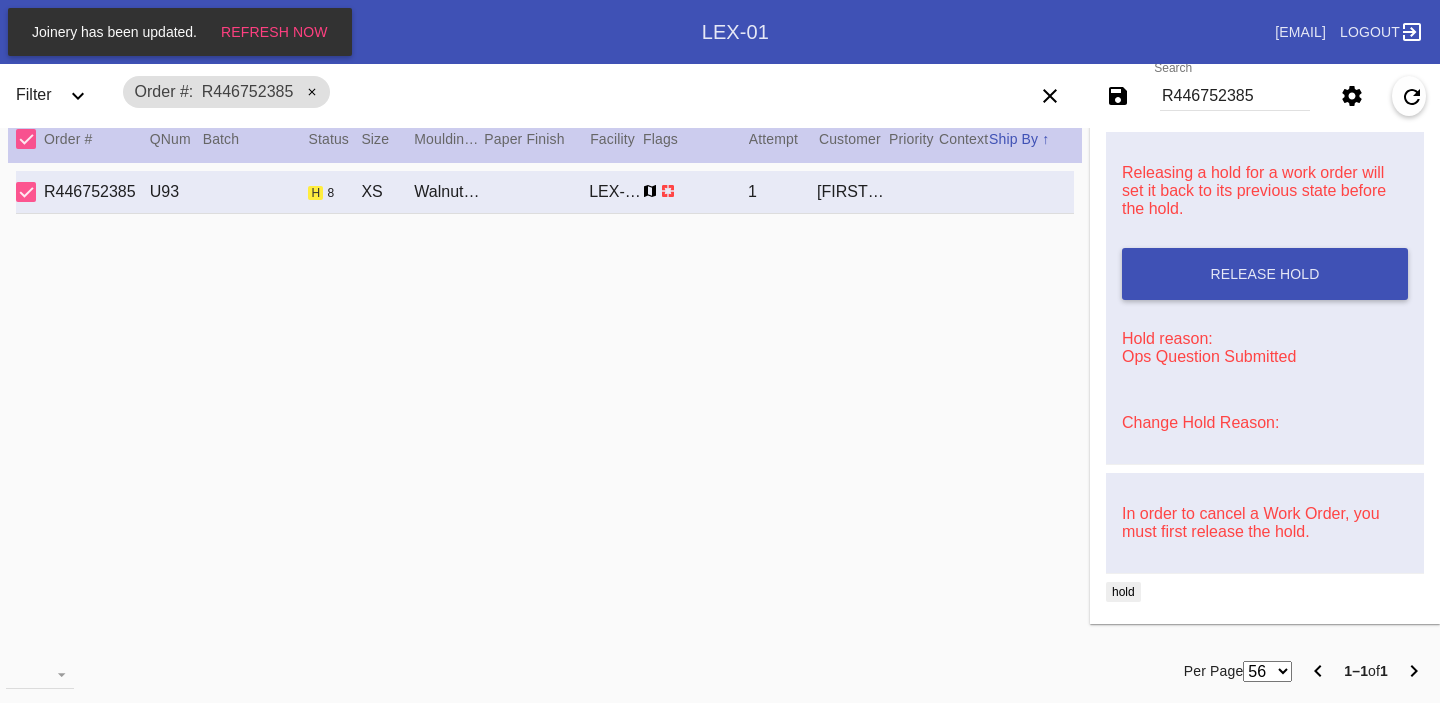 click on "Change Hold Reason:" at bounding box center (1200, 422) 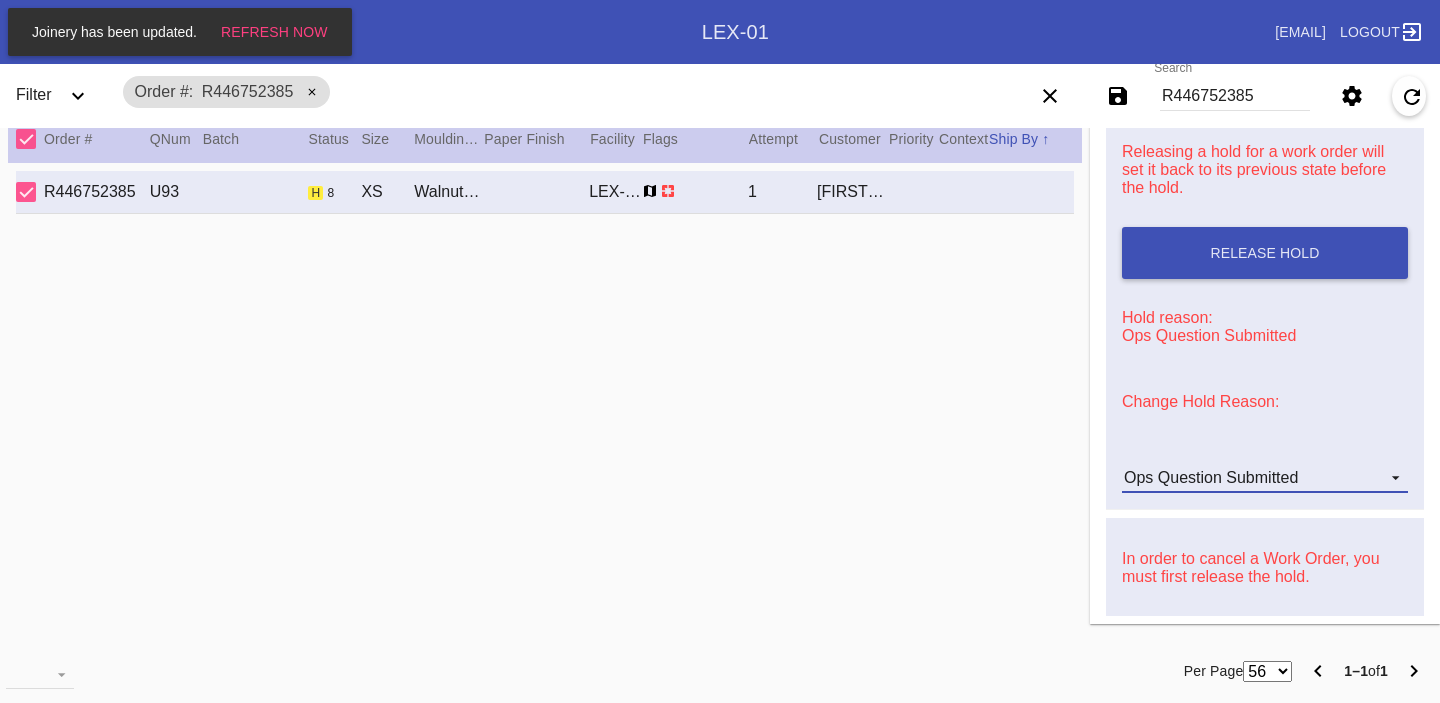 click on "Ops Question Submitted" at bounding box center [1211, 477] 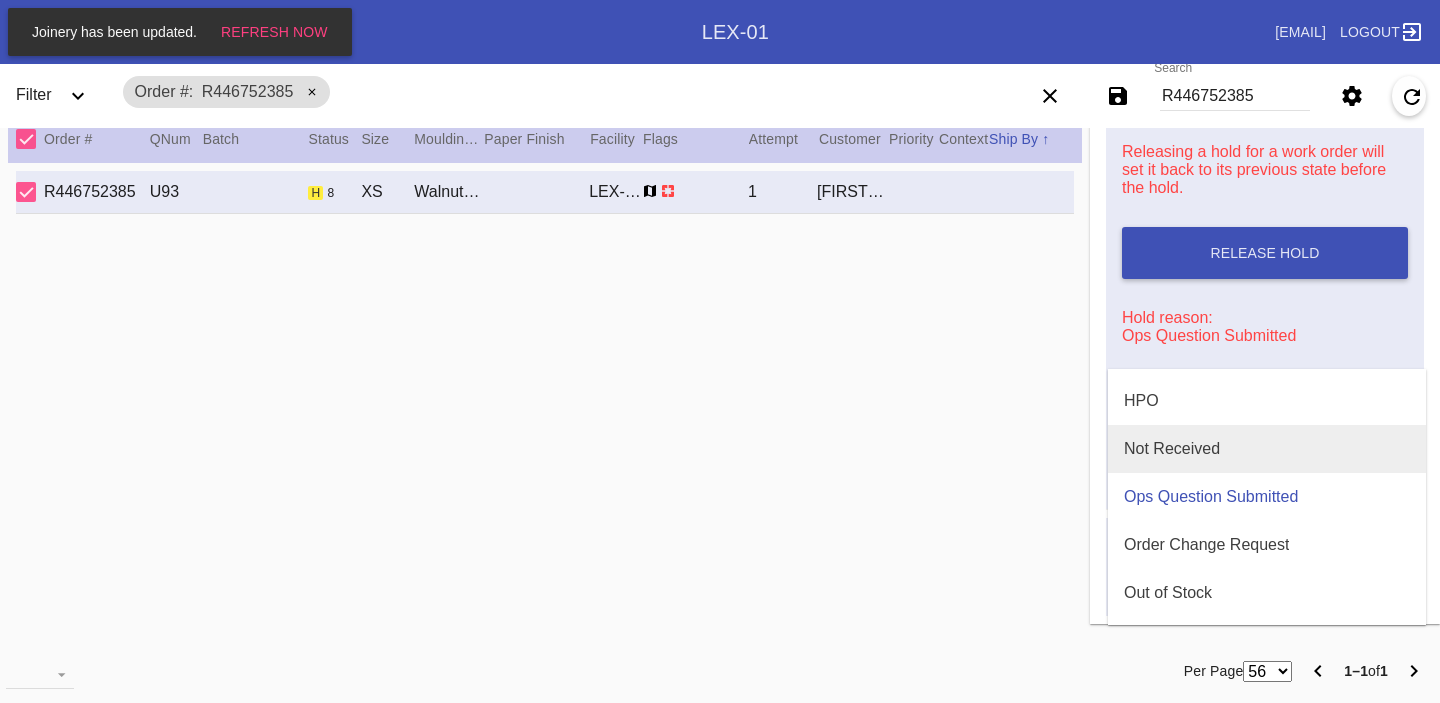 scroll, scrollTop: 0, scrollLeft: 0, axis: both 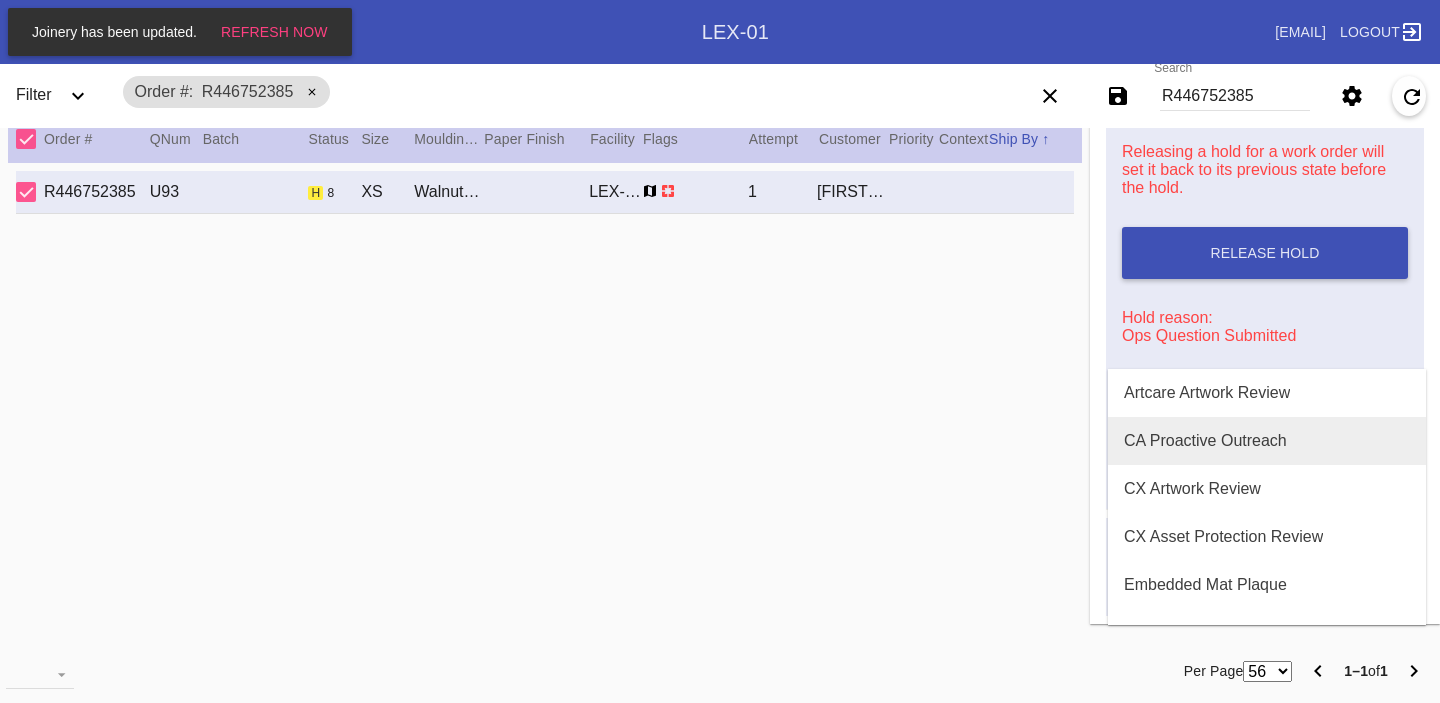 click on "CA Proactive Outreach" at bounding box center (1205, 441) 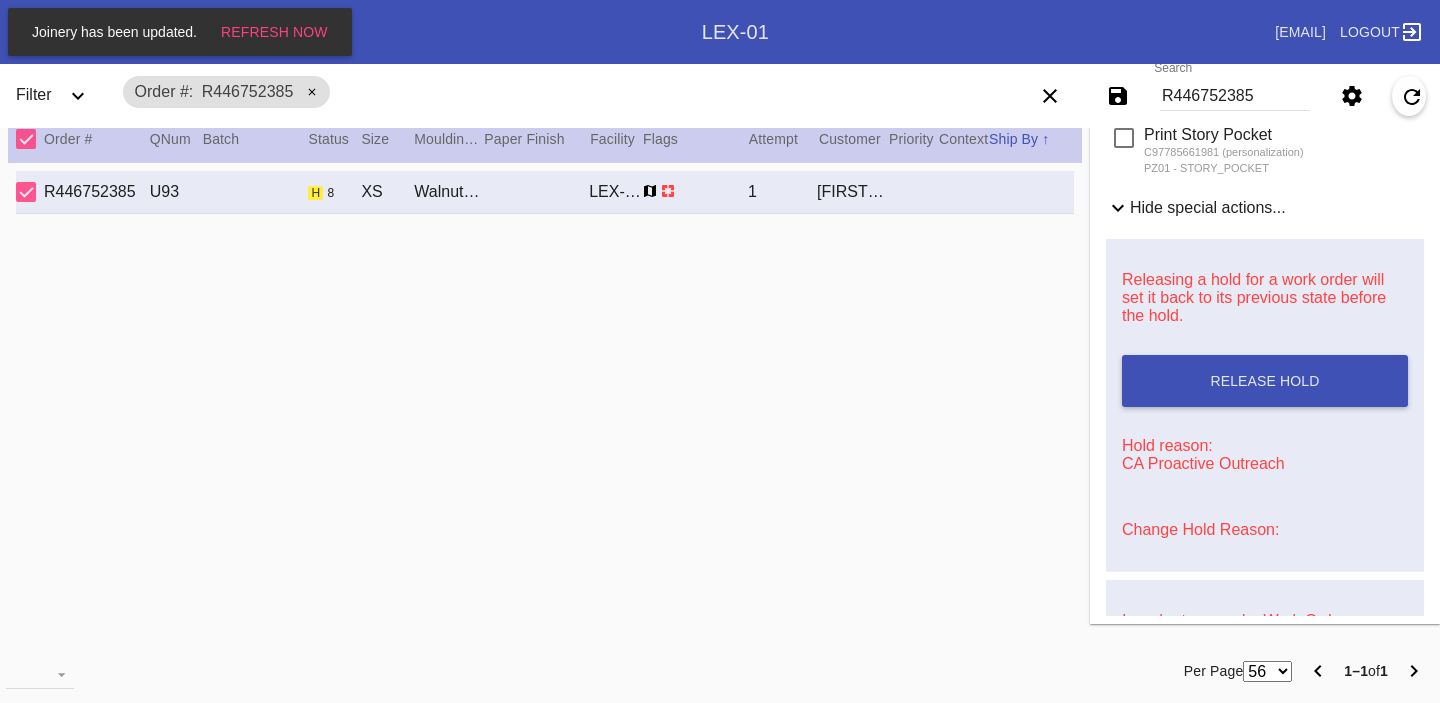 scroll, scrollTop: 0, scrollLeft: 0, axis: both 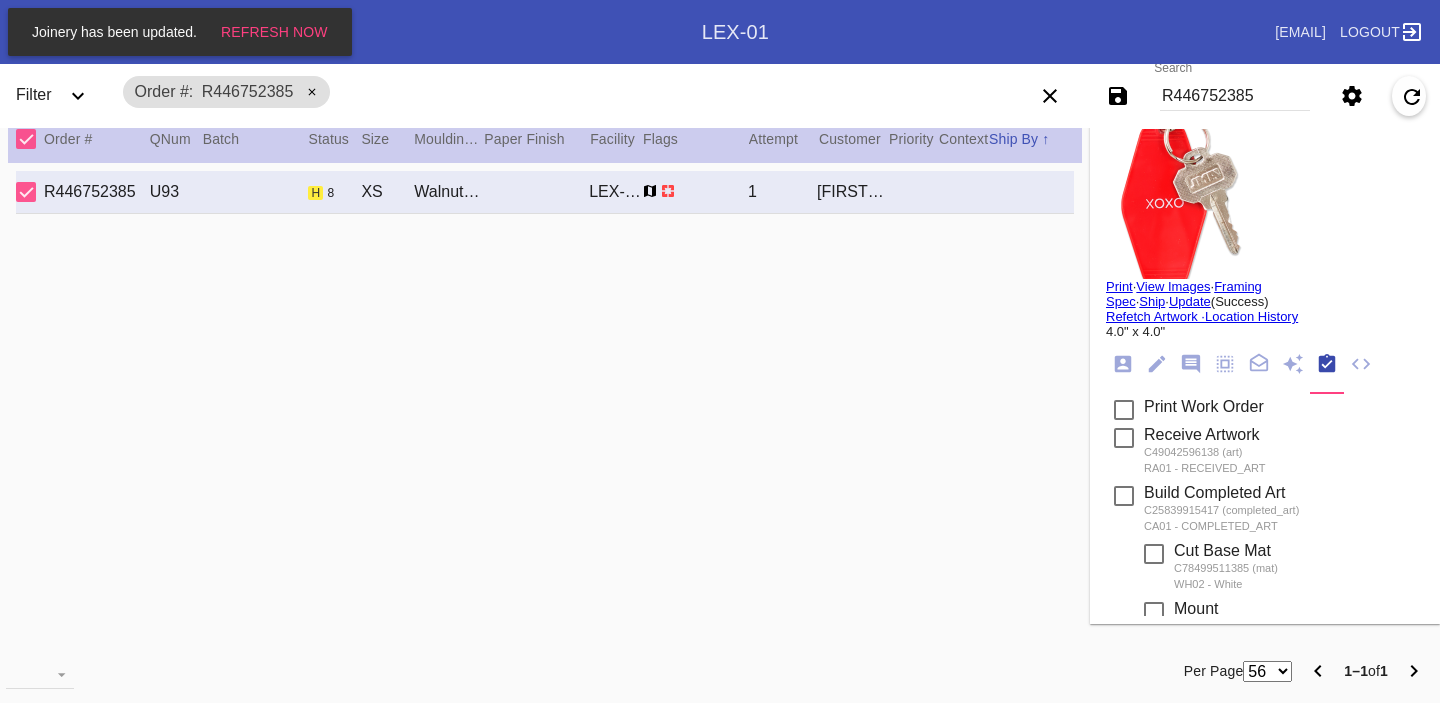 click 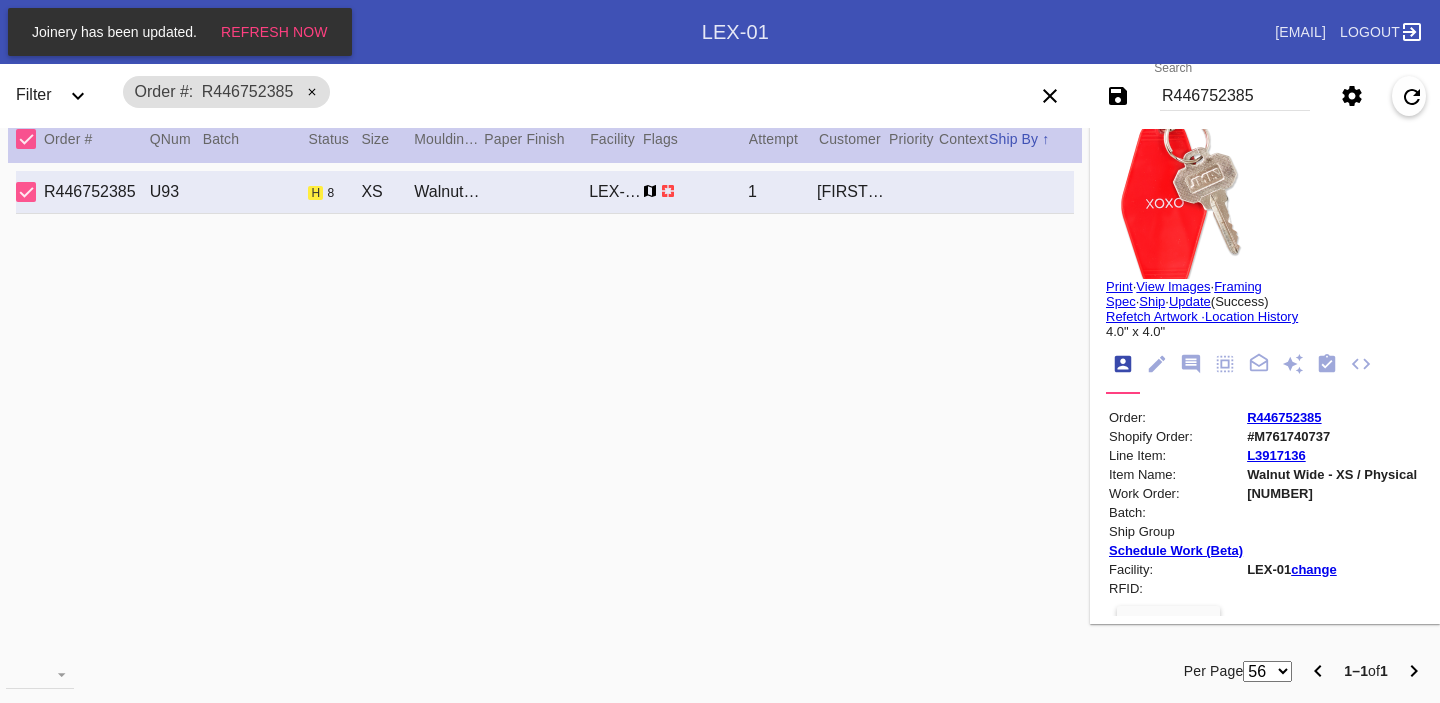 click at bounding box center (1181, 204) 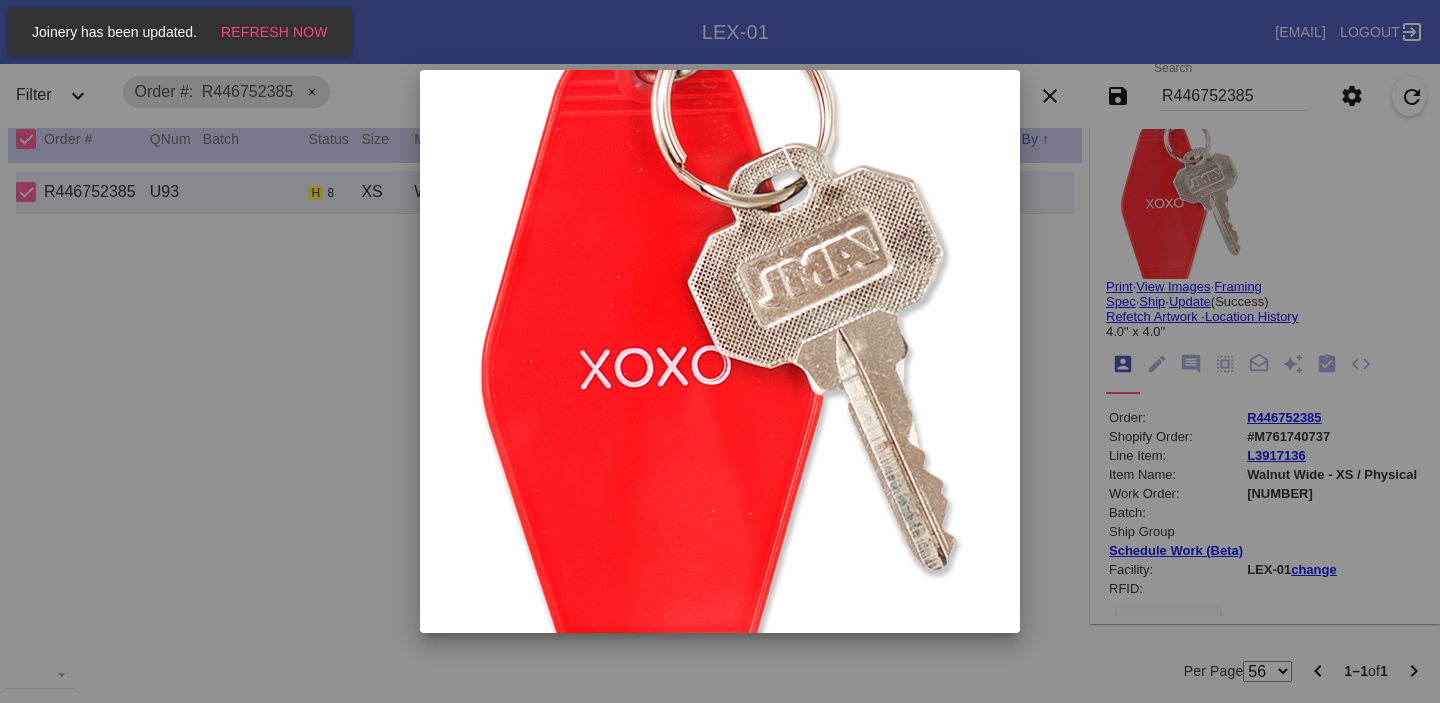 click at bounding box center [720, 351] 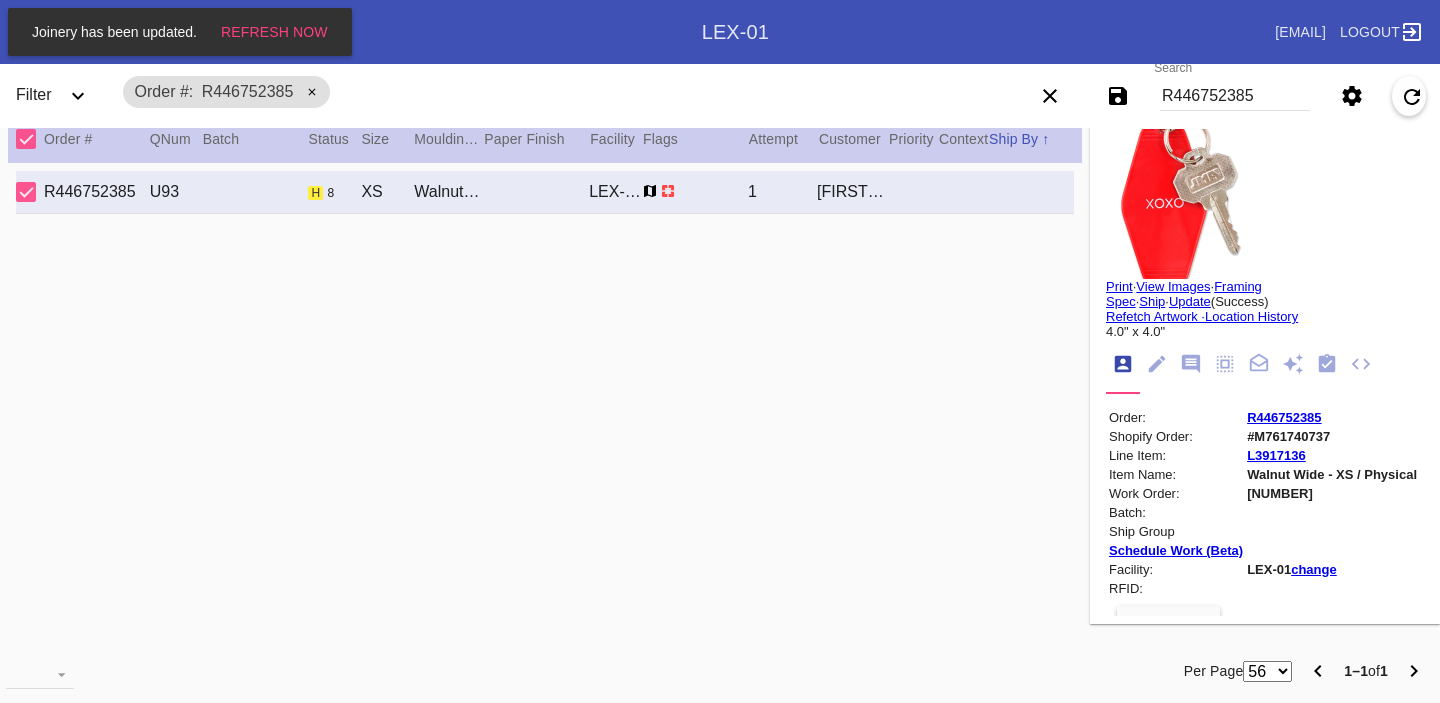 click on "View Images" at bounding box center [1173, 286] 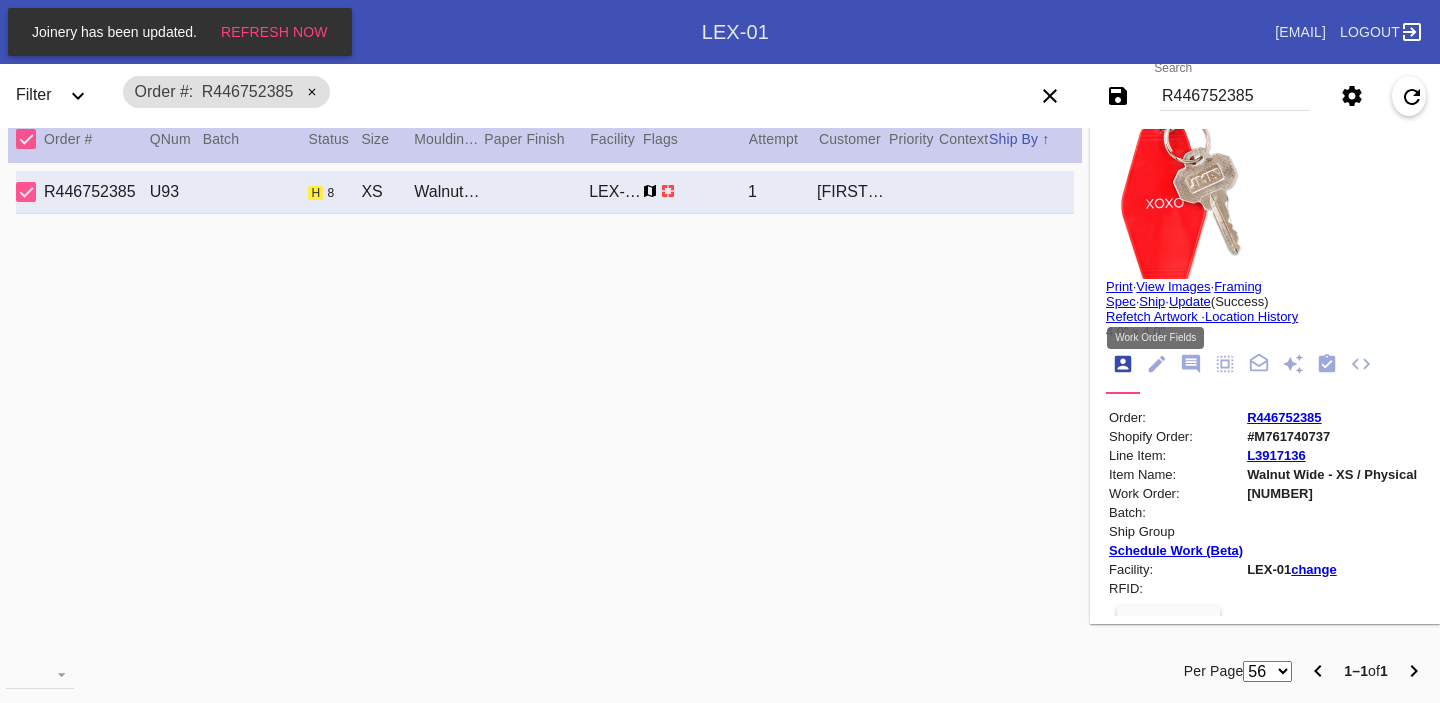 click 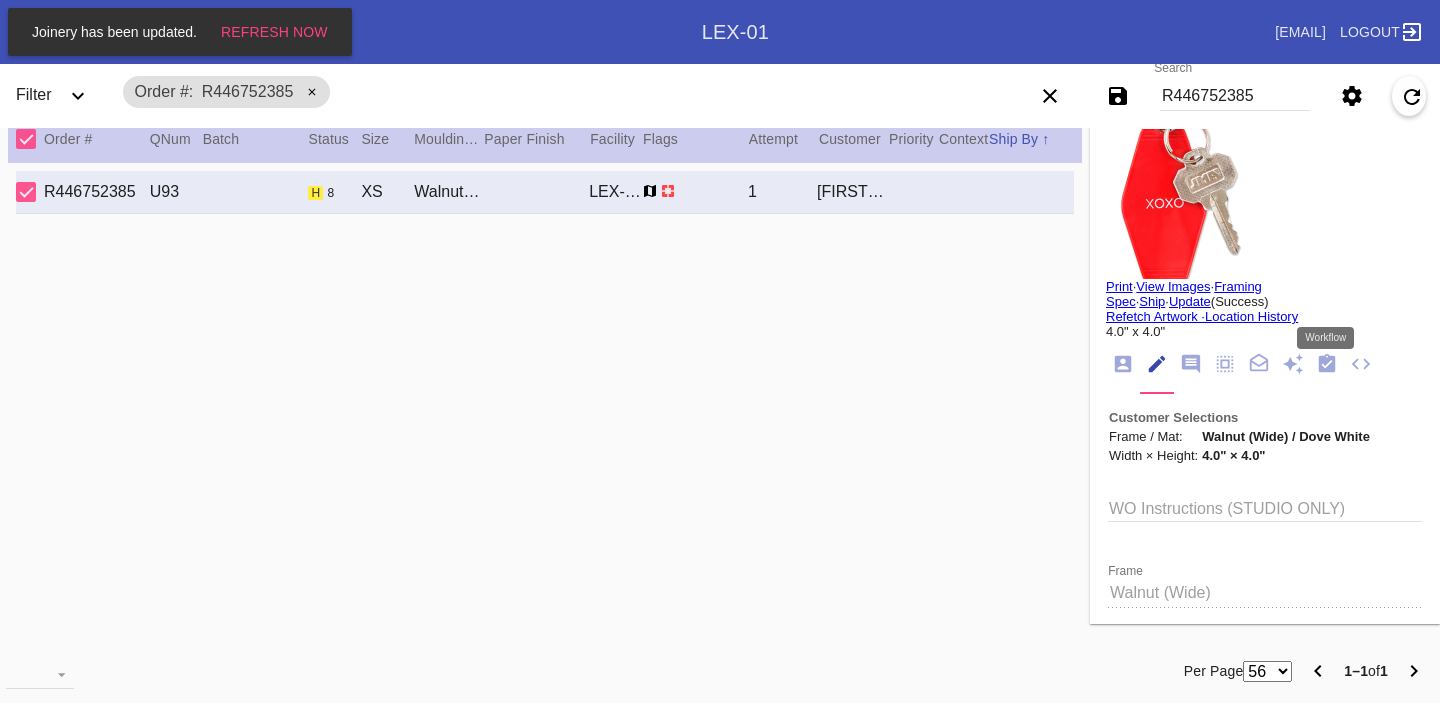 click 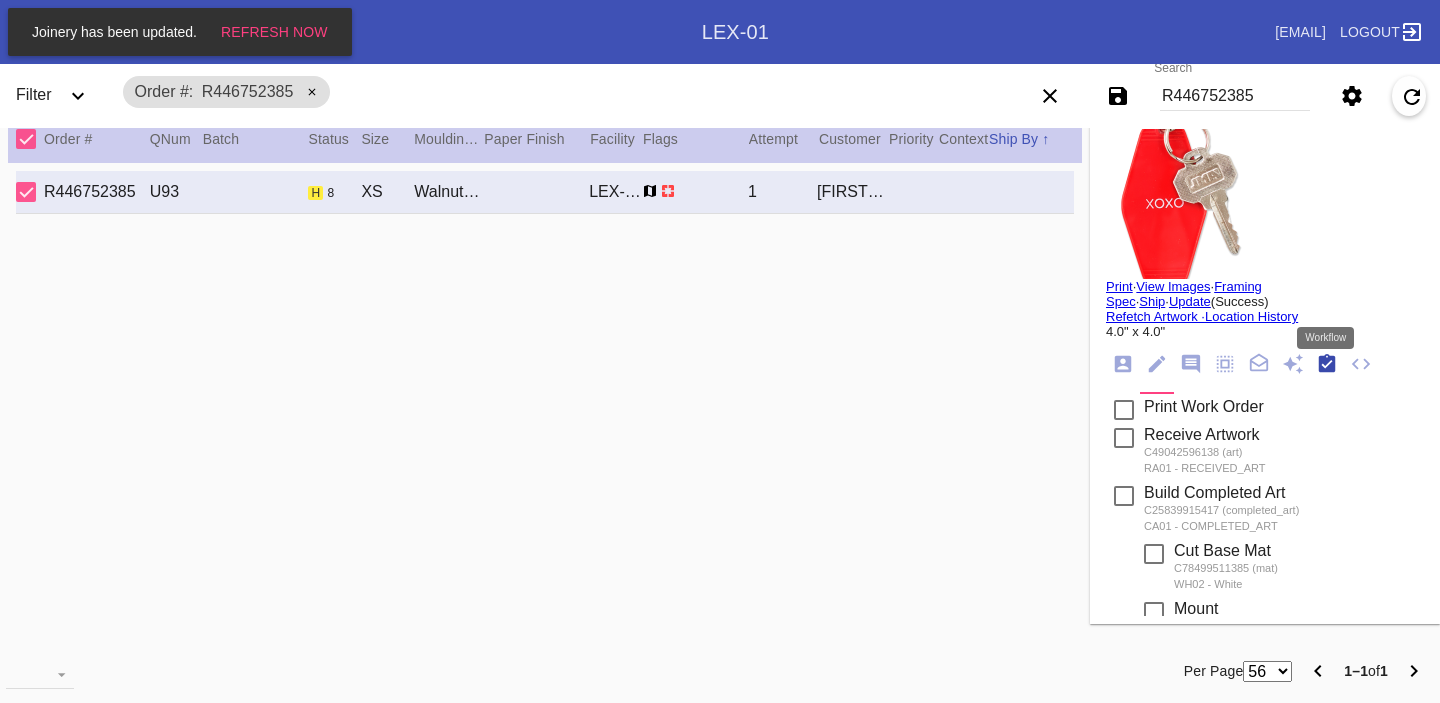 scroll, scrollTop: 320, scrollLeft: 0, axis: vertical 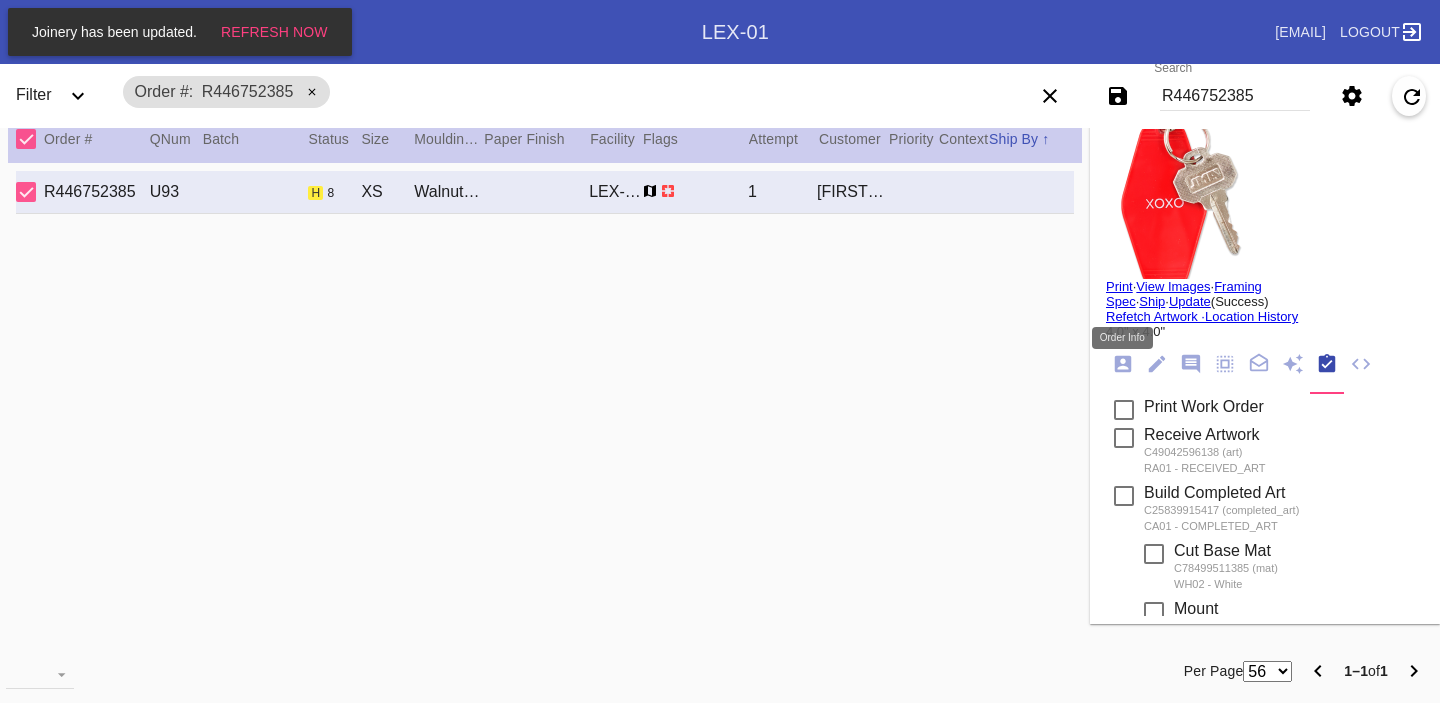 click 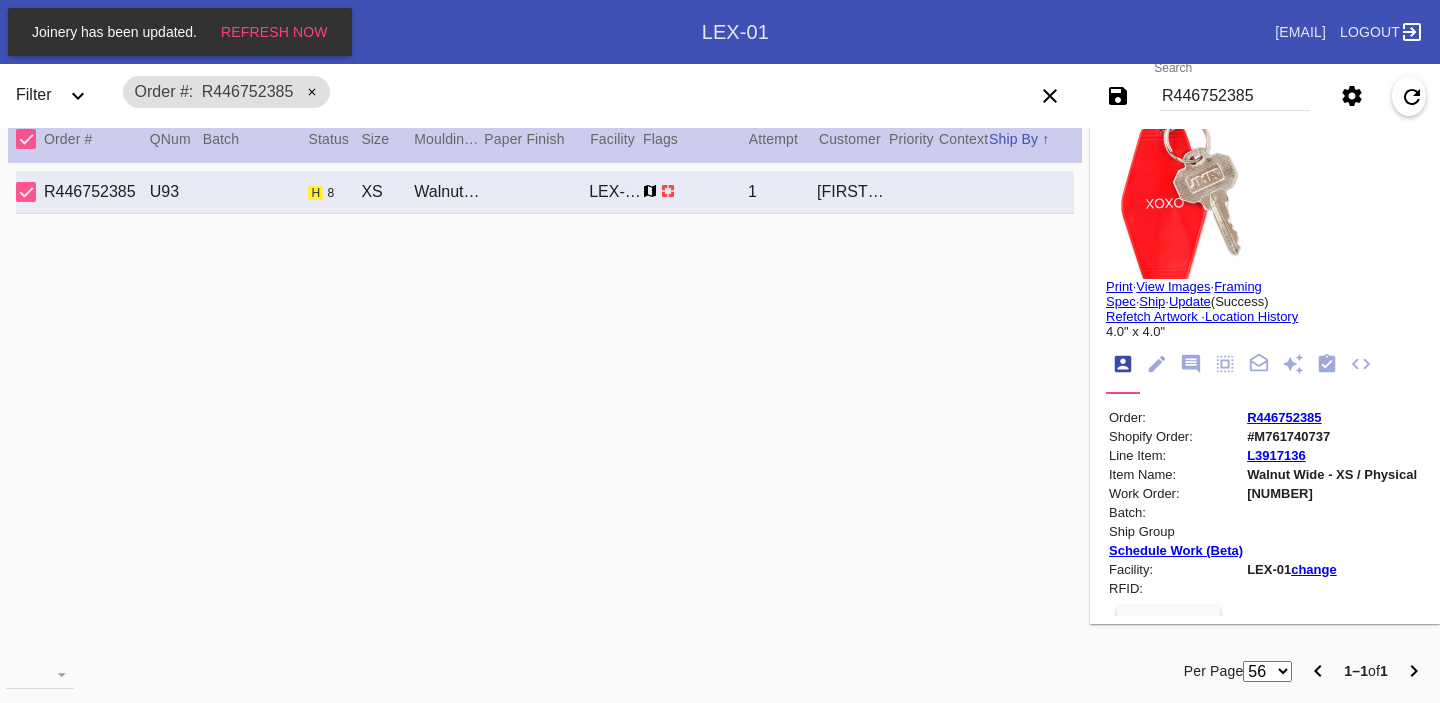 click on "#M761740737" at bounding box center [1332, 436] 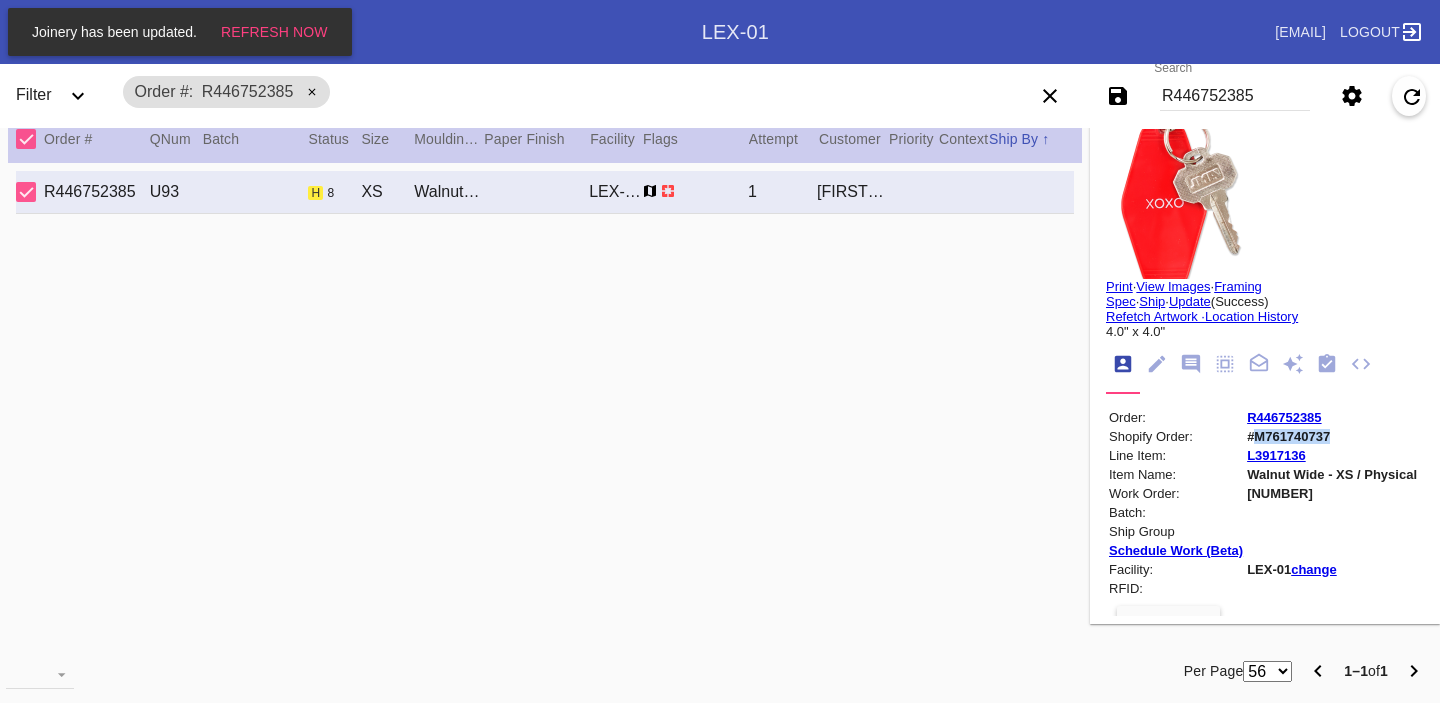 click on "#M761740737" at bounding box center [1332, 436] 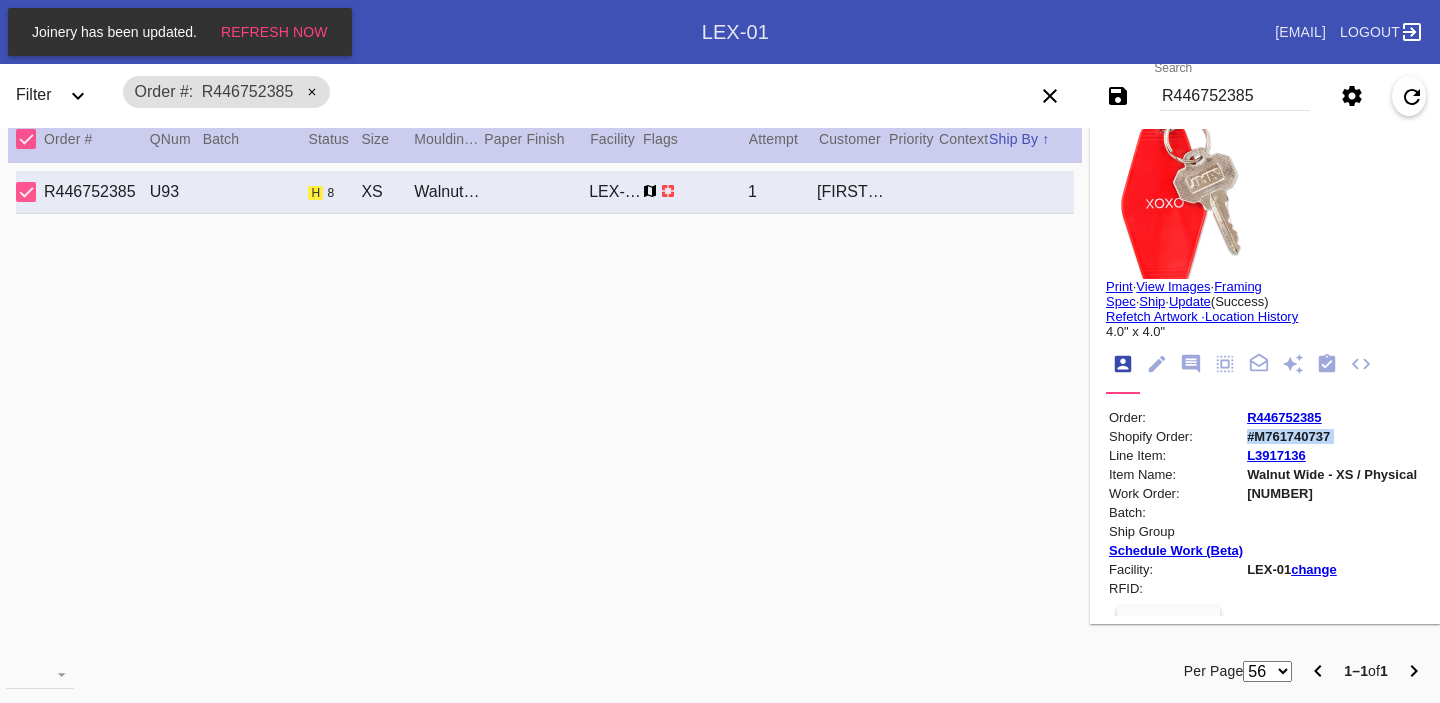 click on "R446752385" at bounding box center (1235, 96) 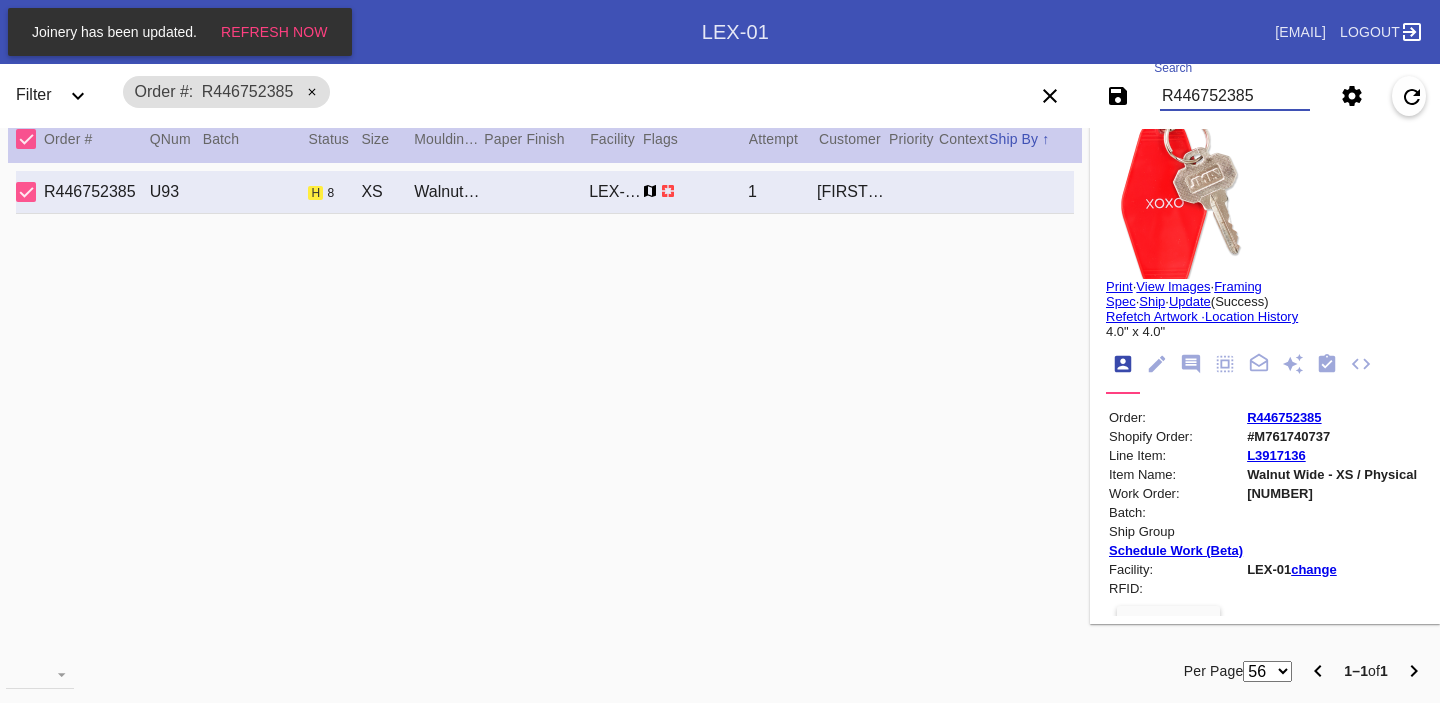 click on "R446752385" at bounding box center [1235, 96] 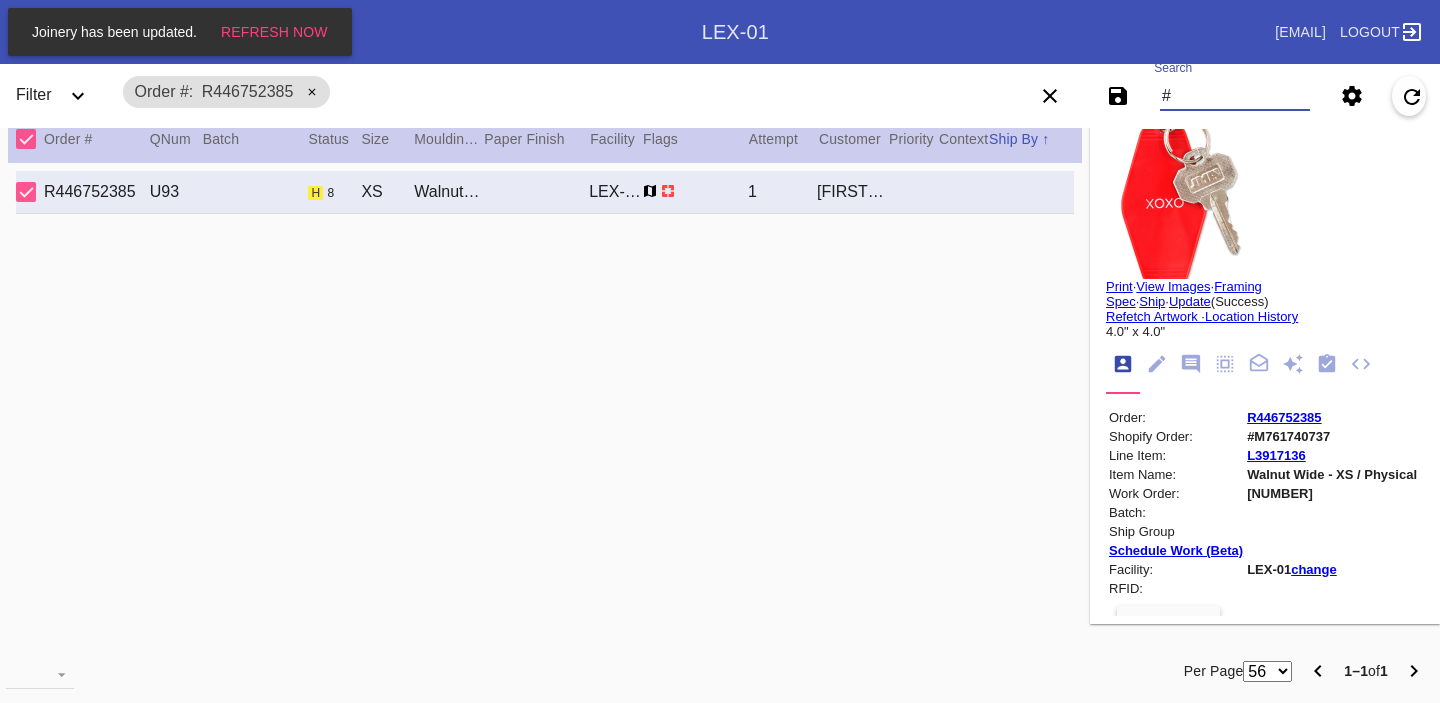 paste on "M761732529" 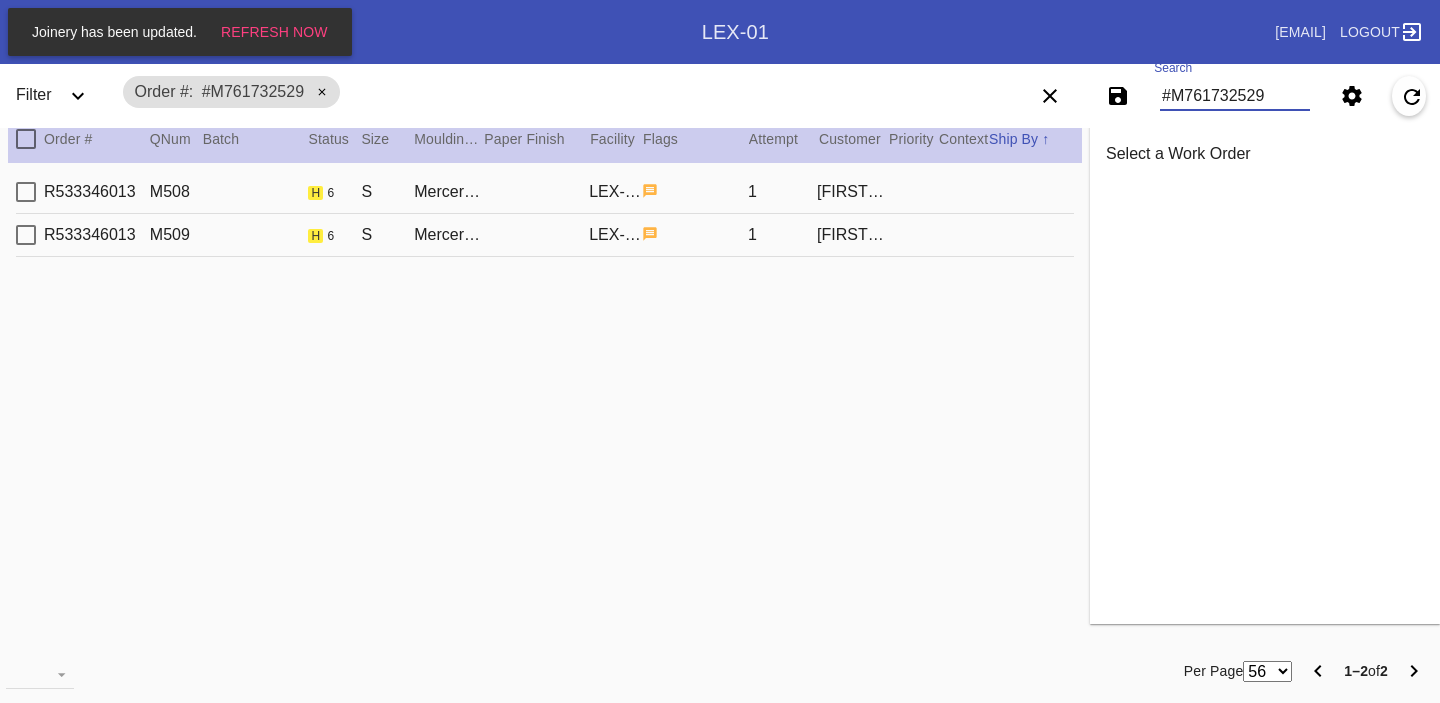 click on "R533346013 M508 h   6 S Mercer Slim / Dove White [FACILITY] 1 [FIRST] [LAST]" at bounding box center (545, 192) 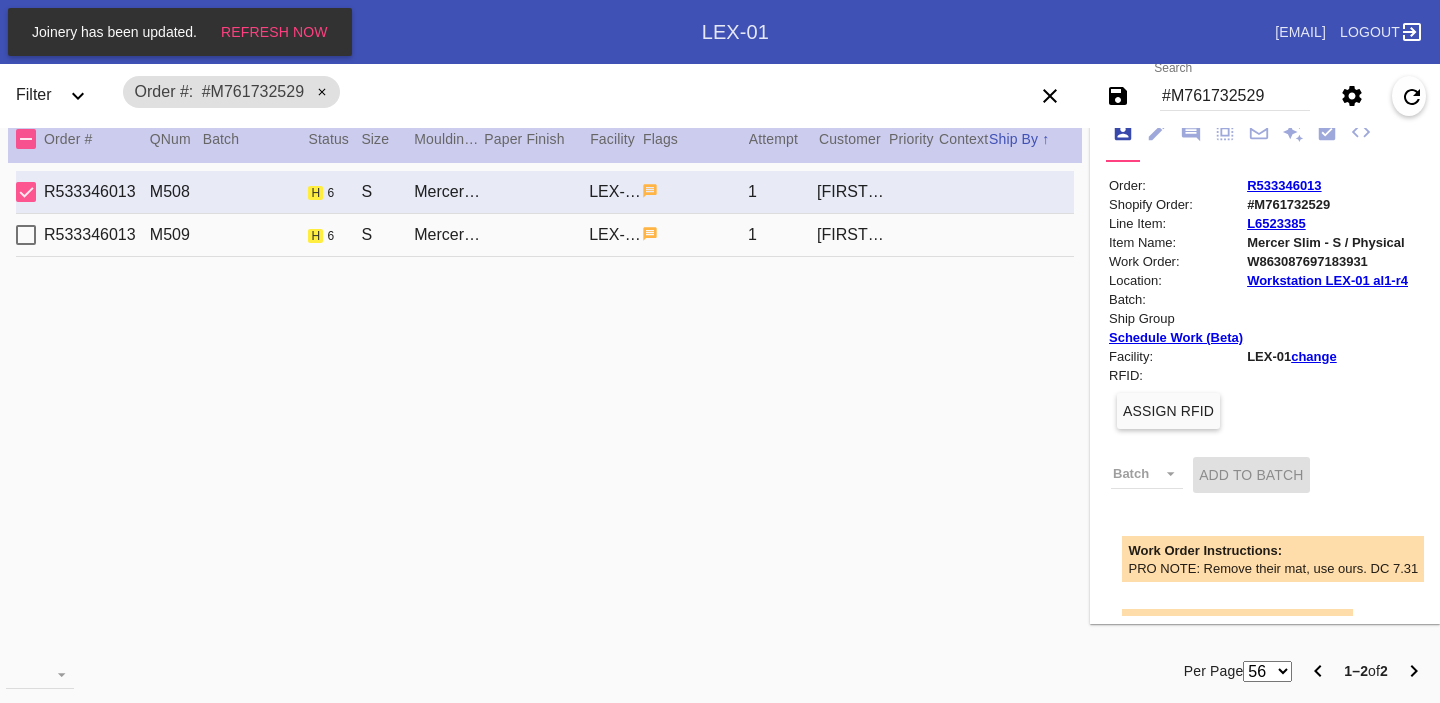 scroll, scrollTop: 0, scrollLeft: 0, axis: both 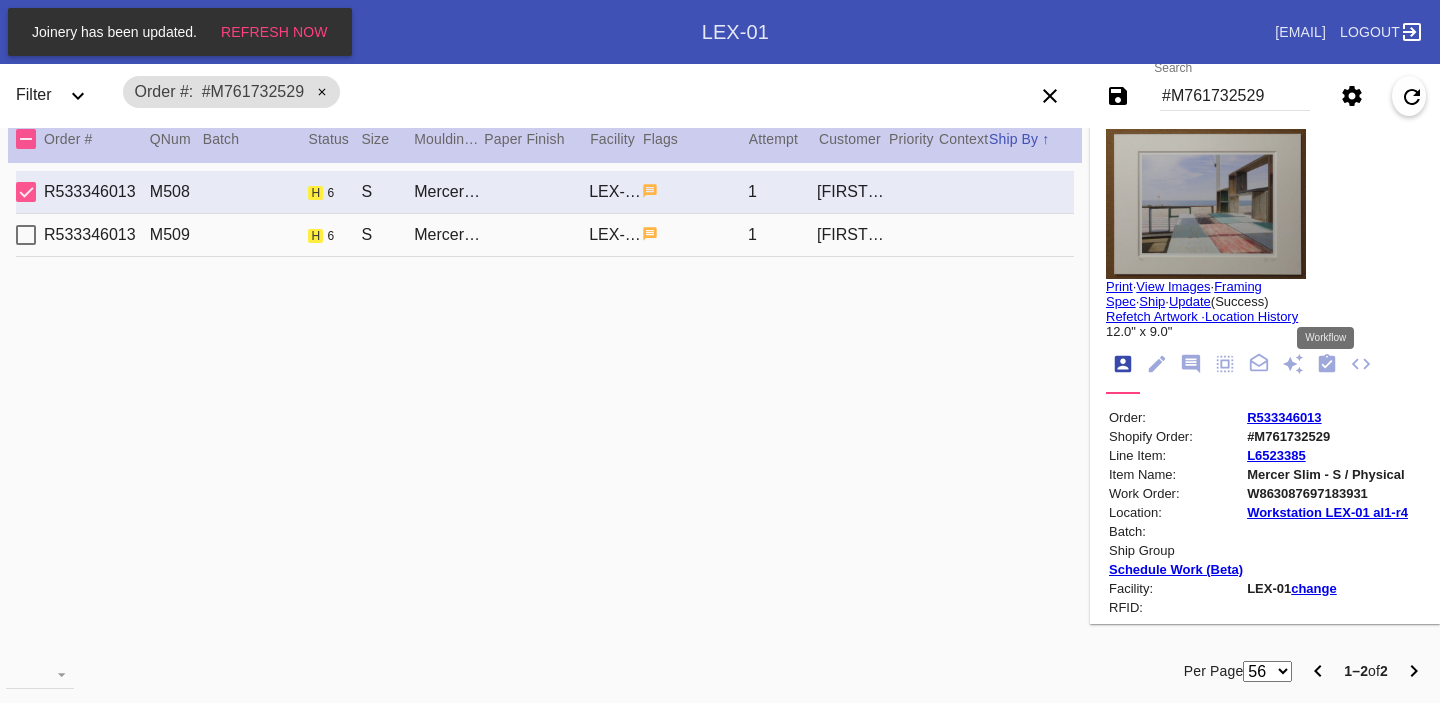 click 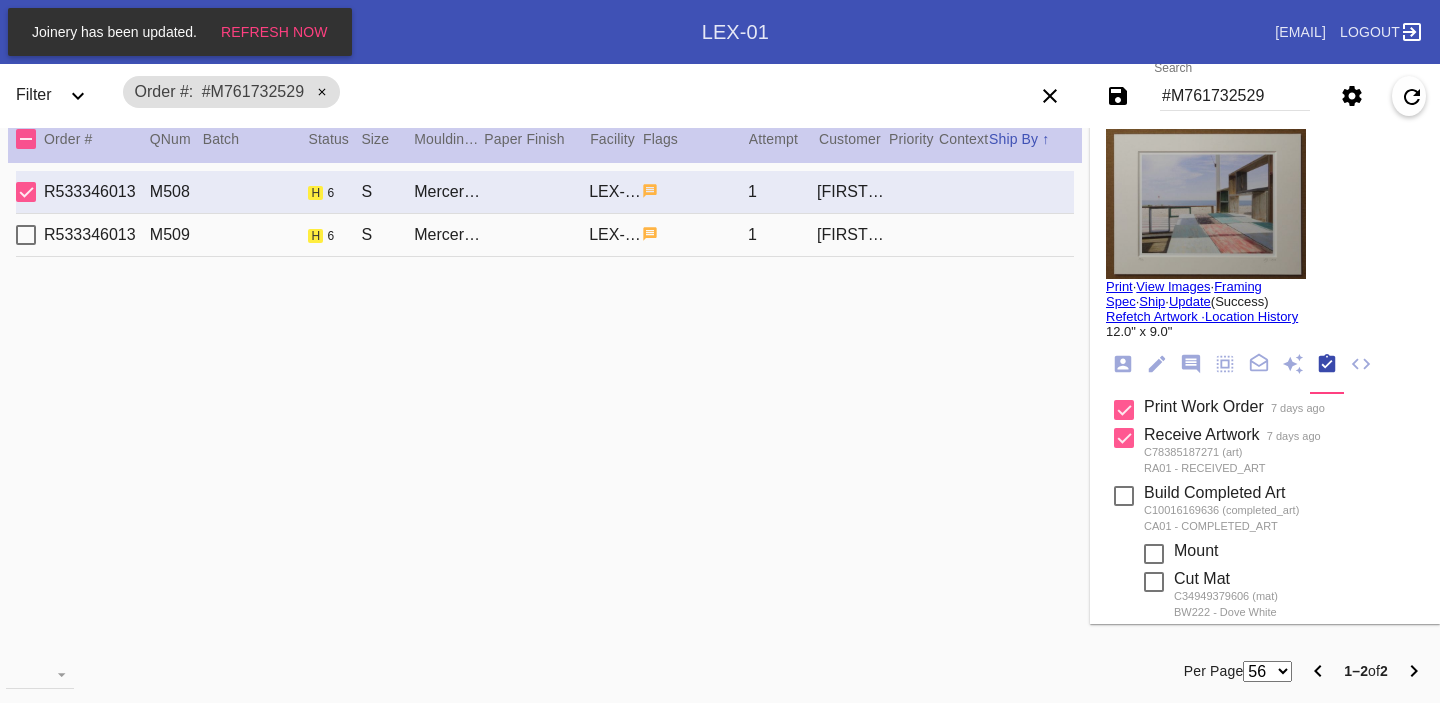 scroll, scrollTop: 831, scrollLeft: 0, axis: vertical 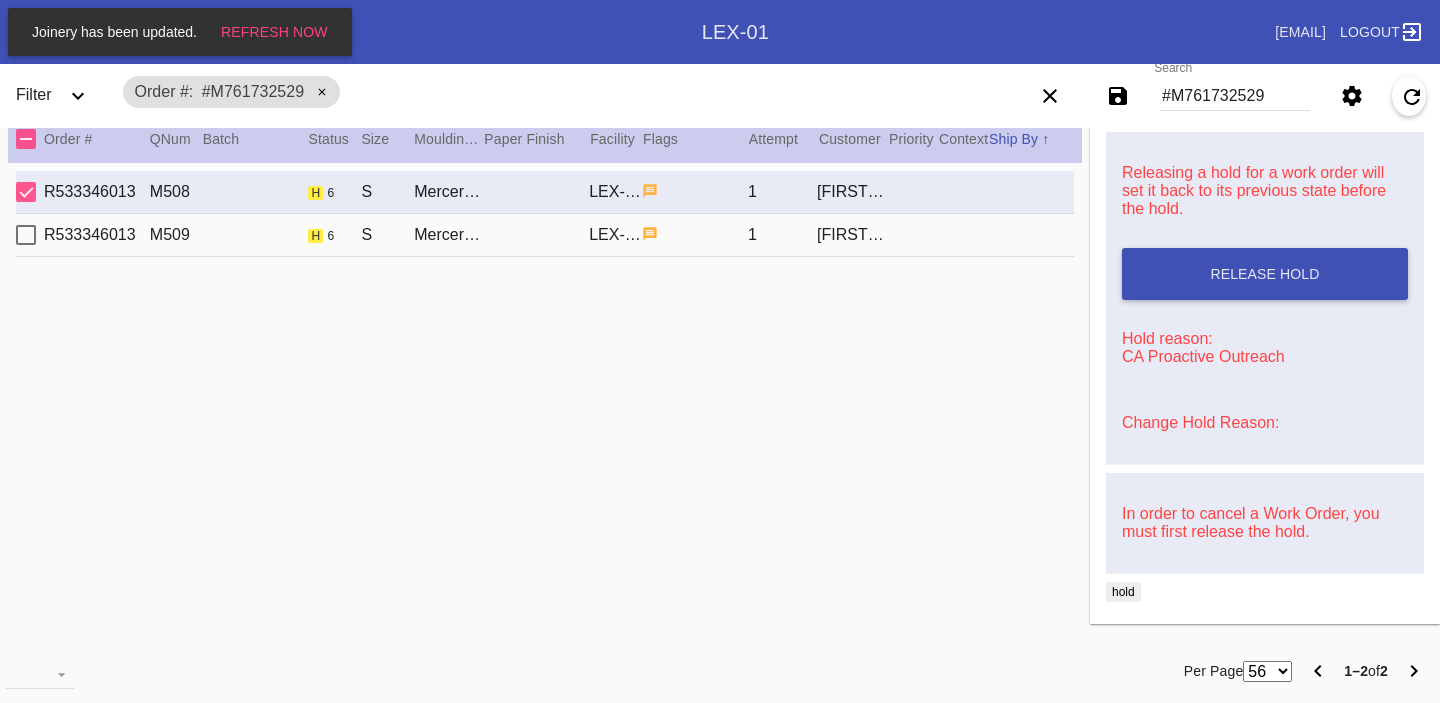 click on "Change Hold Reason:" at bounding box center (1200, 422) 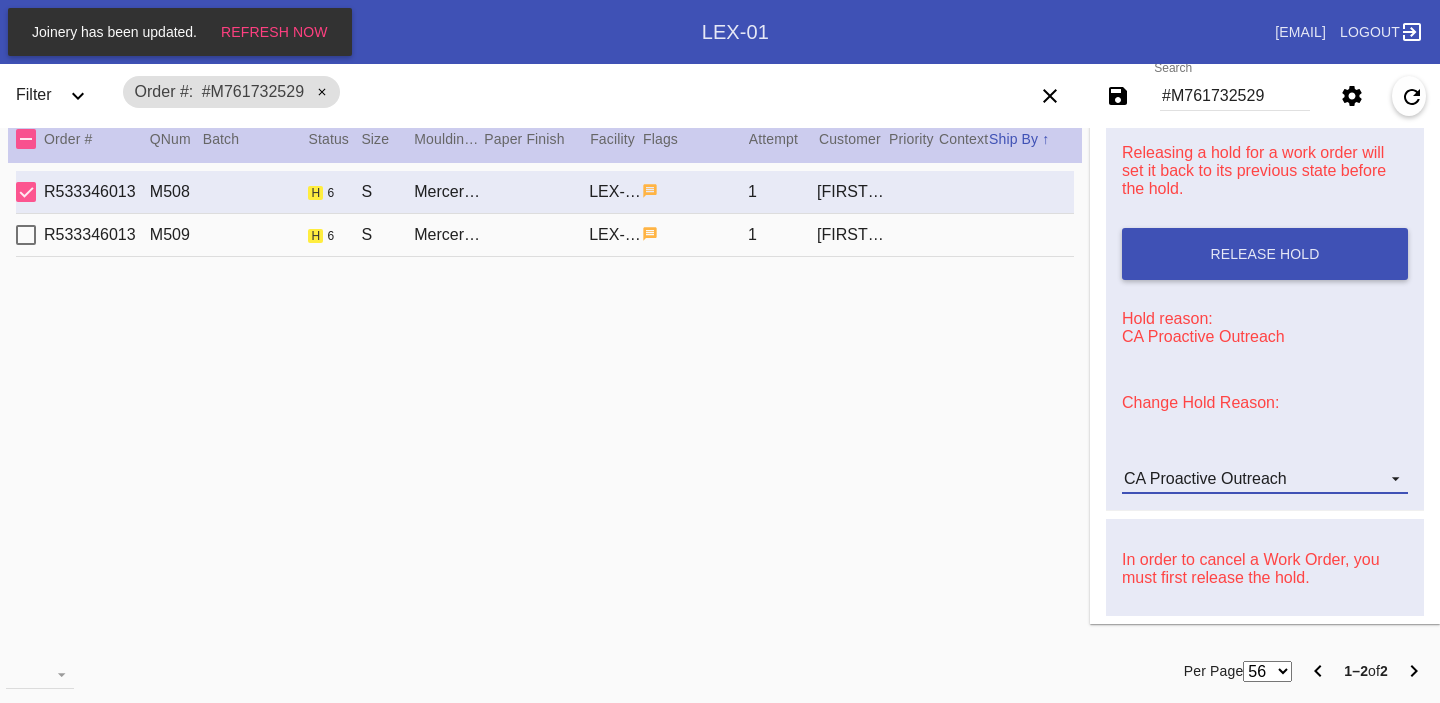 click on "CA Proactive Outreach" at bounding box center (1205, 478) 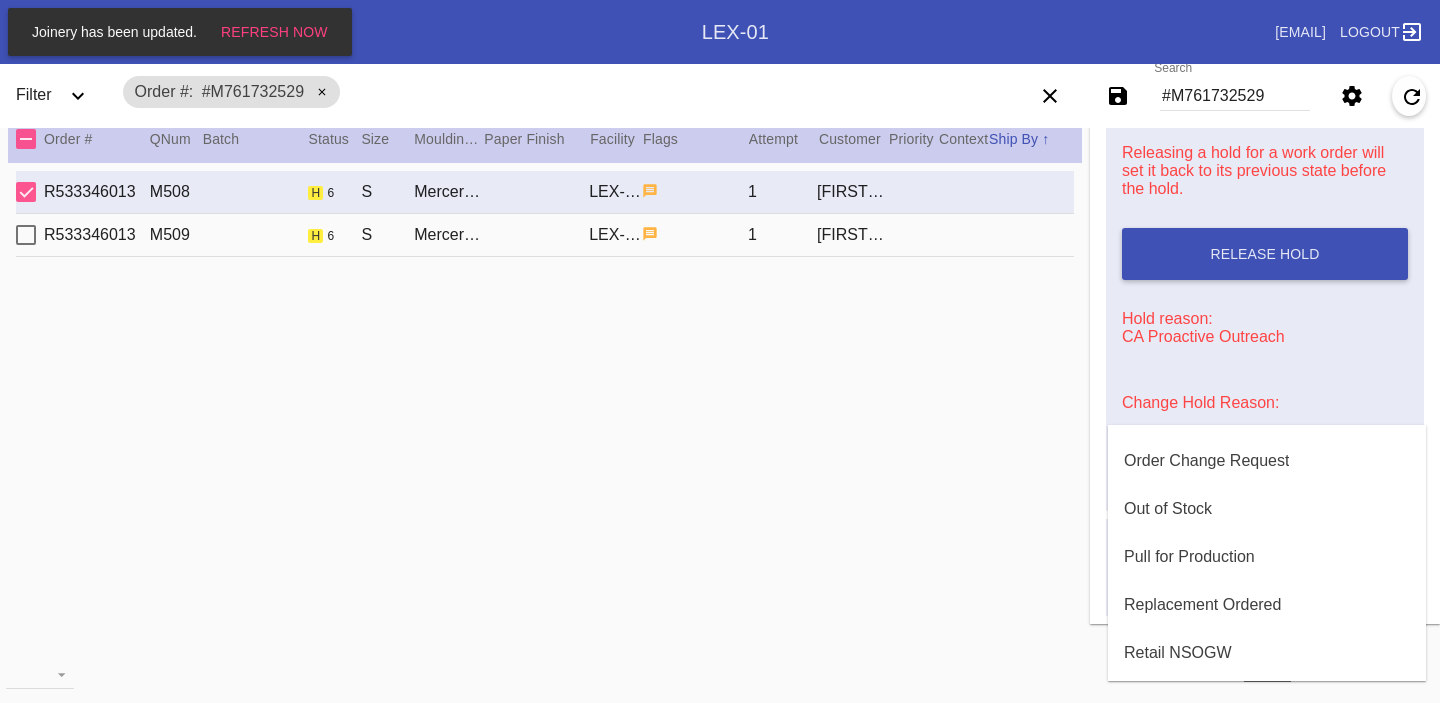 scroll, scrollTop: 608, scrollLeft: 0, axis: vertical 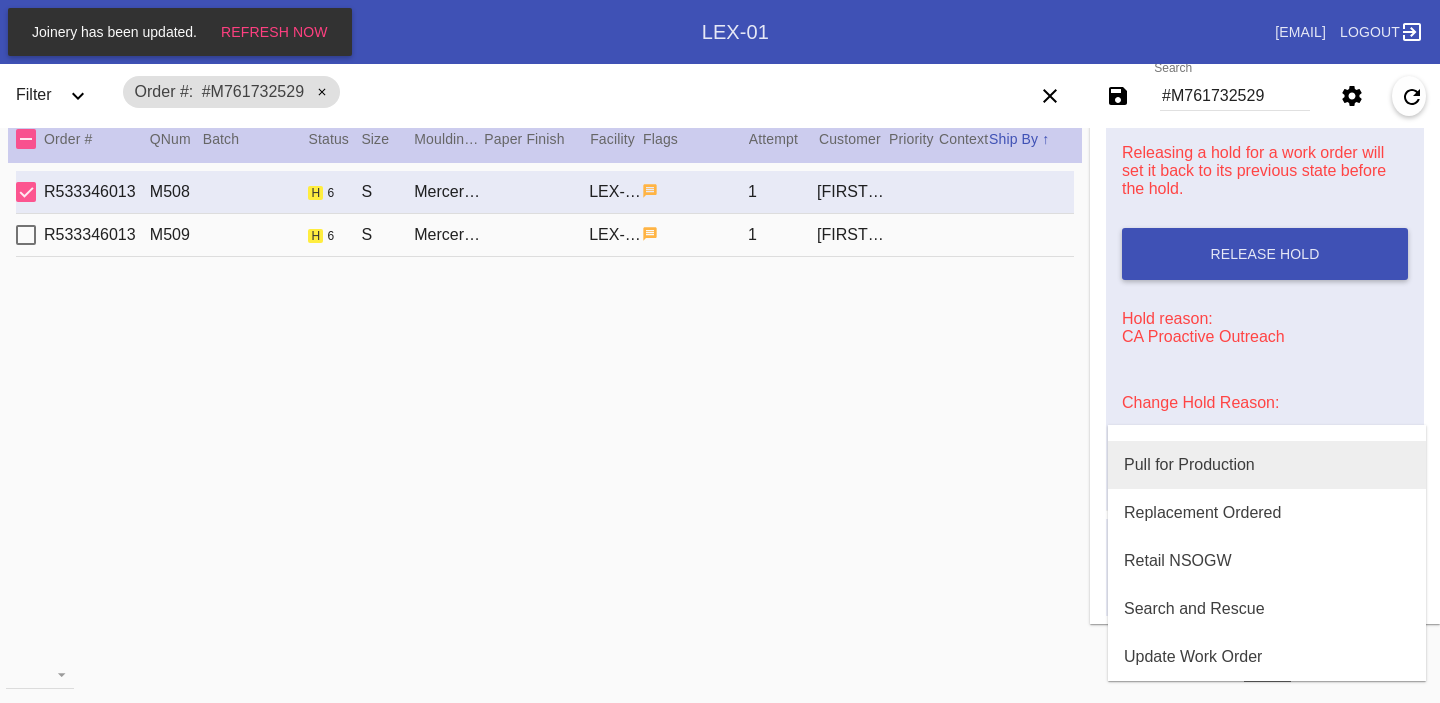 click on "Pull for Production" at bounding box center (1189, 465) 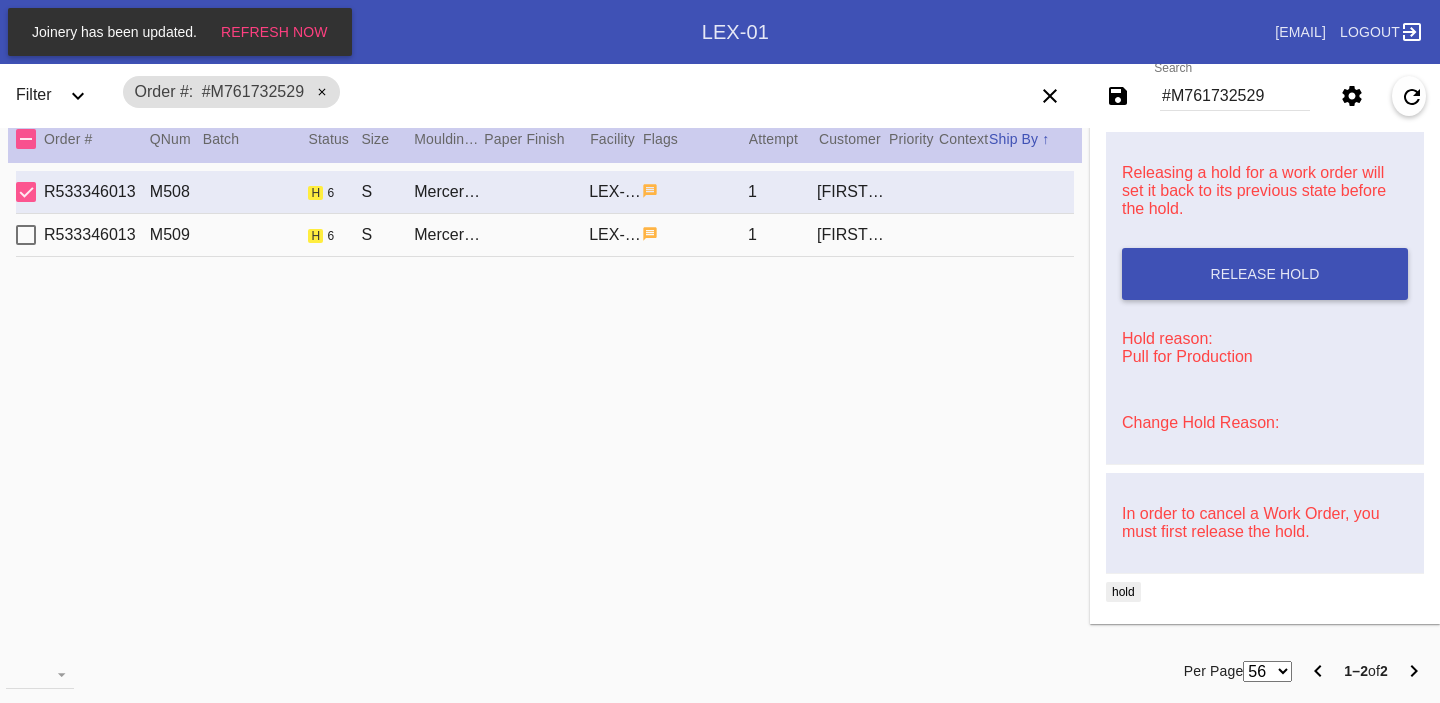 click on "R533346013 M509 h 6 S Mercer Slim / Dove White LEX-01 1 [FIRST] [LAST] [DATE]" at bounding box center [545, 235] 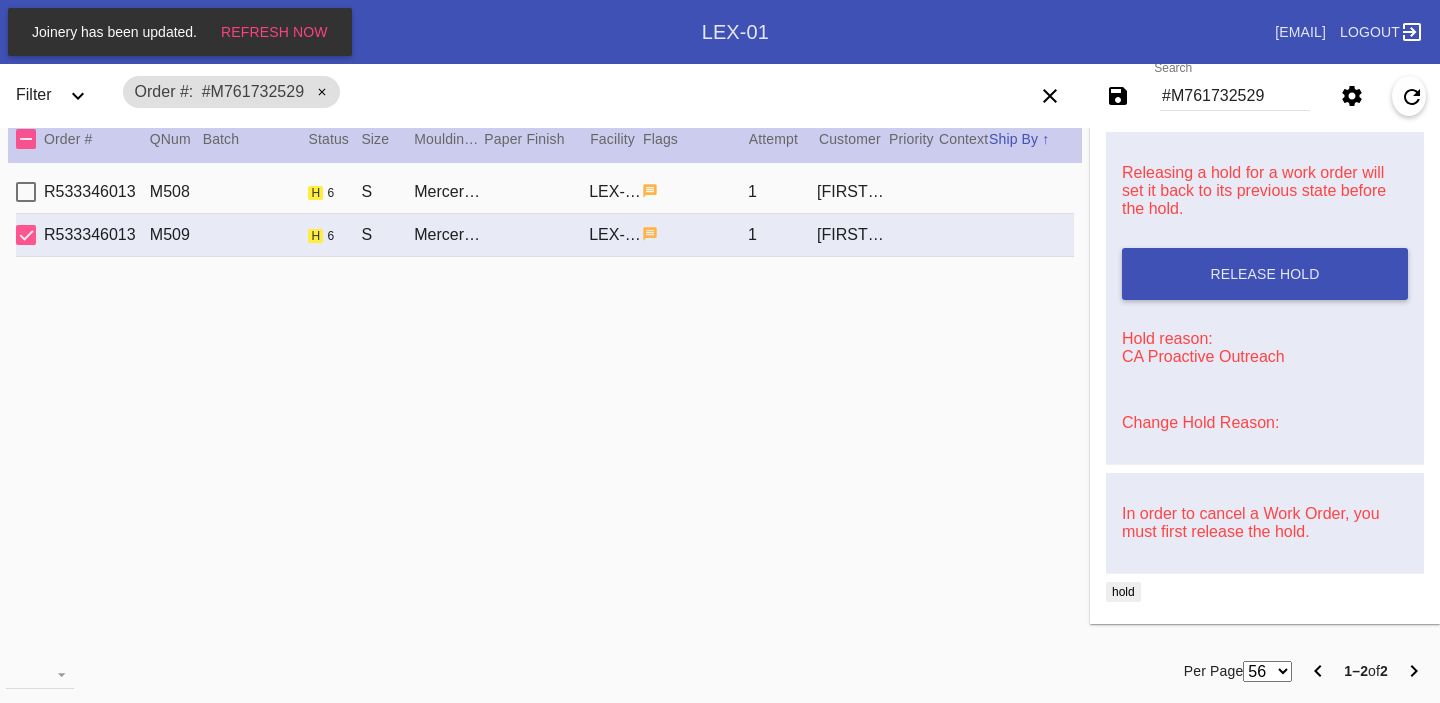 click on "Change Hold Reason:" at bounding box center [1200, 422] 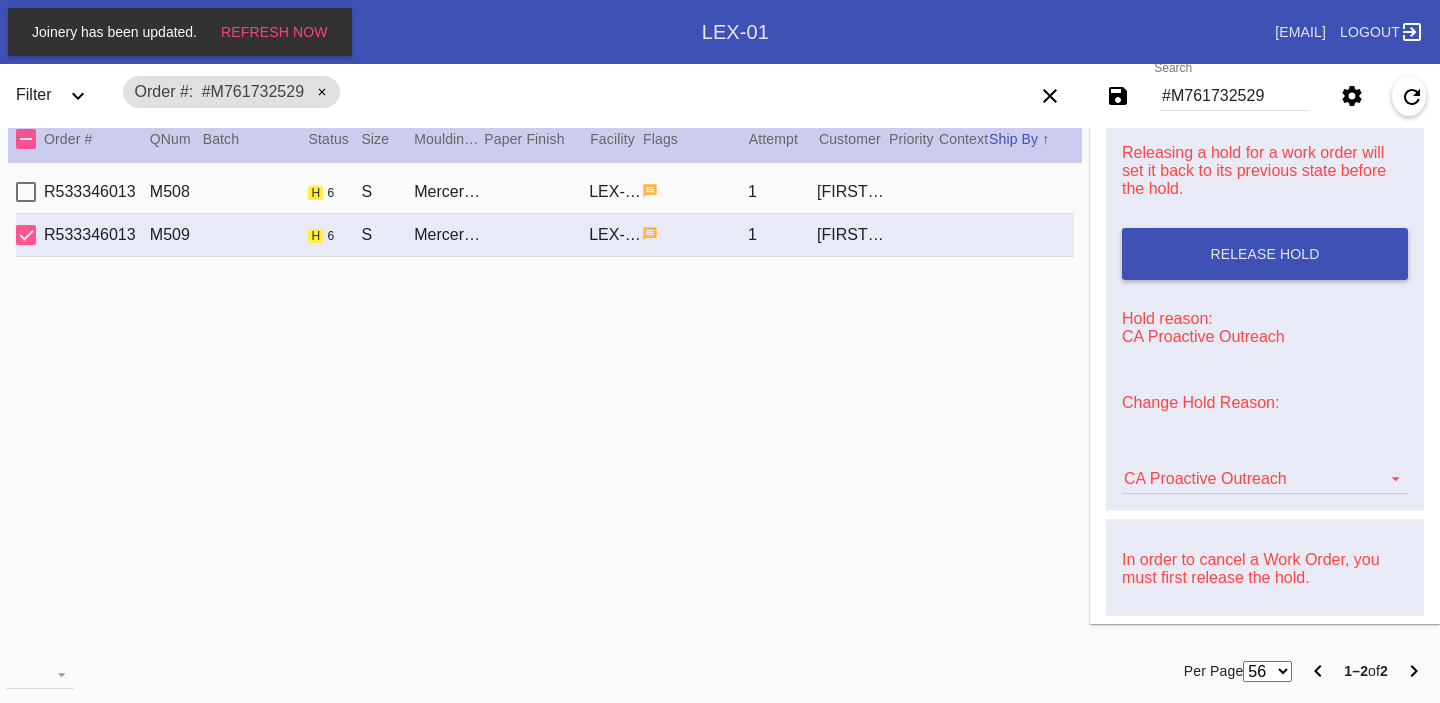 scroll, scrollTop: 897, scrollLeft: 0, axis: vertical 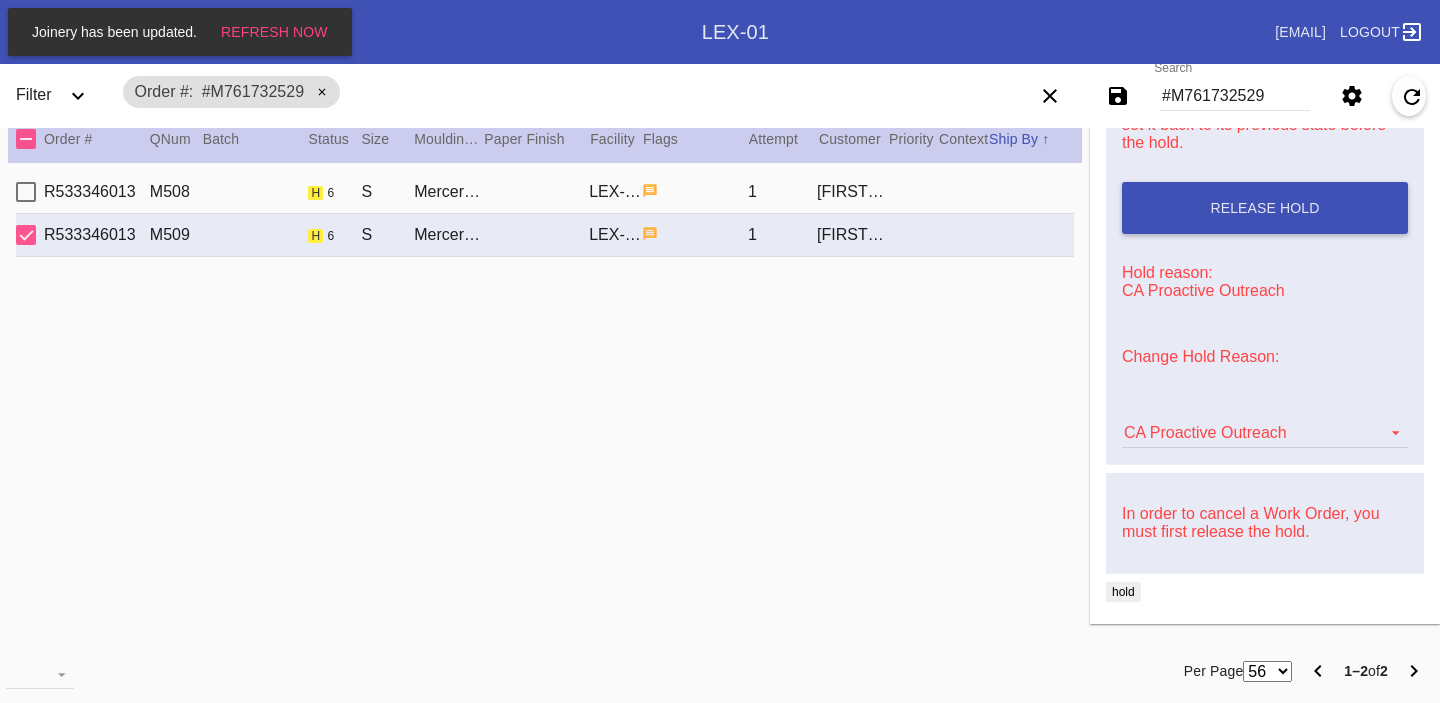 click on "CA Proactive Outreach Artcare Artwork Review CA Proactive Outreach CX Artwork Review CX Asset Protection Review Embedded Mat Plaque F4B Order Update FB Internal Sample Facility Out of Stock HPO Not Received Ops Question Submitted Order Change Request Out of Stock Pull for Production Replacement Ordered Retail NSOGW Search and Rescue Update Work Order" at bounding box center (1265, 423) 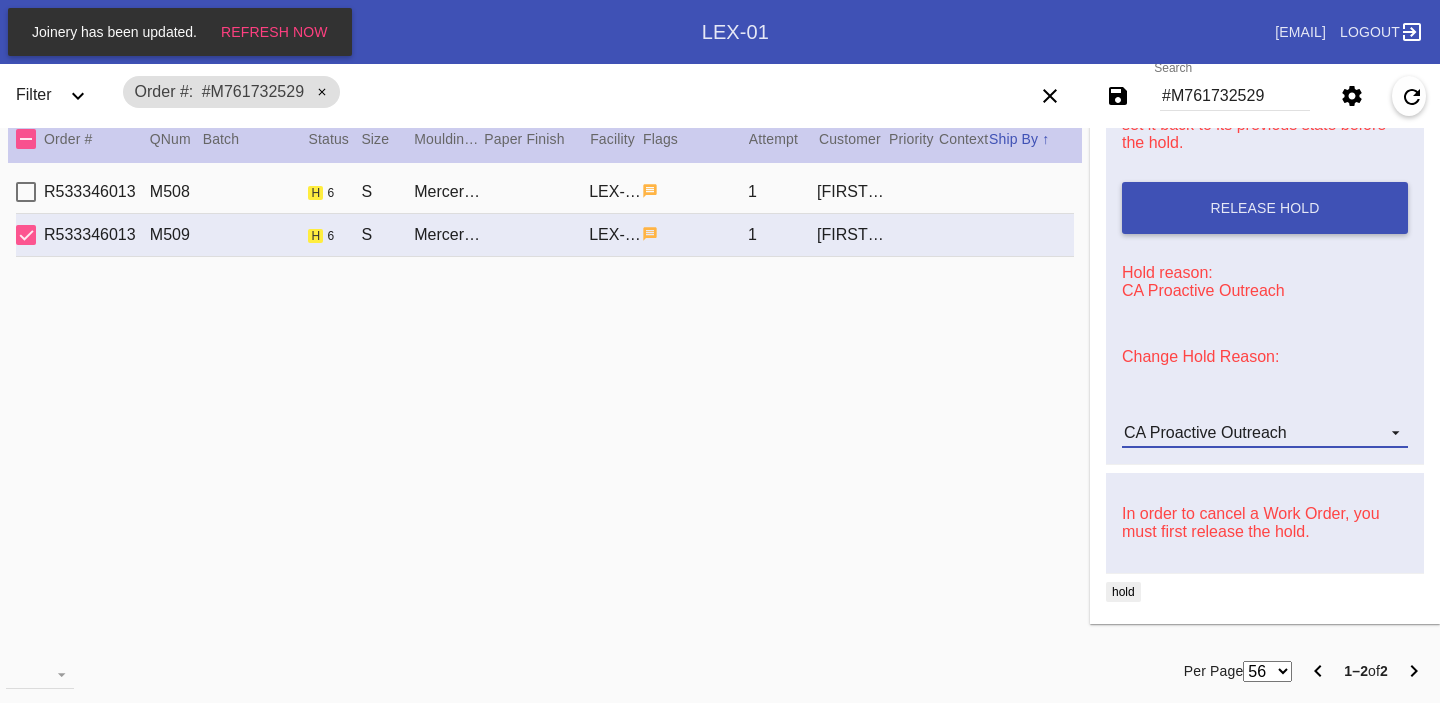 click on "CA Proactive Outreach" at bounding box center [1205, 432] 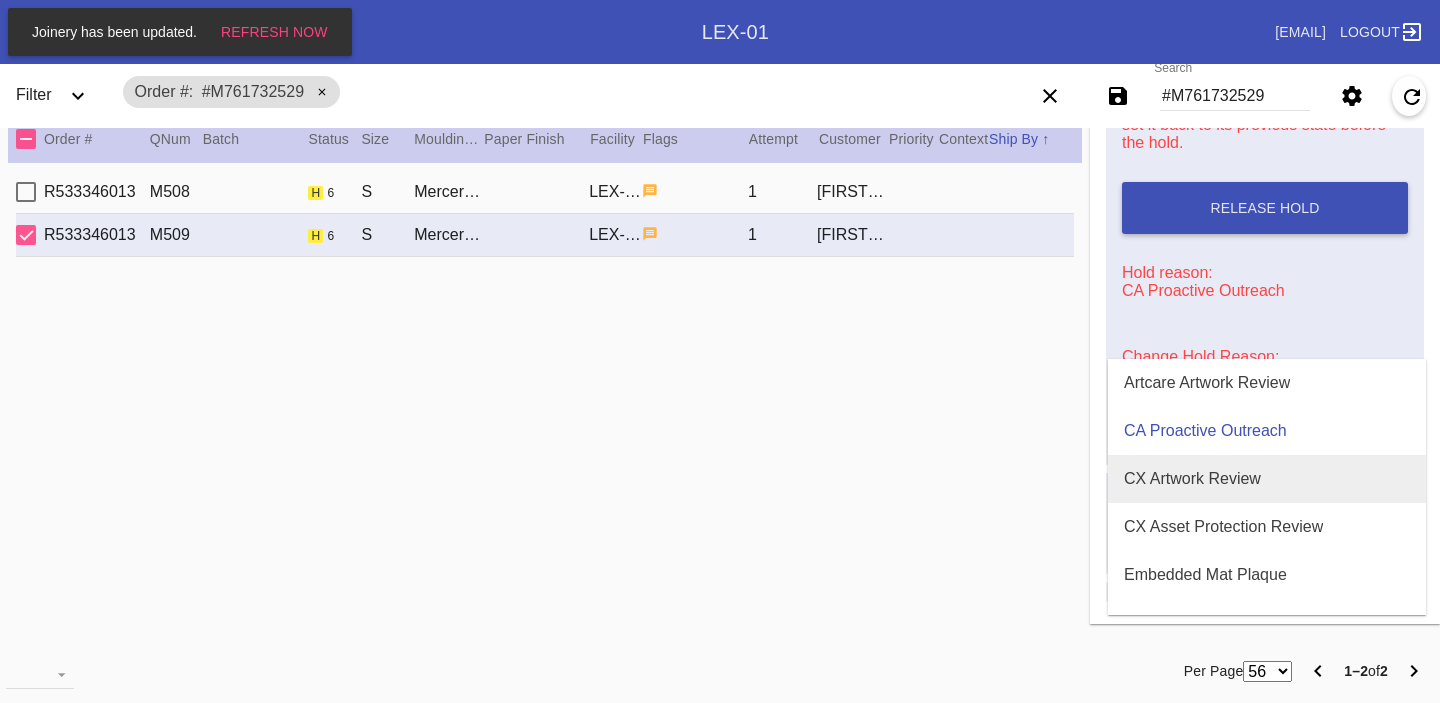 scroll, scrollTop: 608, scrollLeft: 0, axis: vertical 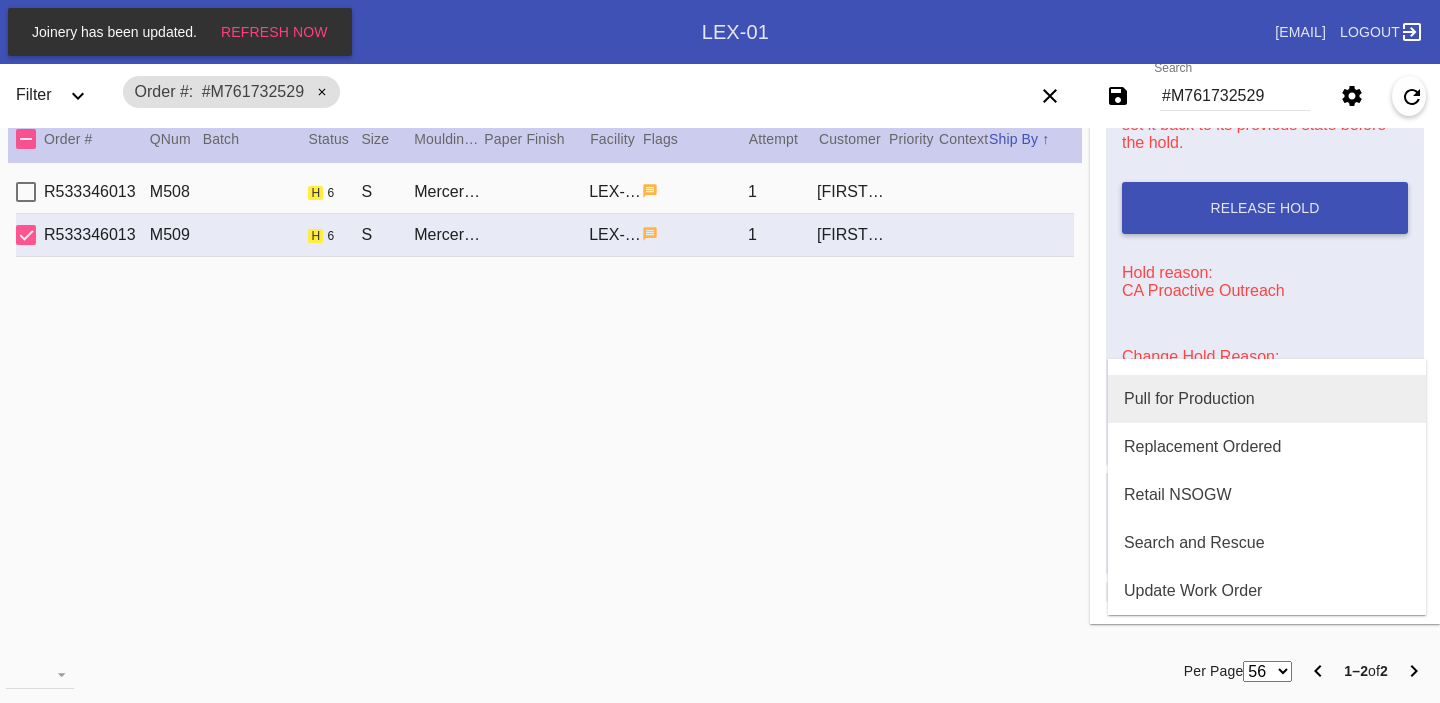 click on "Pull for Production" at bounding box center (1189, 399) 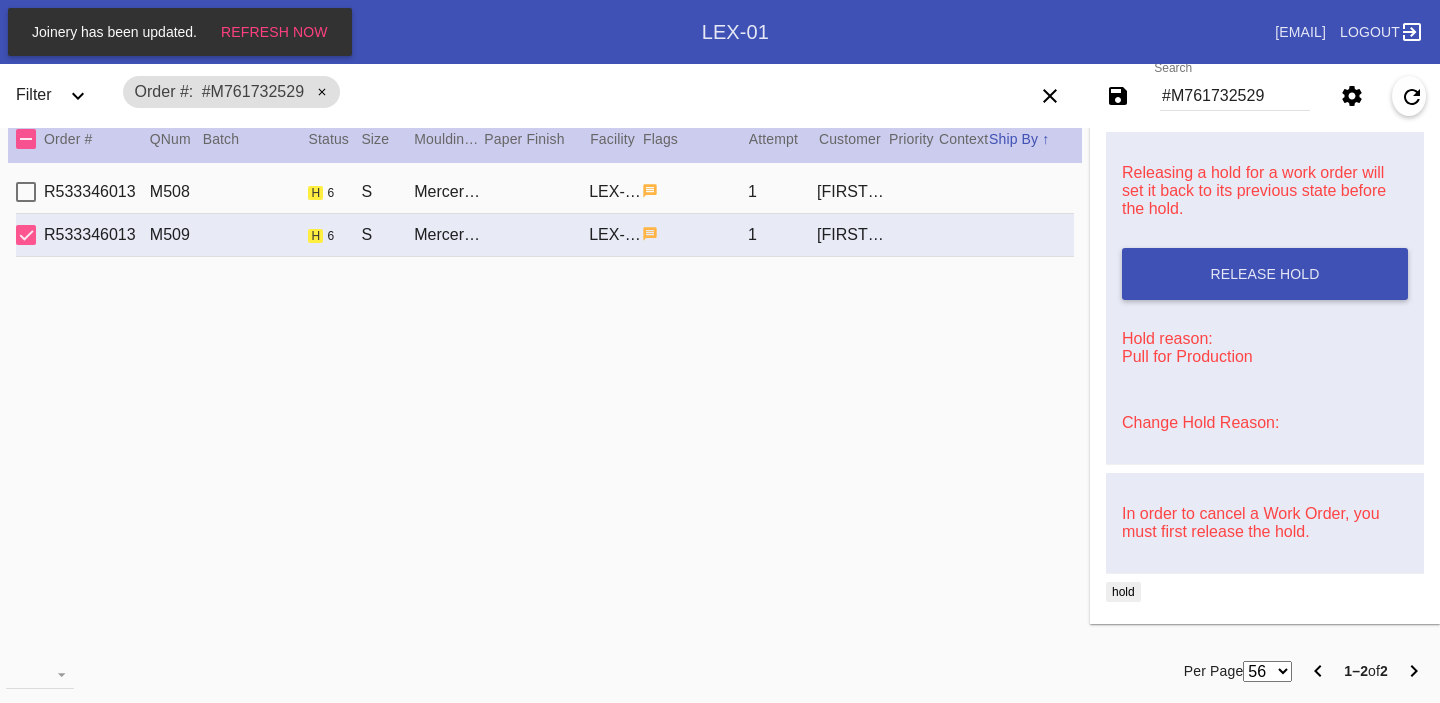scroll, scrollTop: 0, scrollLeft: 0, axis: both 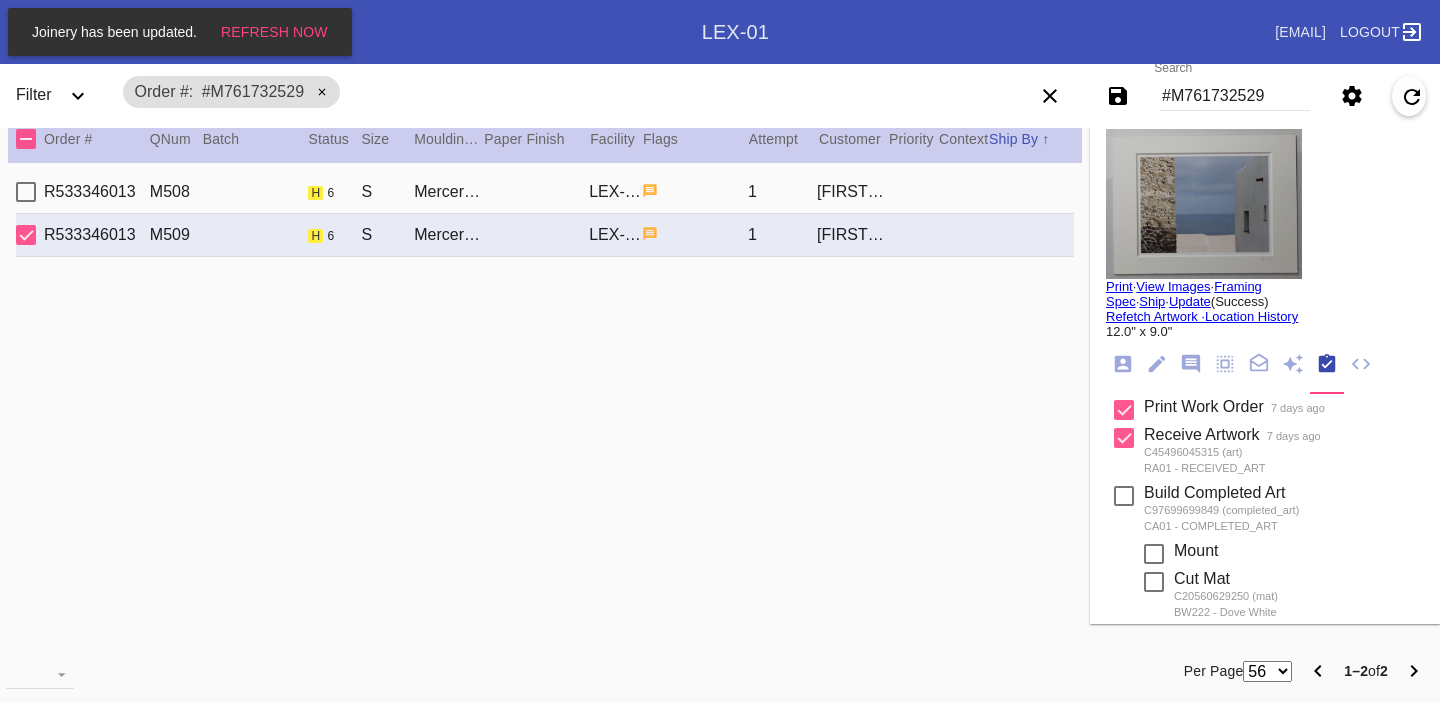 click on "R533346013 M508 h   6 S Mercer Slim / Dove White [FACILITY] 1 [FIRST] [LAST]" at bounding box center (545, 192) 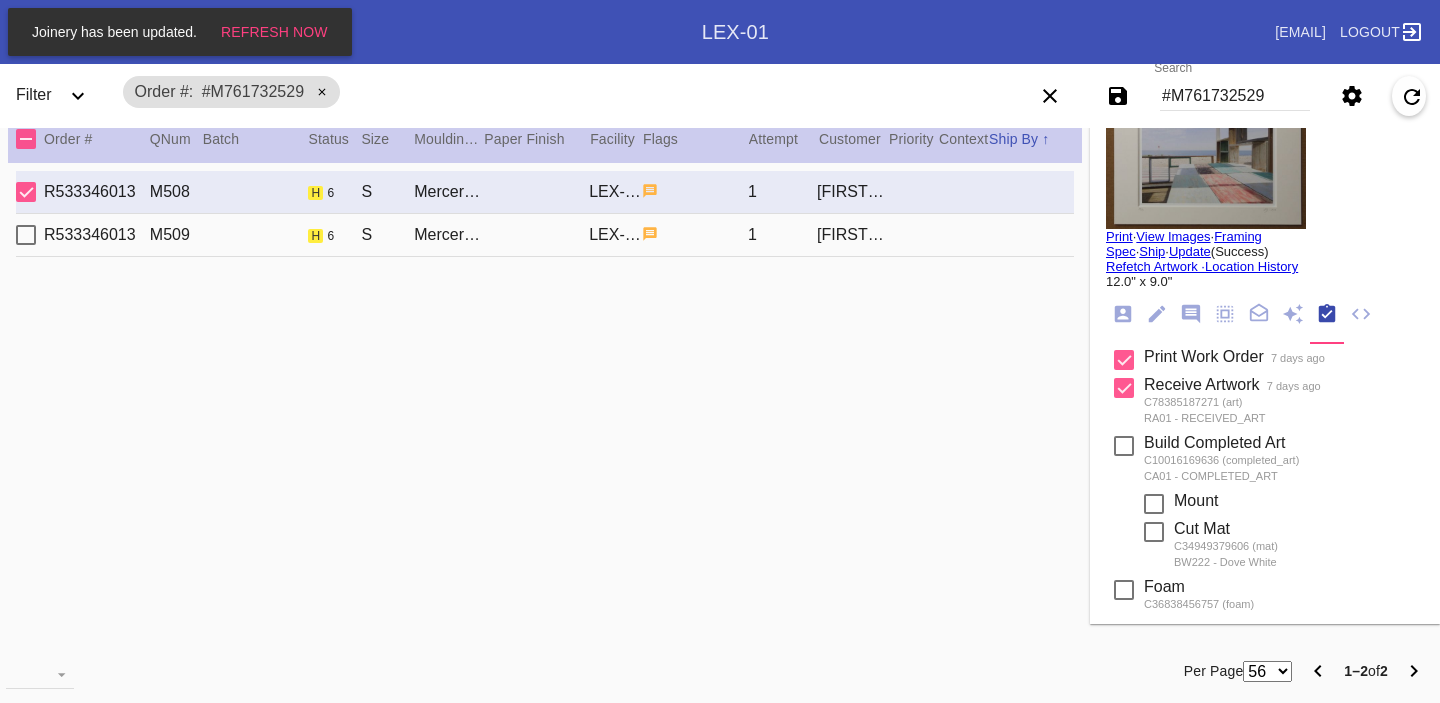 scroll, scrollTop: 0, scrollLeft: 0, axis: both 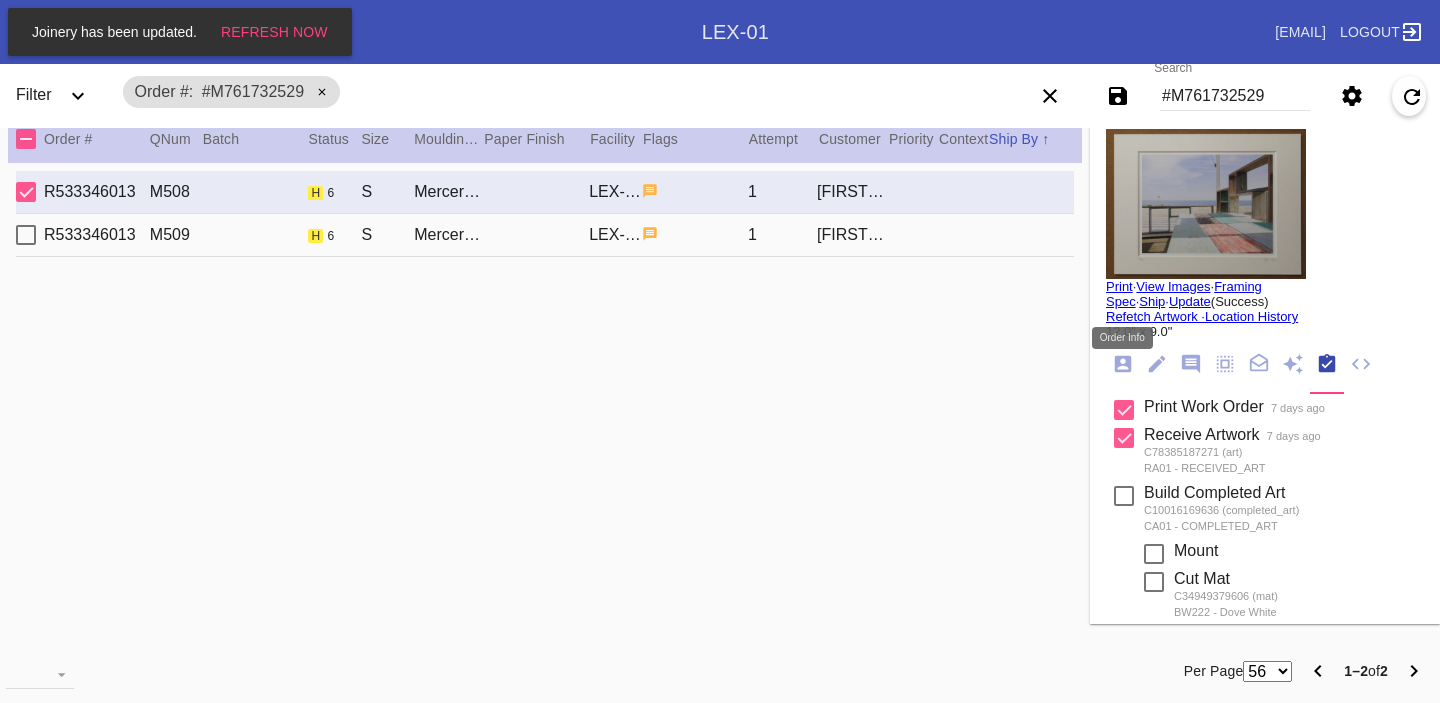 click 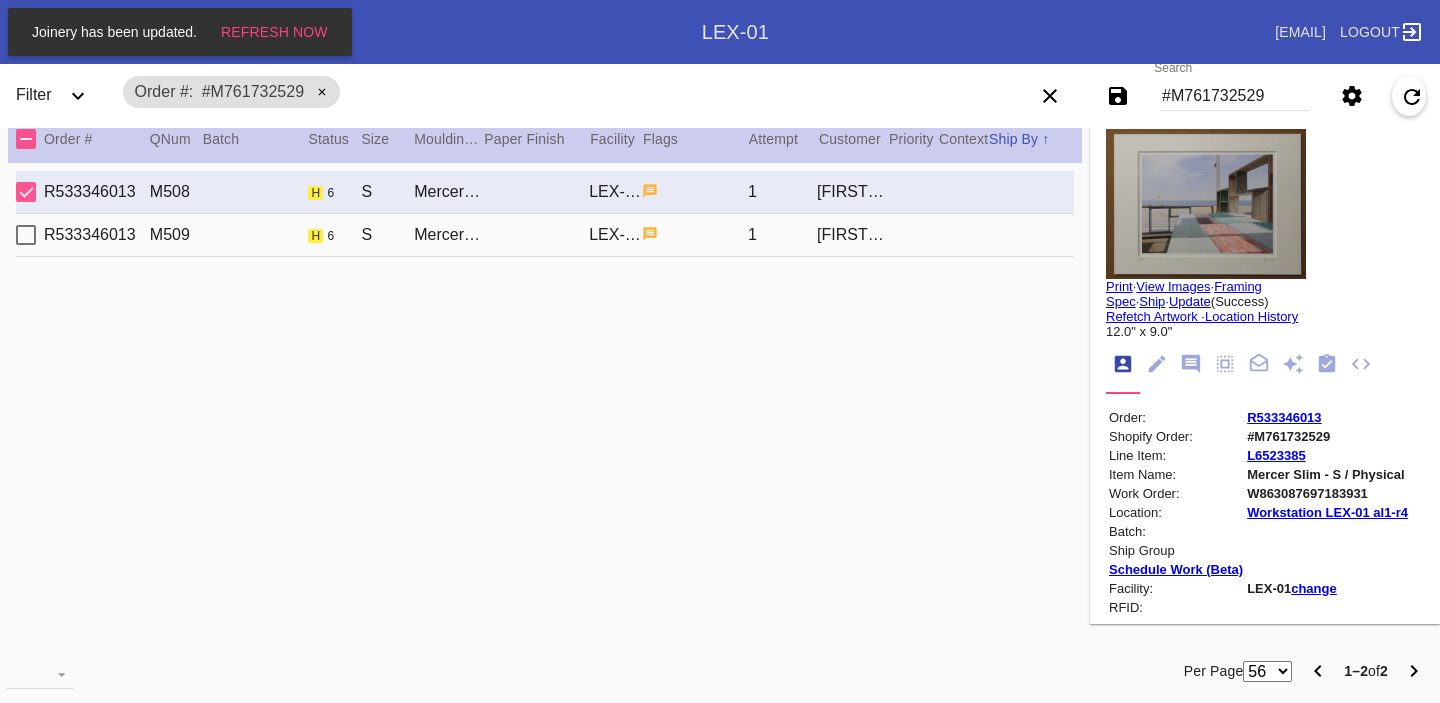 click on "R533346013" at bounding box center [1284, 417] 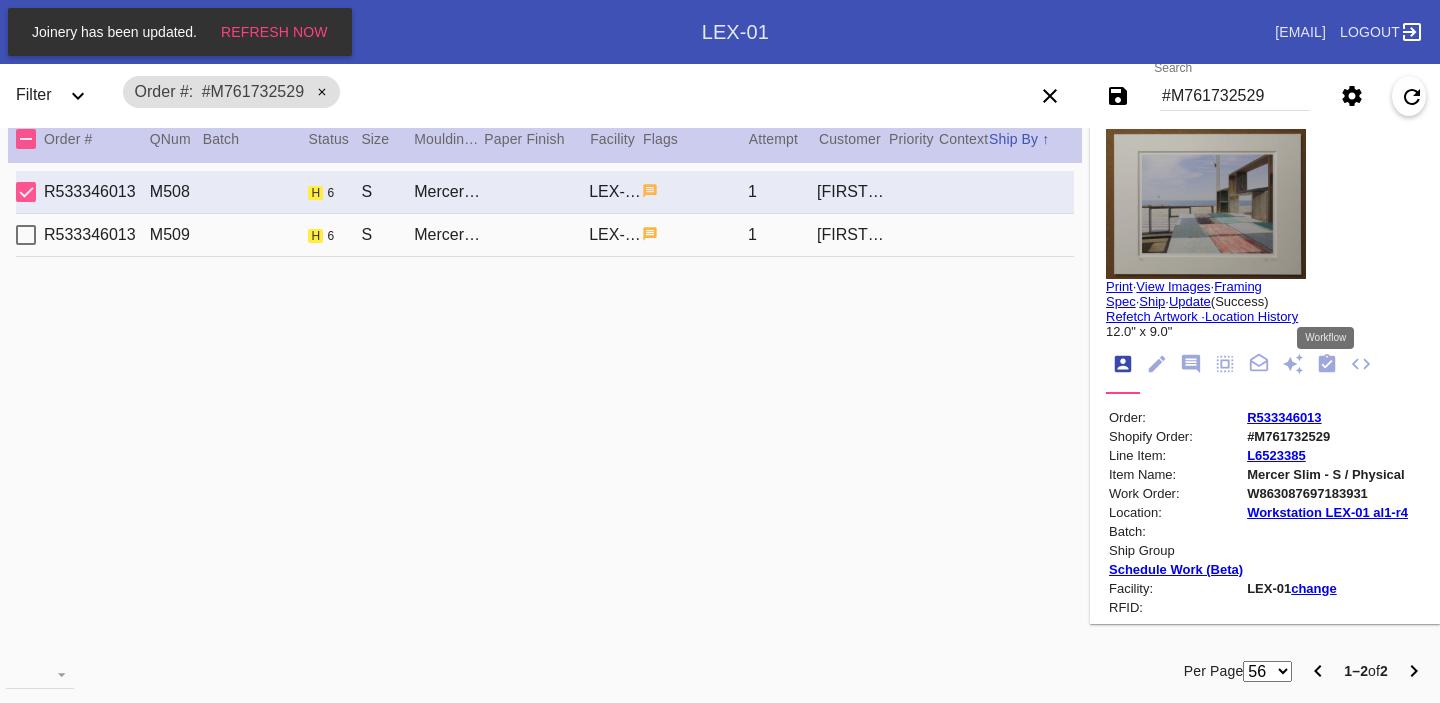 click 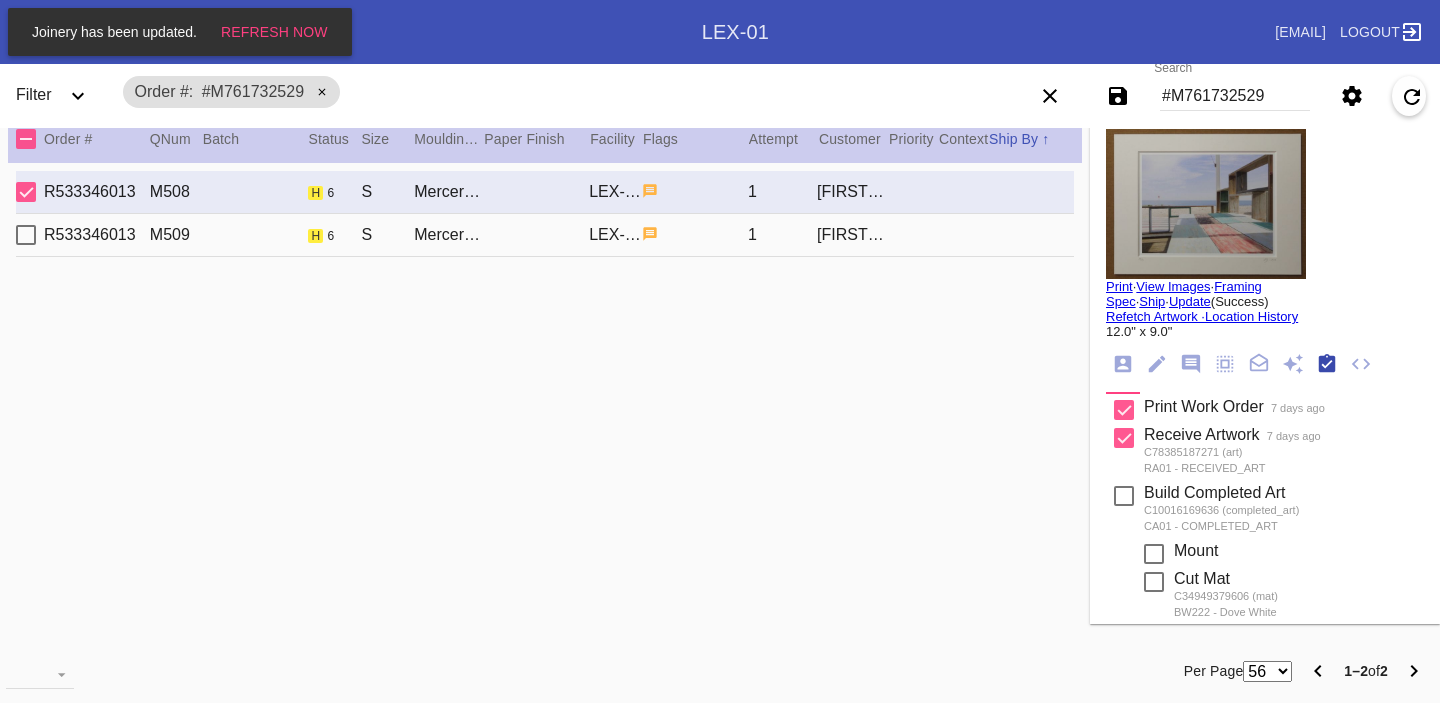 scroll, scrollTop: 320, scrollLeft: 0, axis: vertical 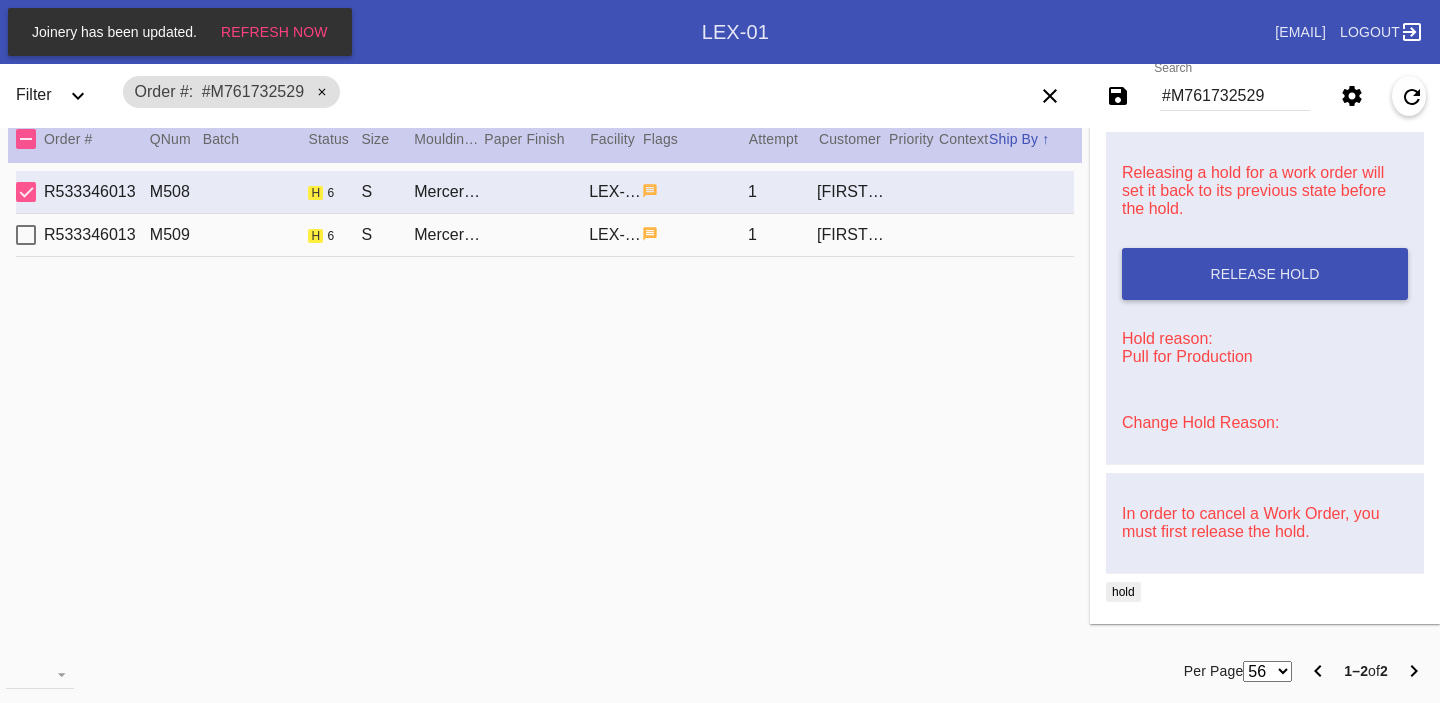 click on "R533346013 M509 h 6 S Mercer Slim / Dove White LEX-01 1 [FIRST] [LAST] [DATE]" at bounding box center [545, 235] 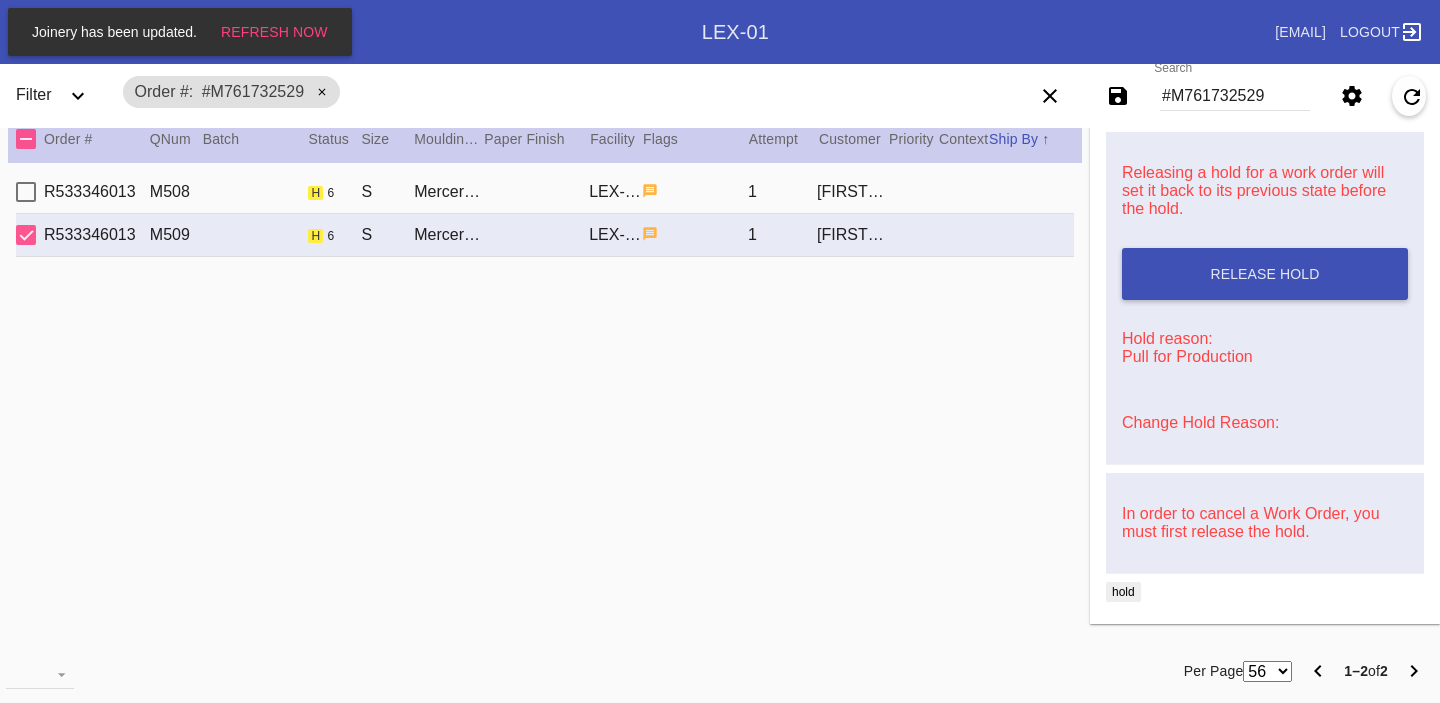 scroll, scrollTop: 0, scrollLeft: 0, axis: both 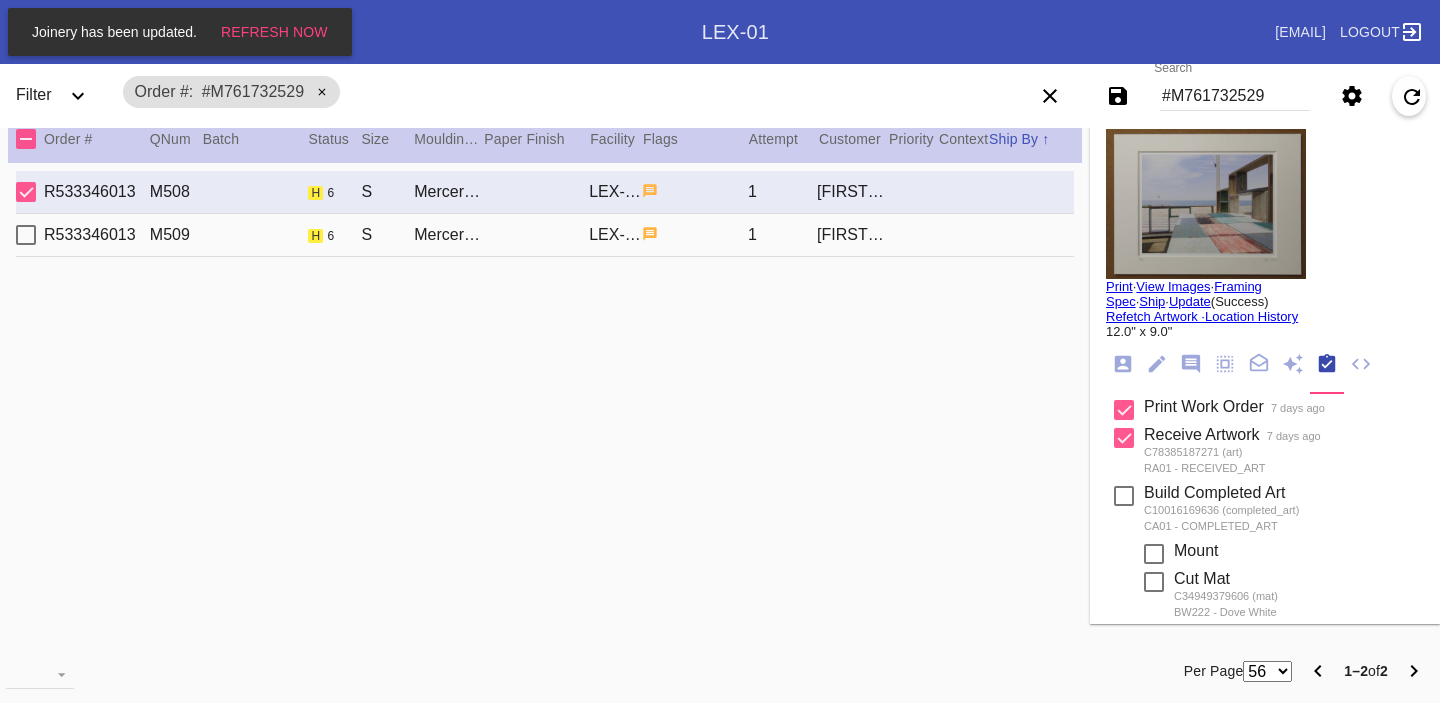 click on "#M761732529" at bounding box center (1235, 96) 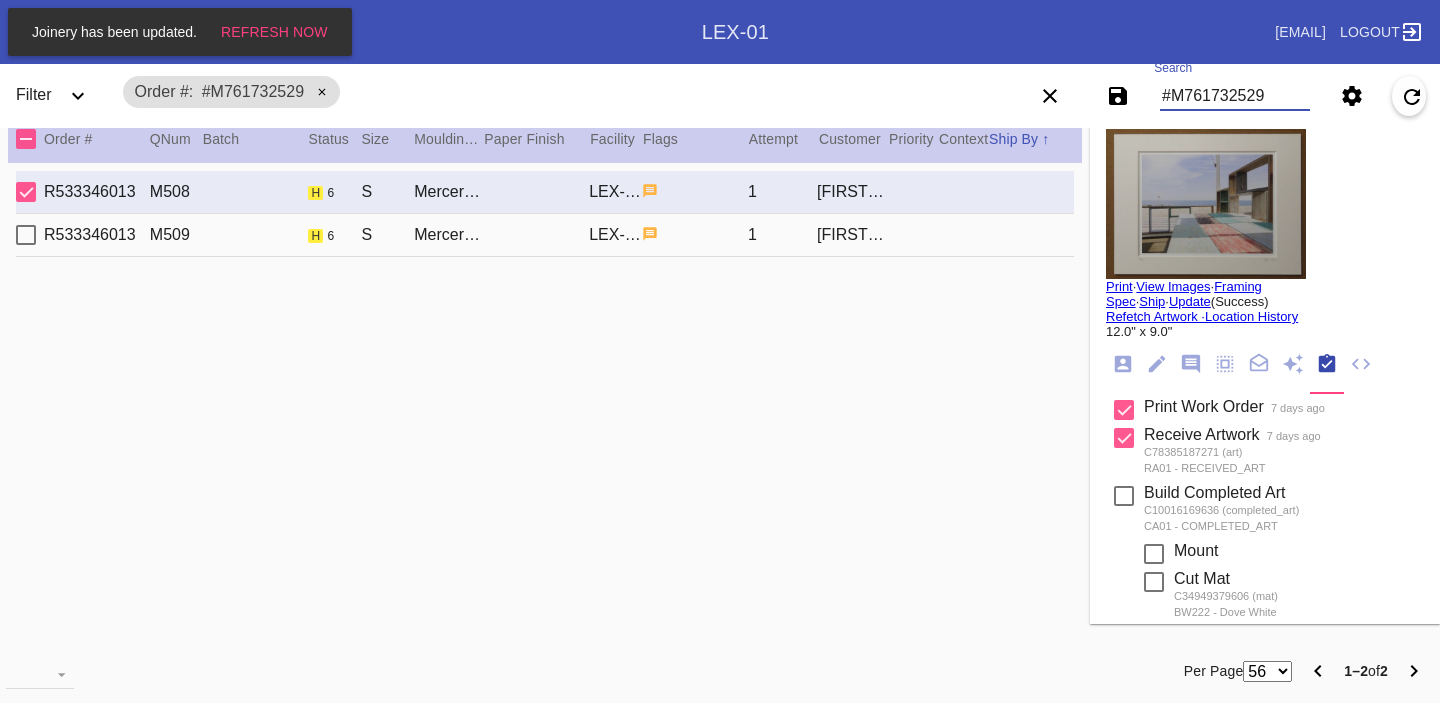 click on "#M761732529" at bounding box center [1235, 96] 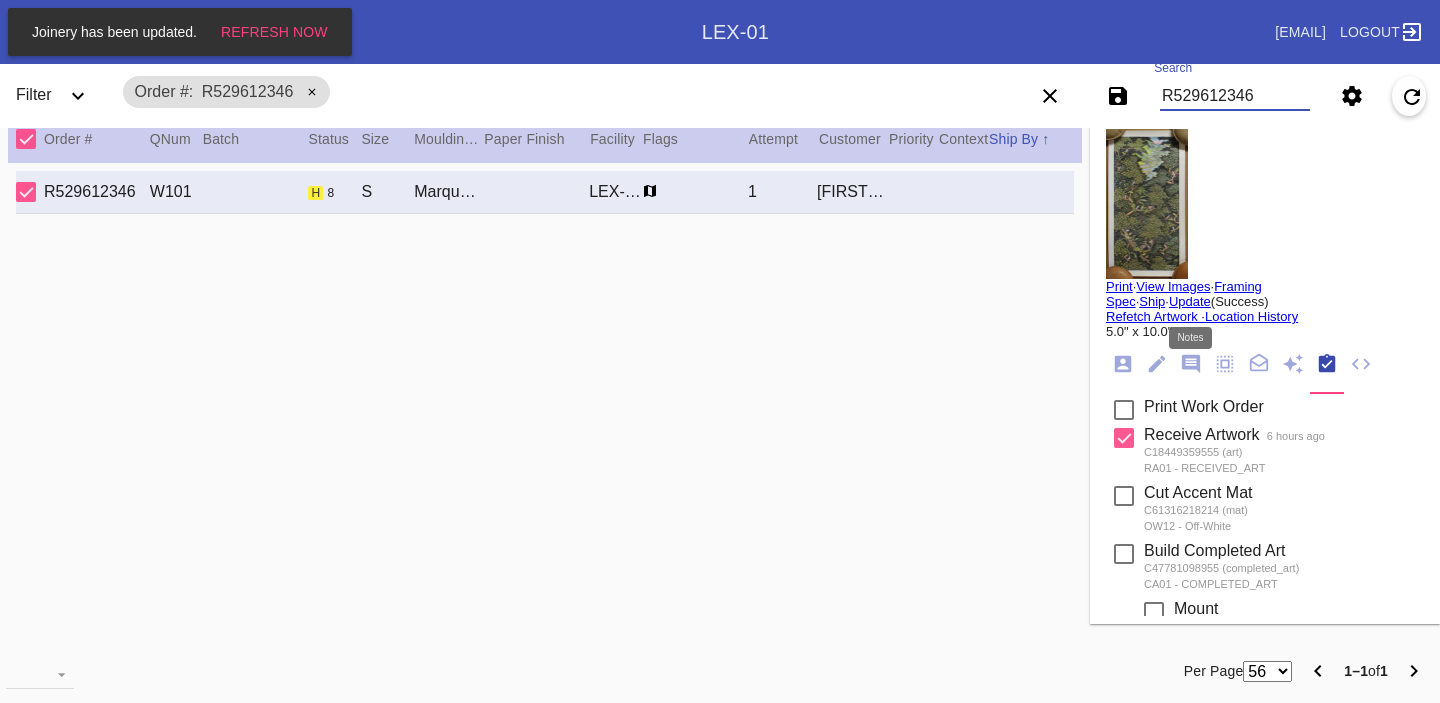 click 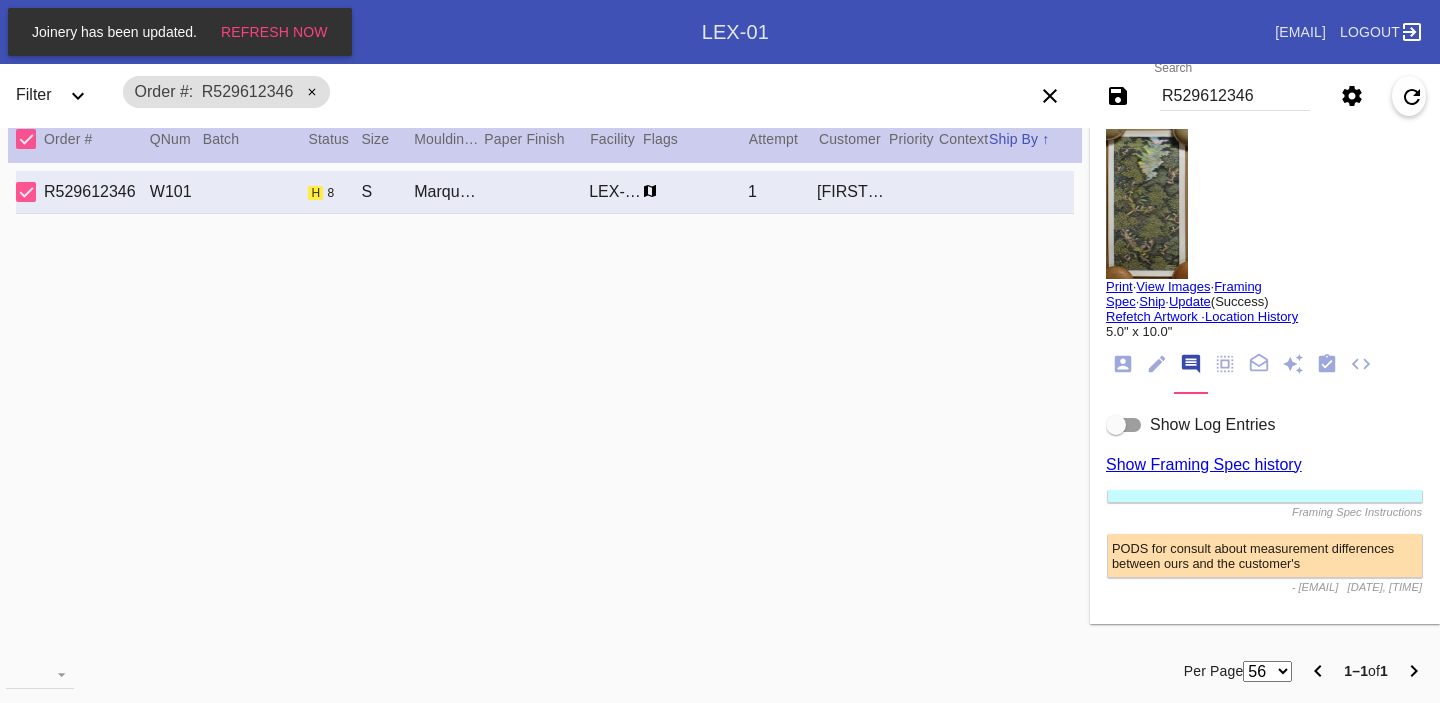 click 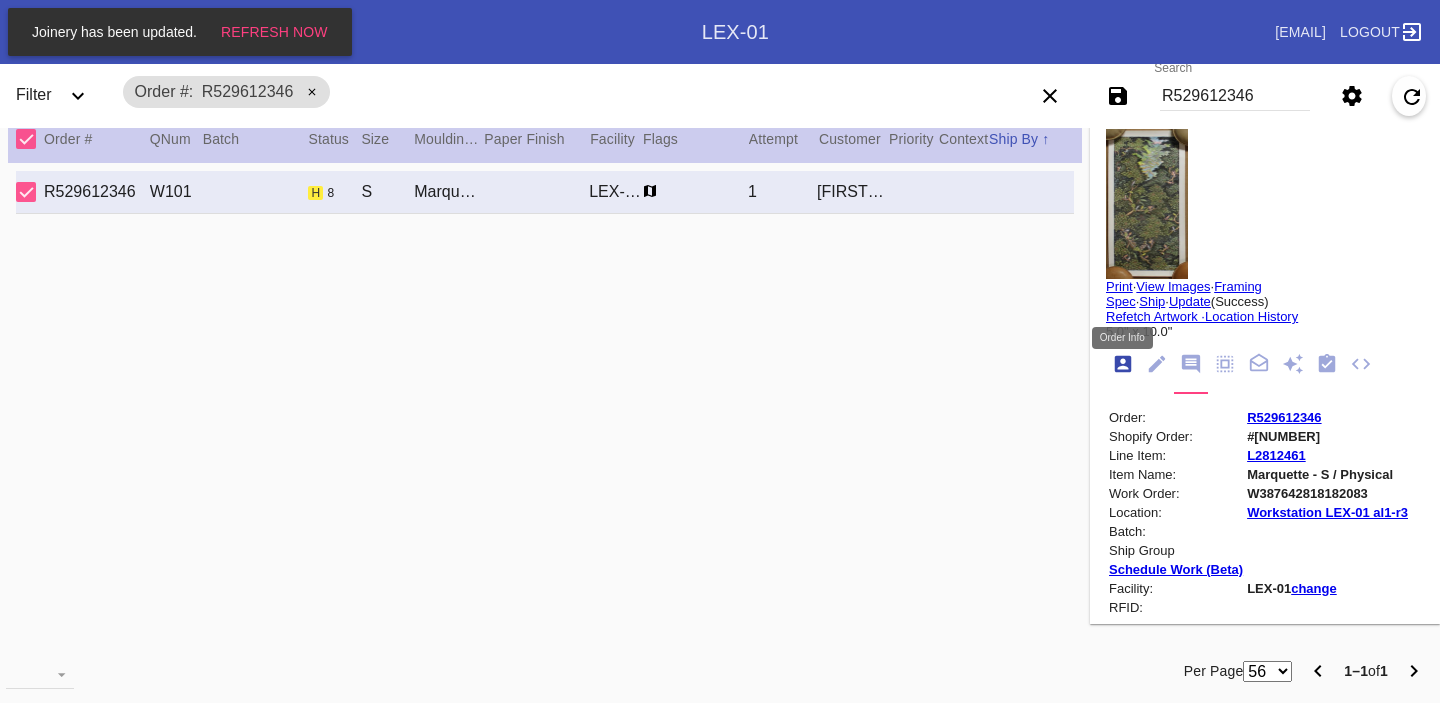 scroll, scrollTop: 24, scrollLeft: 0, axis: vertical 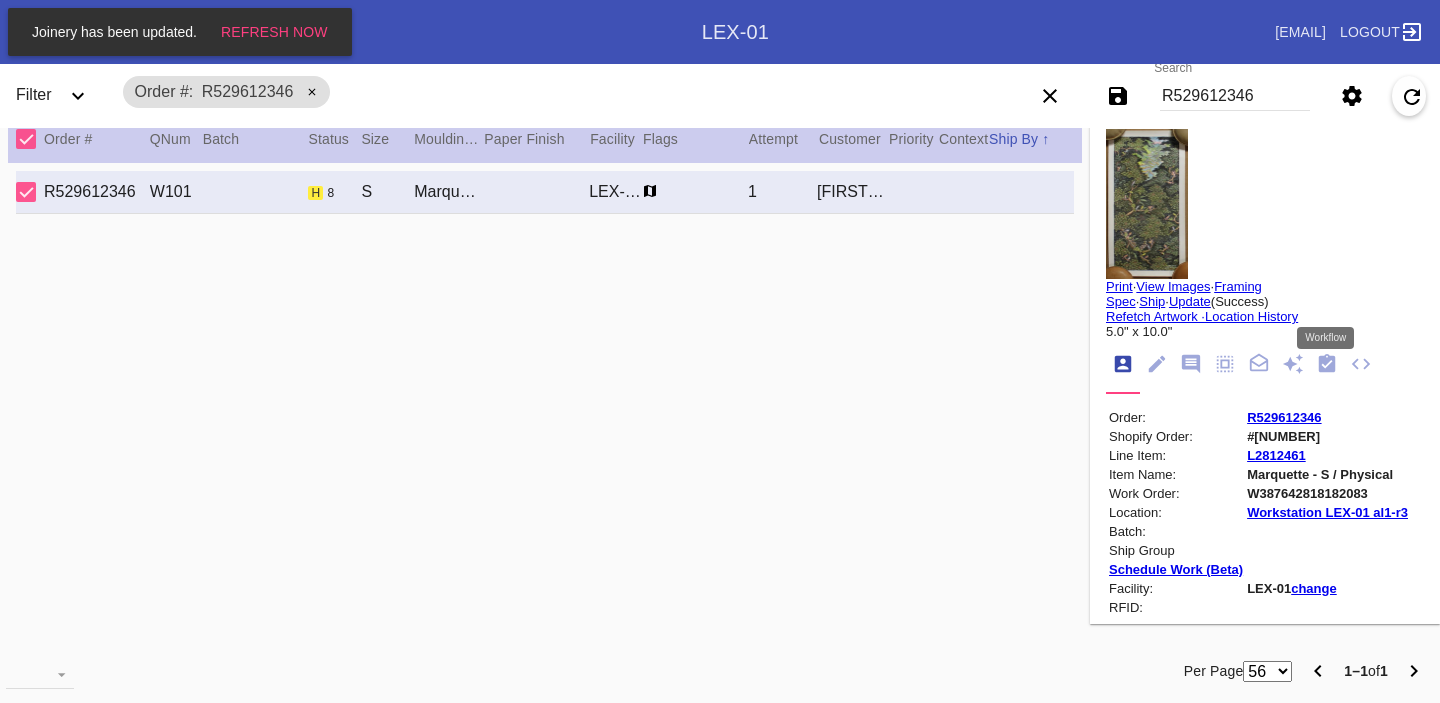 click 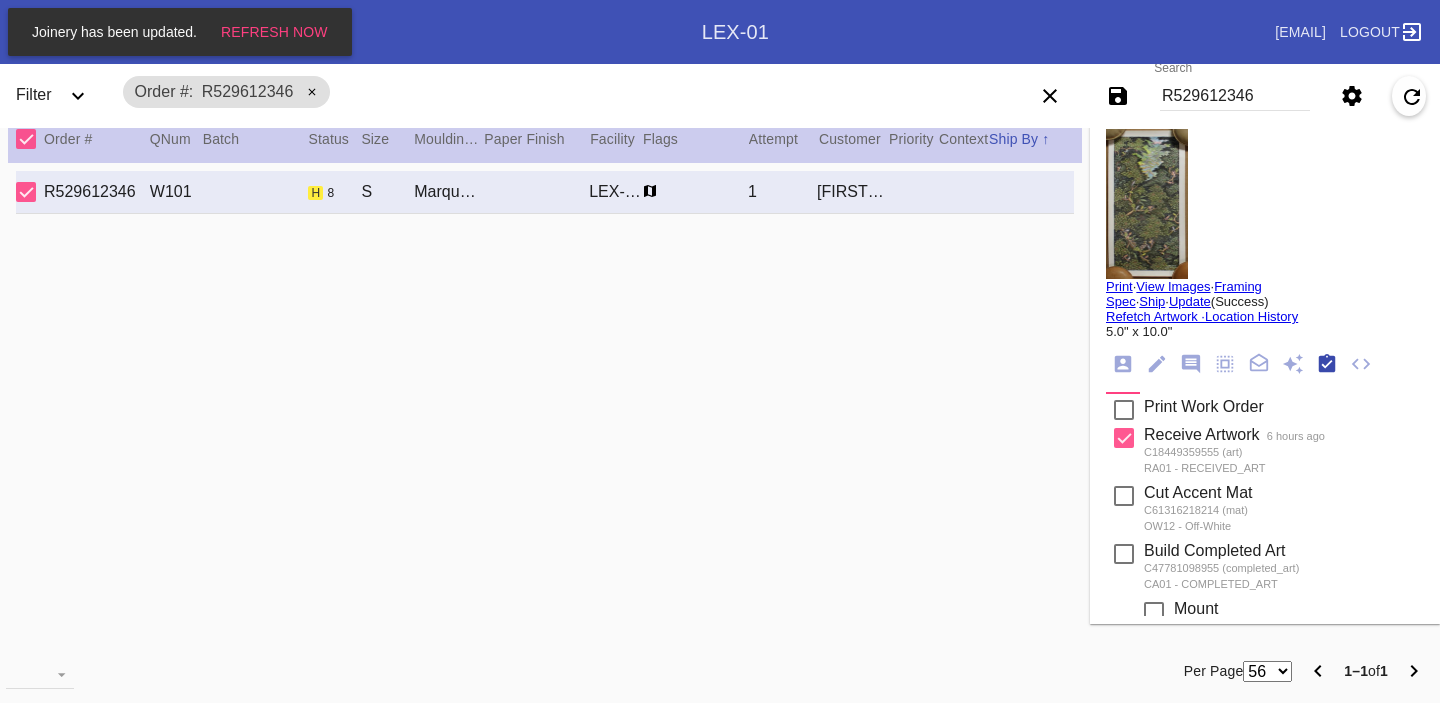scroll, scrollTop: 320, scrollLeft: 0, axis: vertical 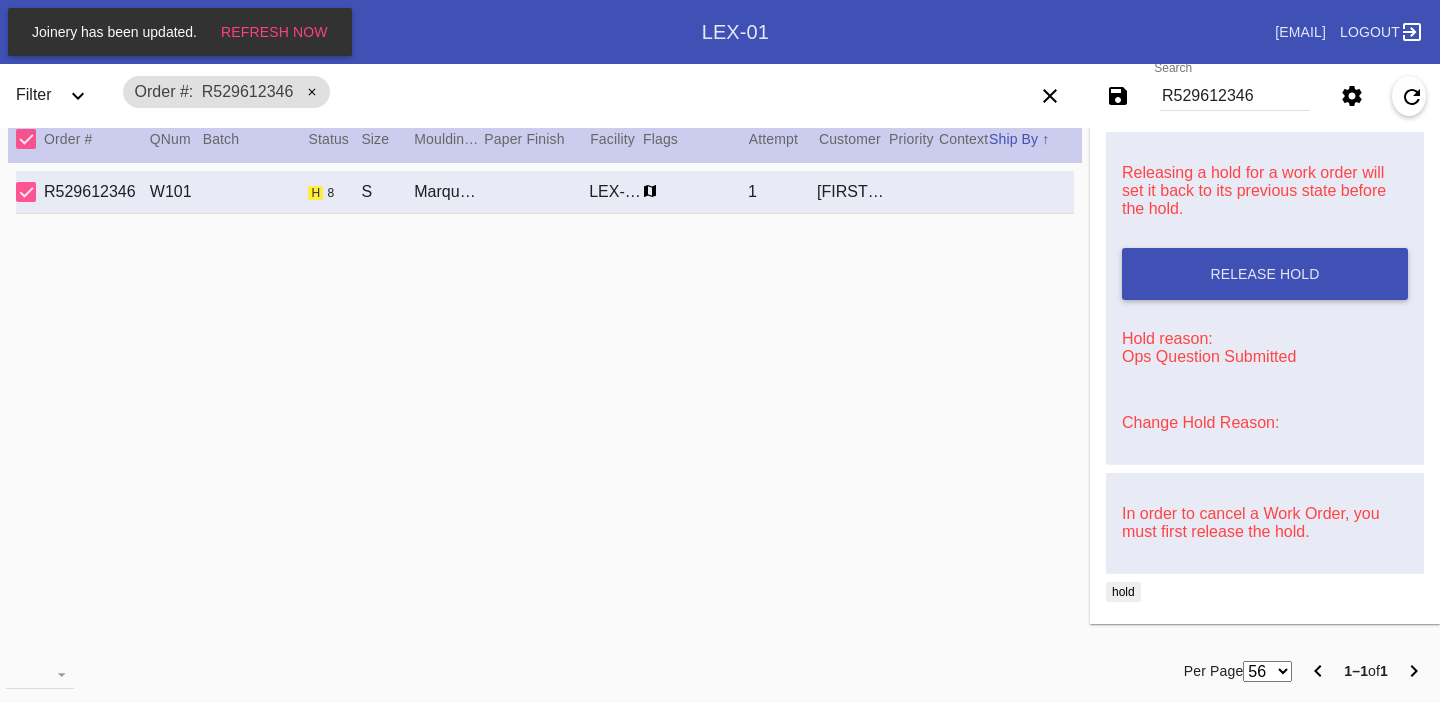click on "Change Hold Reason:" at bounding box center [1200, 422] 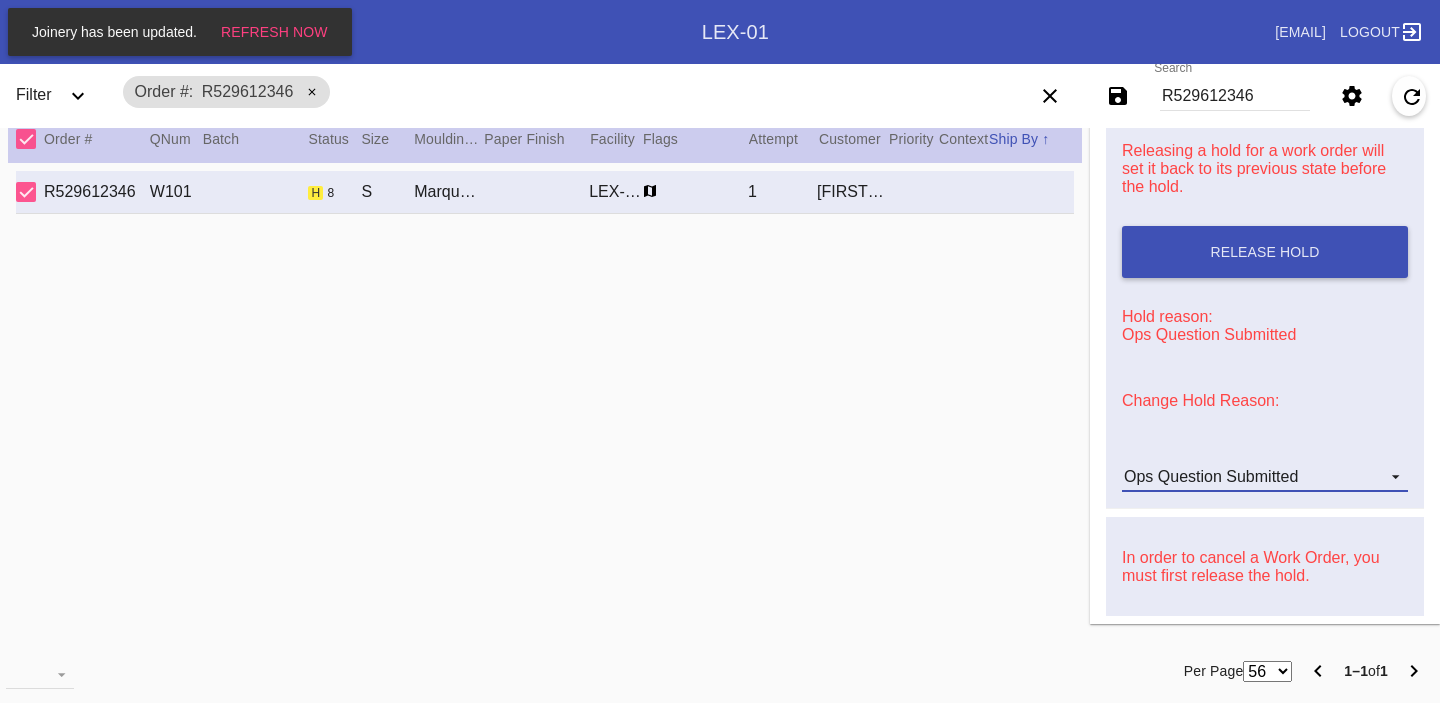 click on "Ops Question Submitted" at bounding box center (1211, 476) 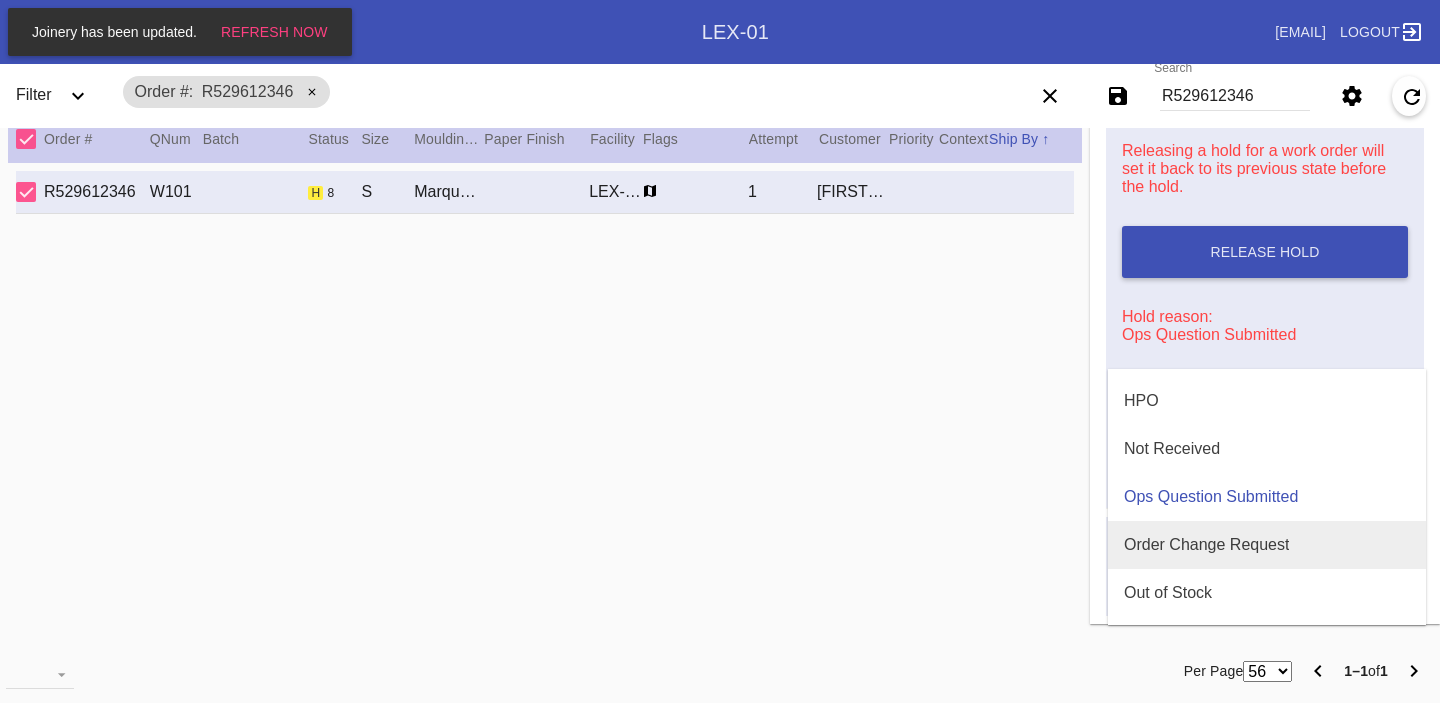 scroll, scrollTop: 608, scrollLeft: 0, axis: vertical 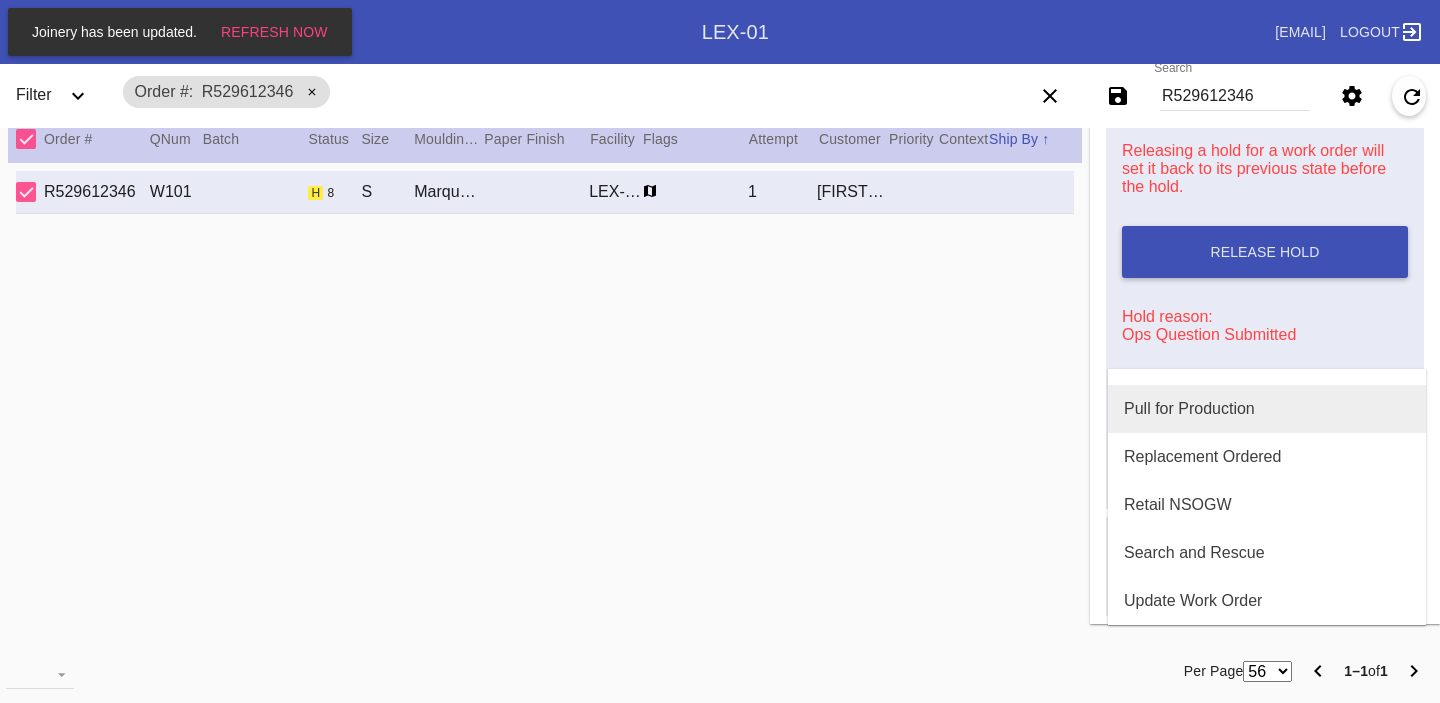 click on "Pull for Production" at bounding box center [1267, 409] 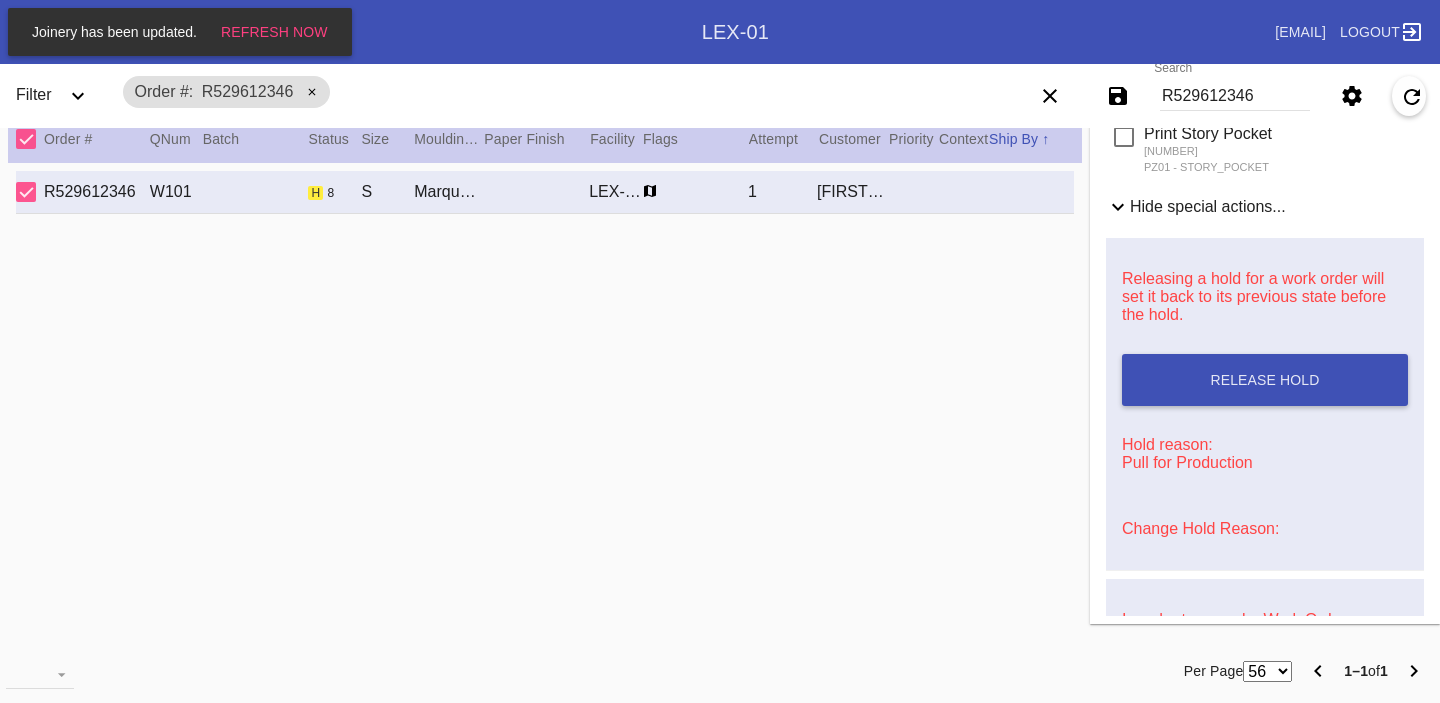 scroll, scrollTop: 0, scrollLeft: 0, axis: both 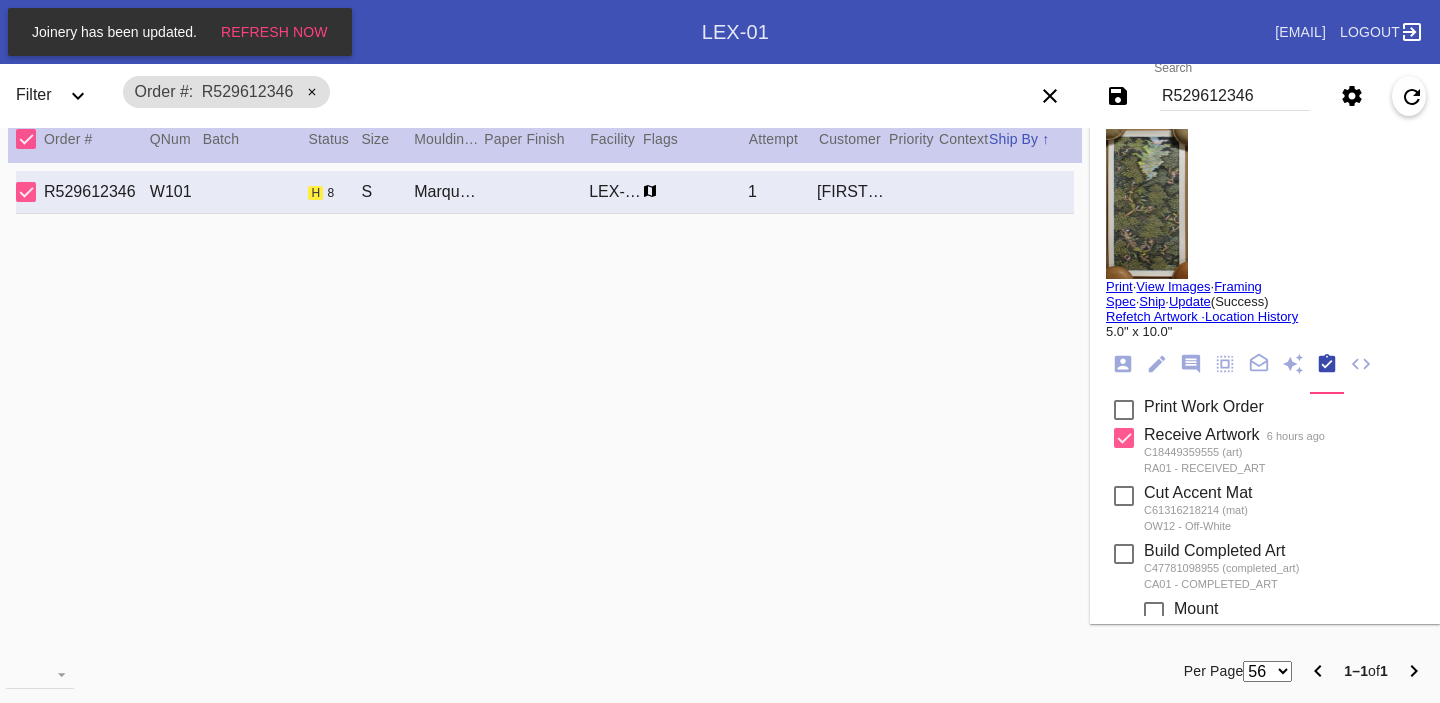 click 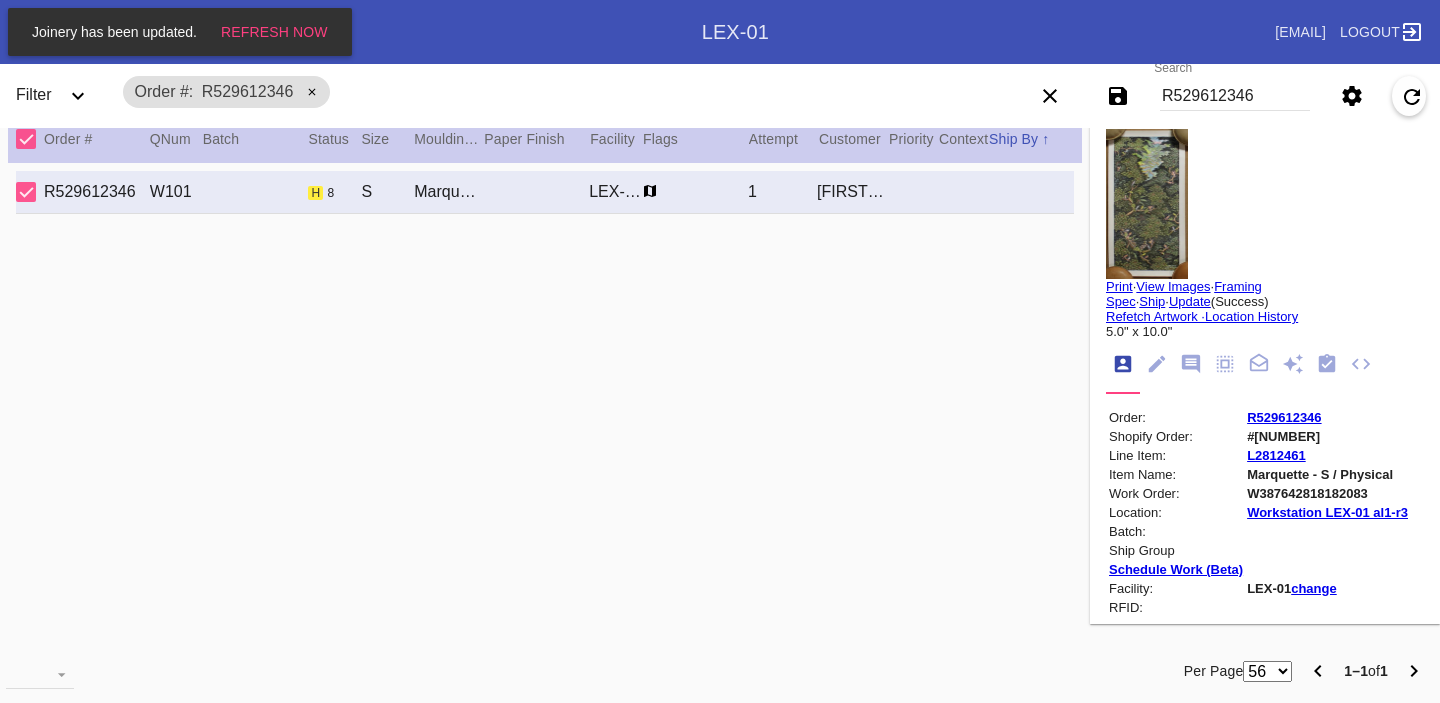 click on "R529612346" at bounding box center (1284, 417) 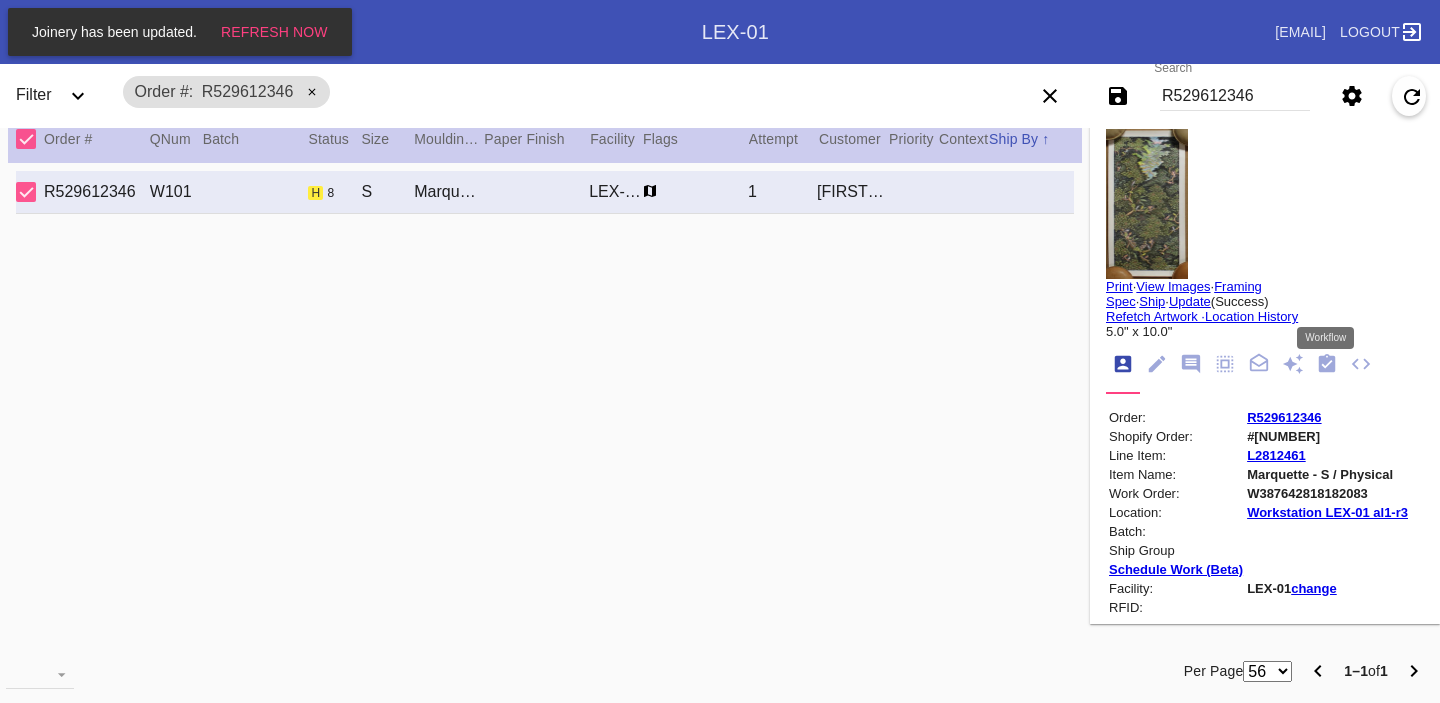 click 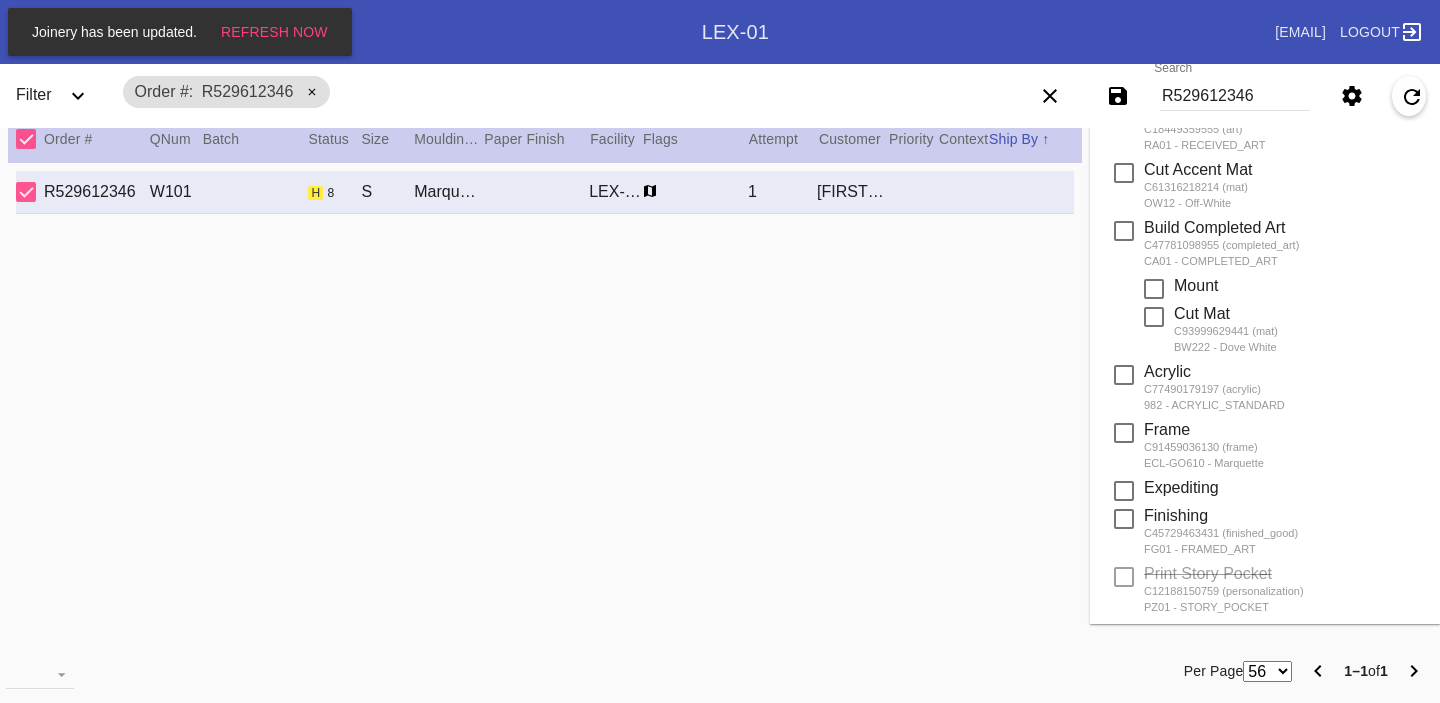 scroll, scrollTop: 0, scrollLeft: 0, axis: both 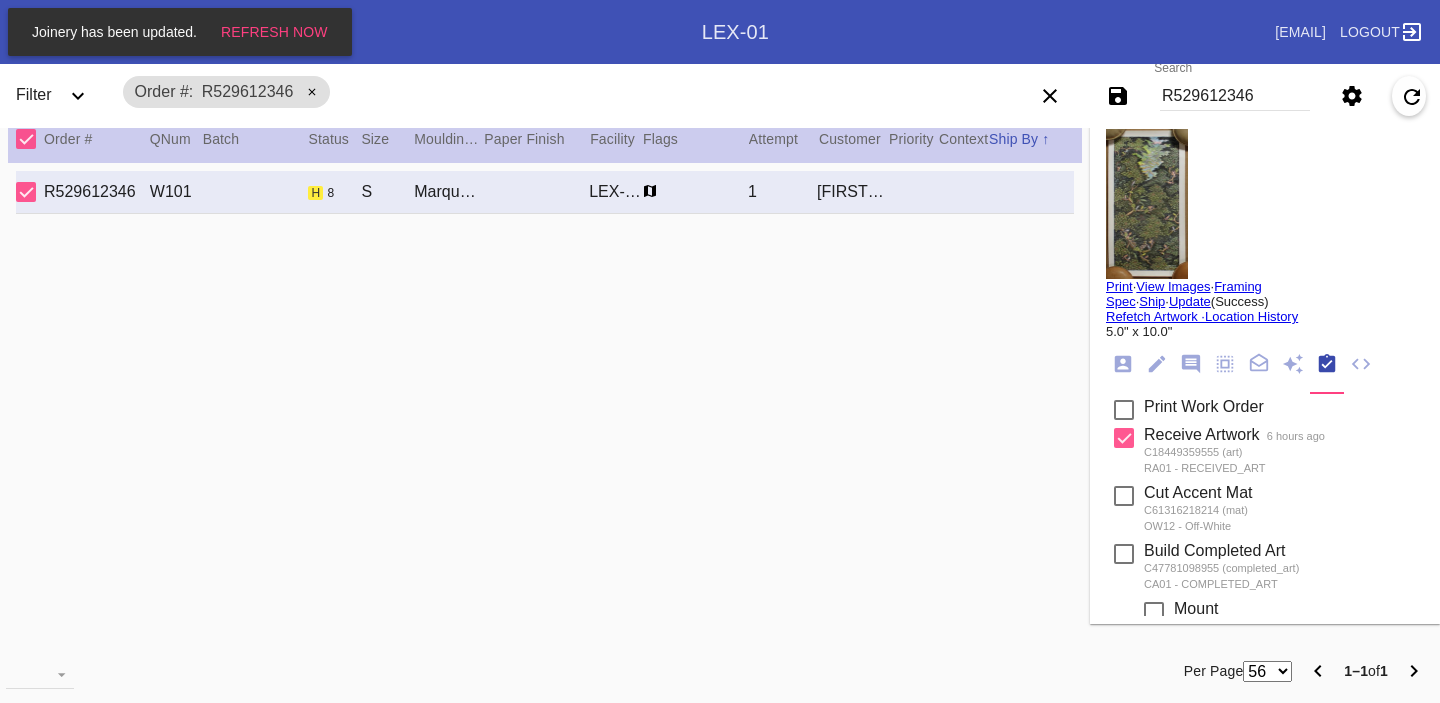 click on "R529612346" at bounding box center [1235, 96] 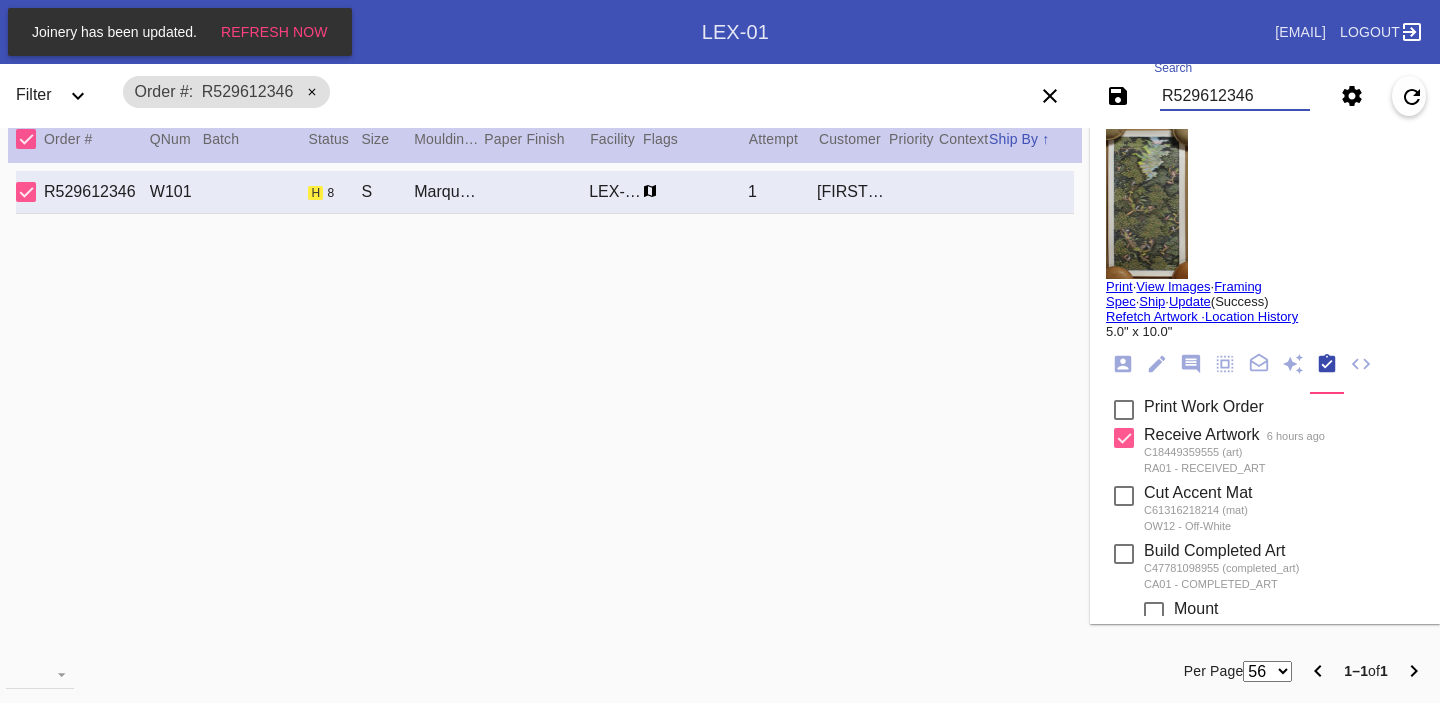 paste on "76684867" 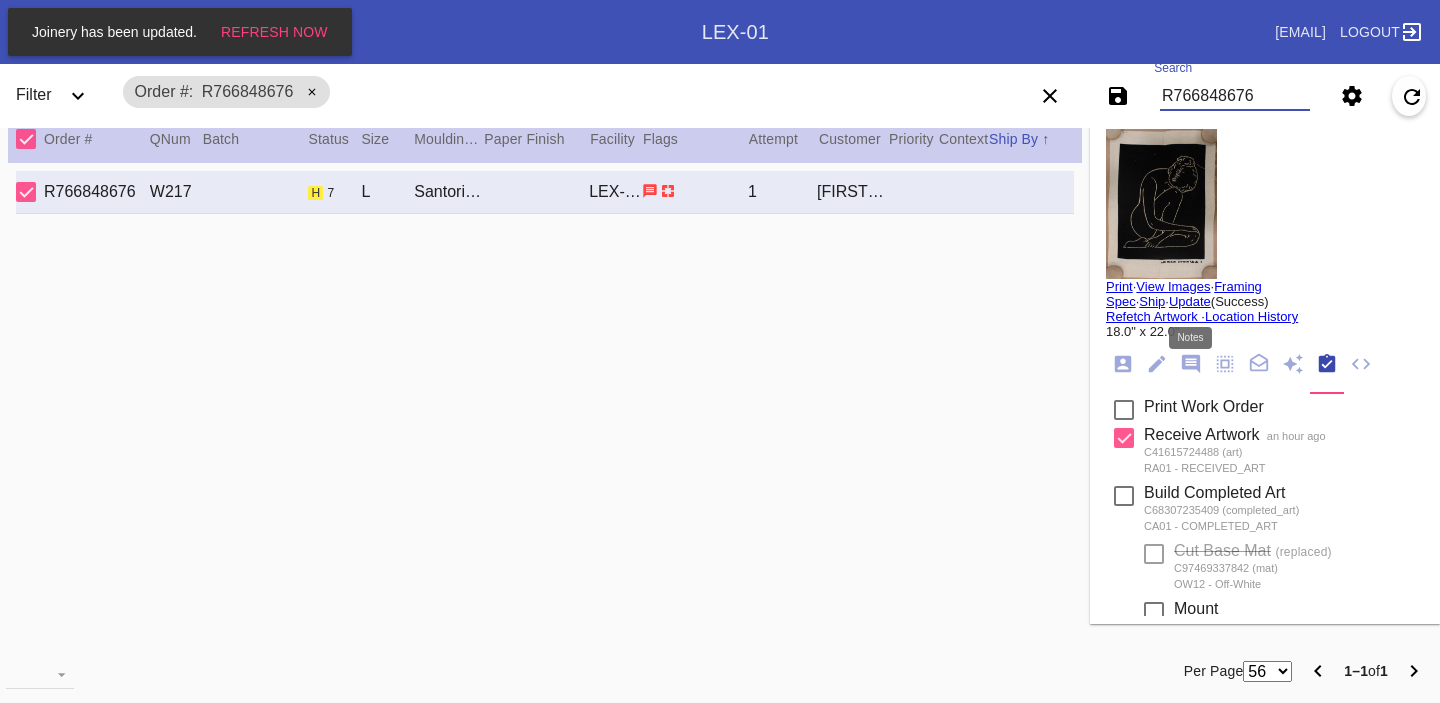 click 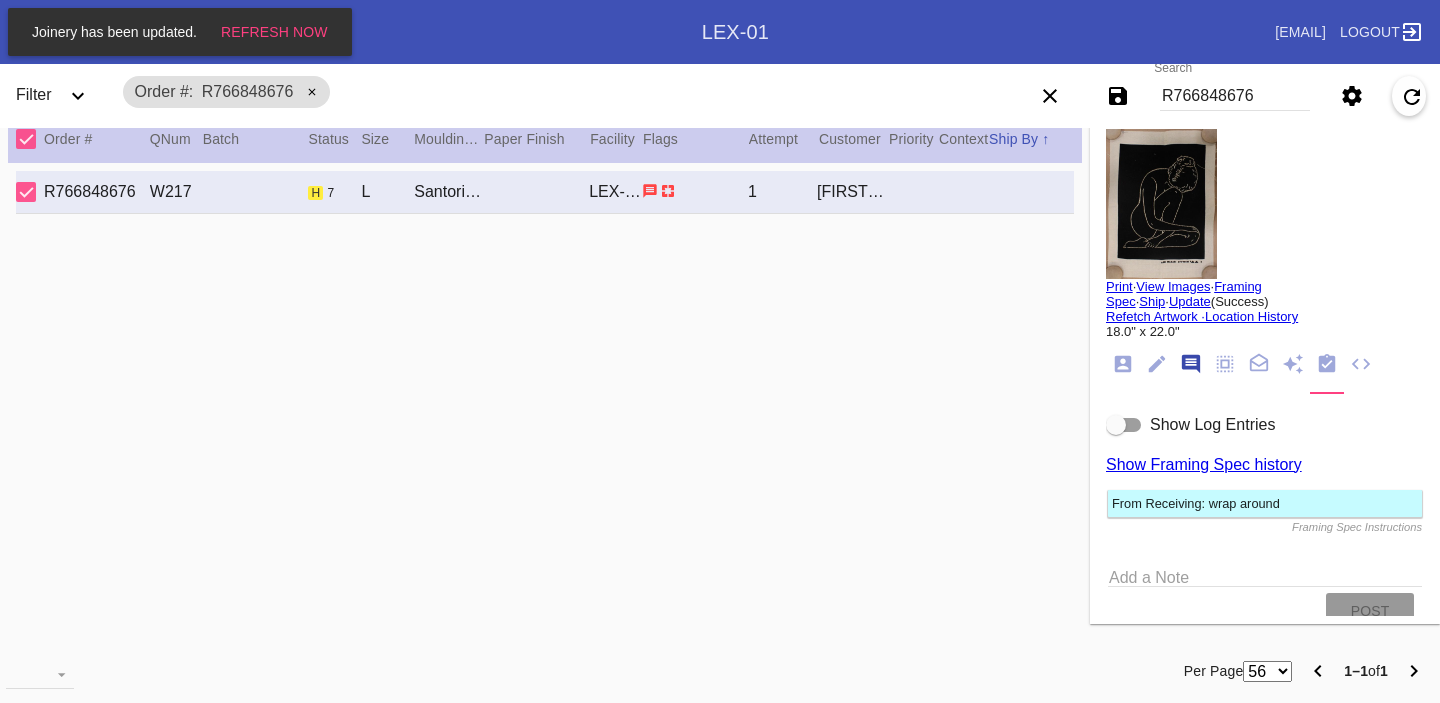 scroll, scrollTop: 123, scrollLeft: 0, axis: vertical 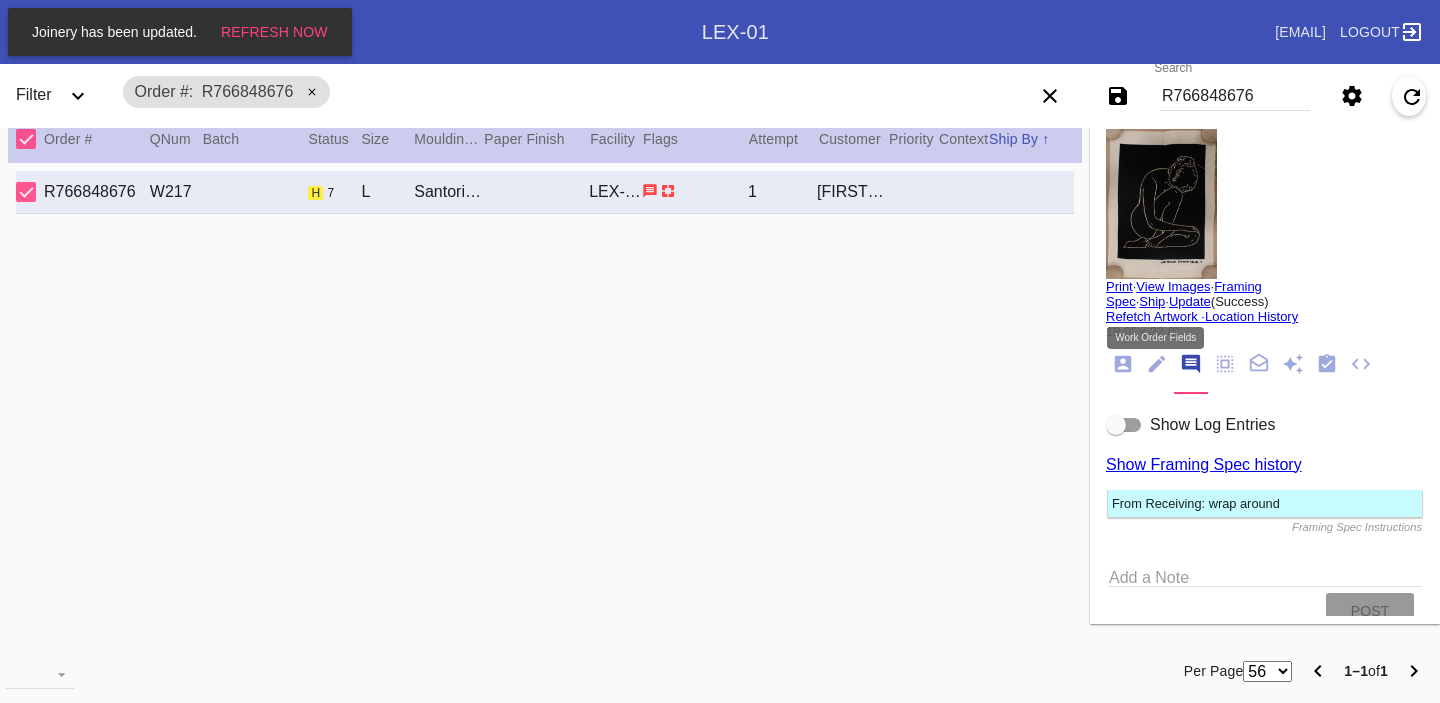 click 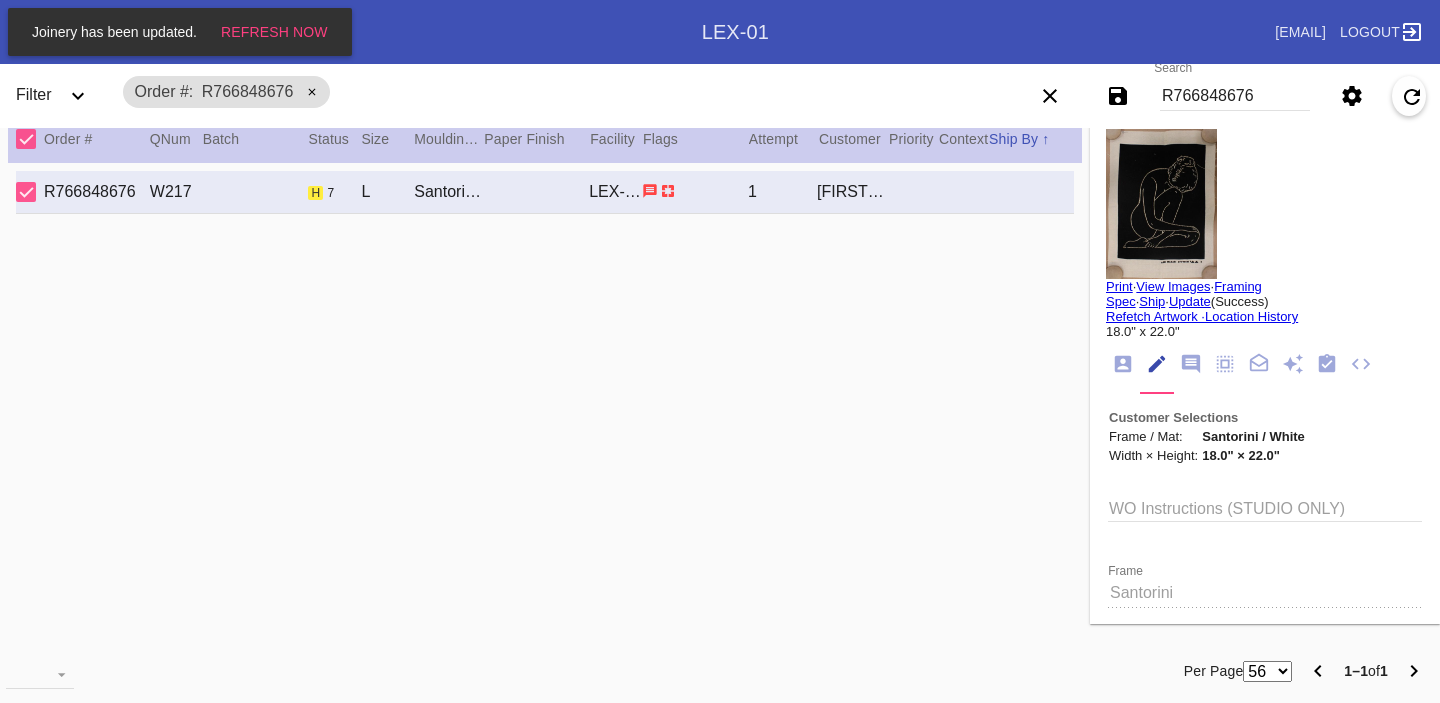 click at bounding box center [1161, 204] 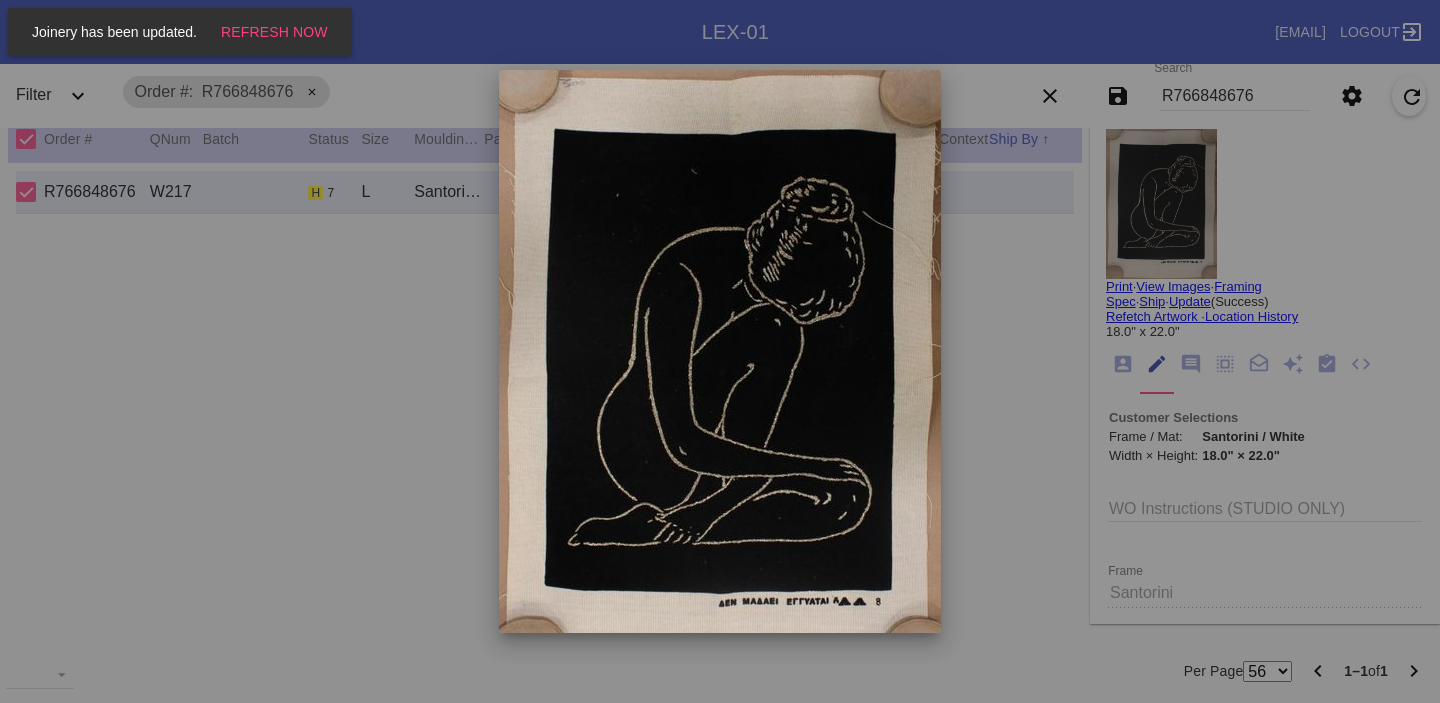 scroll, scrollTop: 37, scrollLeft: 0, axis: vertical 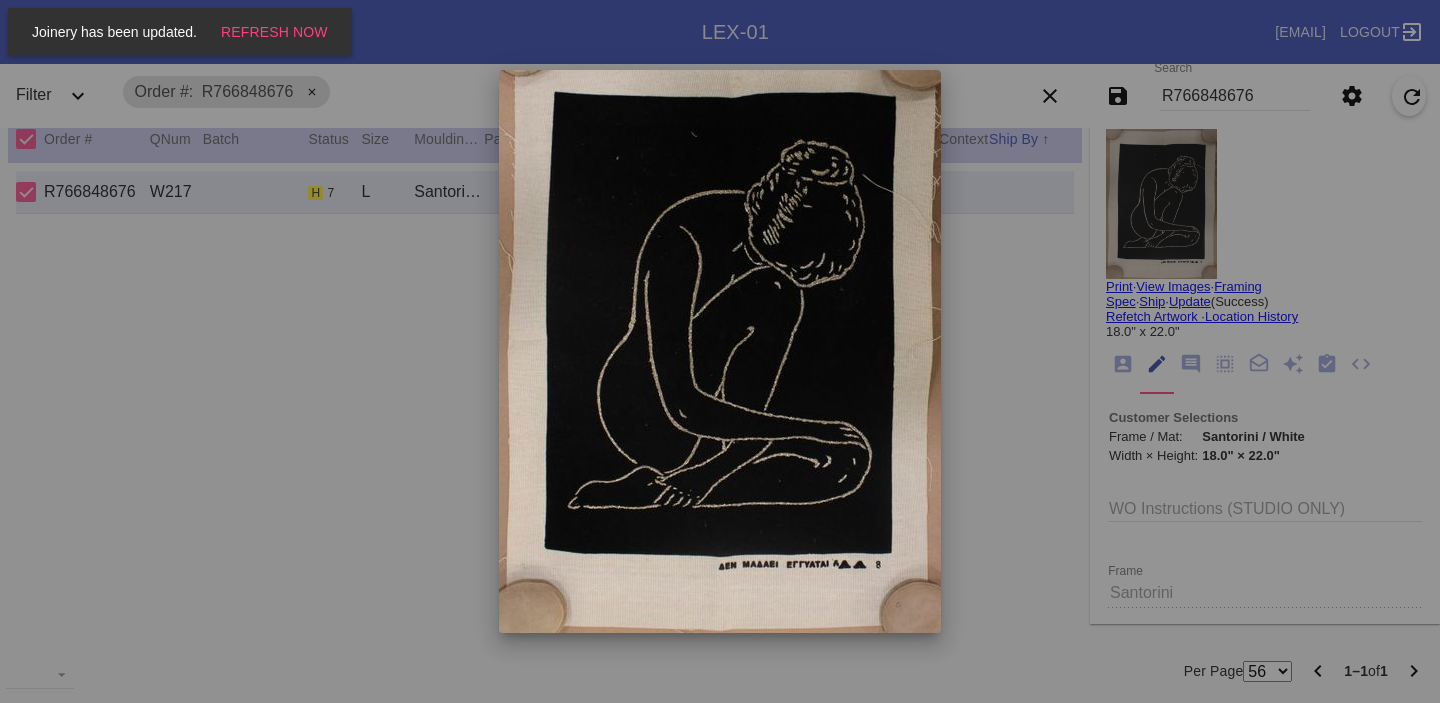click at bounding box center (720, 351) 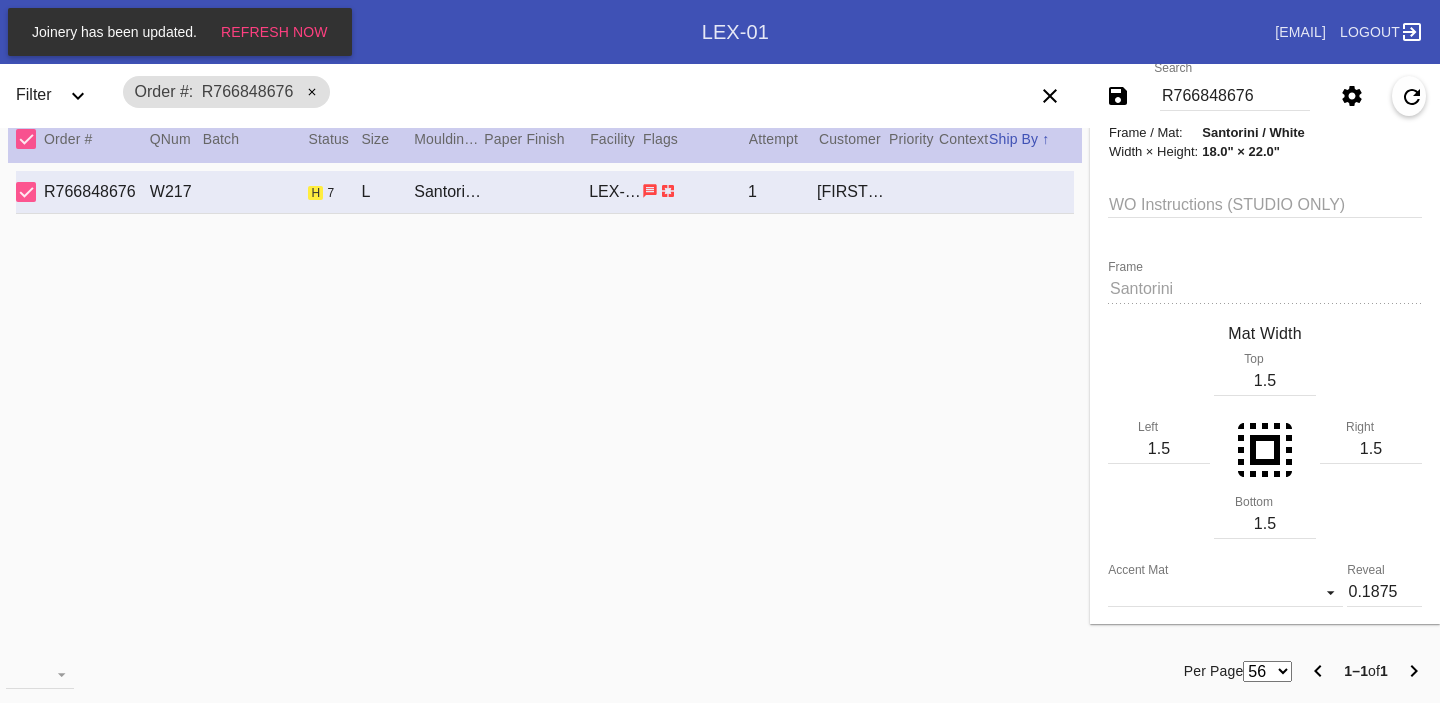 scroll, scrollTop: 0, scrollLeft: 0, axis: both 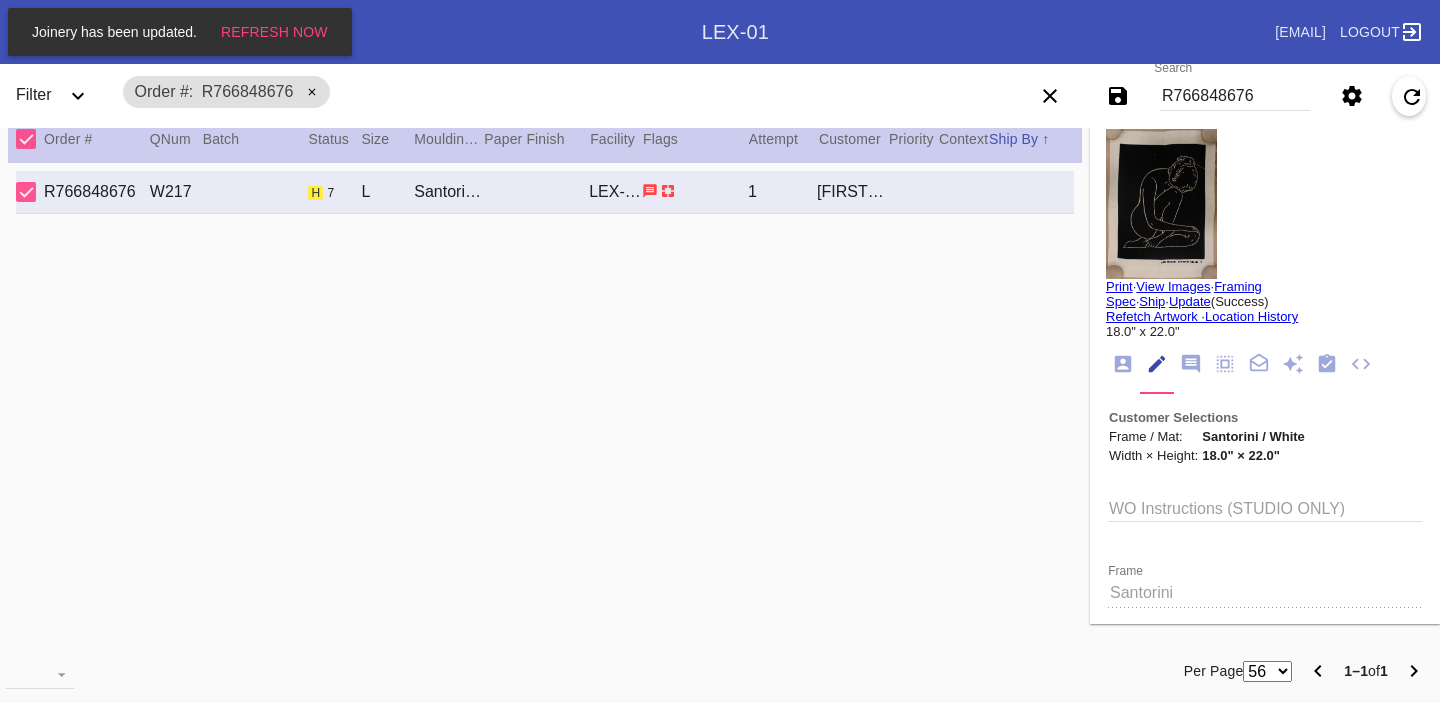 click at bounding box center [1161, 204] 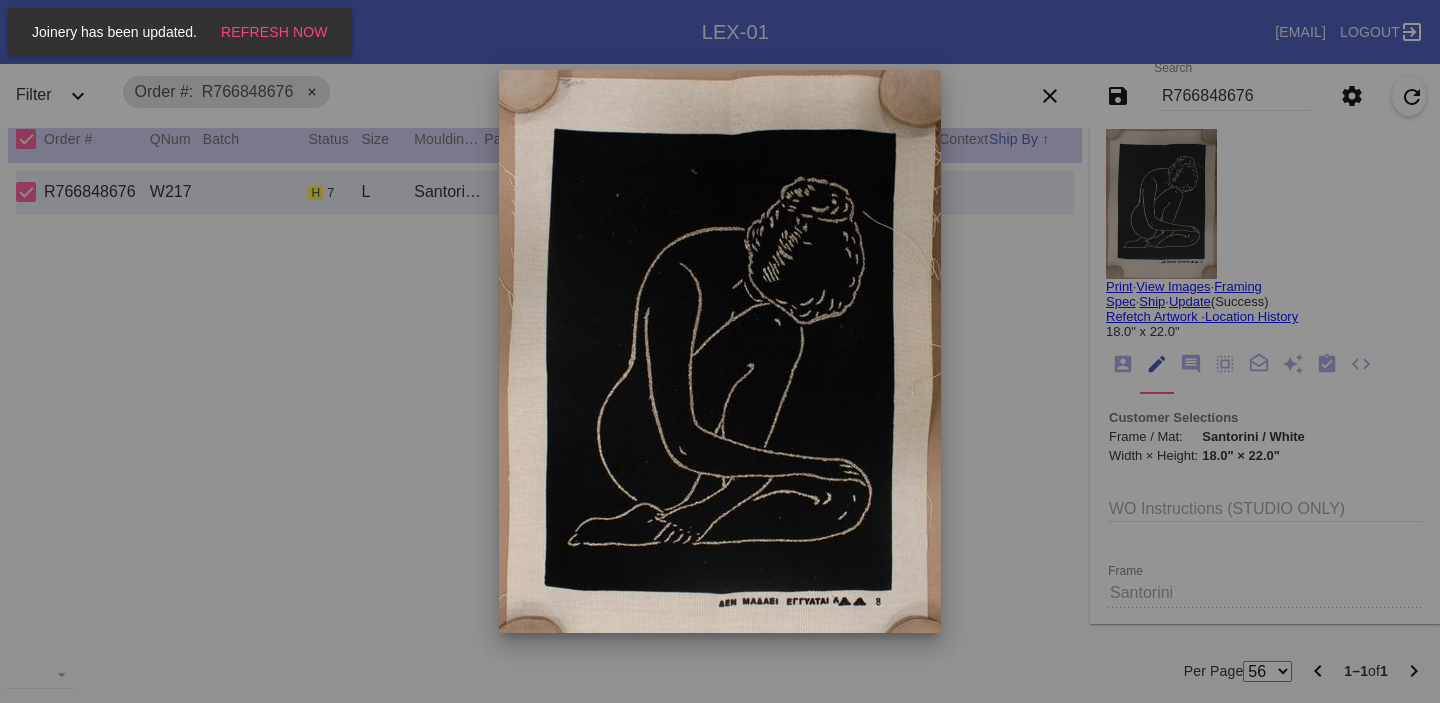click at bounding box center (720, 351) 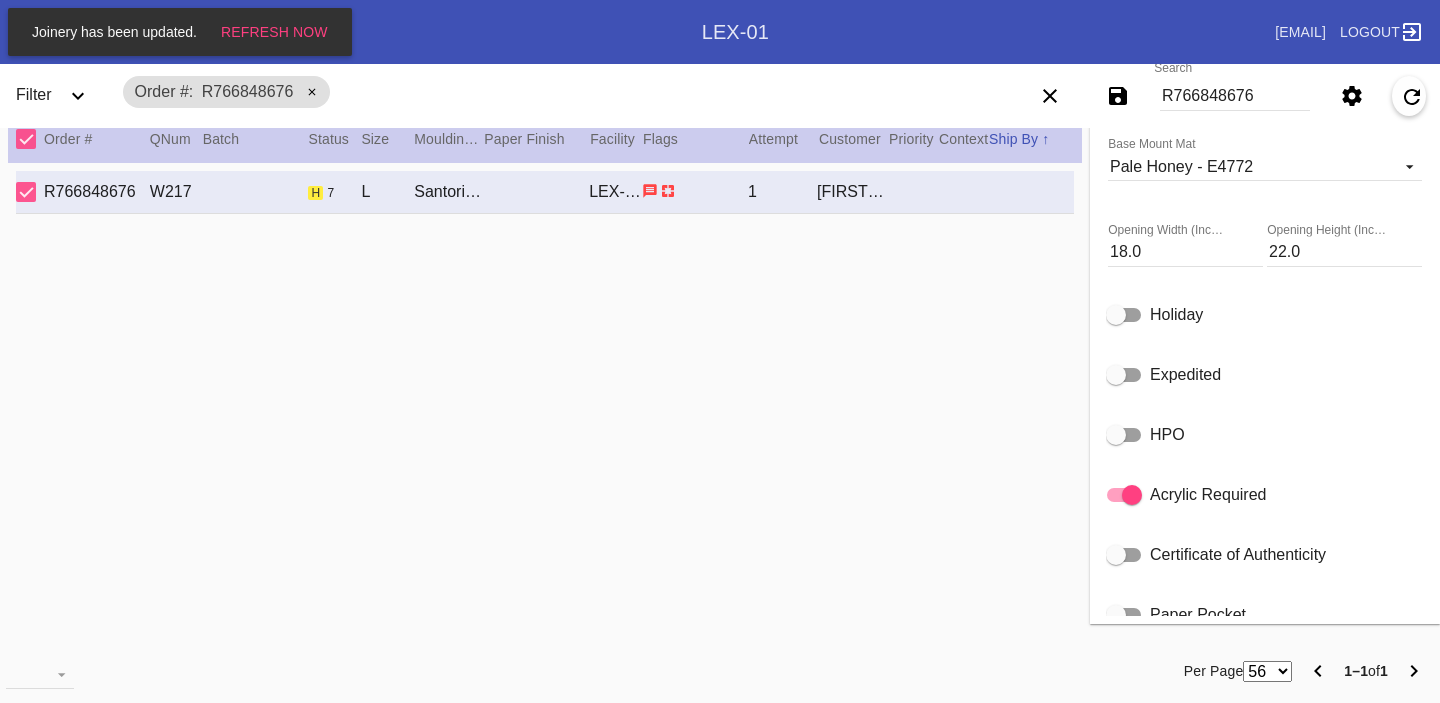 scroll, scrollTop: 0, scrollLeft: 0, axis: both 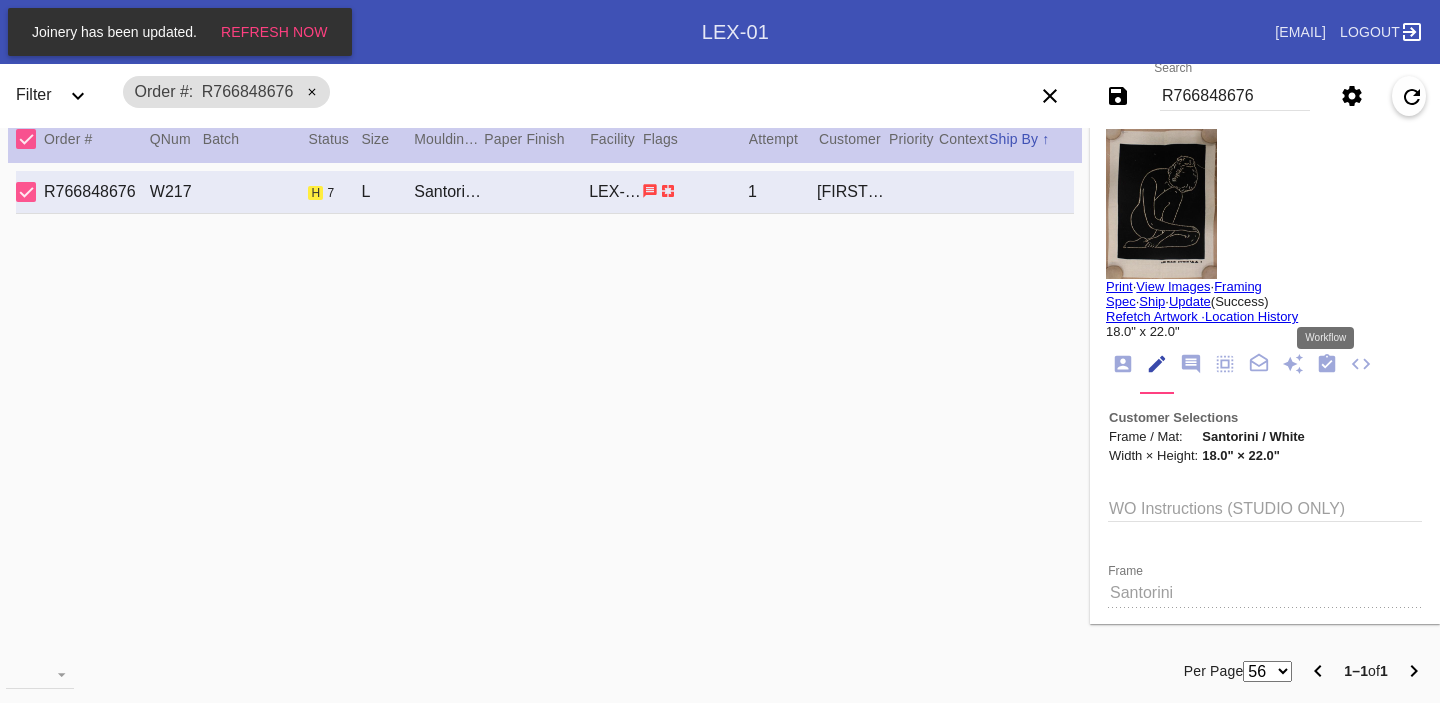 click 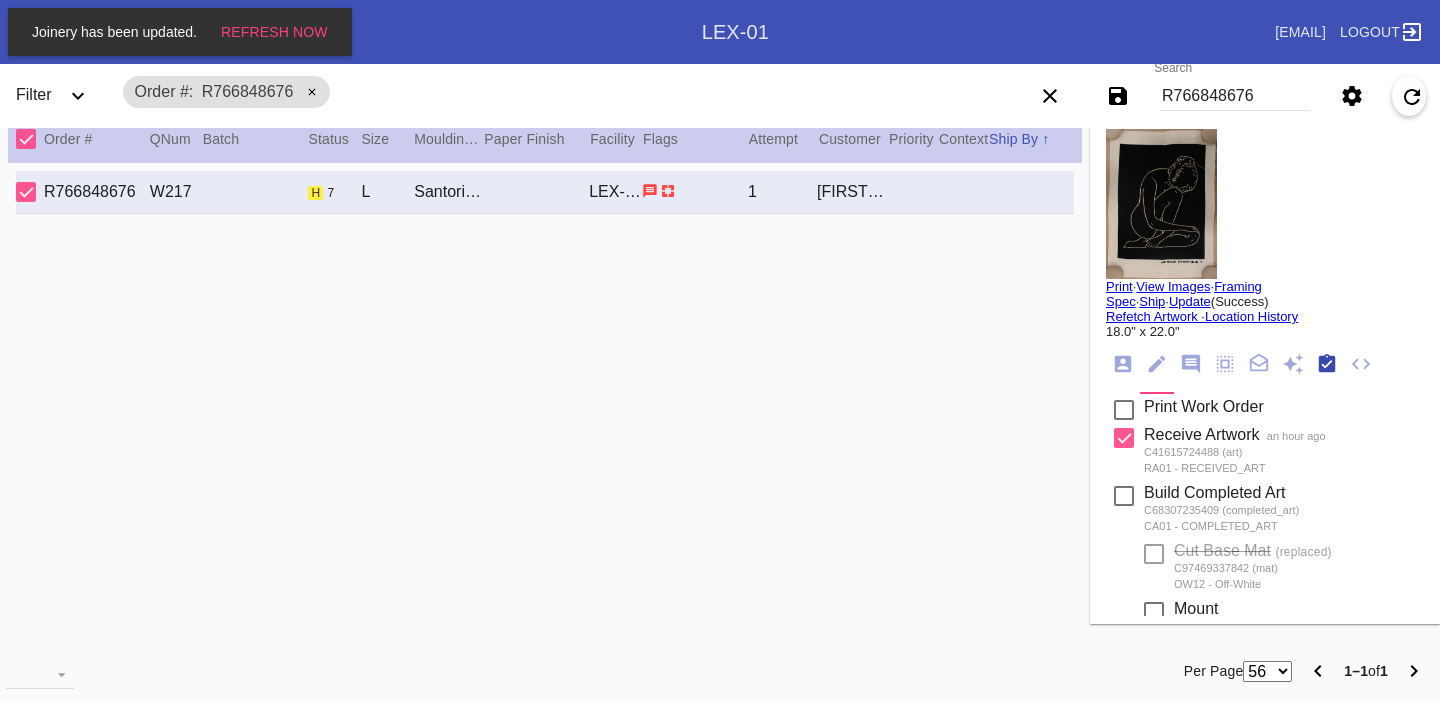 scroll, scrollTop: 320, scrollLeft: 0, axis: vertical 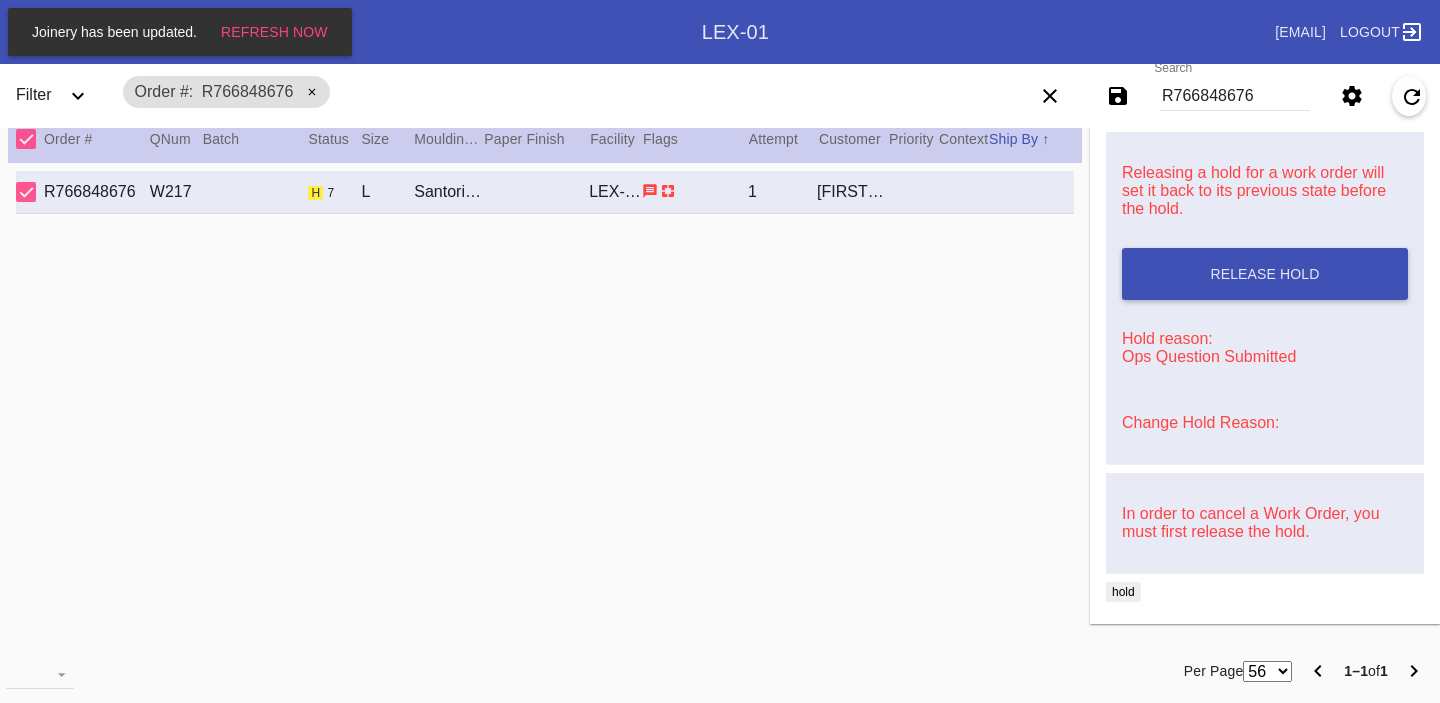 click on "Change Hold Reason:" at bounding box center [1200, 422] 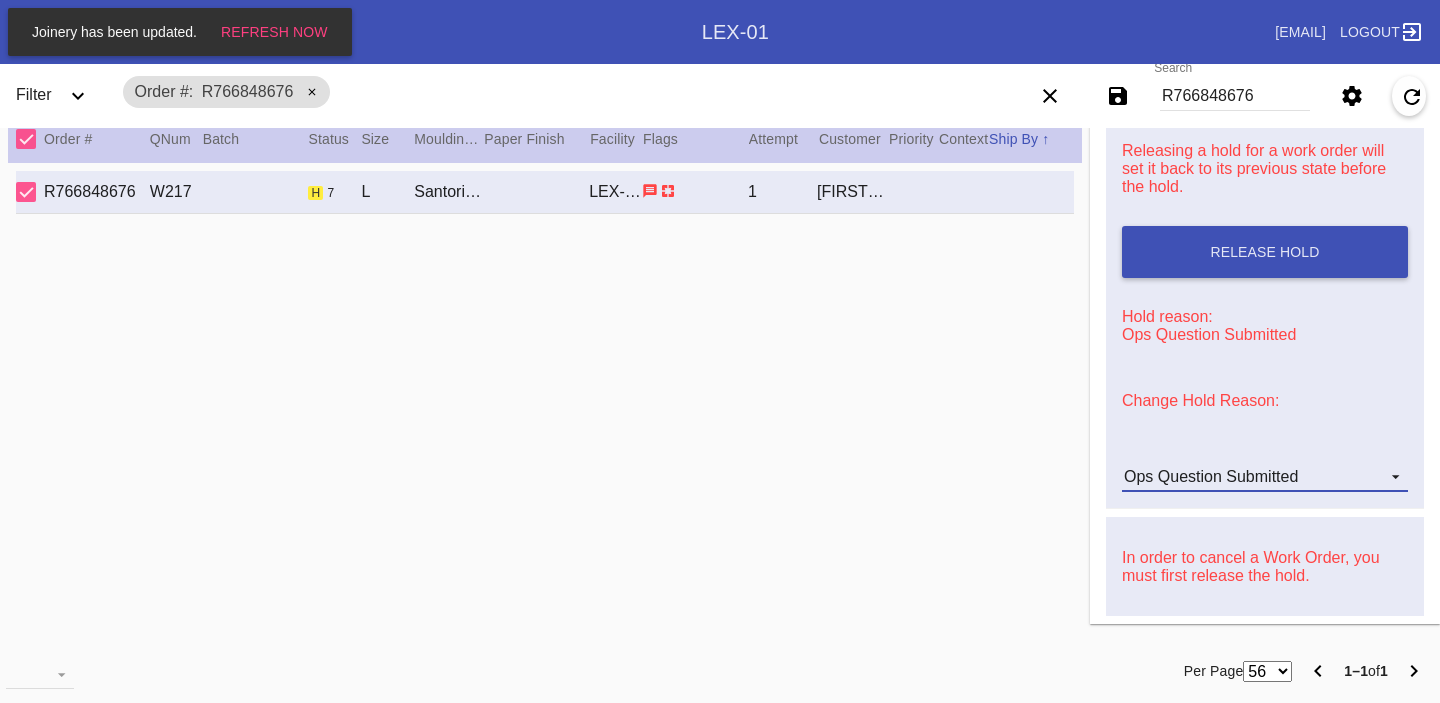 click on "Ops Question Submitted" at bounding box center [1211, 476] 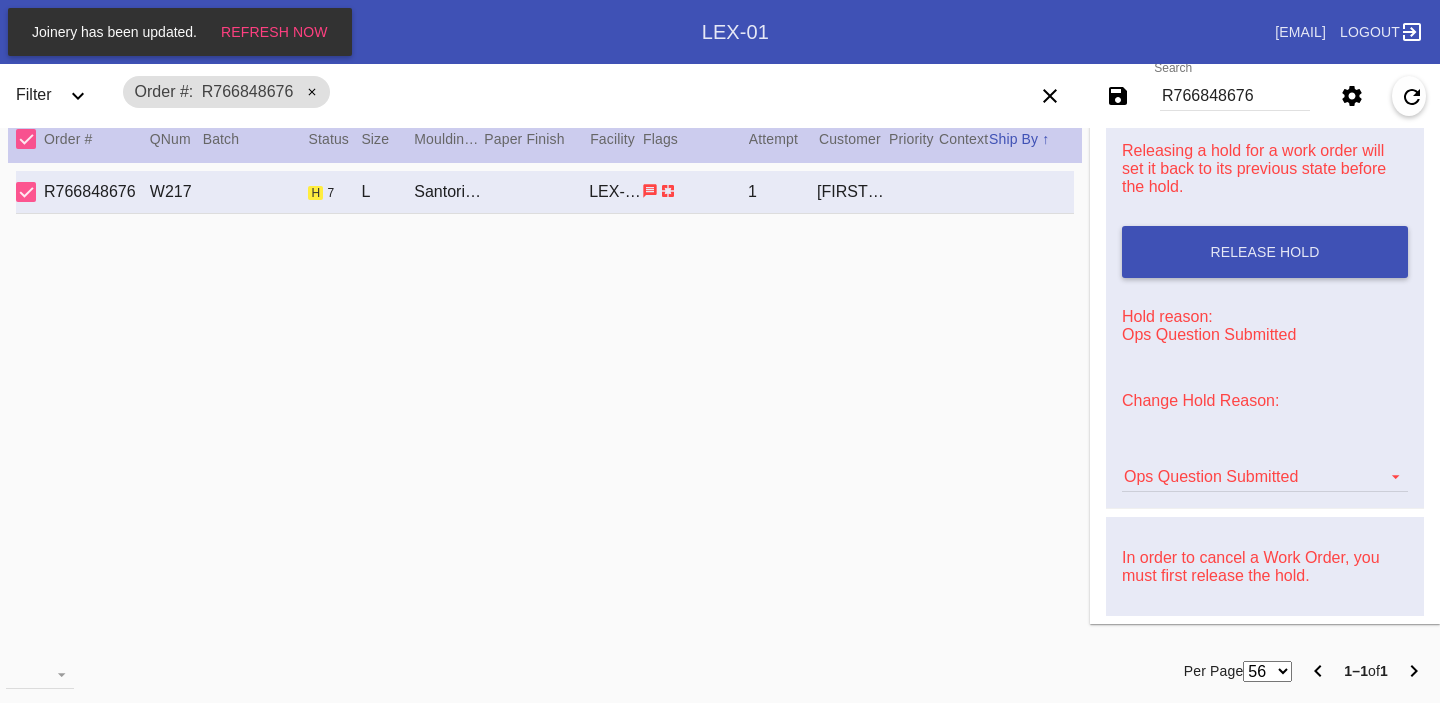 scroll, scrollTop: 376, scrollLeft: 0, axis: vertical 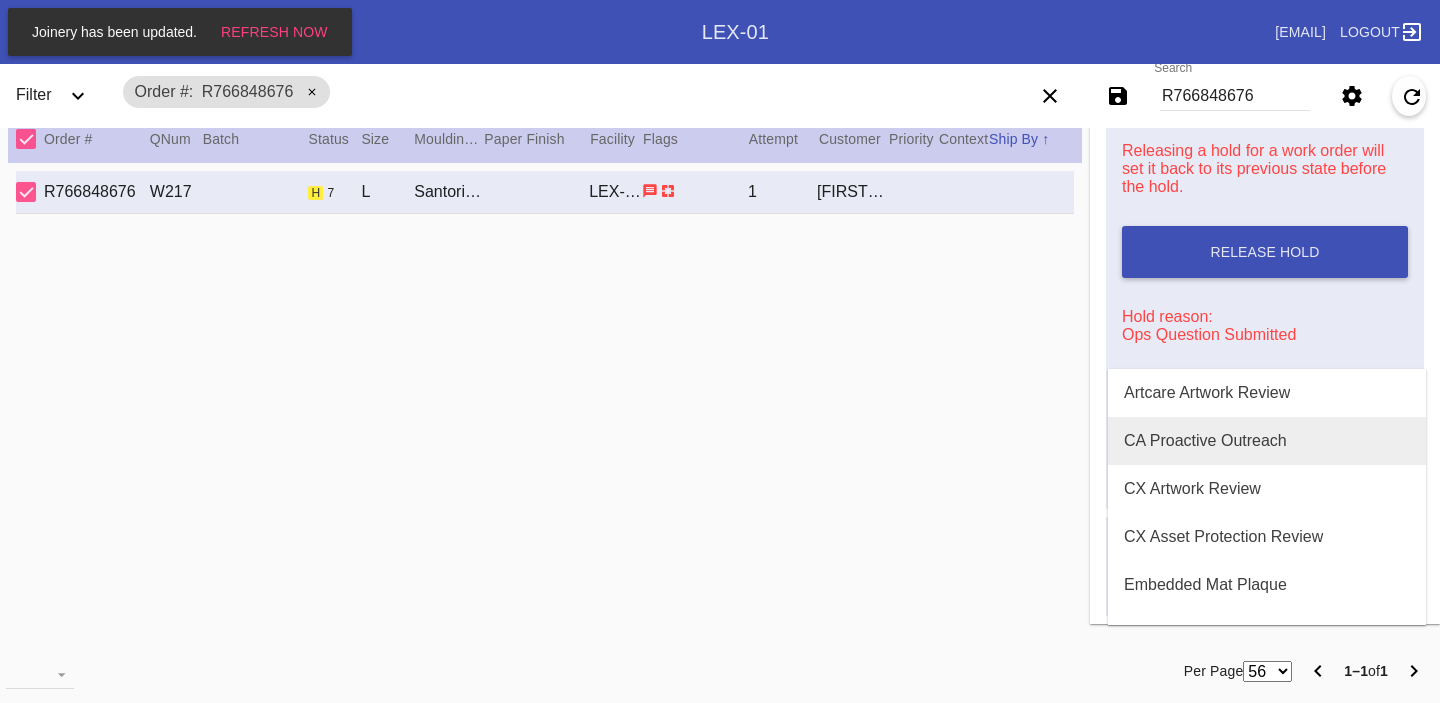 click on "CA Proactive Outreach" at bounding box center (1205, 441) 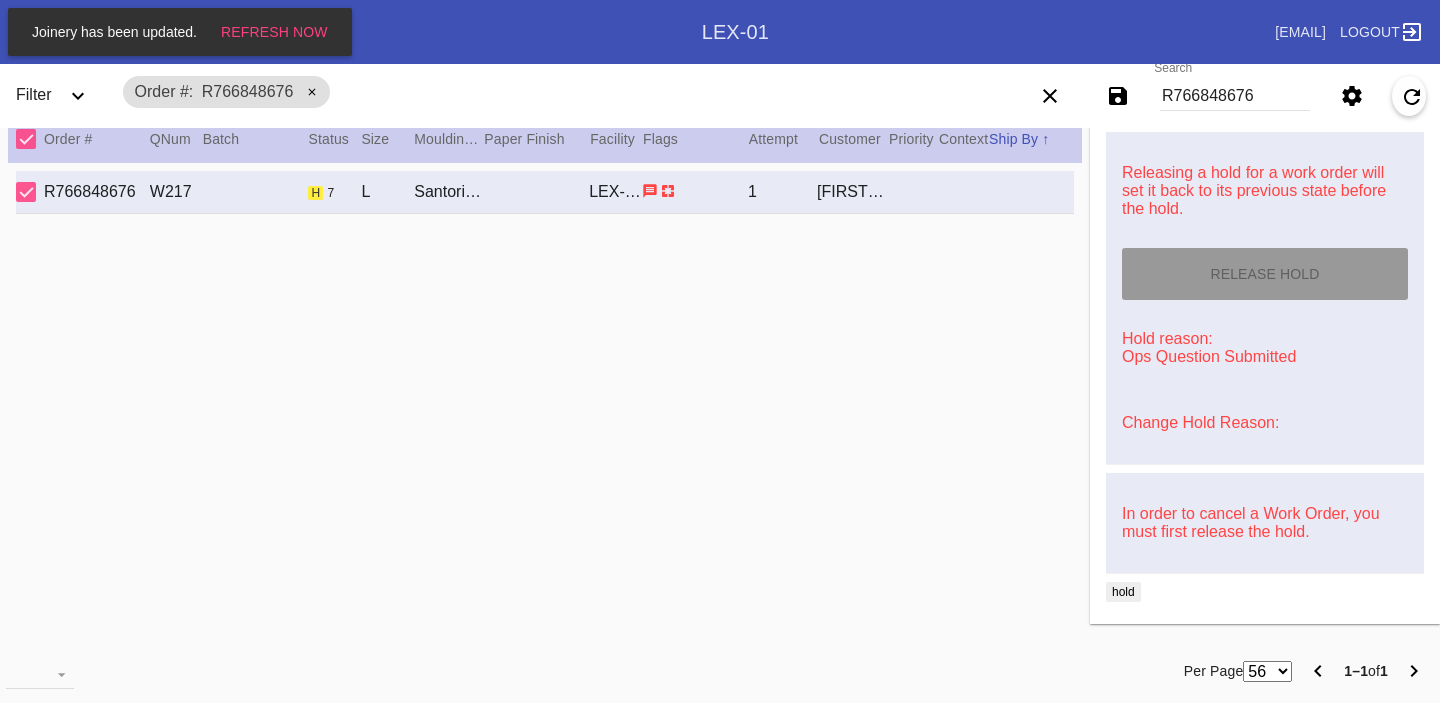 scroll, scrollTop: 0, scrollLeft: 0, axis: both 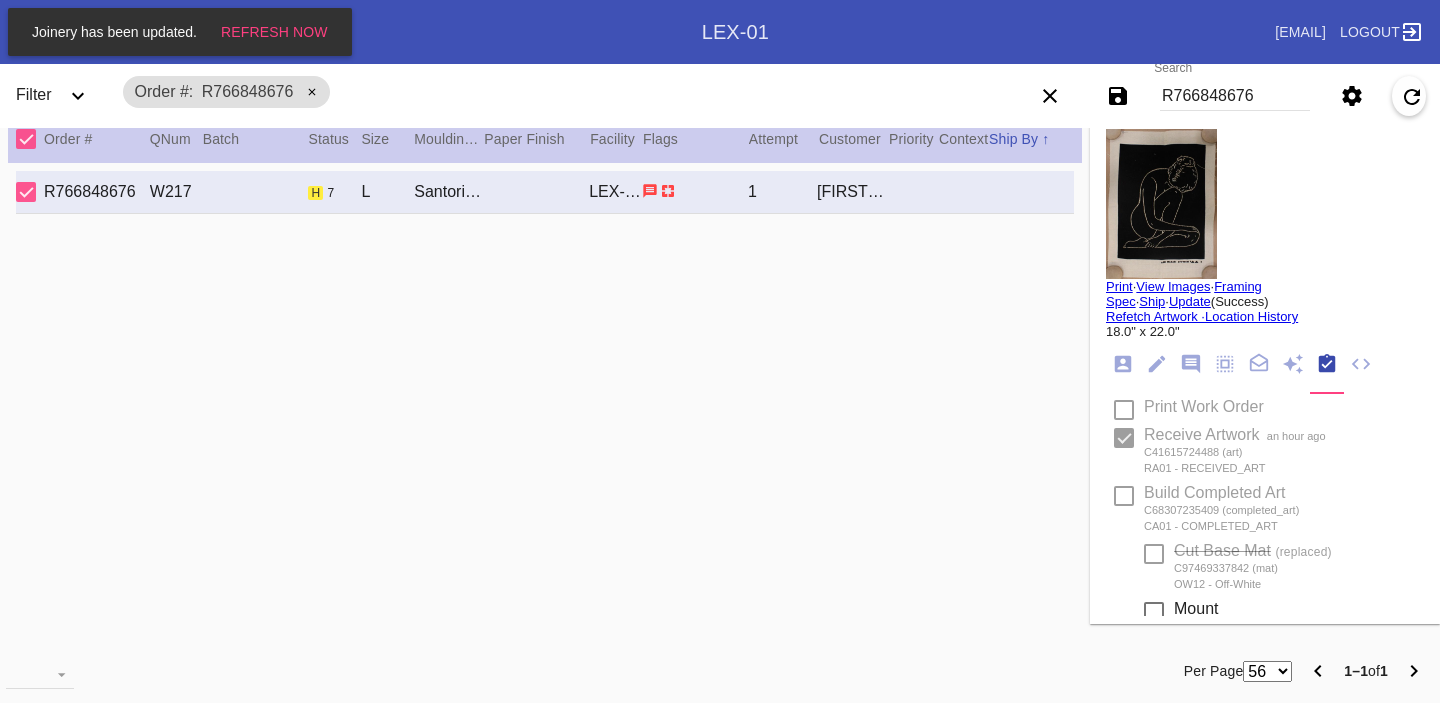 click 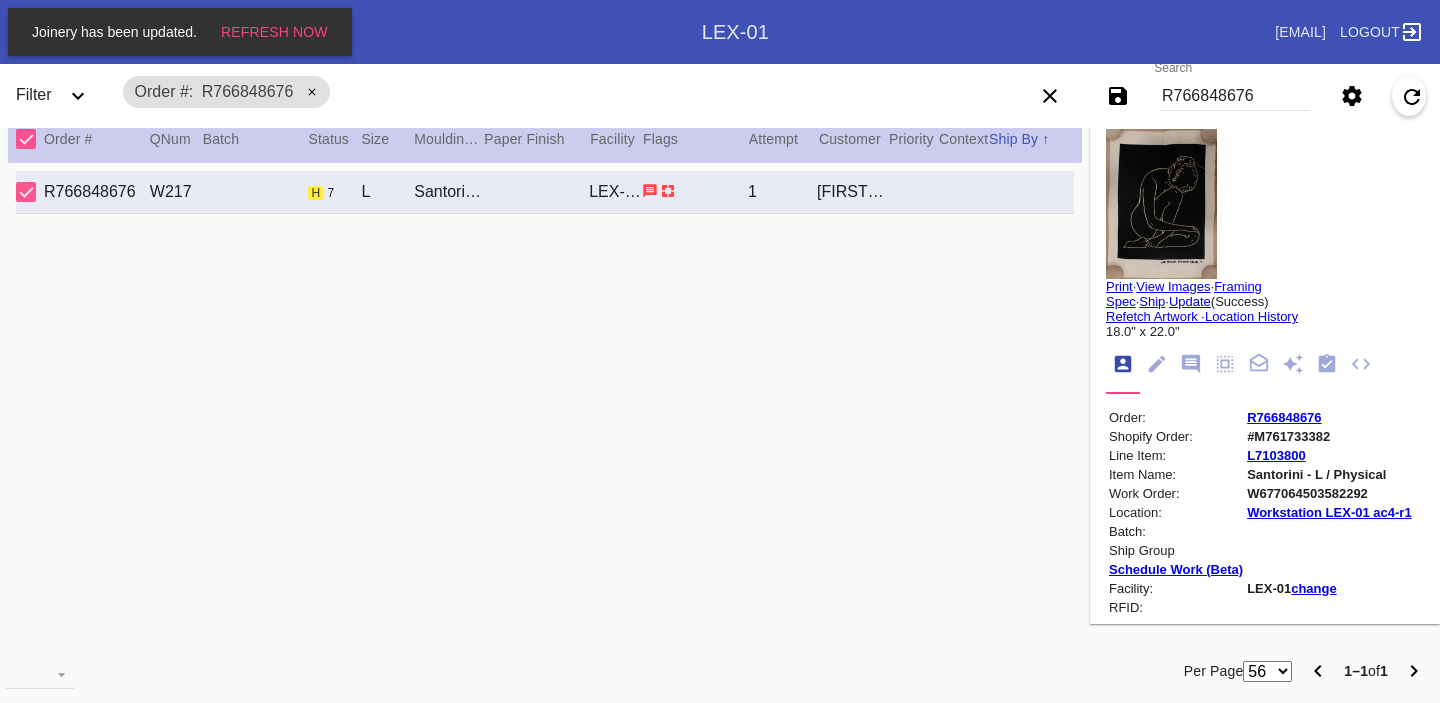 click on "#M761733382" at bounding box center (1329, 436) 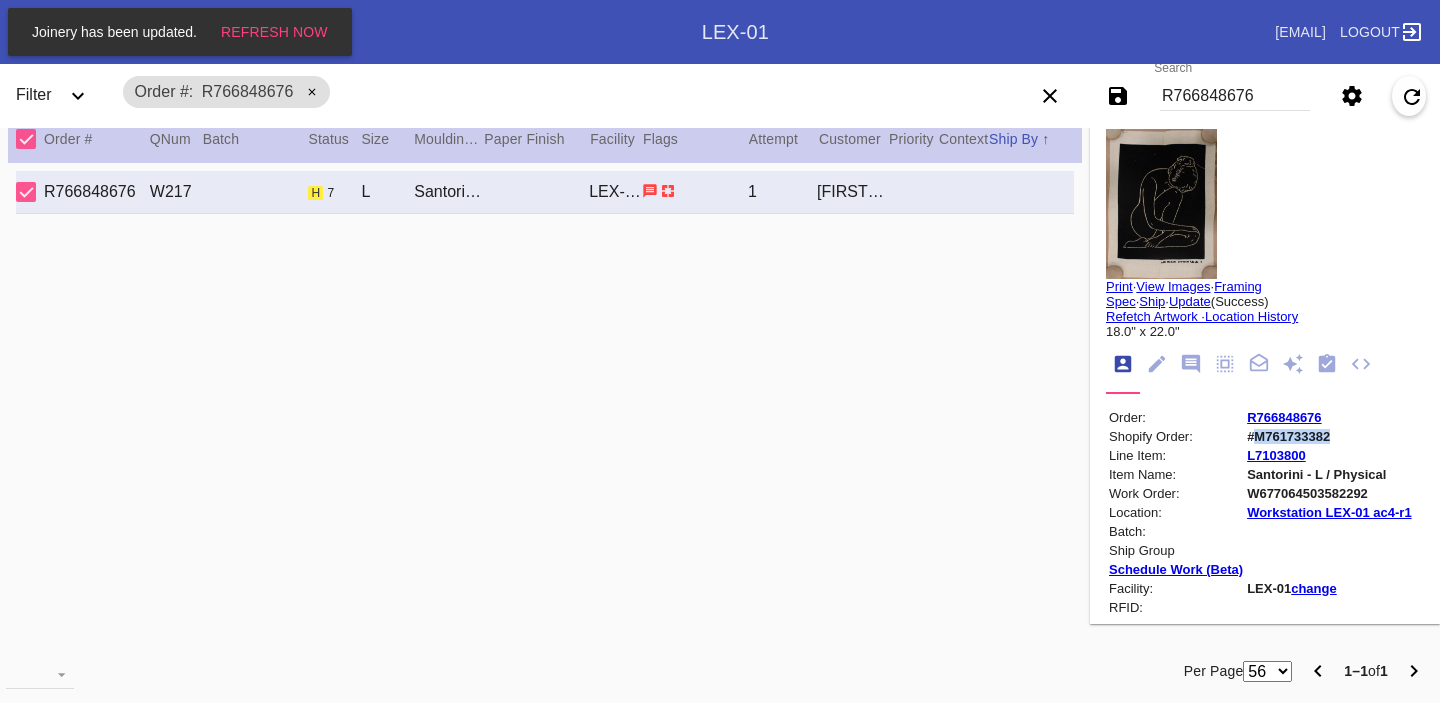 click on "#M761733382" at bounding box center [1329, 436] 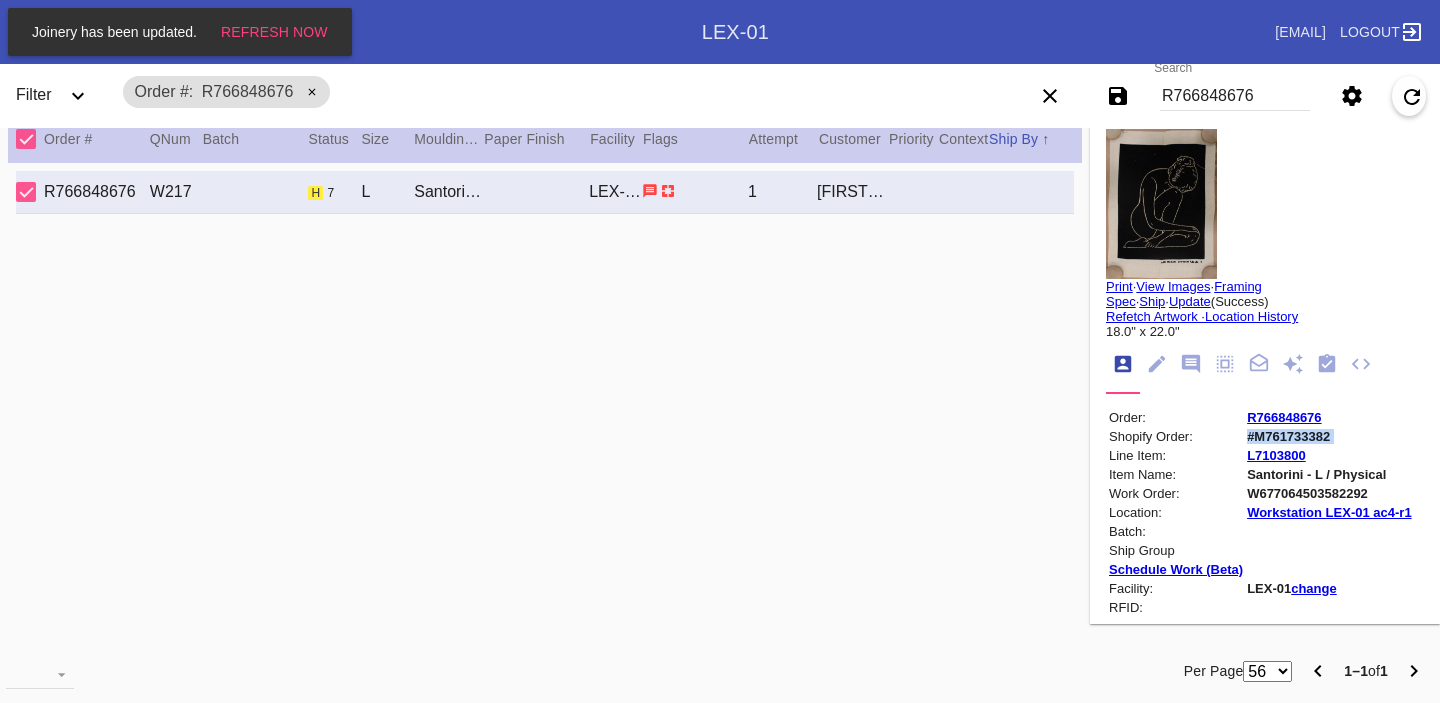 click on "R766848676" at bounding box center [1235, 96] 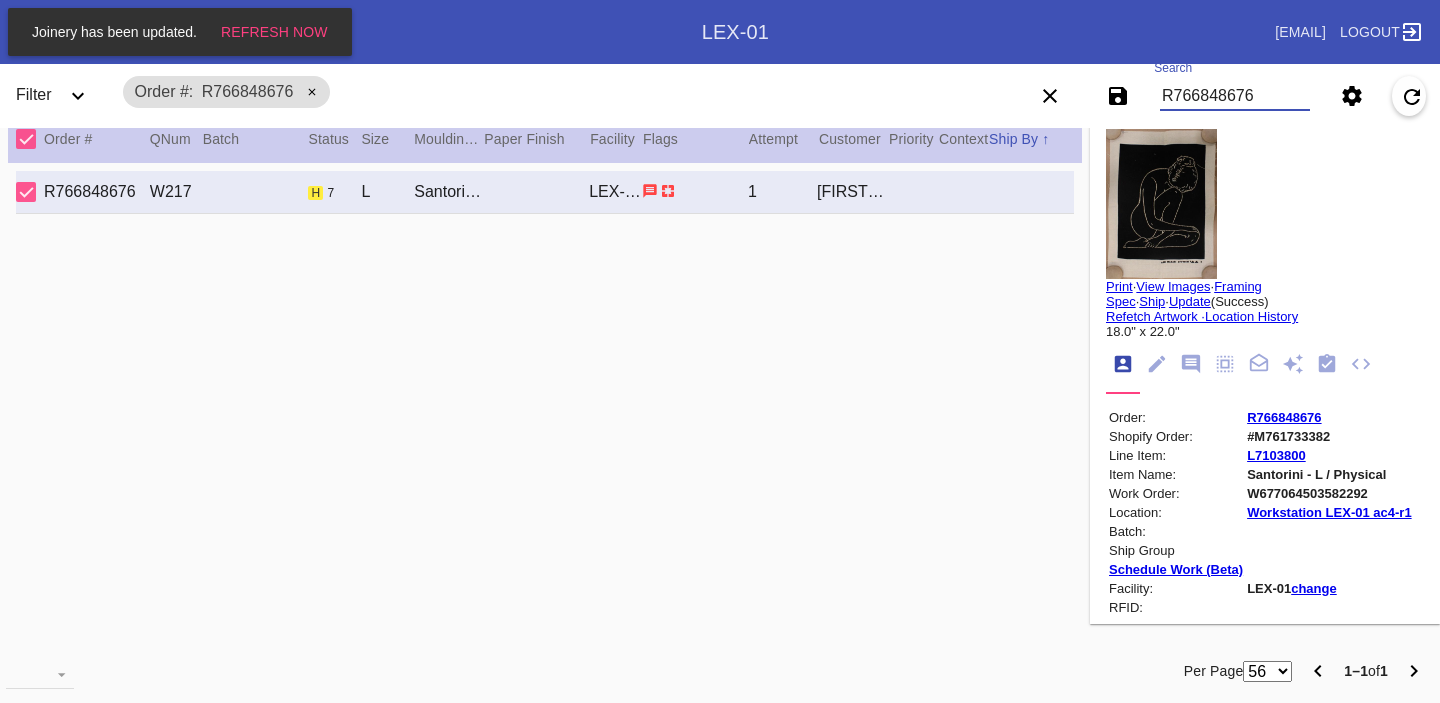 paste on "[NUMBER]" 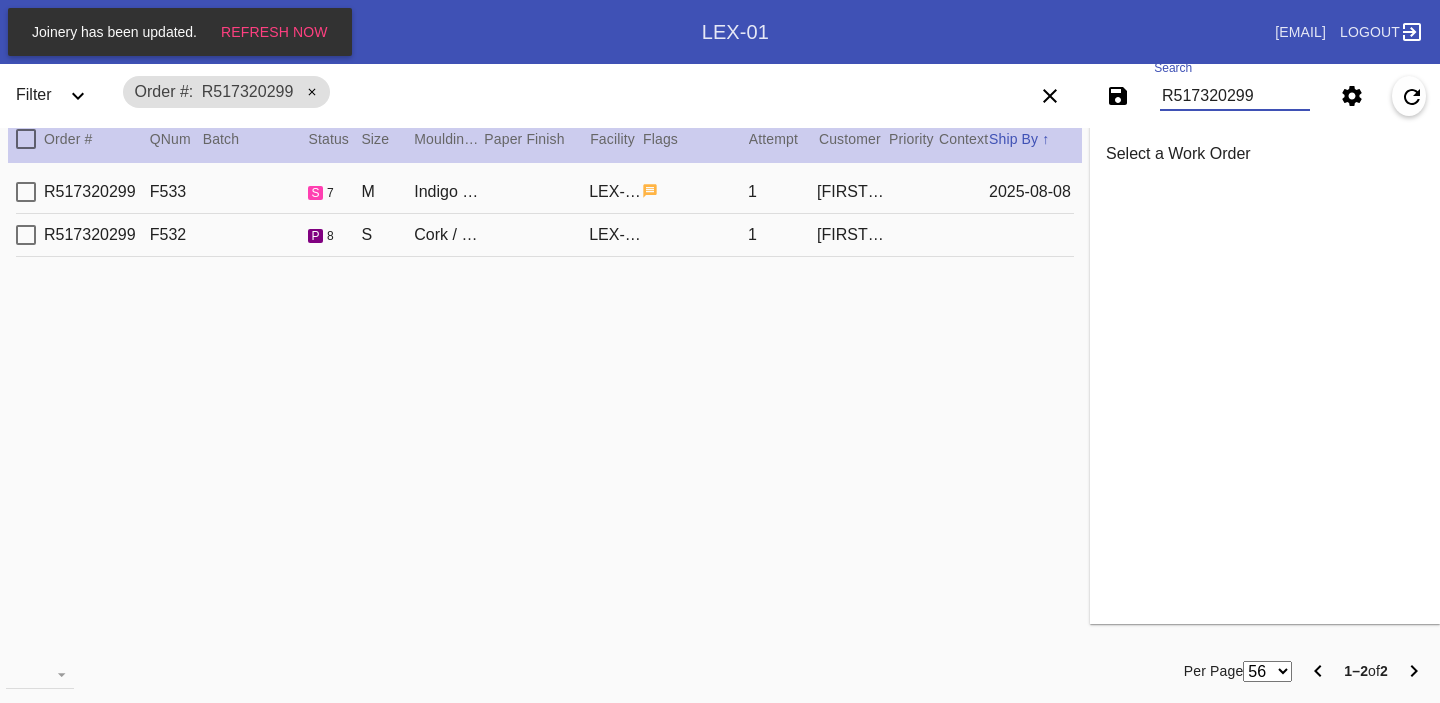 click on "R517320299 F532 p   8 S Cork / Dove White [FACILITY] 1 [FIRST] [LAST]" at bounding box center [545, 235] 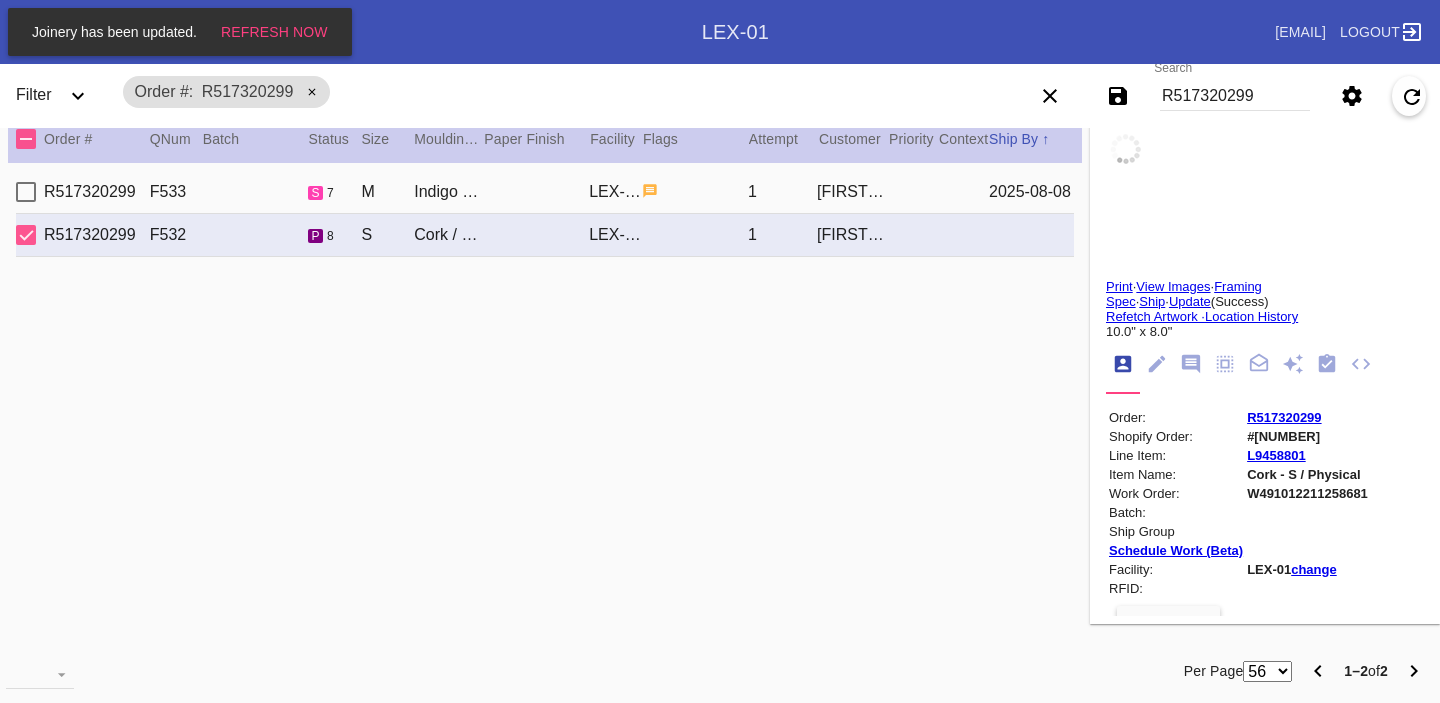 click on "#[NUMBER]" at bounding box center (1307, 436) 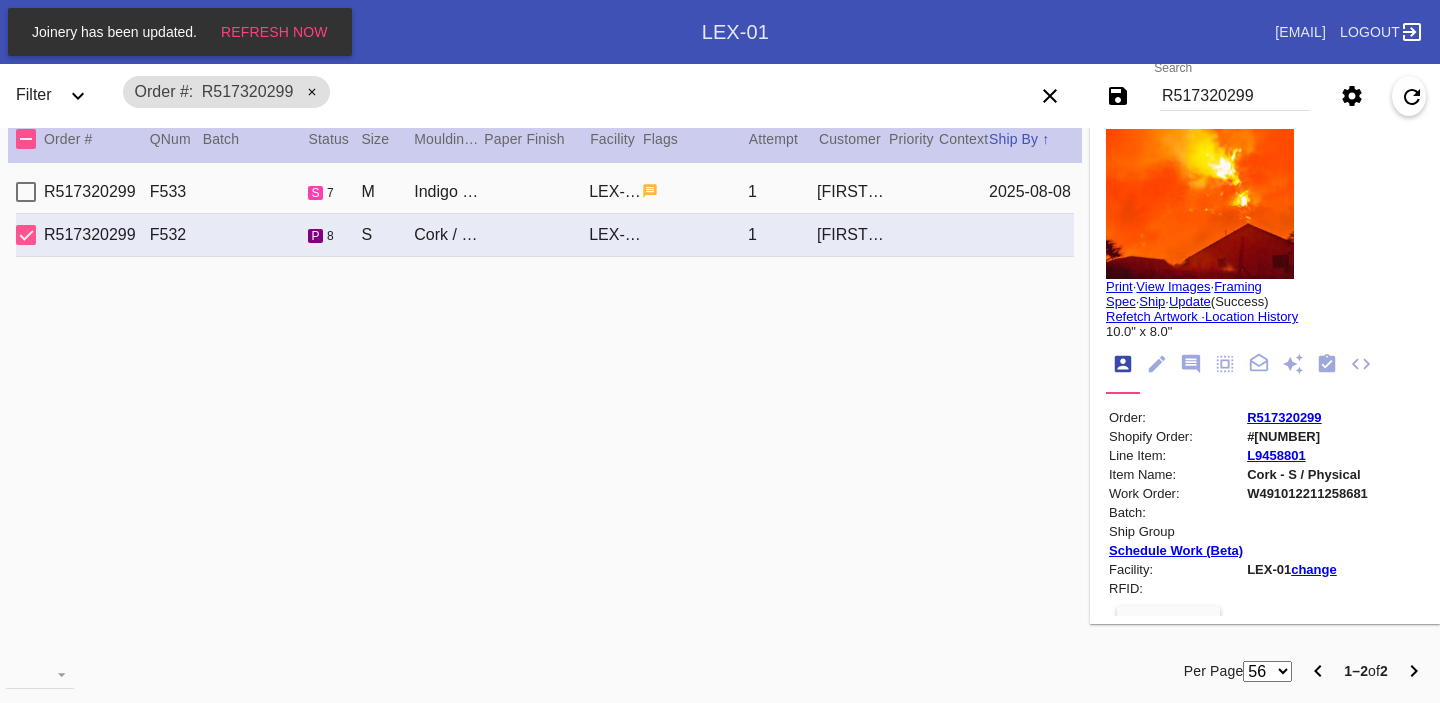 click on "#[NUMBER]" at bounding box center (1307, 436) 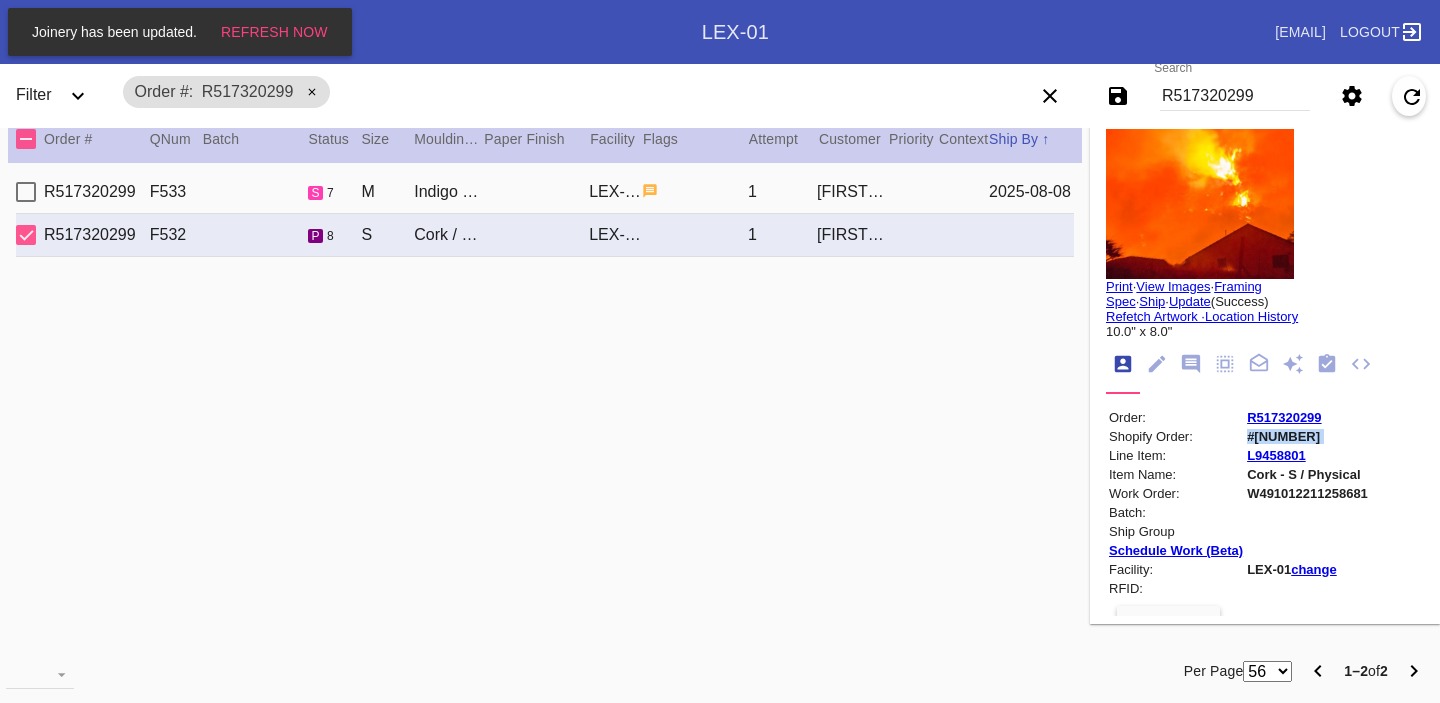 click on "R517320299 F533 s   7 M Indigo Walnut Round / Dove White [FACILITY] 1 [FIRST] [LAST]
[DATE]" at bounding box center (545, 192) 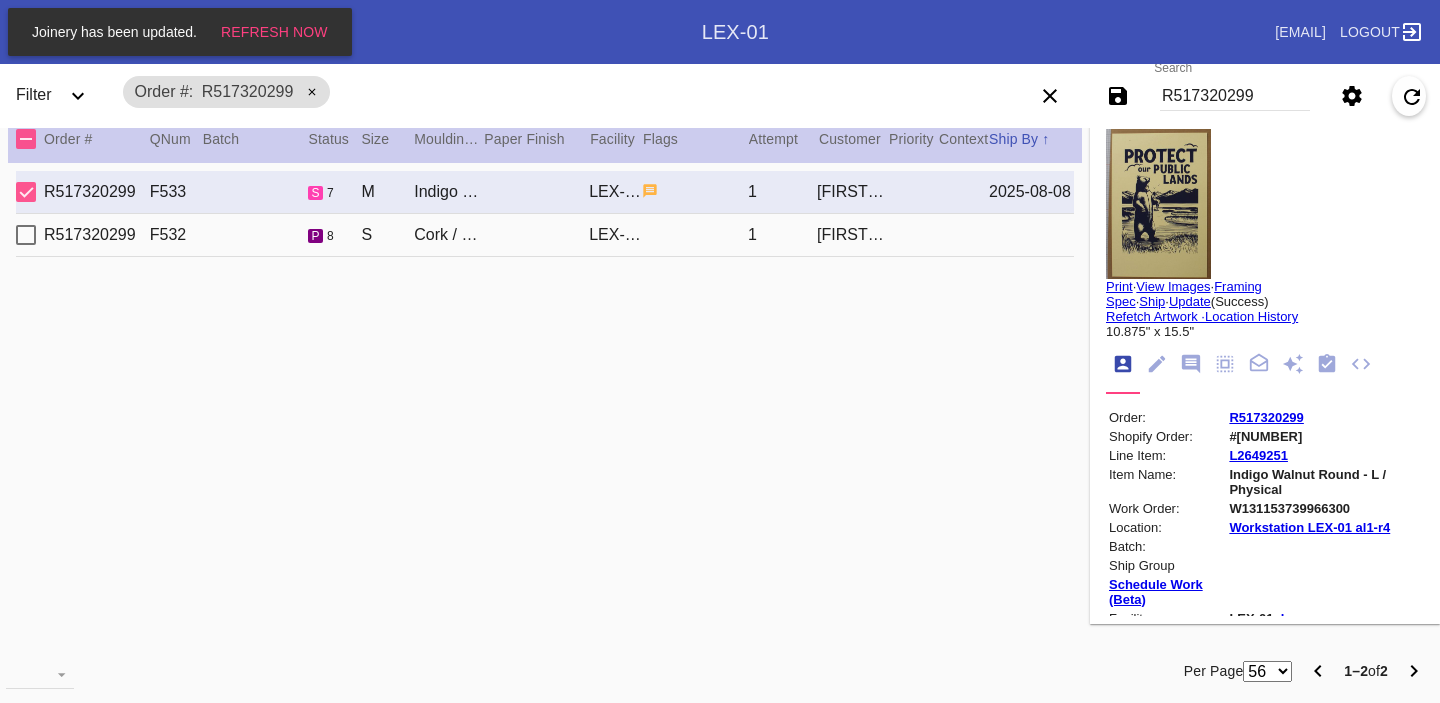 click on "1" at bounding box center [782, 235] 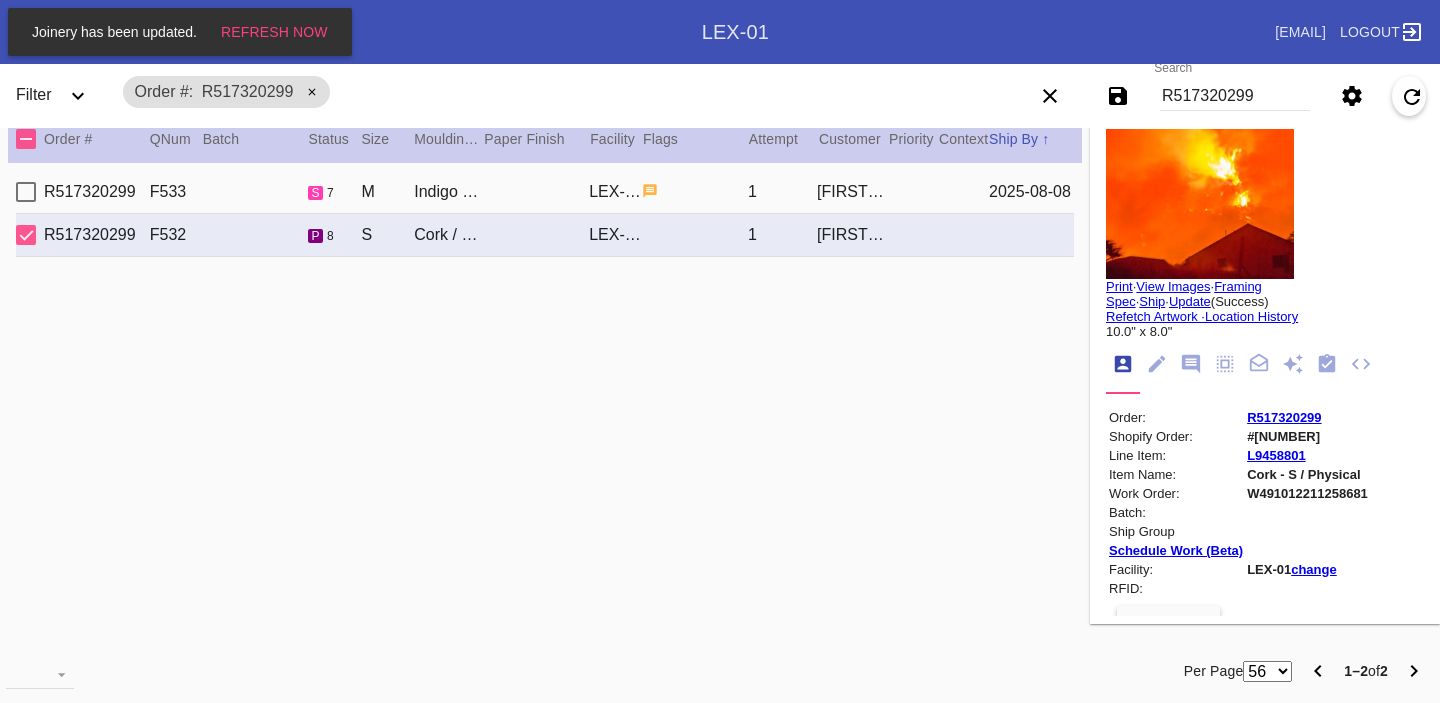click on "View Images" at bounding box center (1173, 286) 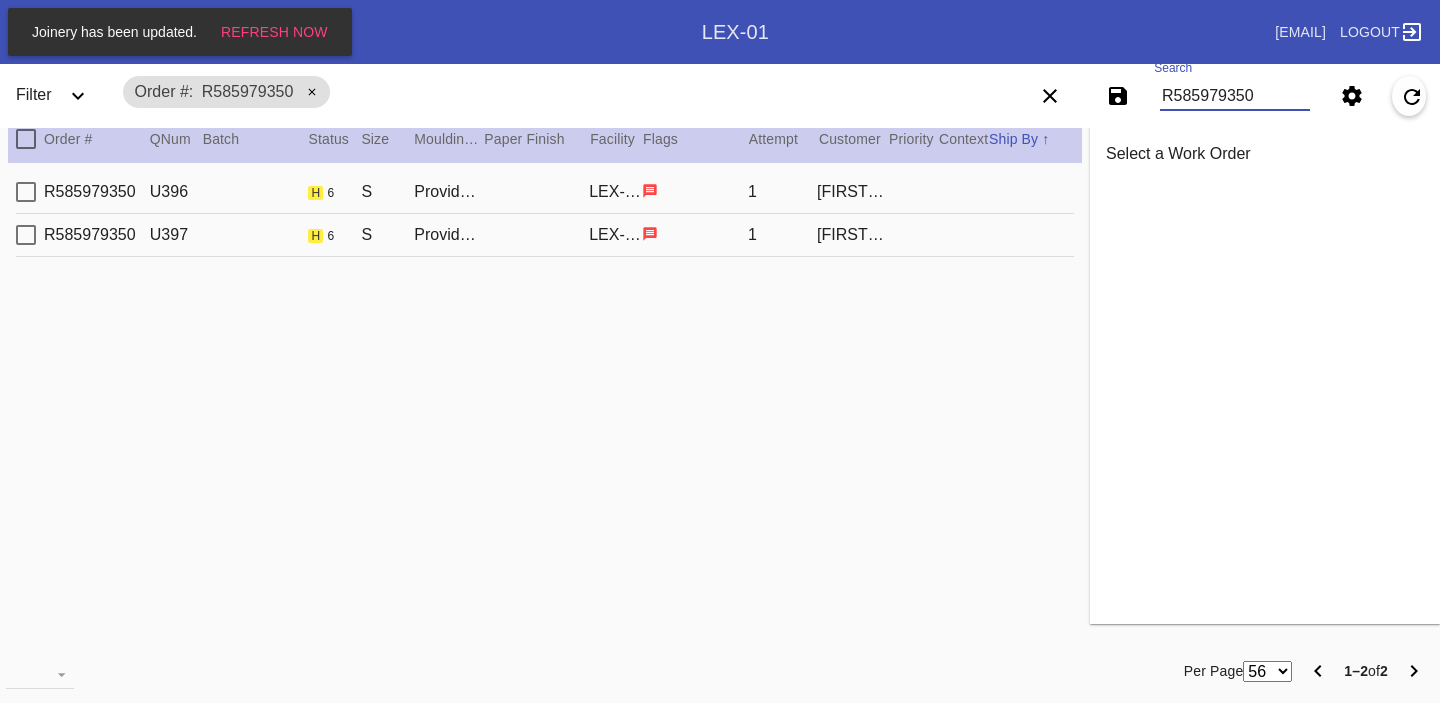 click on "[NUMBER] [FIRST] / [LAST] - [COLOR] - [PLY] [BRAND]" at bounding box center [545, 192] 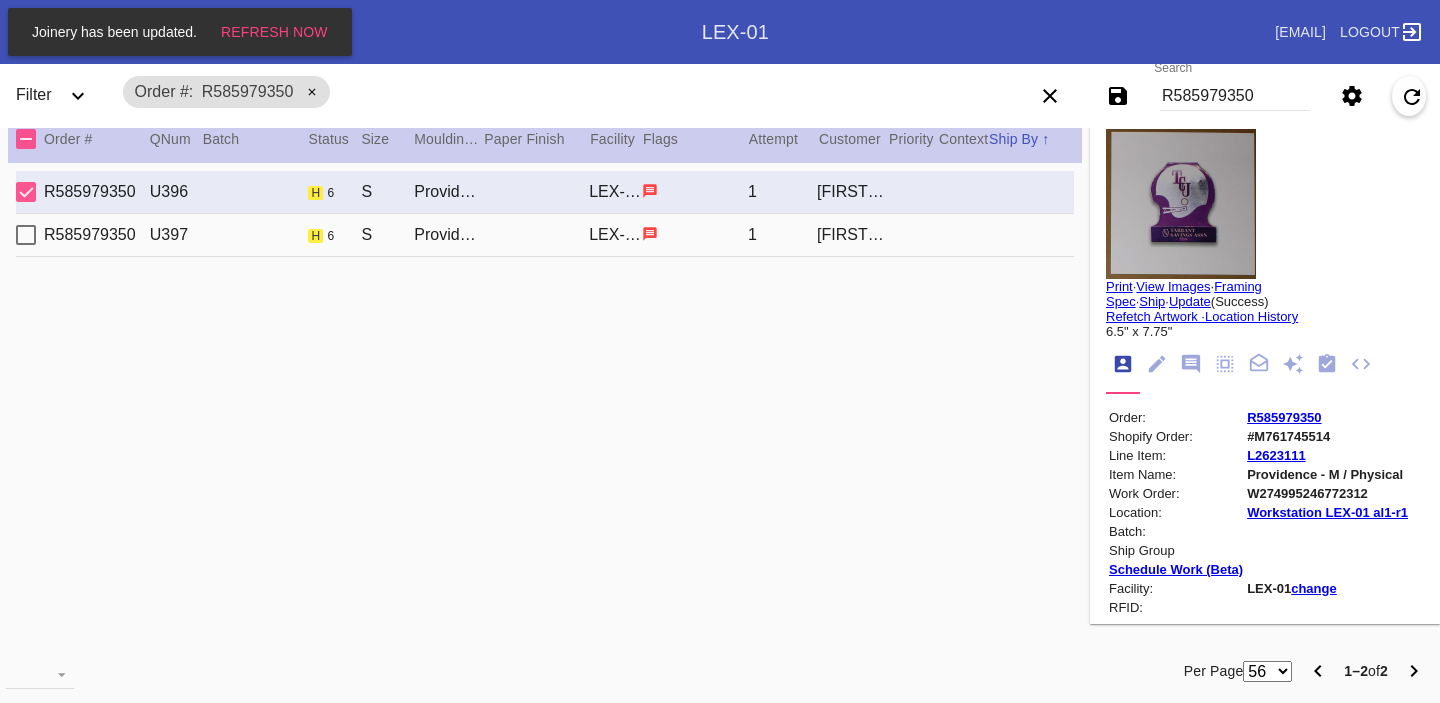click on "[NUMBER] [FIRST] / [LAST] - [COLOR] - [PLY] [BRAND]" at bounding box center [545, 235] 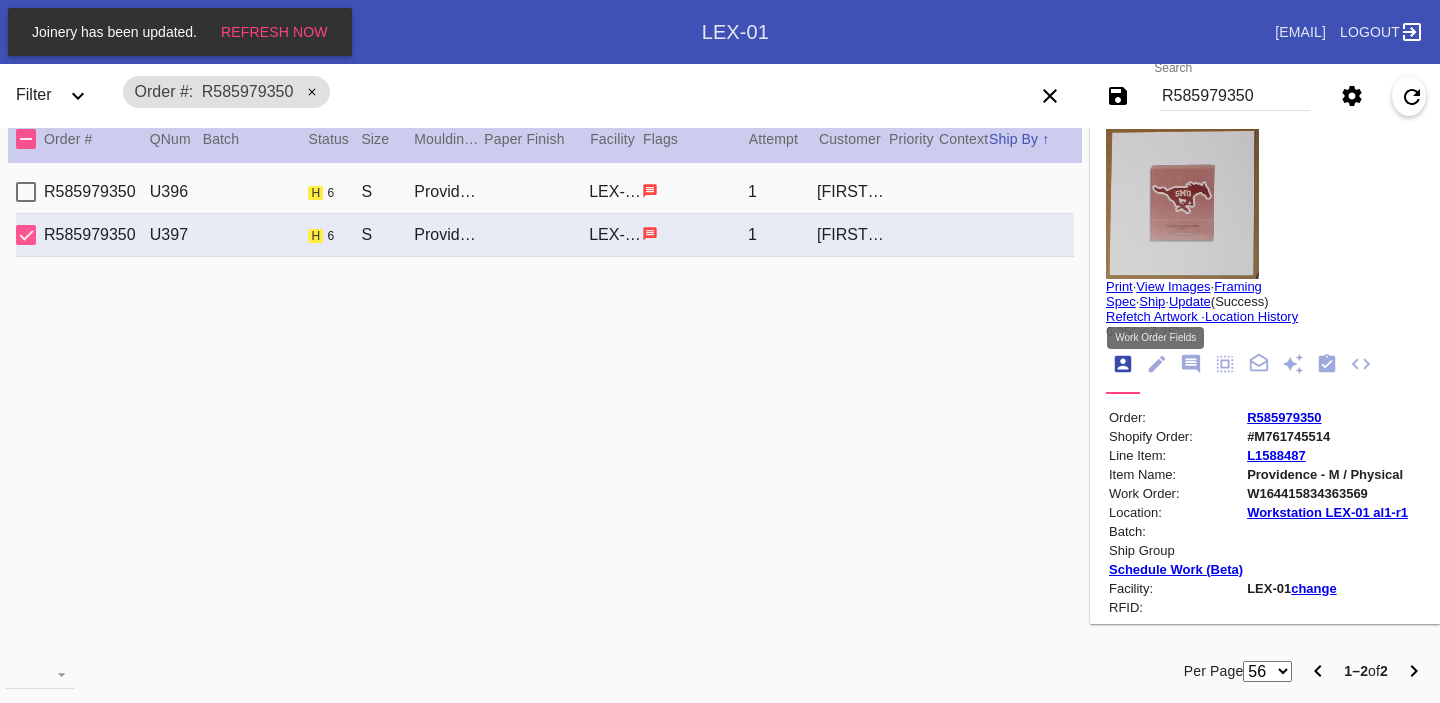 click 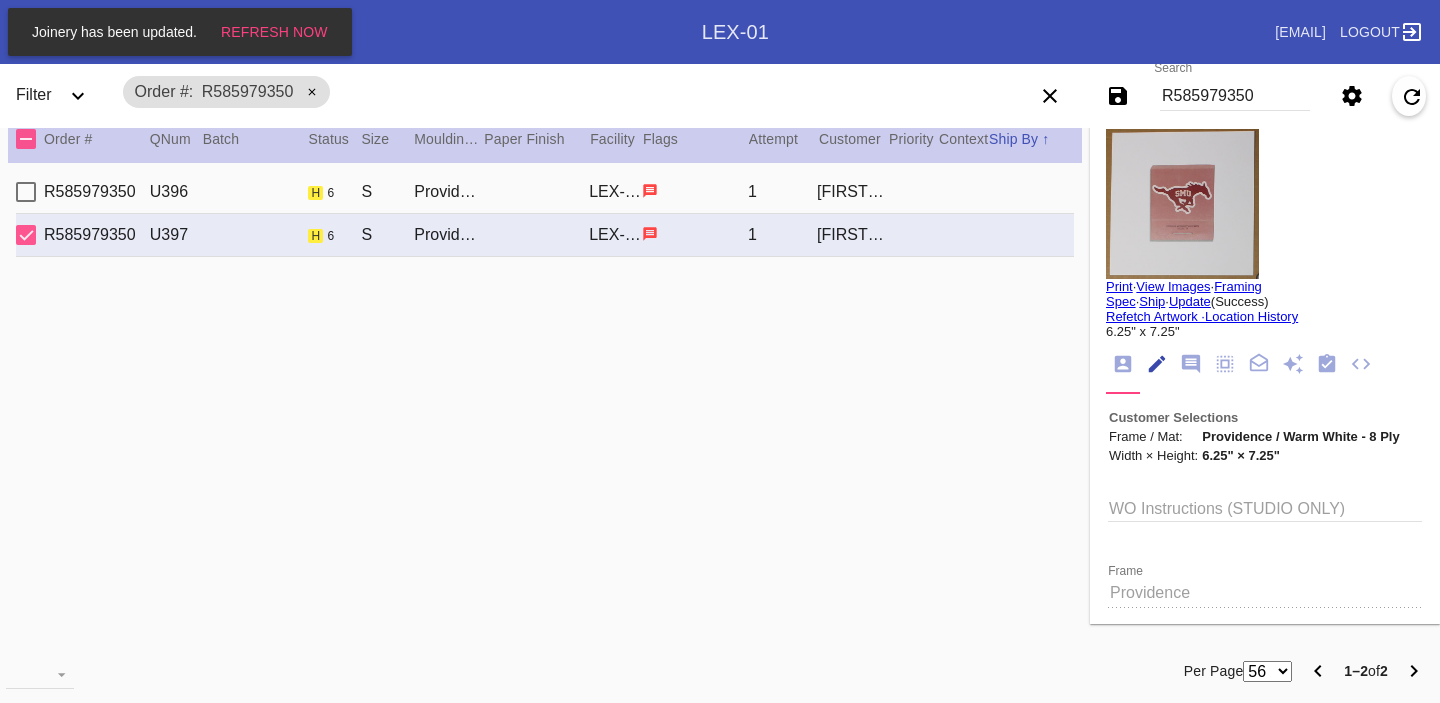 scroll, scrollTop: 73, scrollLeft: 0, axis: vertical 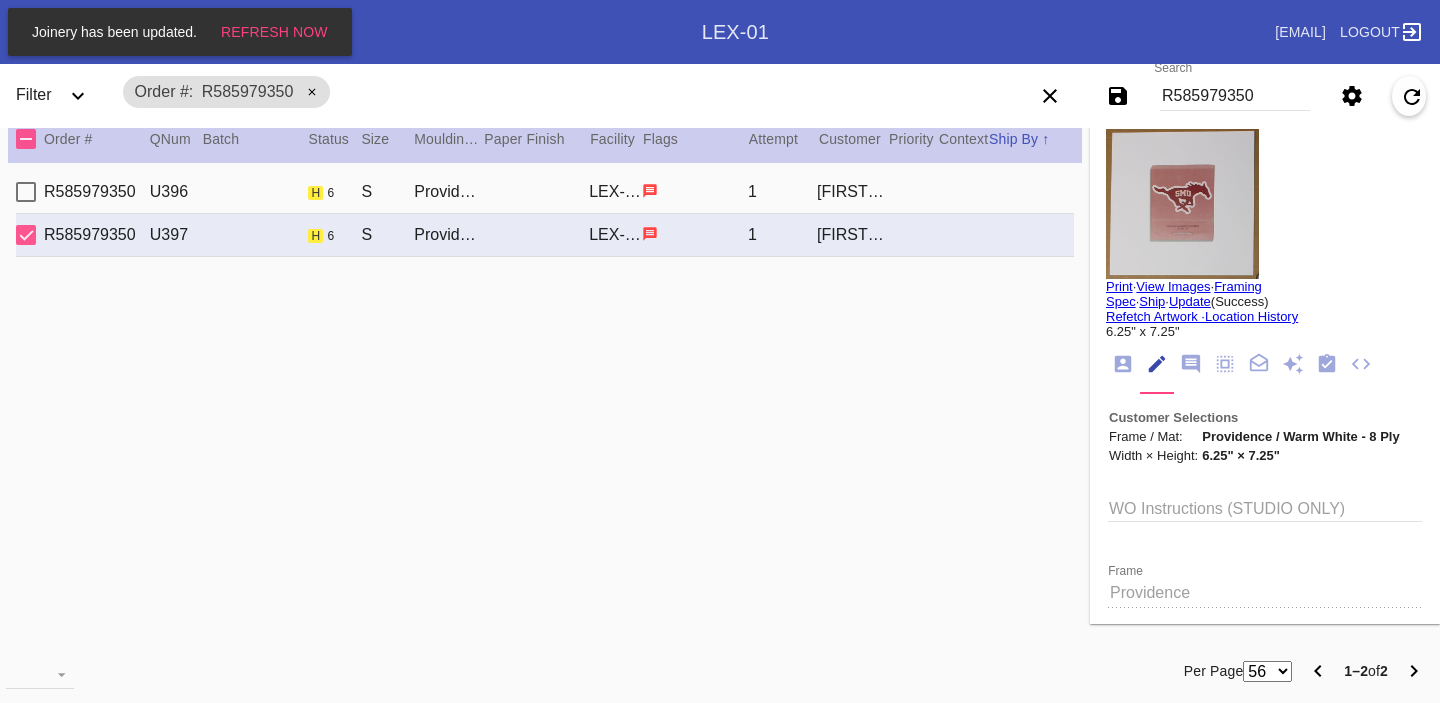 click on "[NUMBER] [FIRST] / [LAST] - [COLOR] - [PLY] [BRAND]" at bounding box center [545, 192] 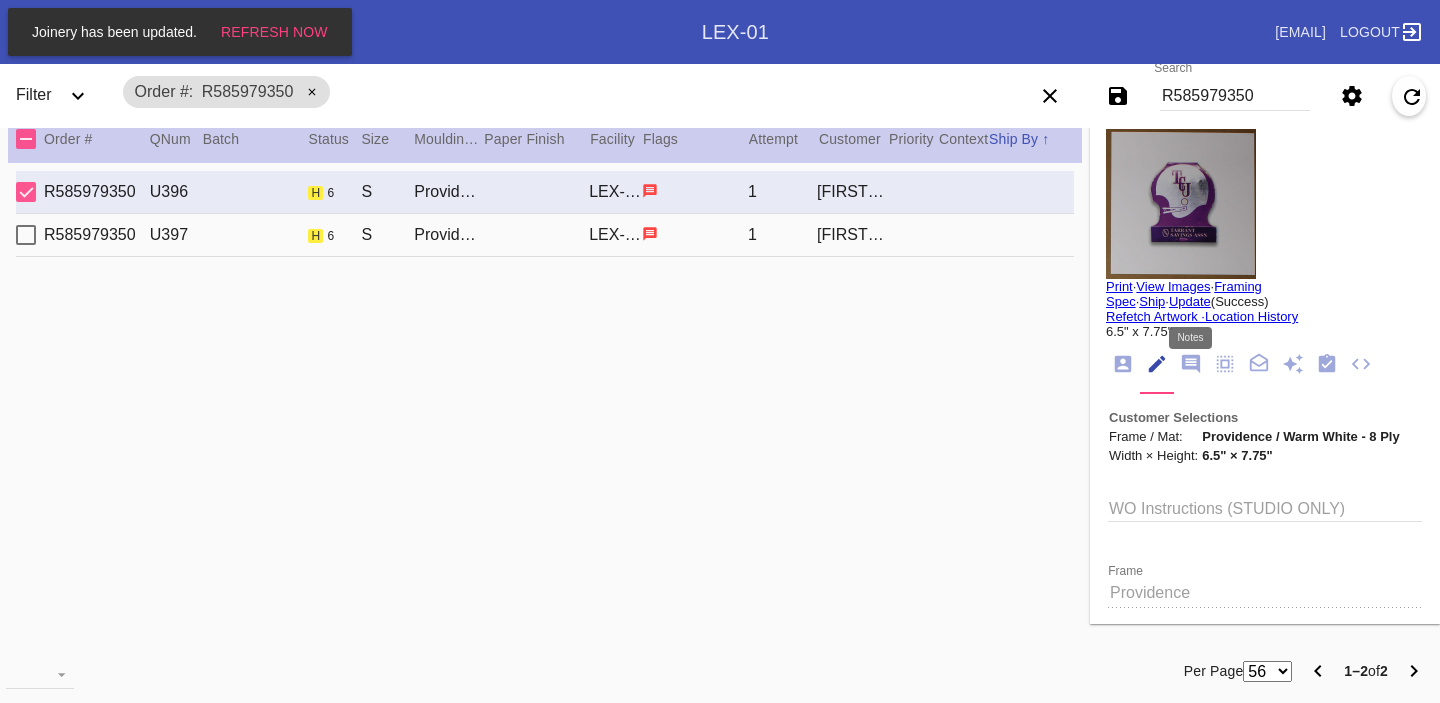 click 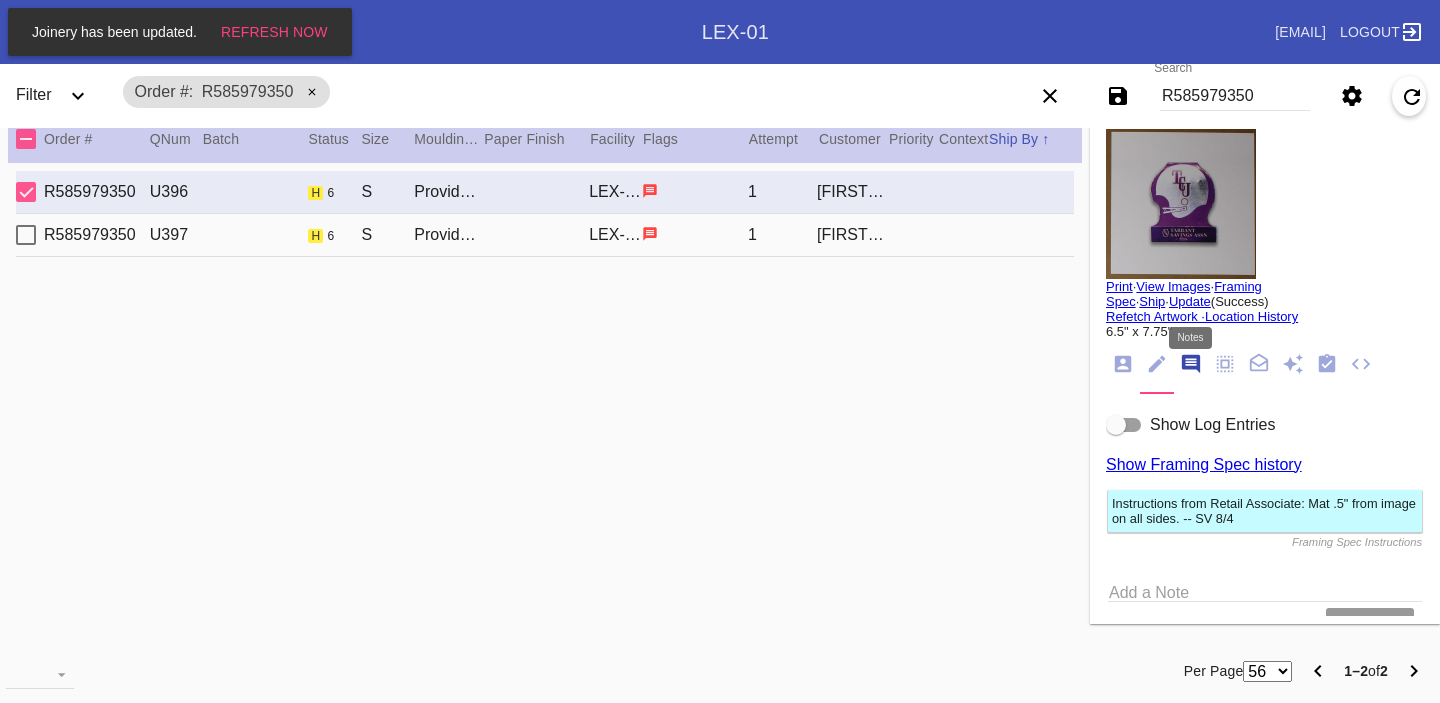 scroll, scrollTop: 123, scrollLeft: 0, axis: vertical 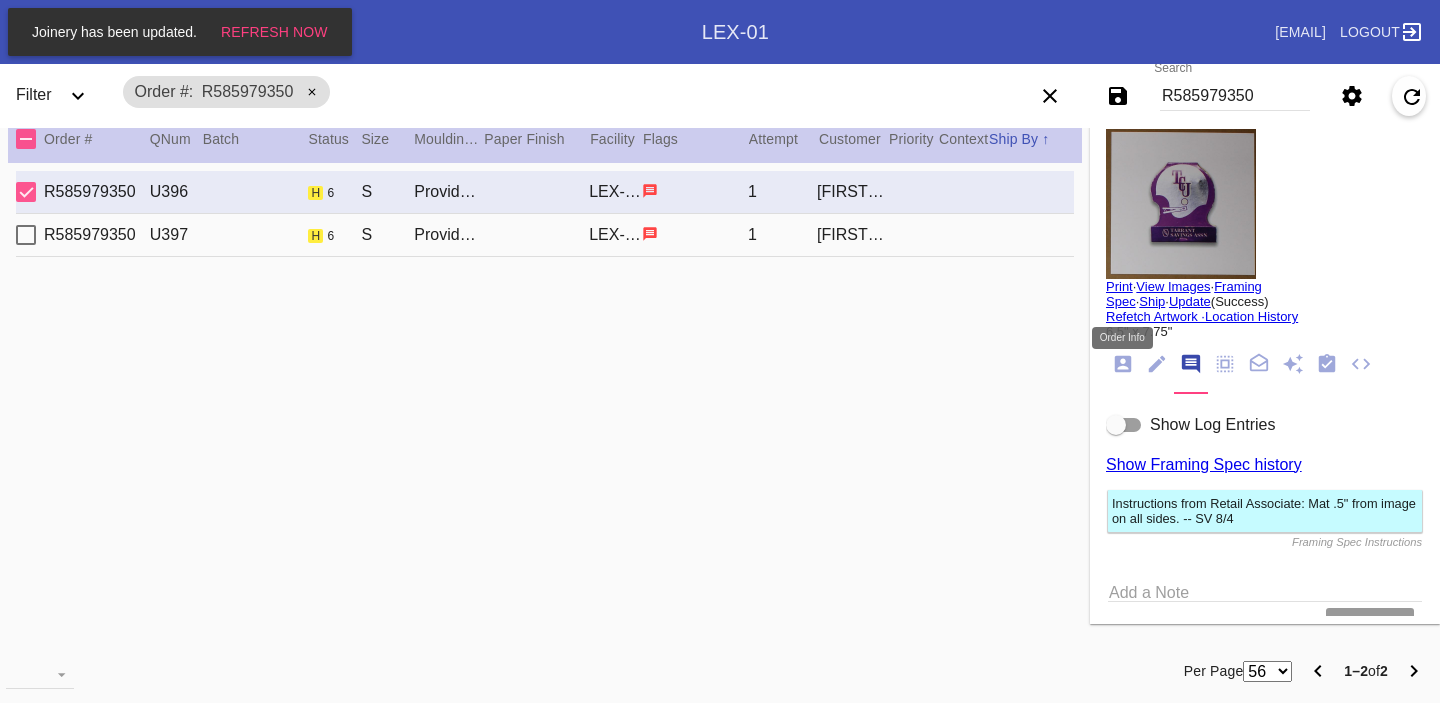 click 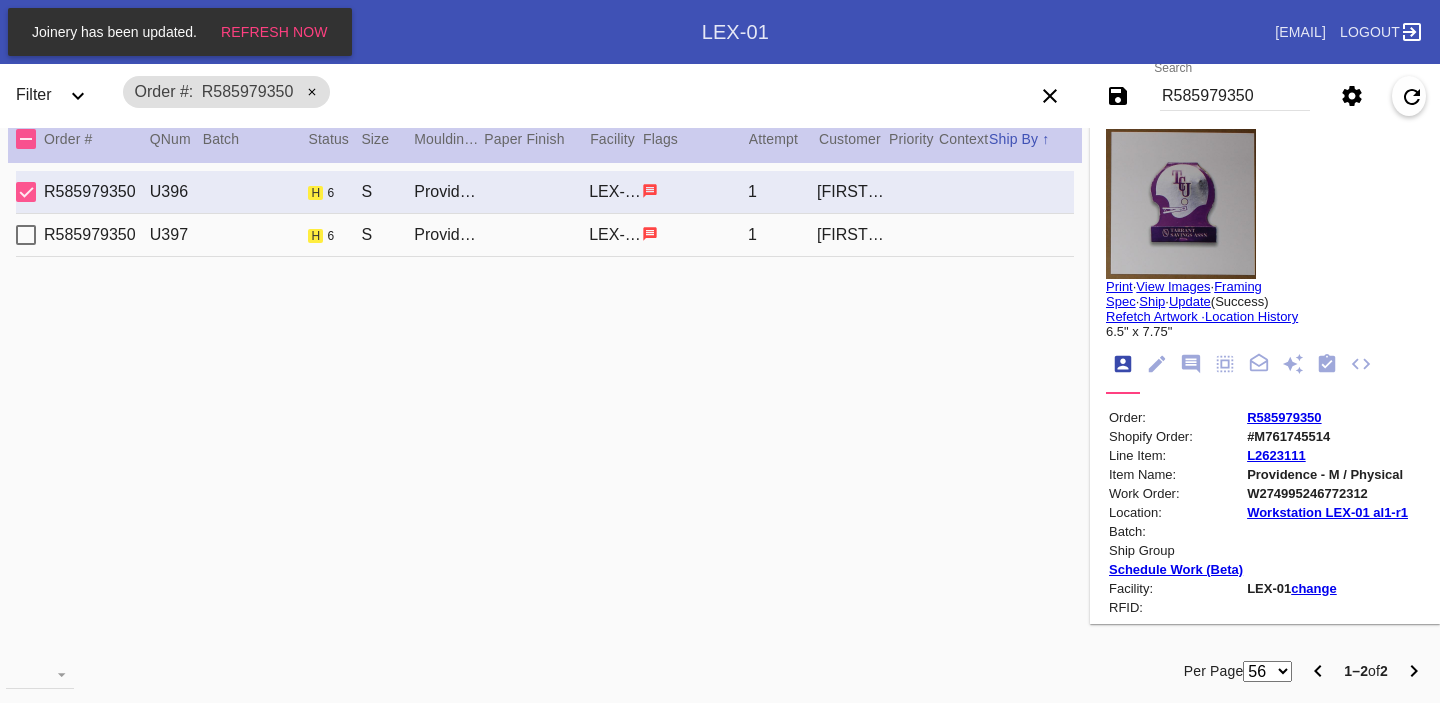 scroll, scrollTop: 24, scrollLeft: 0, axis: vertical 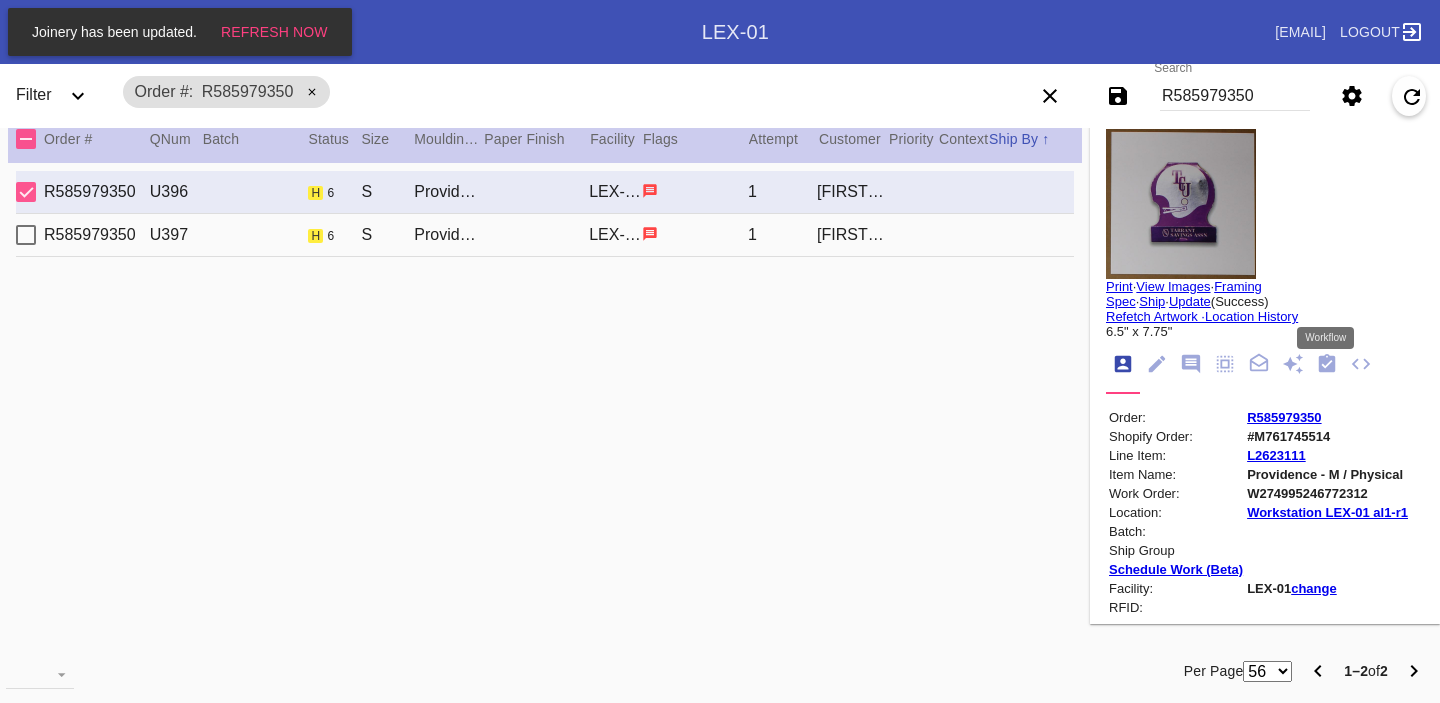 click 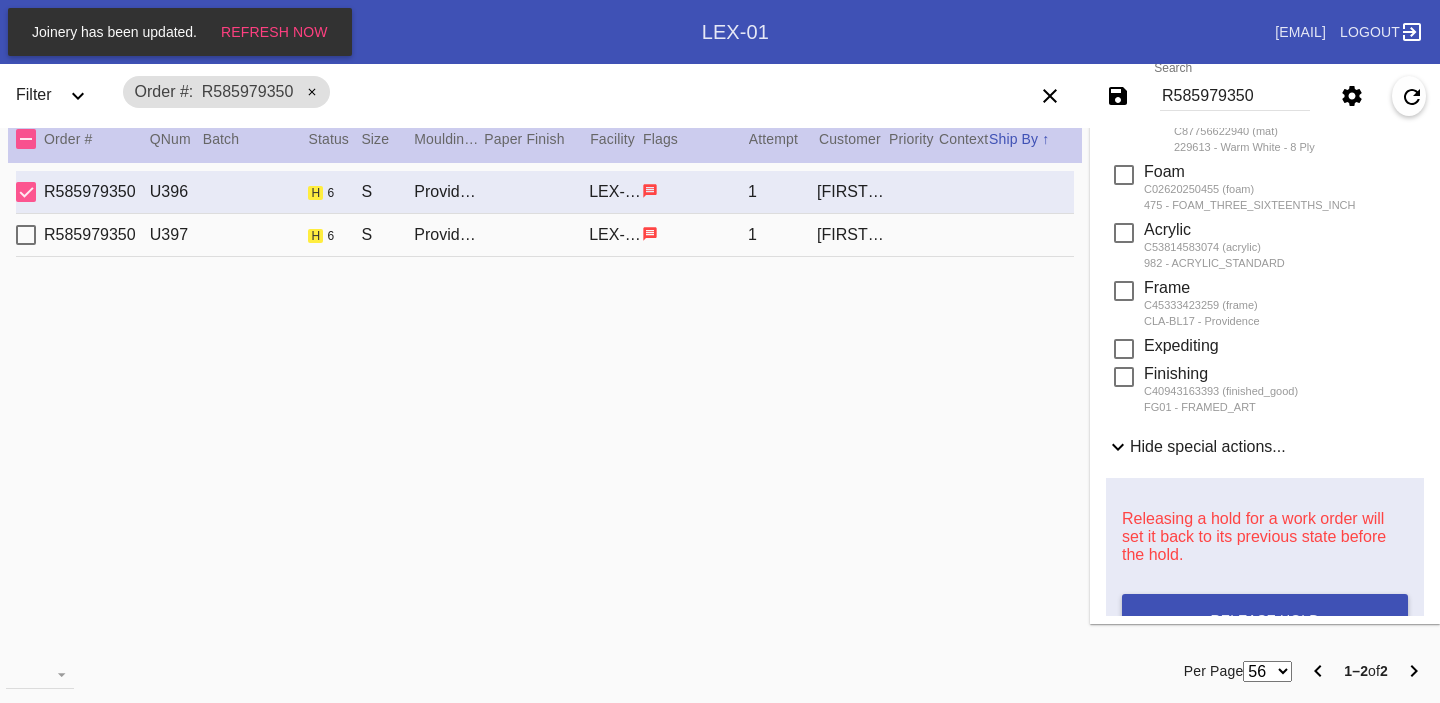 scroll, scrollTop: 831, scrollLeft: 0, axis: vertical 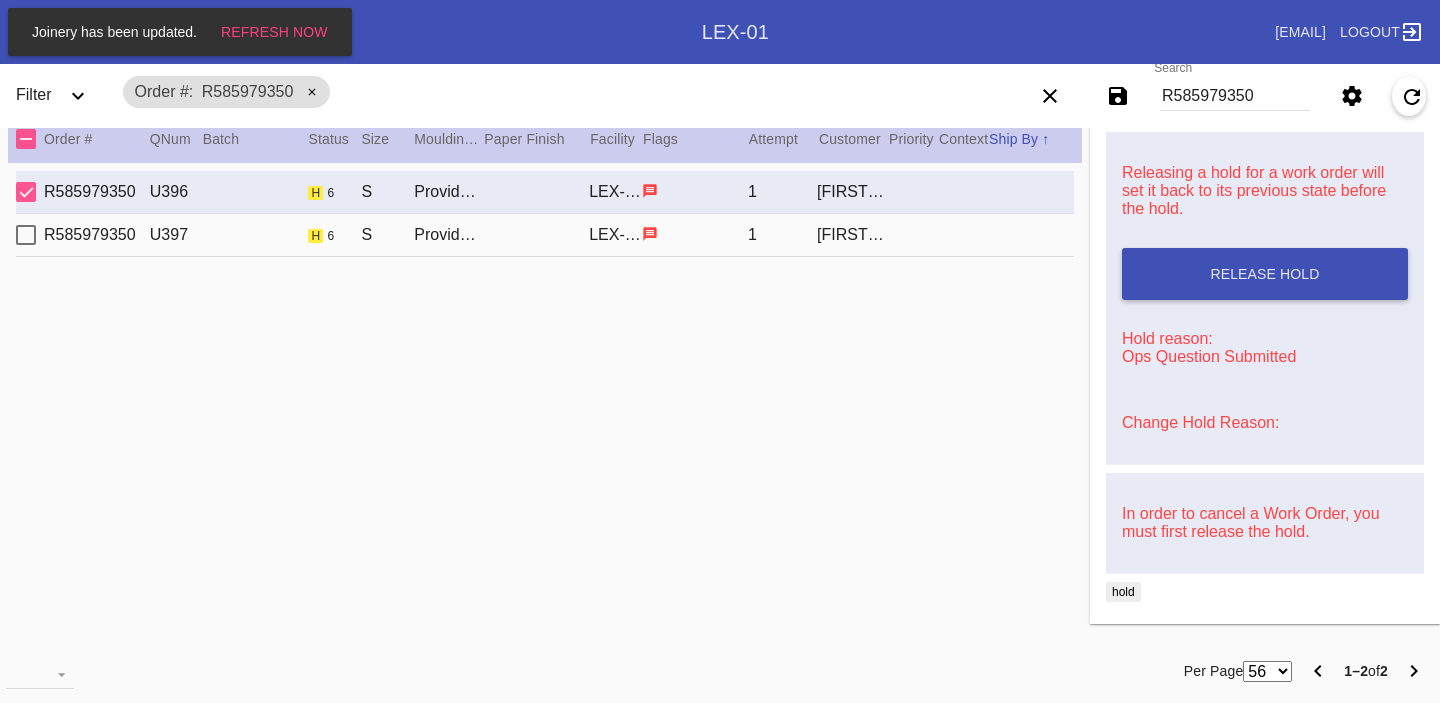 click on "Change Hold Reason:" at bounding box center [1200, 422] 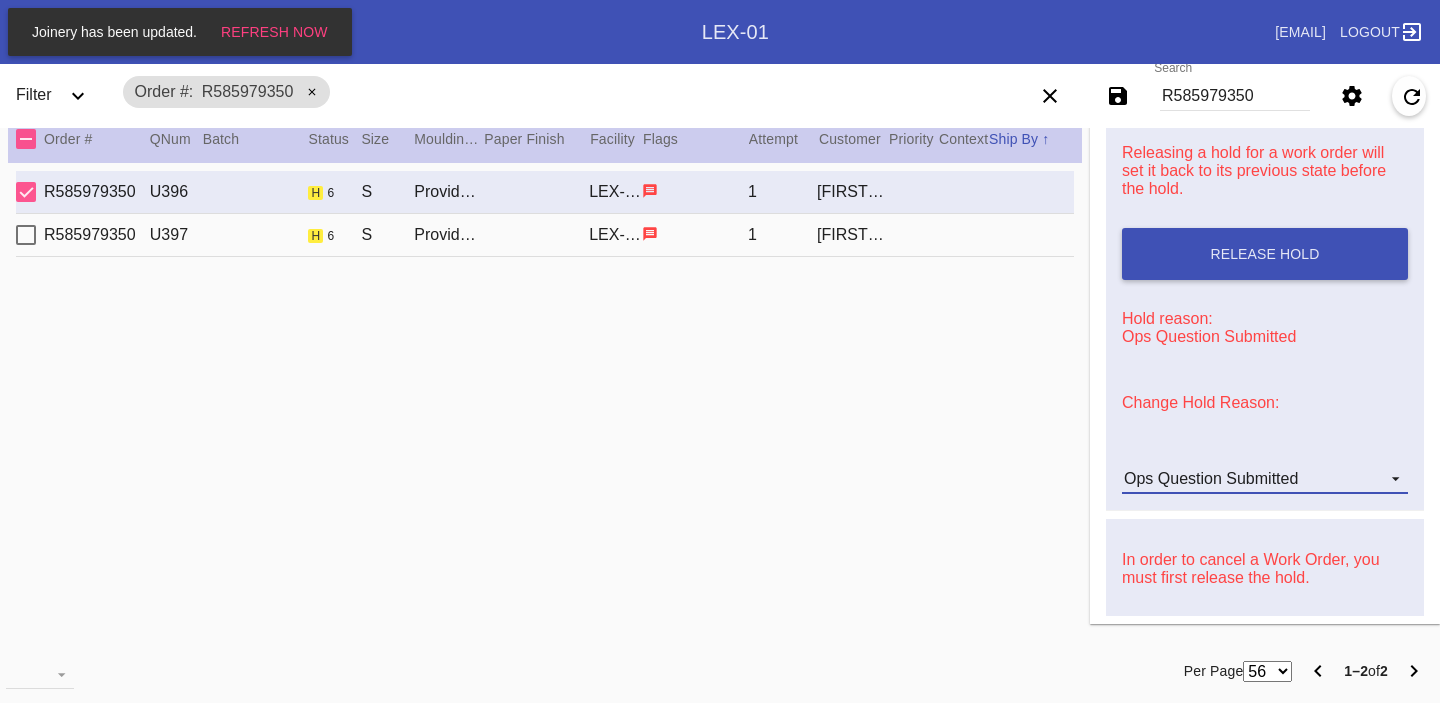 click on "Ops Question Submitted" at bounding box center [1211, 478] 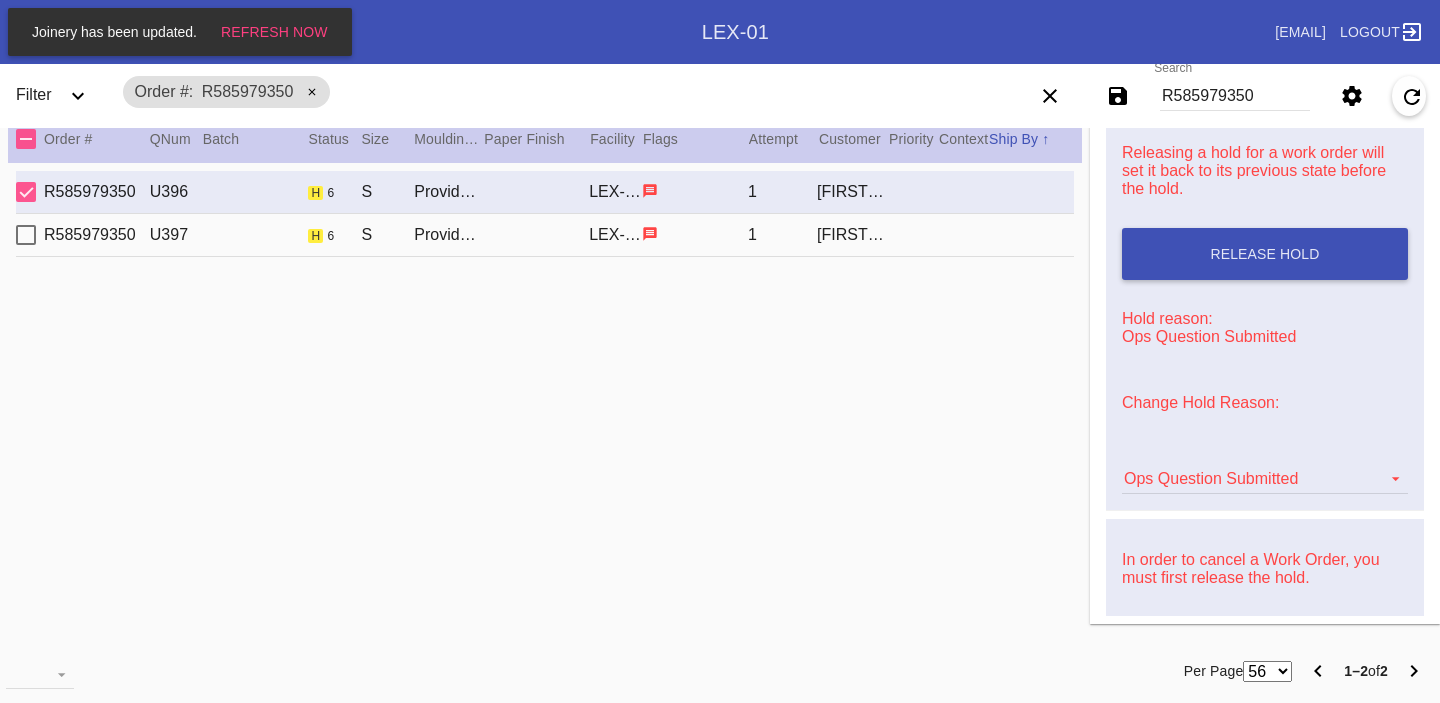 scroll, scrollTop: 376, scrollLeft: 0, axis: vertical 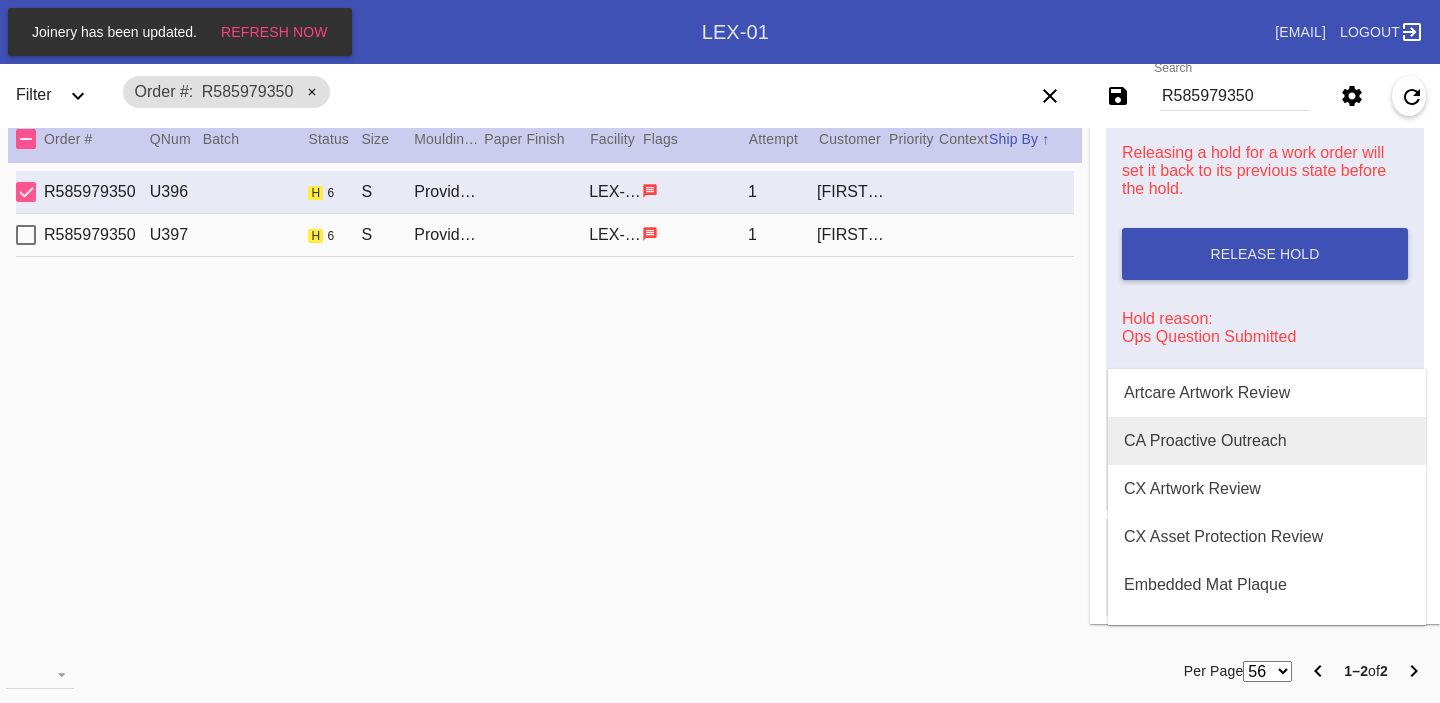 click on "CA Proactive Outreach" at bounding box center [1205, 441] 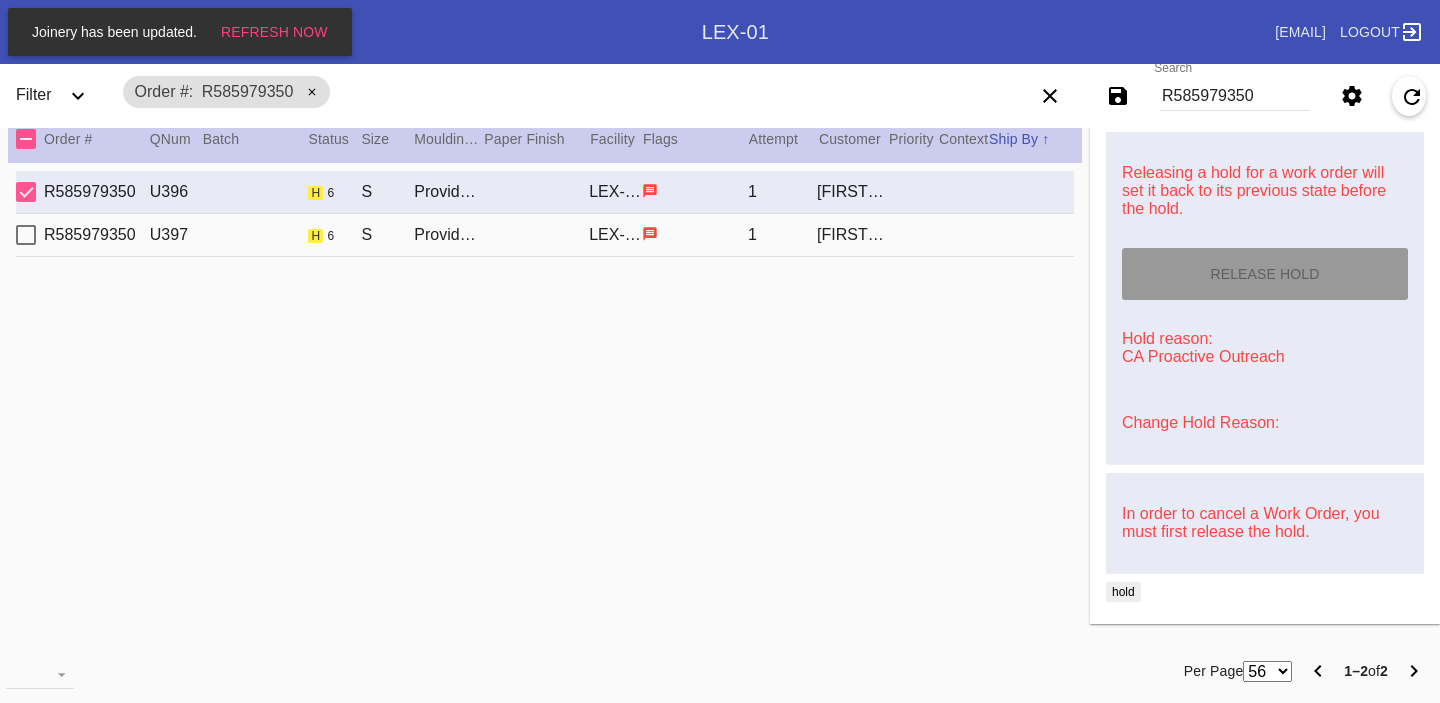 click on "[NUMBER] [FIRST] / [LAST] - [COLOR] - [PLY] [BRAND]" at bounding box center (545, 235) 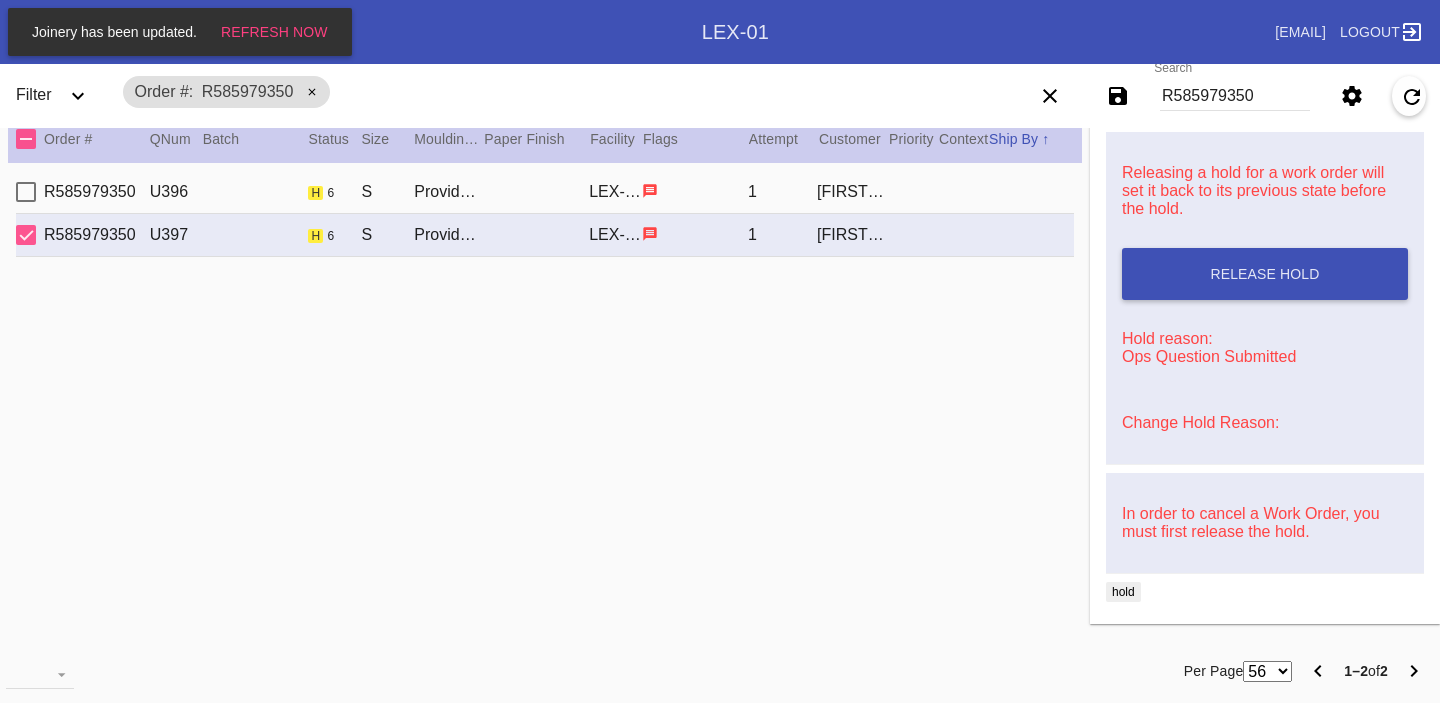 click on "Change Hold Reason:" at bounding box center (1200, 422) 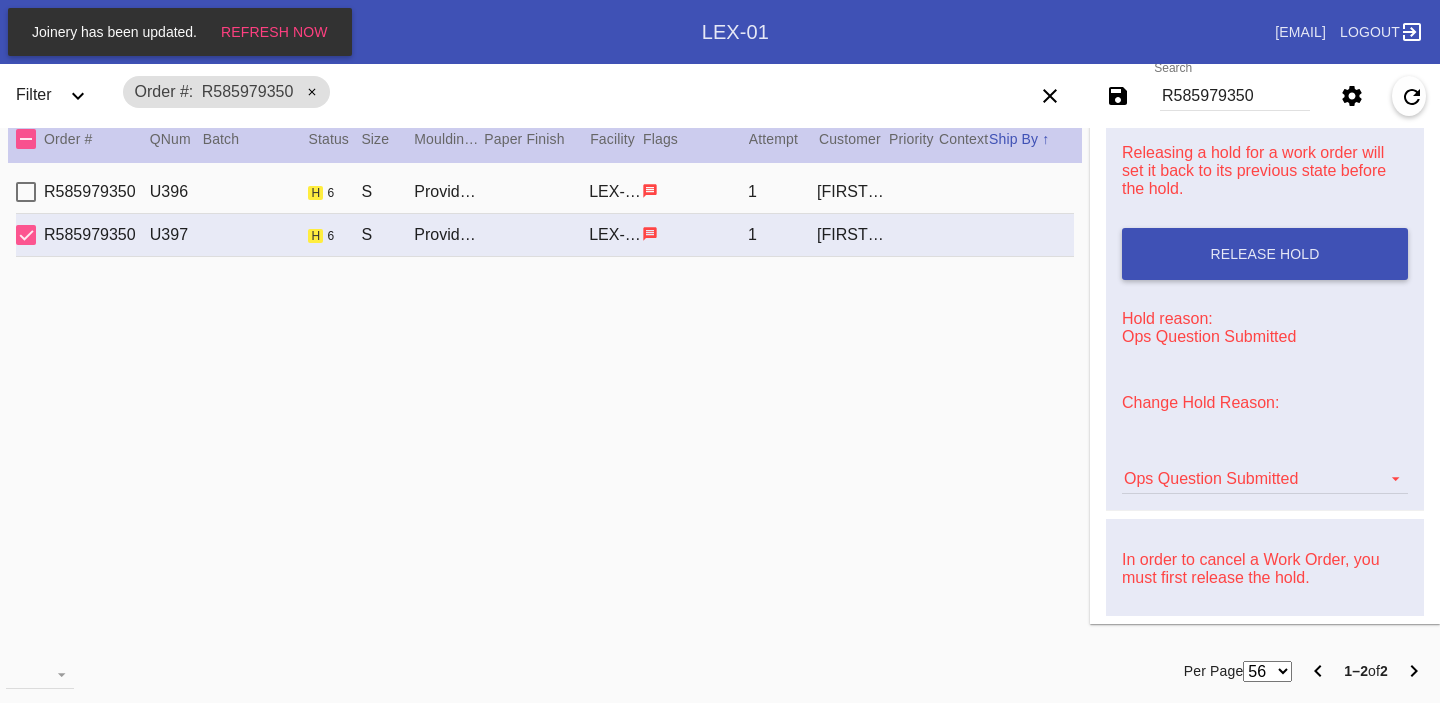 scroll, scrollTop: 897, scrollLeft: 0, axis: vertical 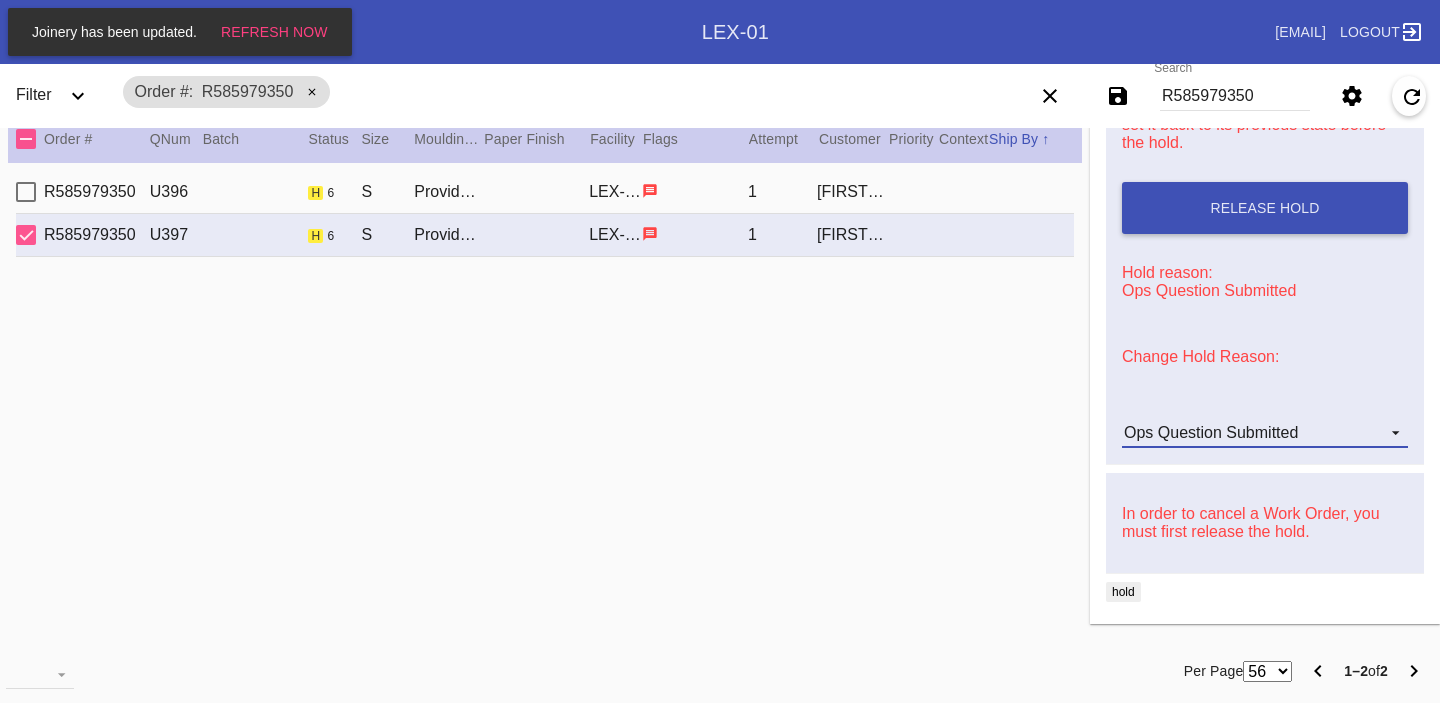 click on "Ops Question Submitted" at bounding box center [1265, 433] 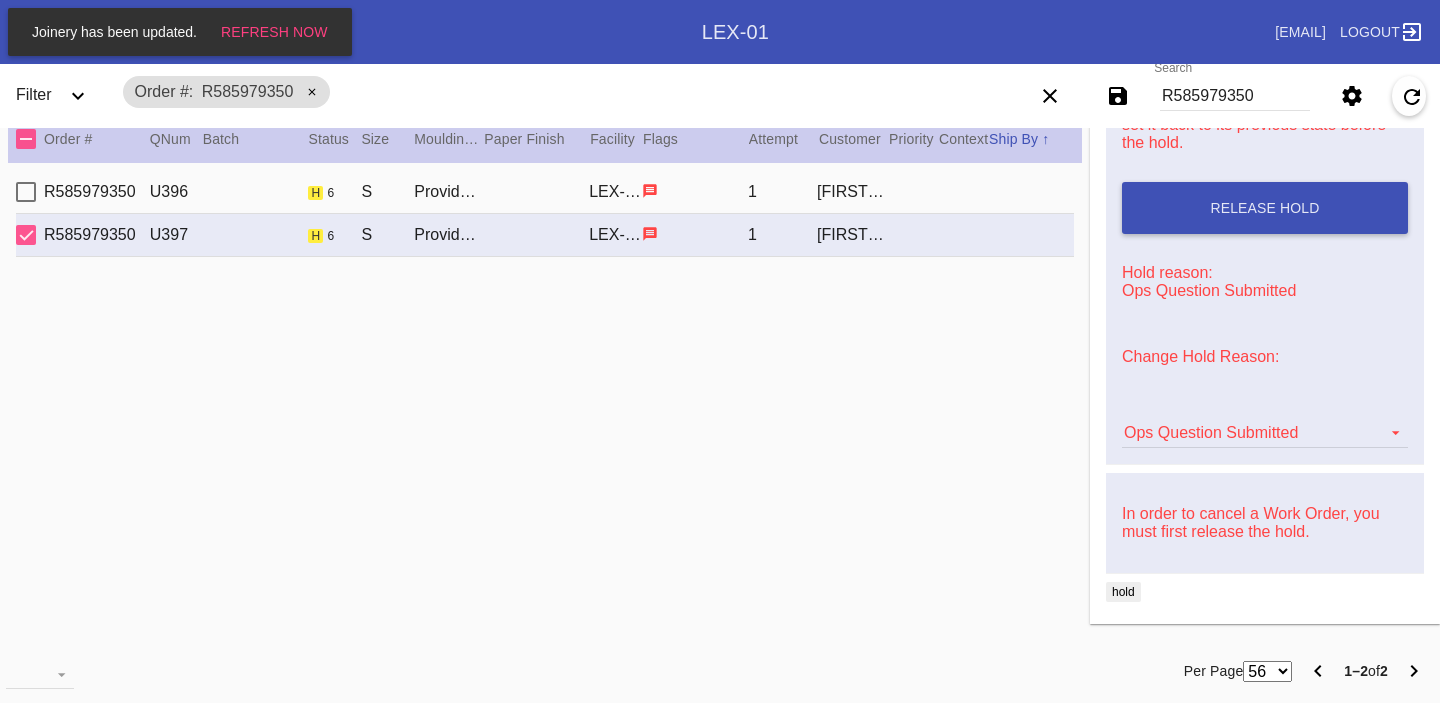 scroll, scrollTop: 376, scrollLeft: 0, axis: vertical 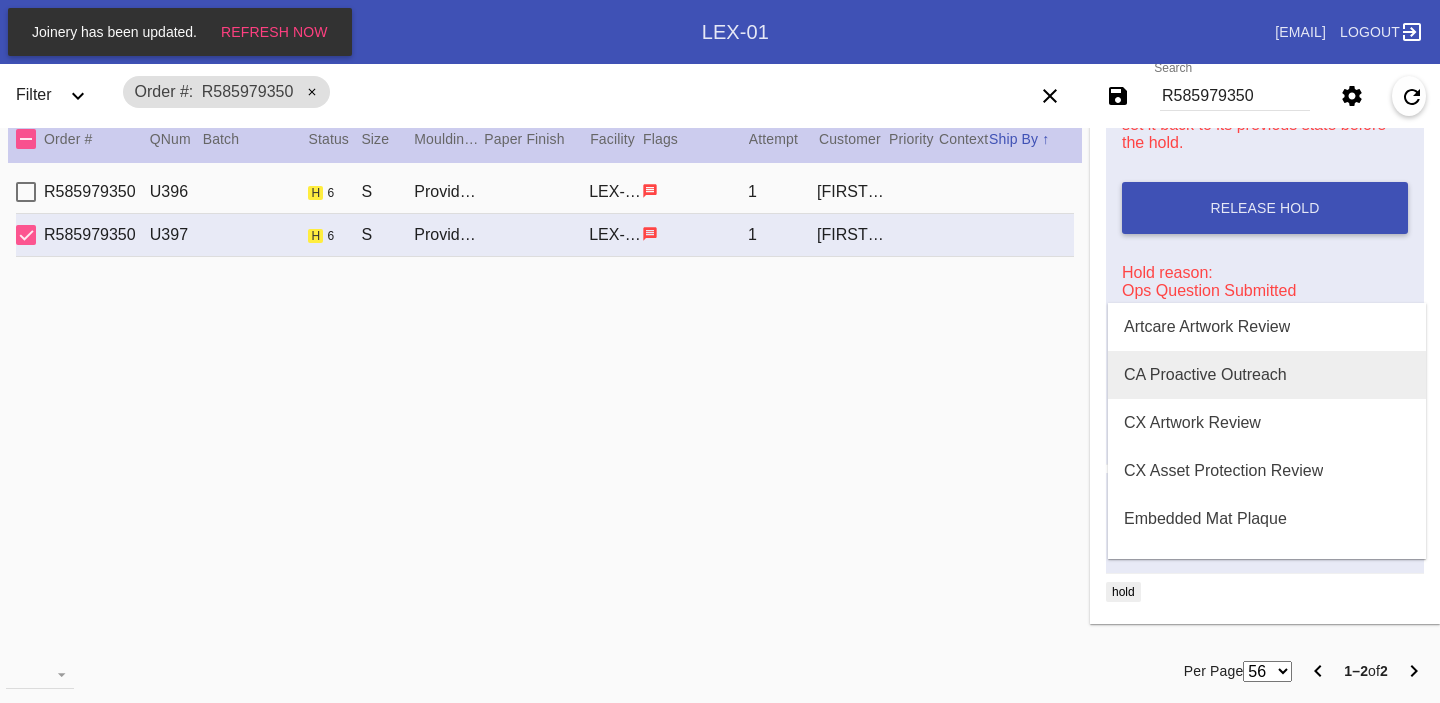 click on "CA Proactive Outreach" at bounding box center [1205, 375] 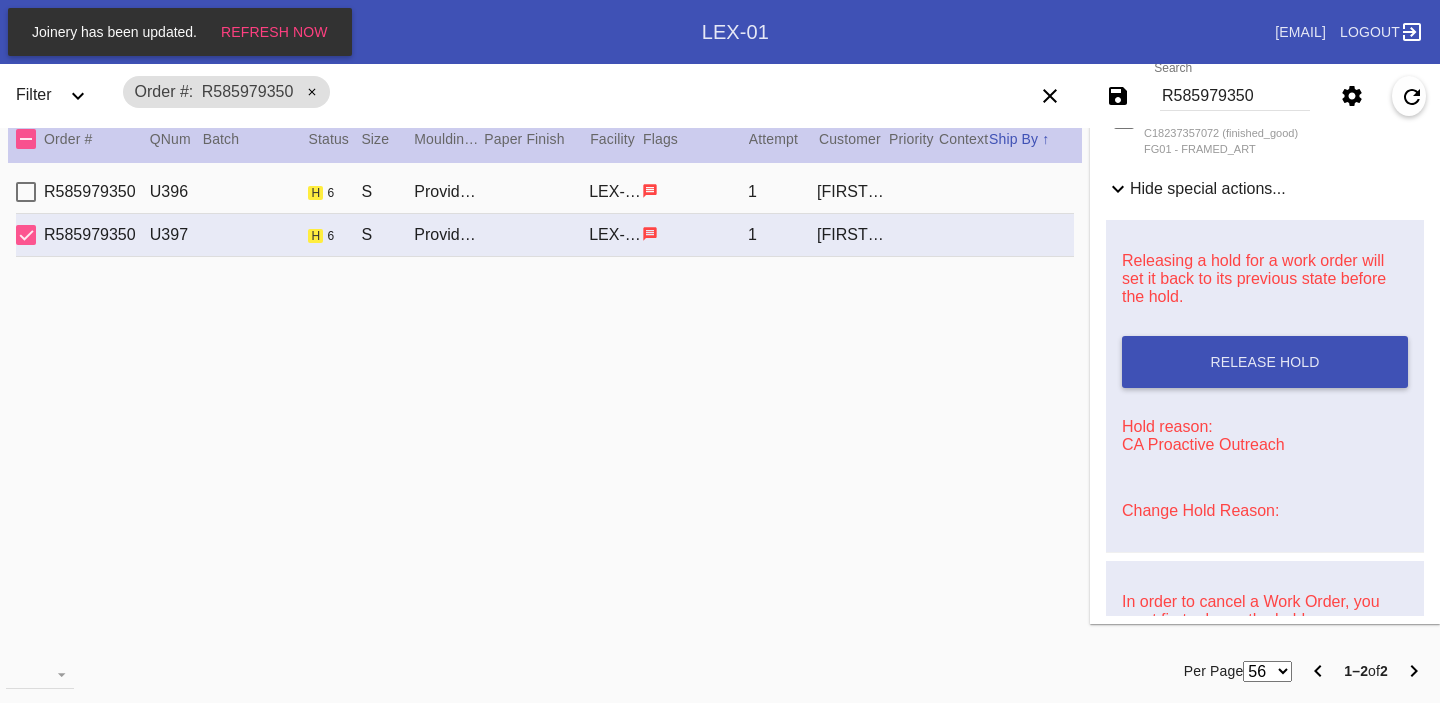 scroll, scrollTop: 0, scrollLeft: 0, axis: both 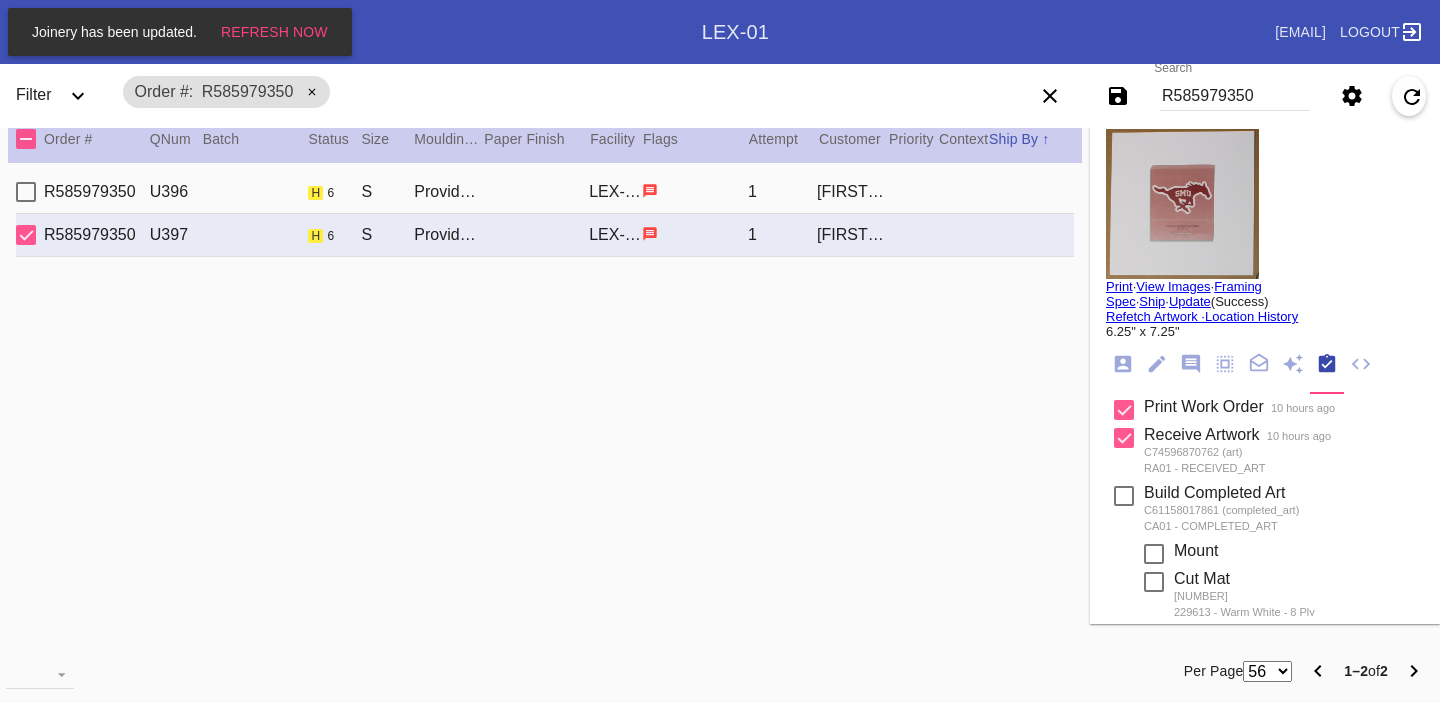 click on "[NUMBER] [FIRST] / [LAST] - [COLOR] - [PLY] [BRAND]" at bounding box center (545, 192) 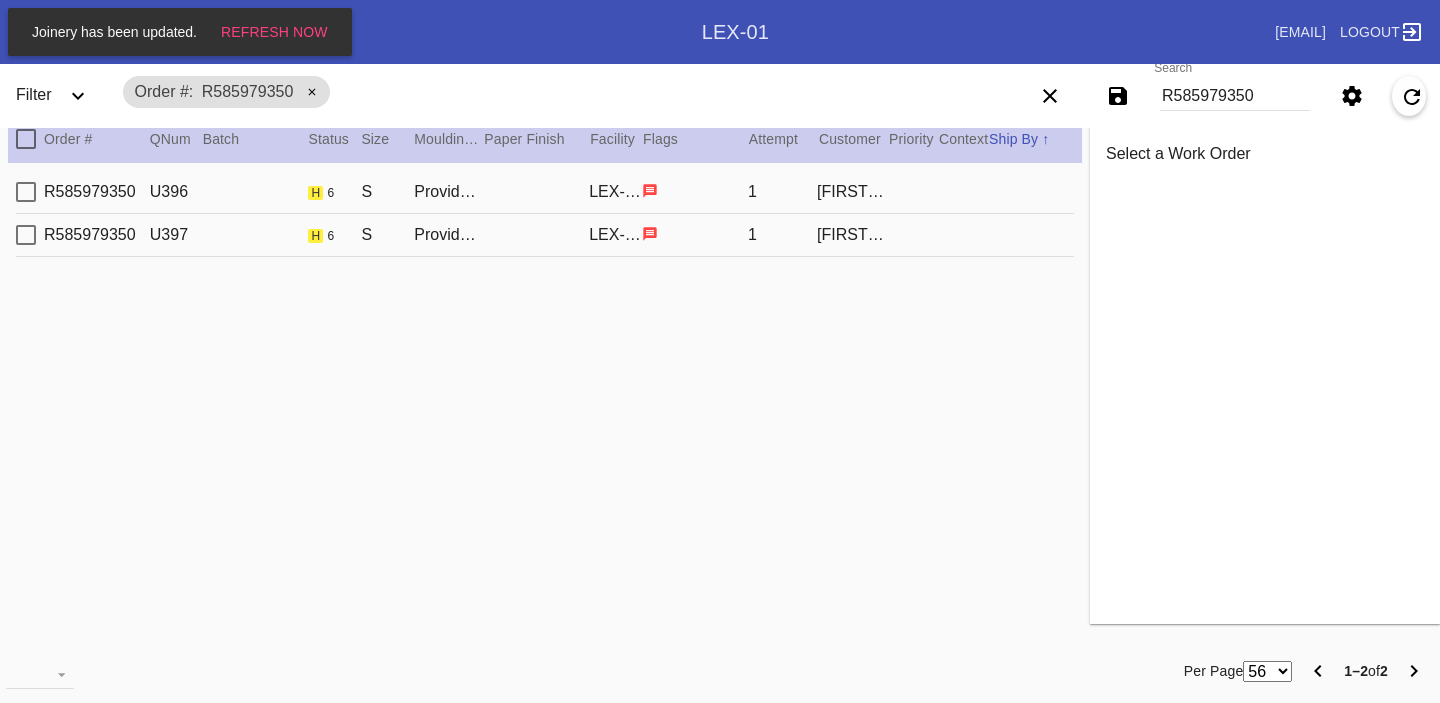 click on "[NUMBER] [FIRST] / [LAST] - [COLOR] - [PLY] [BRAND]" at bounding box center (545, 192) 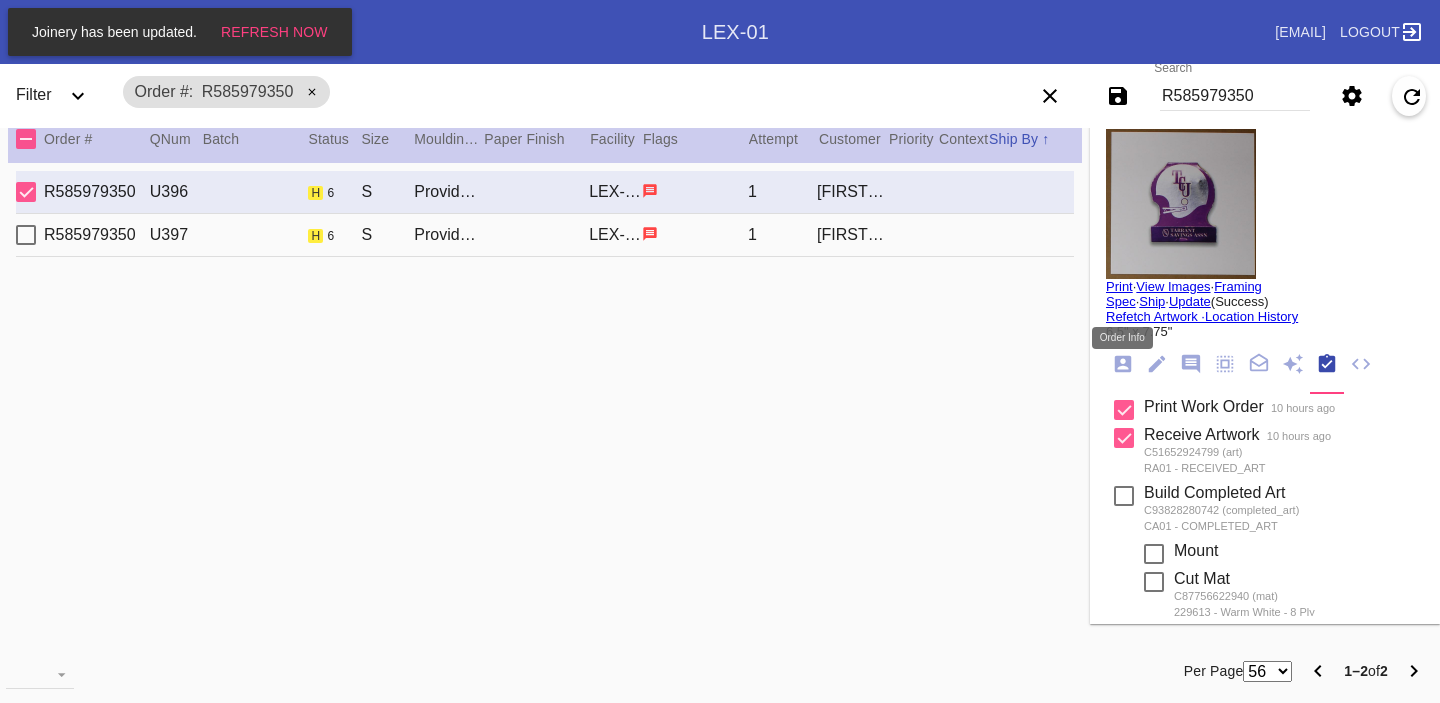 click 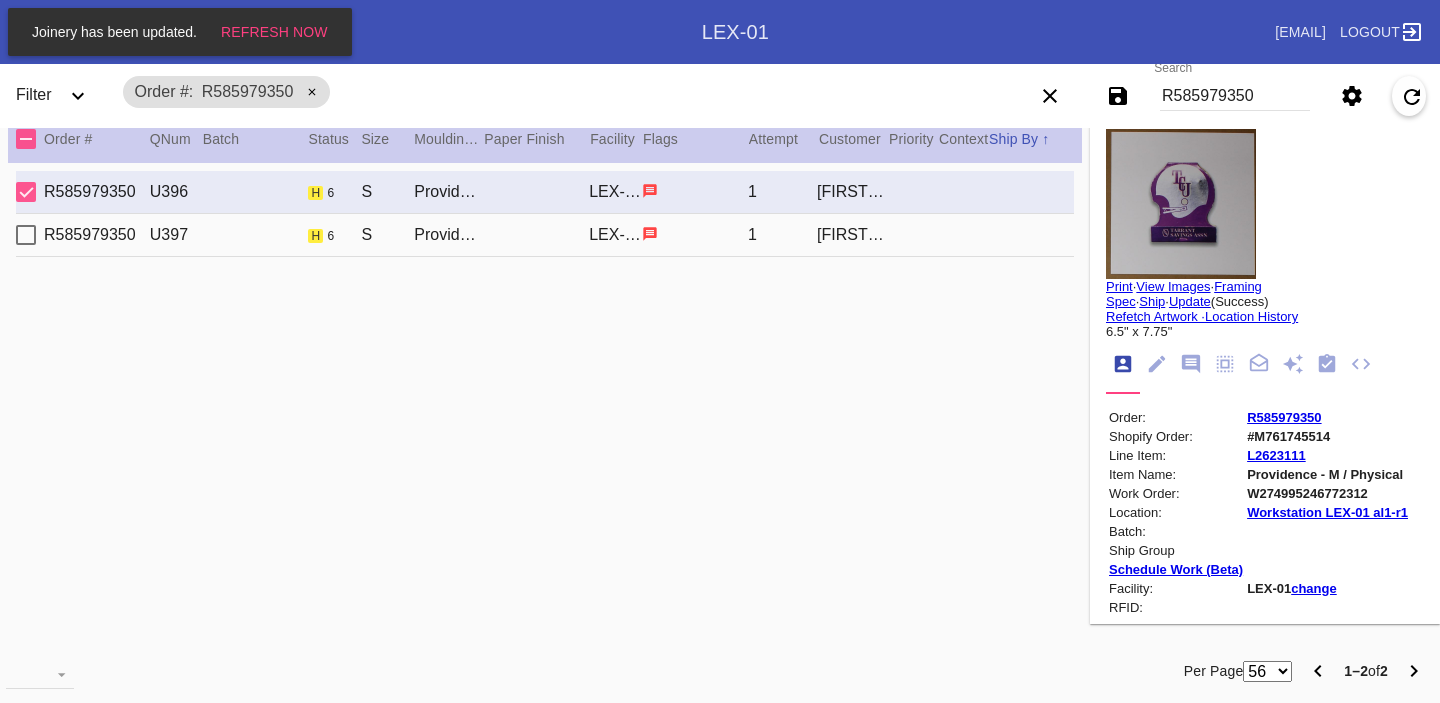 click on "#M761745514" at bounding box center (1327, 436) 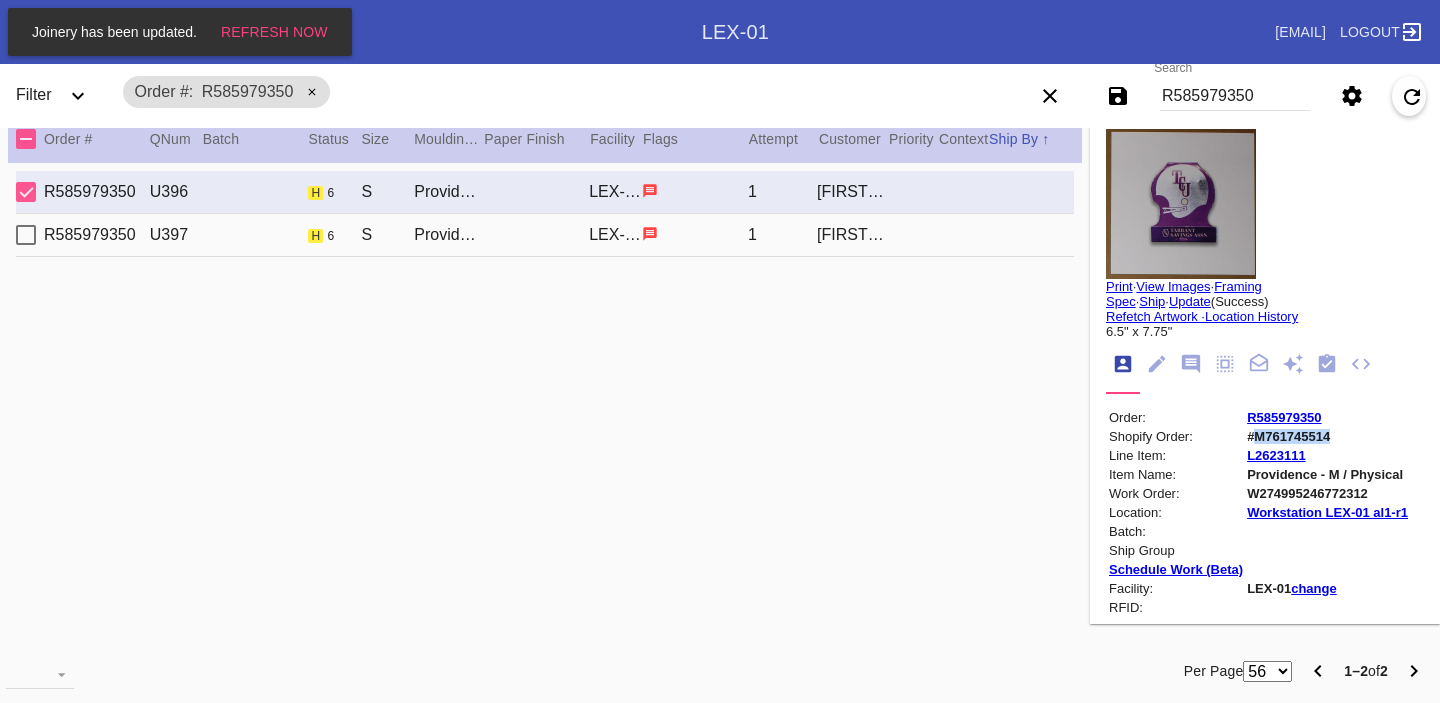 click on "#M761745514" at bounding box center (1327, 436) 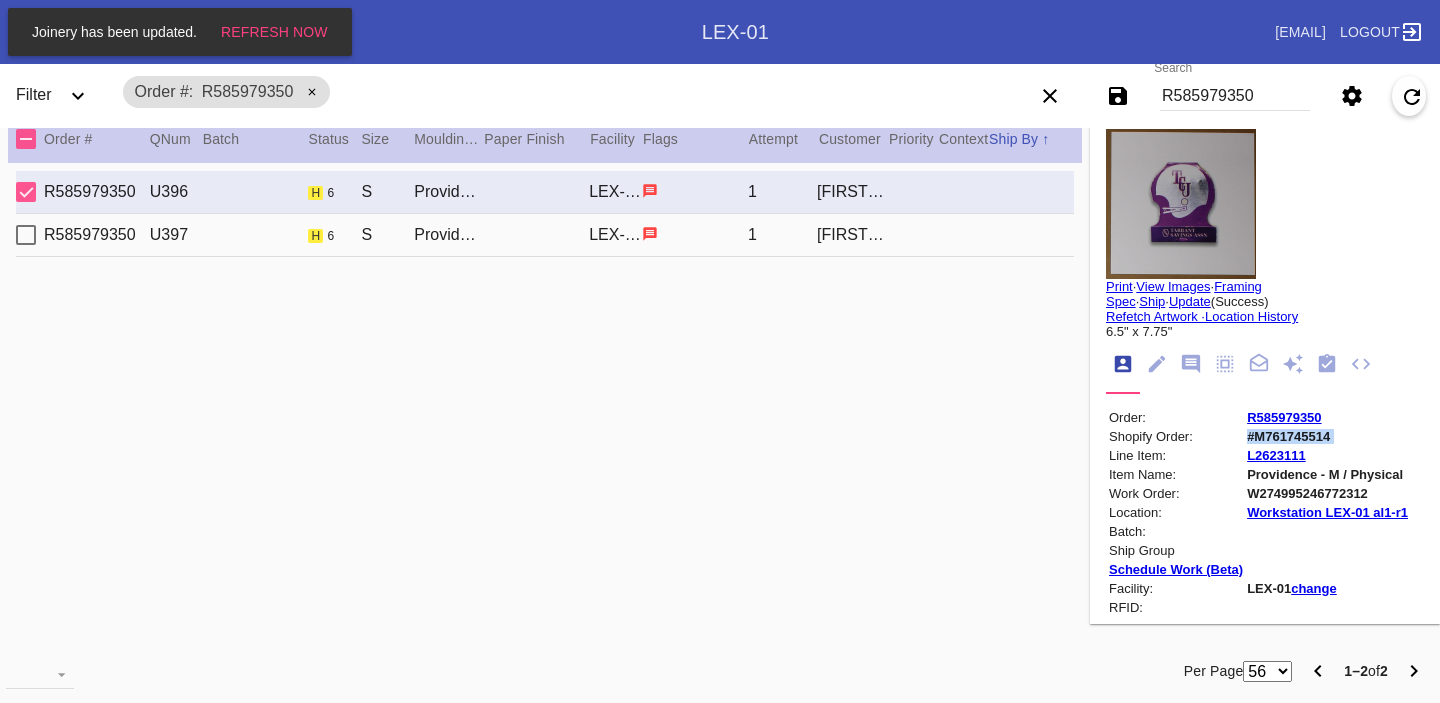 click 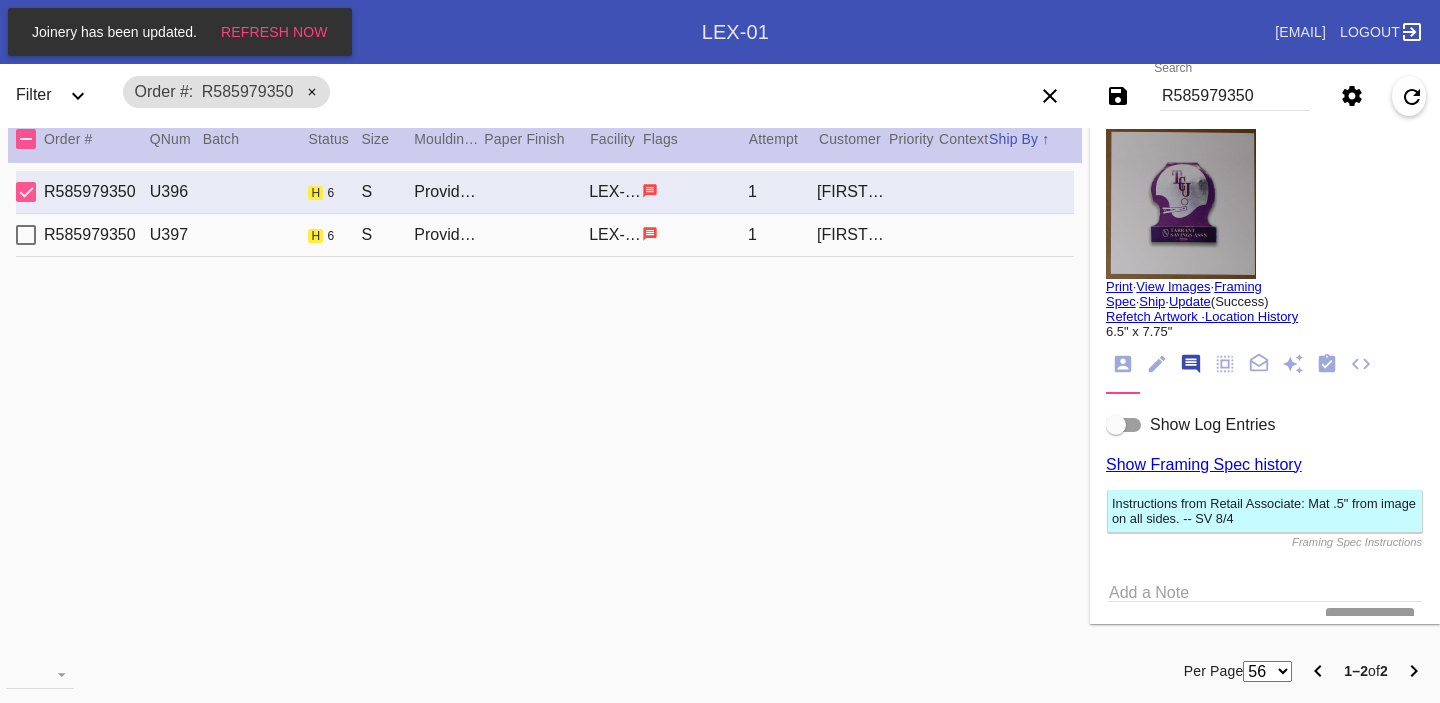 scroll, scrollTop: 123, scrollLeft: 0, axis: vertical 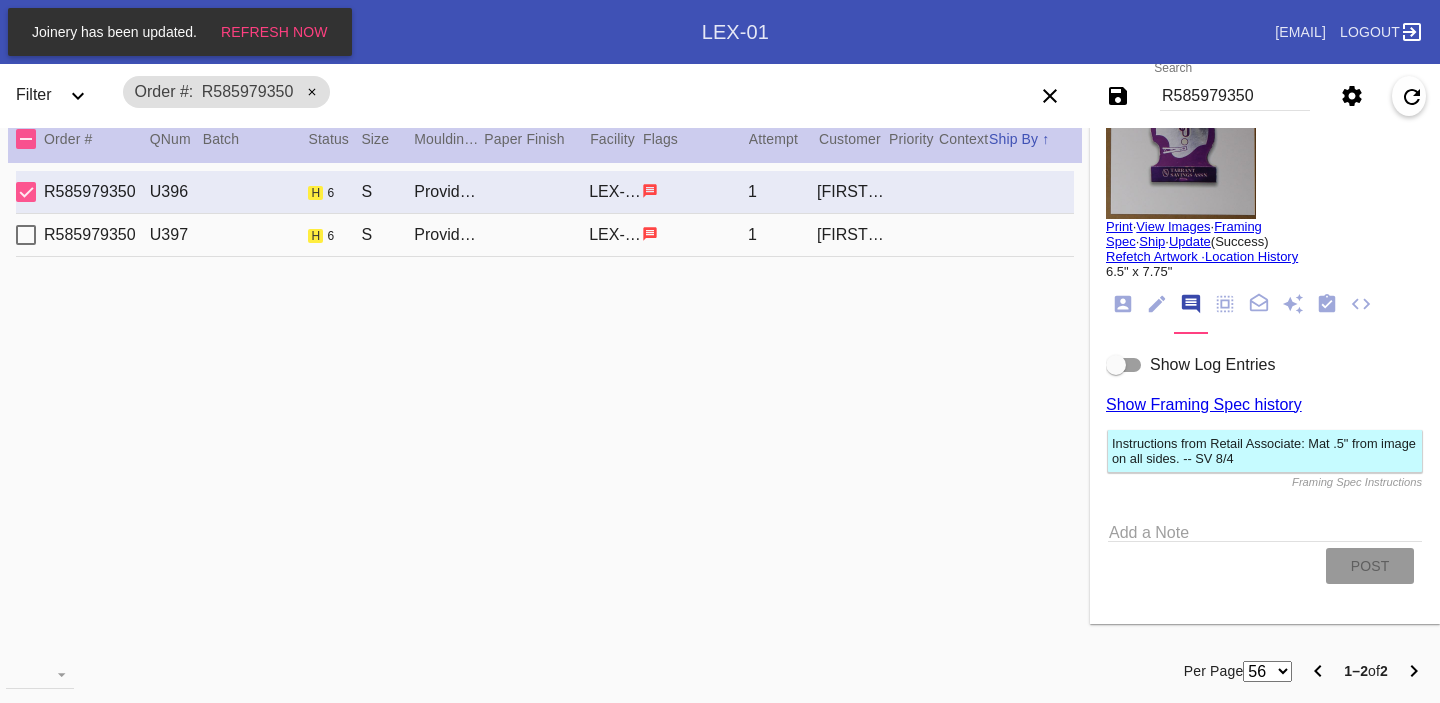drag, startPoint x: 1311, startPoint y: 439, endPoint x: 1218, endPoint y: 460, distance: 95.34149 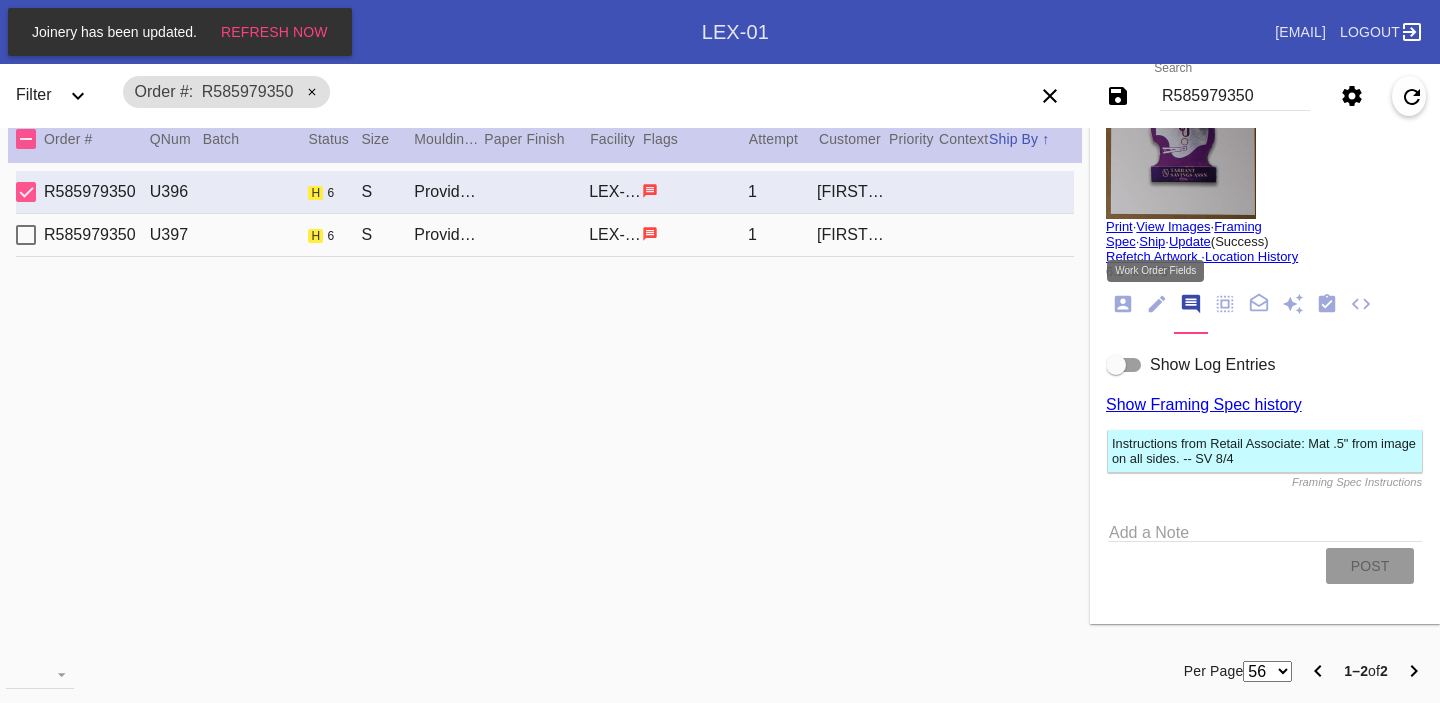 click at bounding box center [1157, 305] 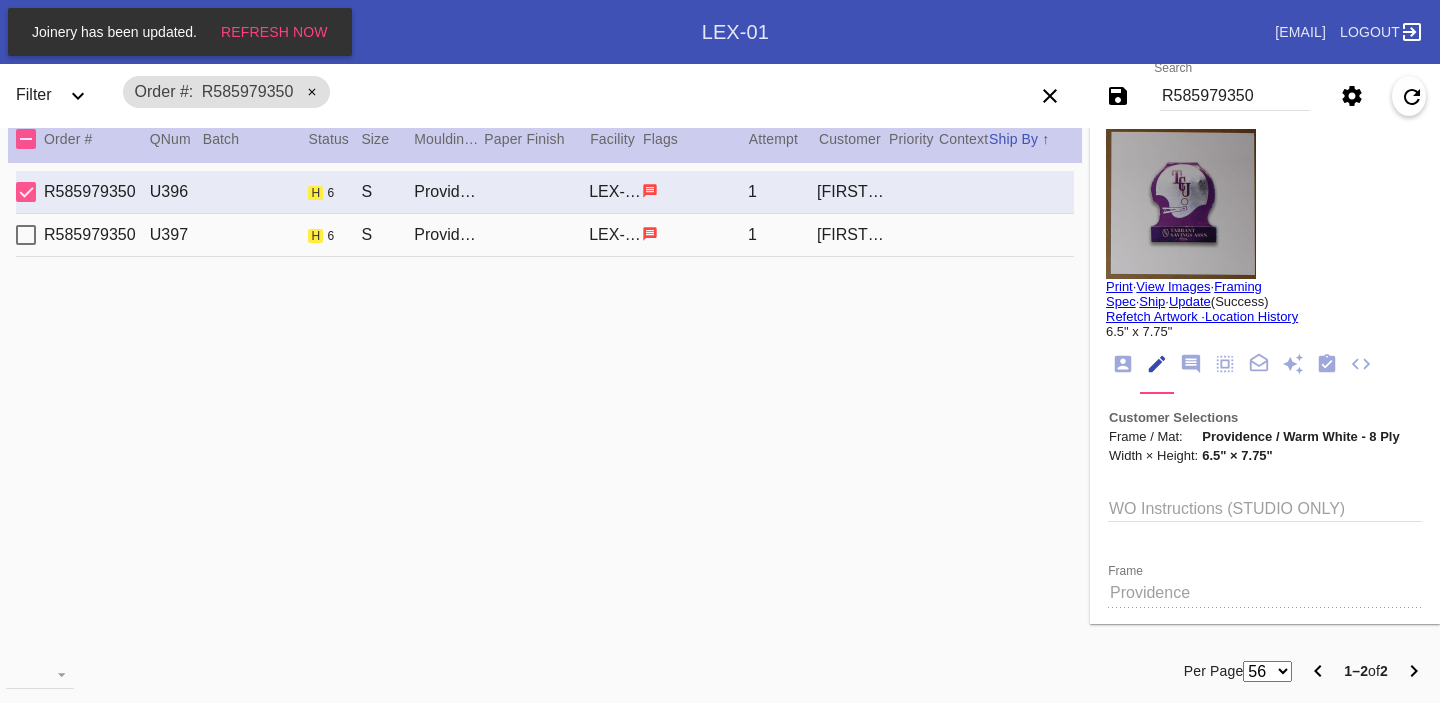 scroll, scrollTop: 369, scrollLeft: 0, axis: vertical 